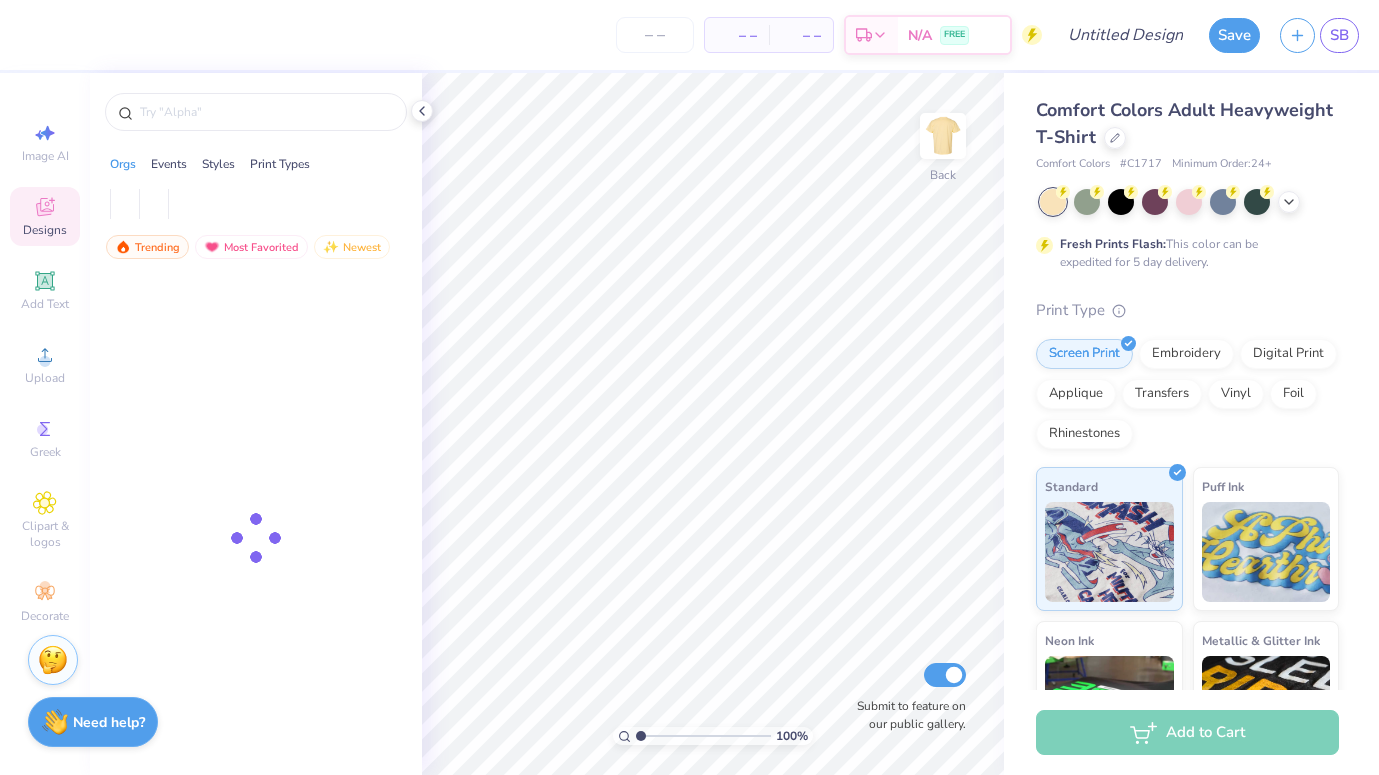scroll, scrollTop: 0, scrollLeft: 0, axis: both 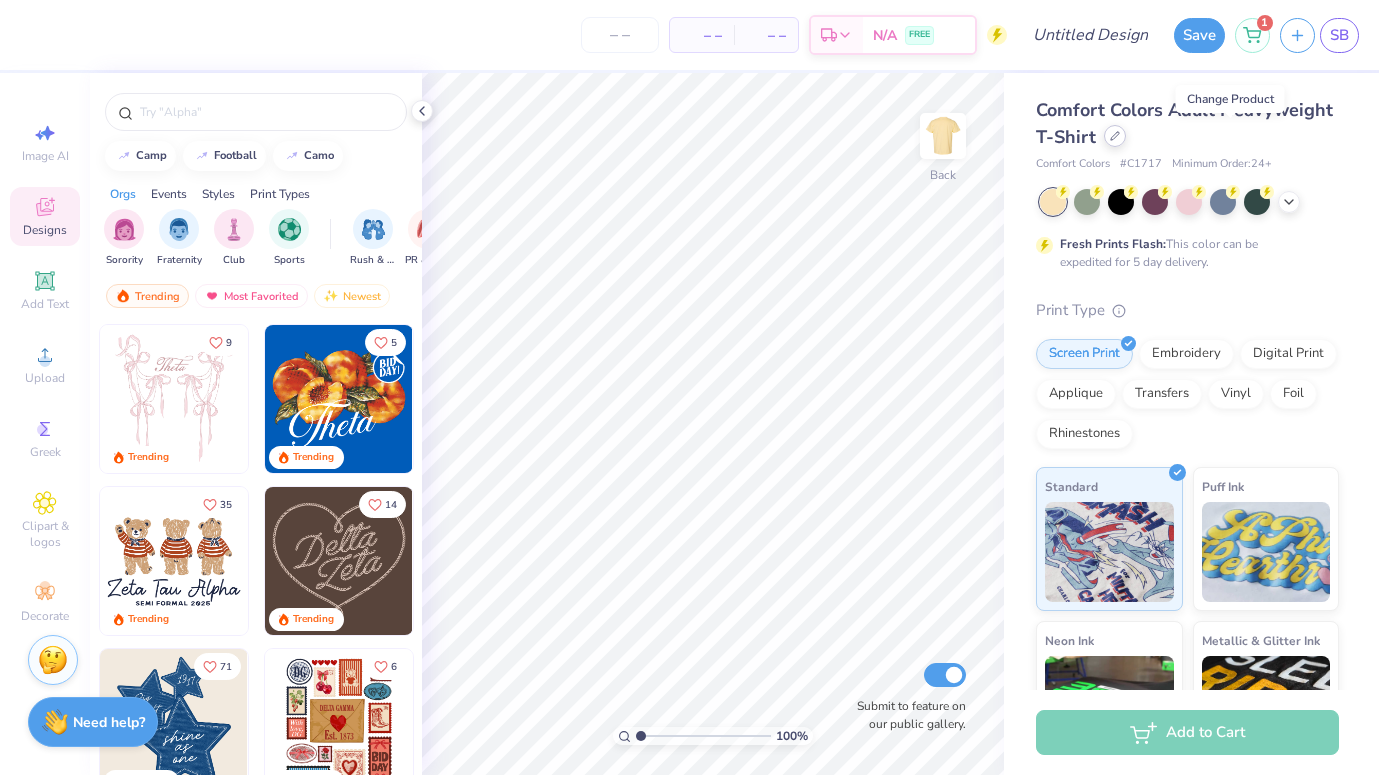 click 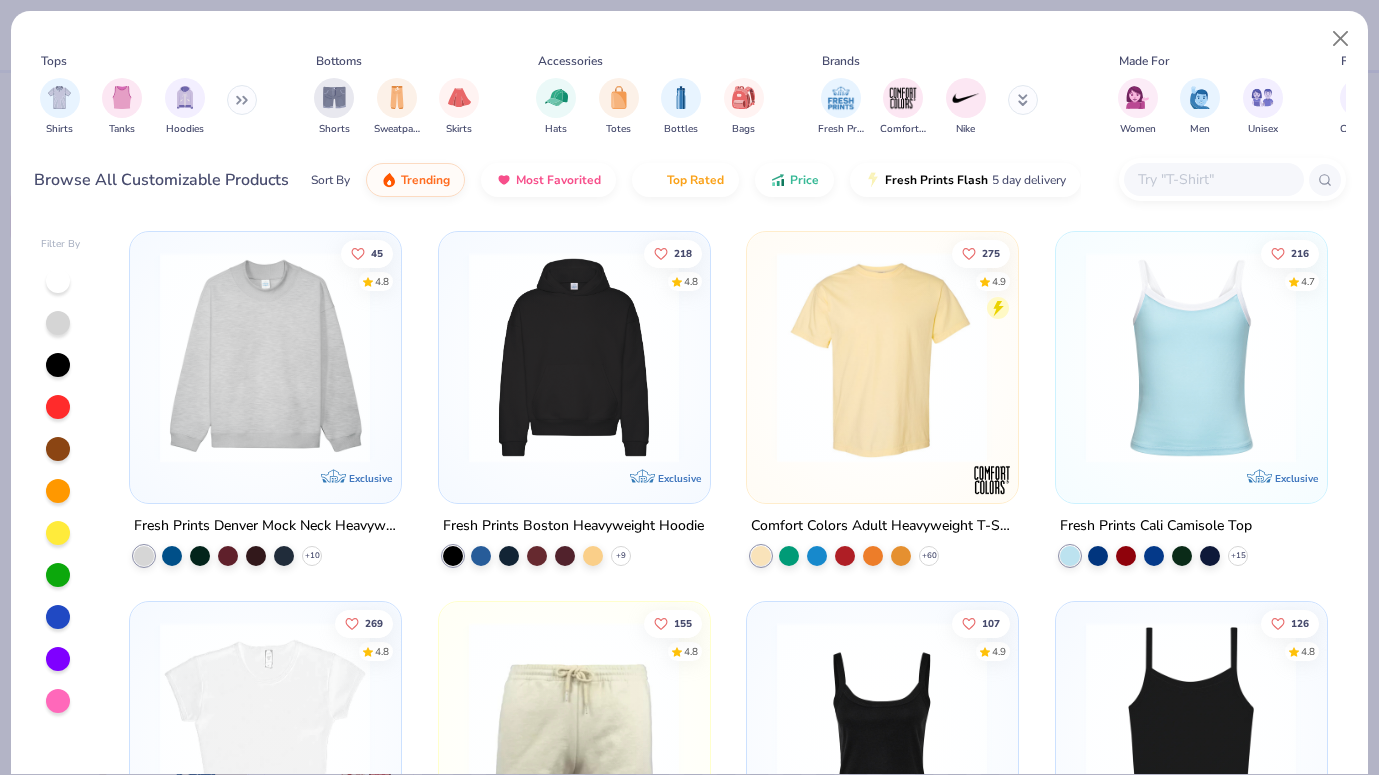 click at bounding box center (265, 357) 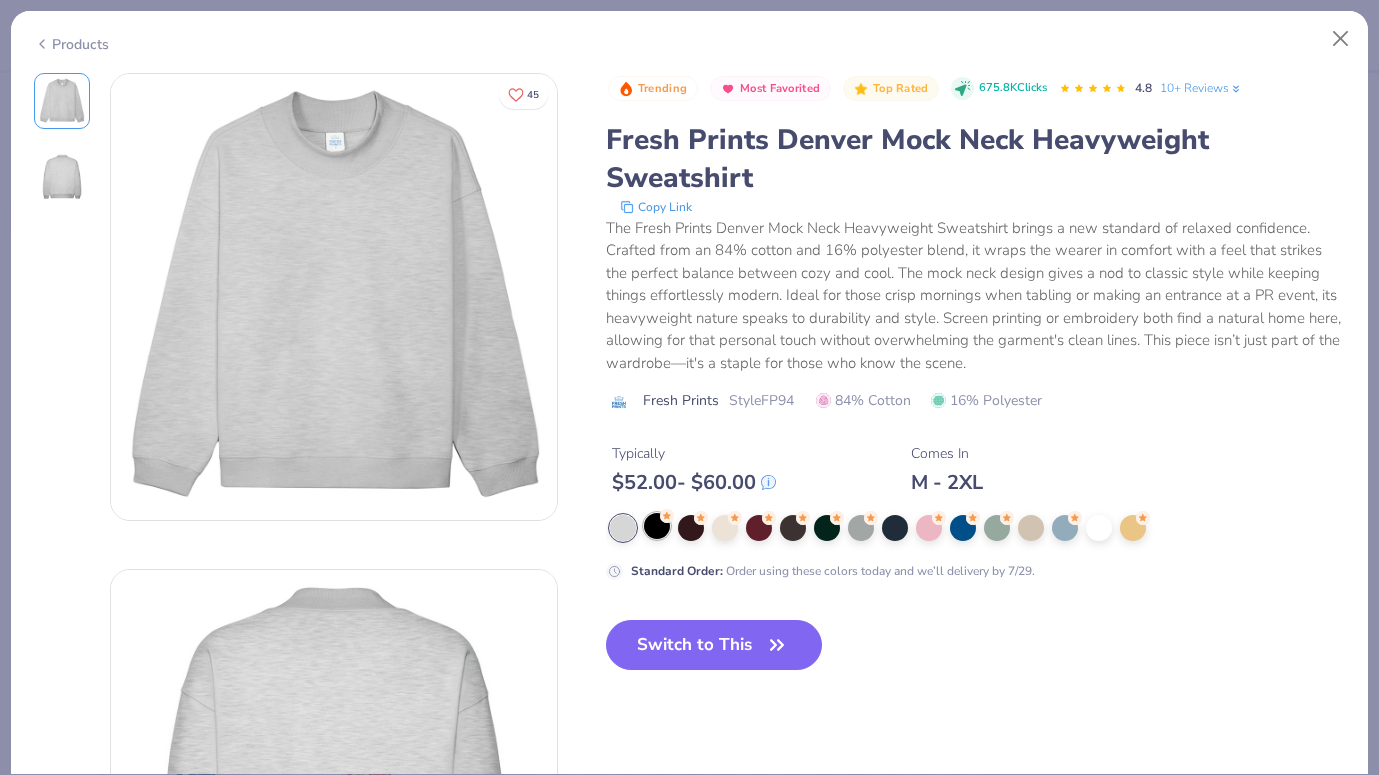 click at bounding box center [657, 526] 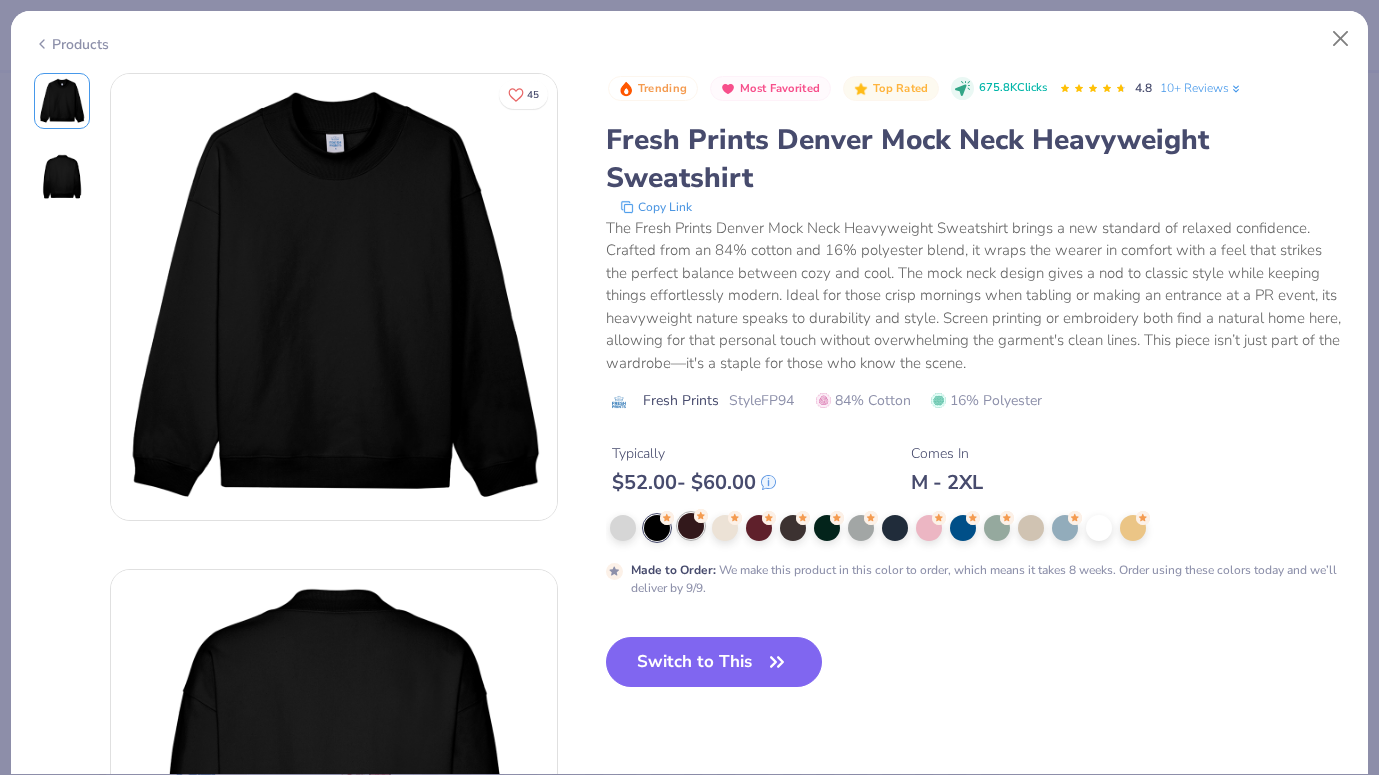 click at bounding box center [691, 526] 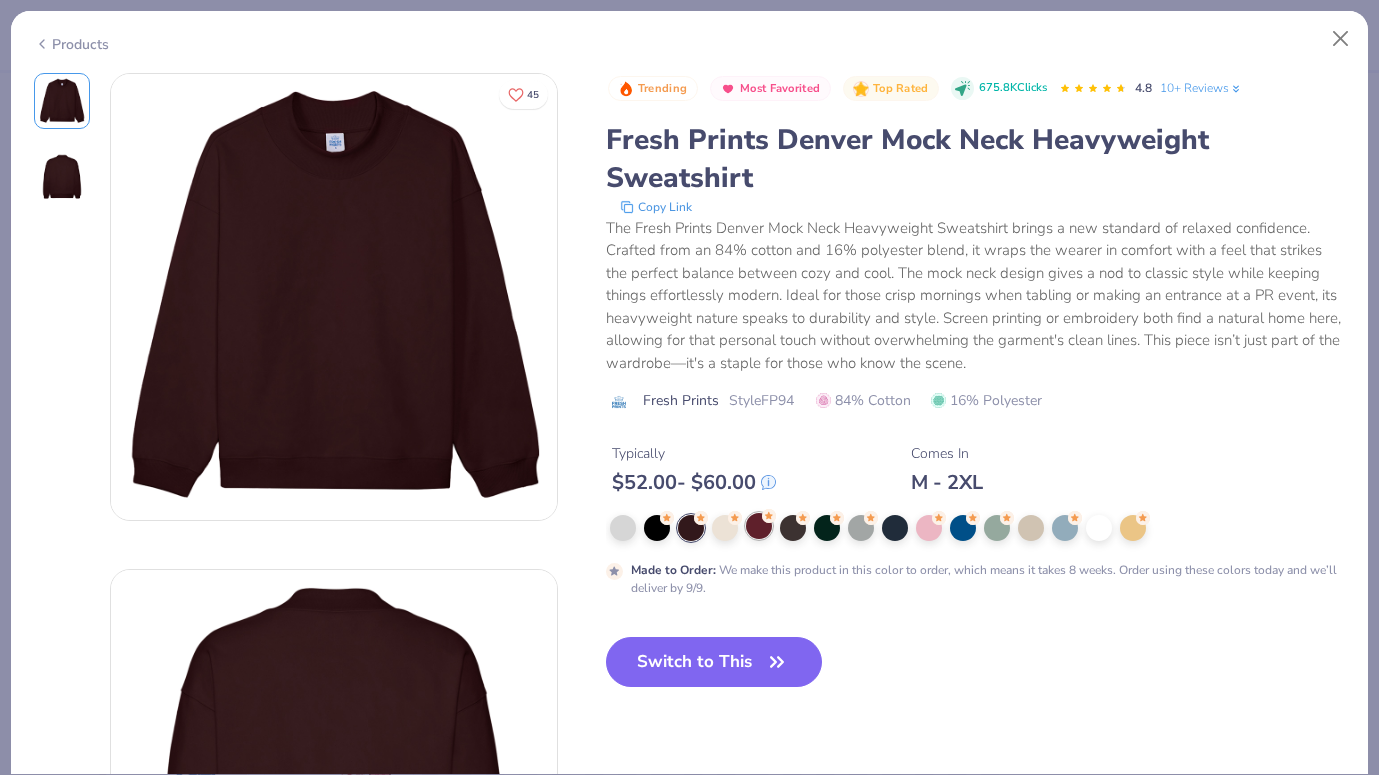 click at bounding box center [759, 526] 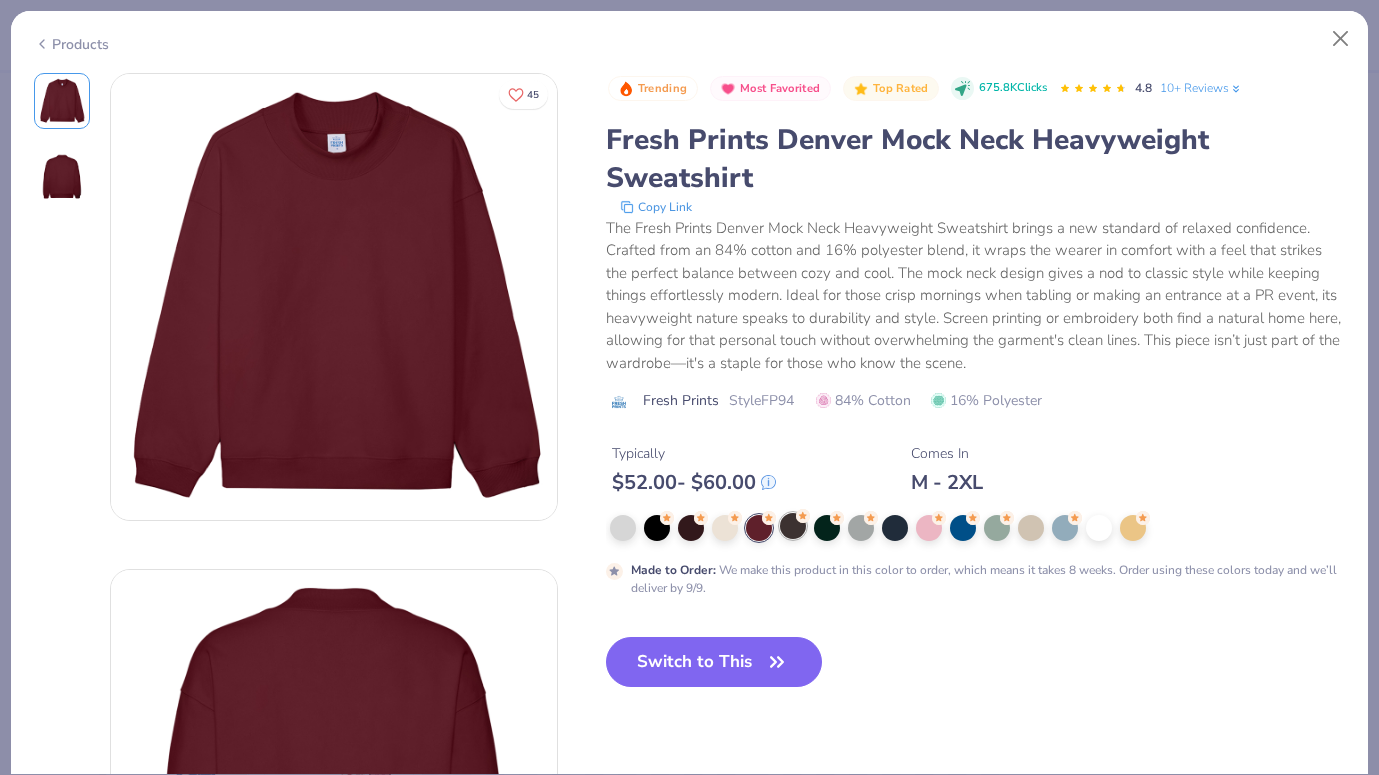 click at bounding box center [793, 526] 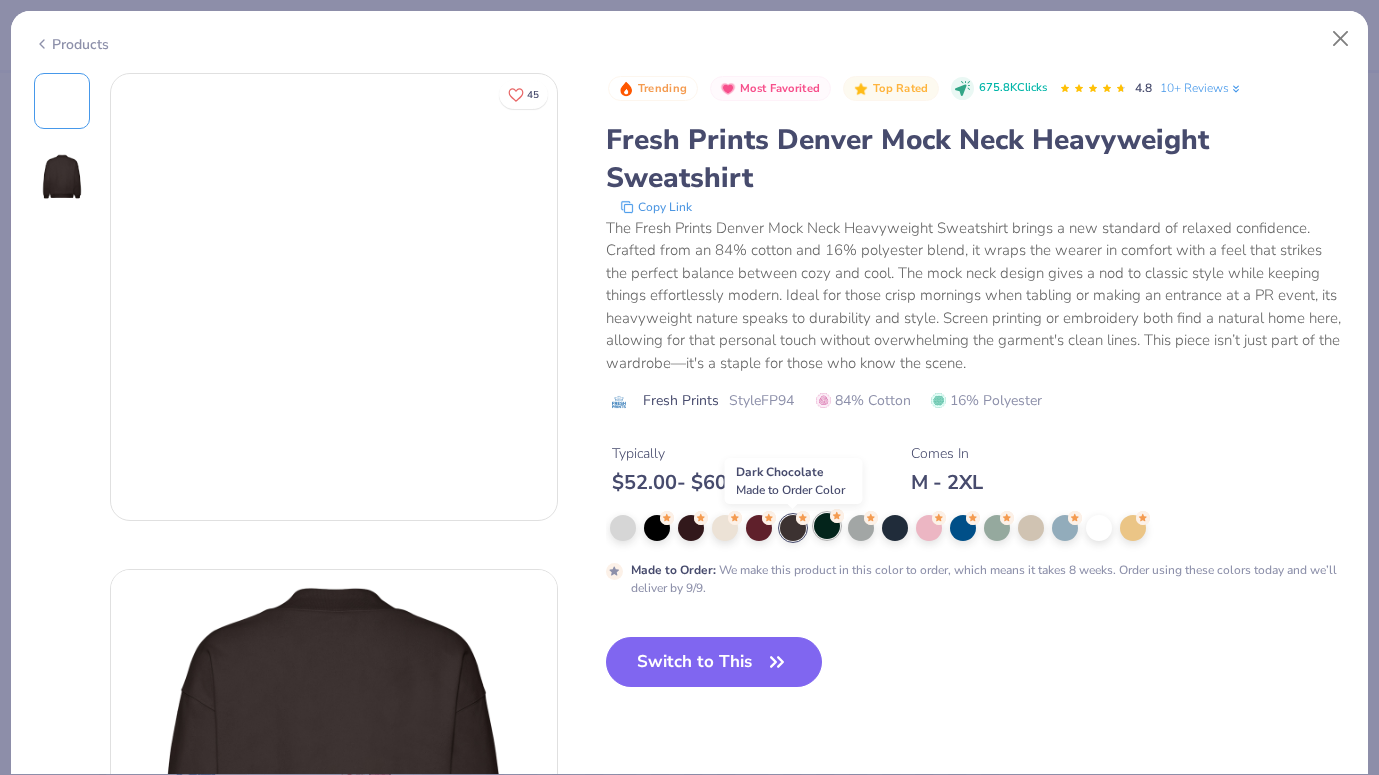 click at bounding box center [827, 526] 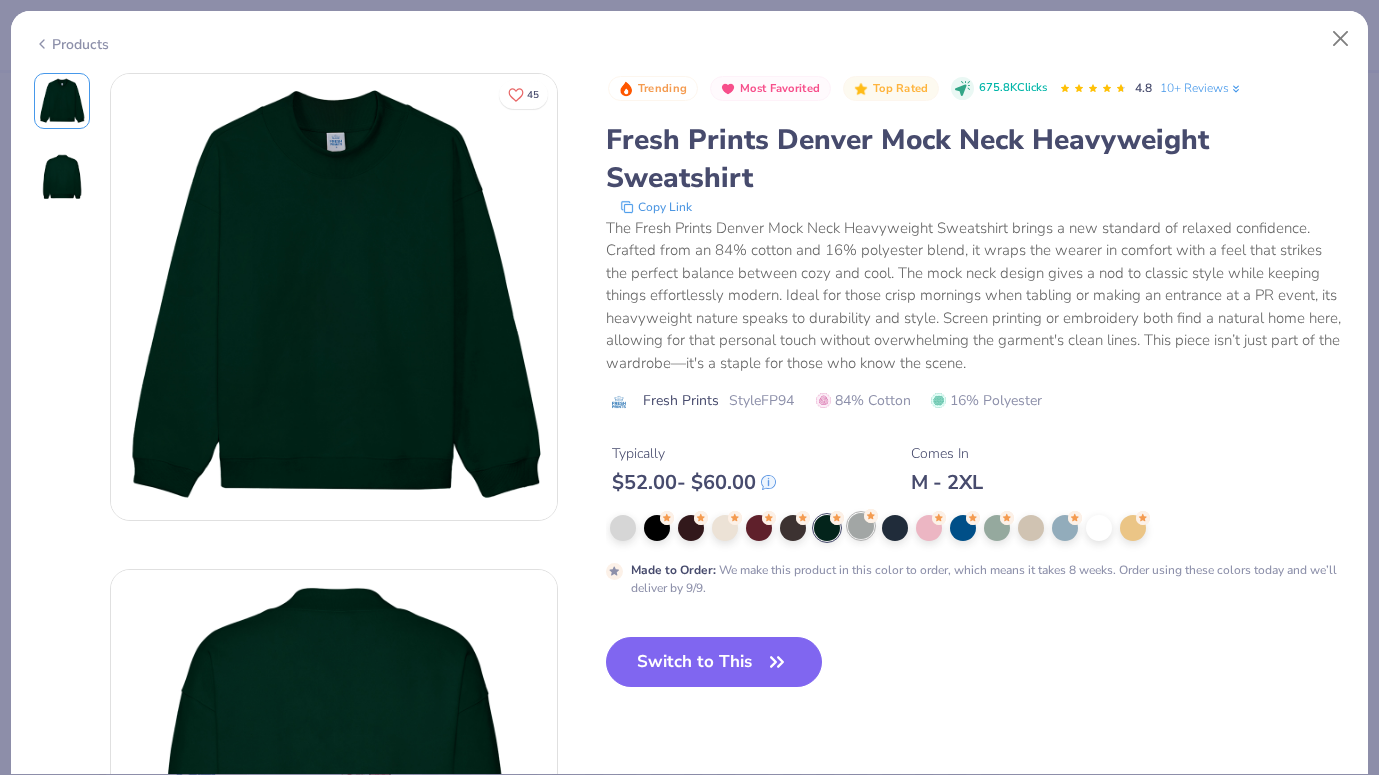 click at bounding box center (861, 526) 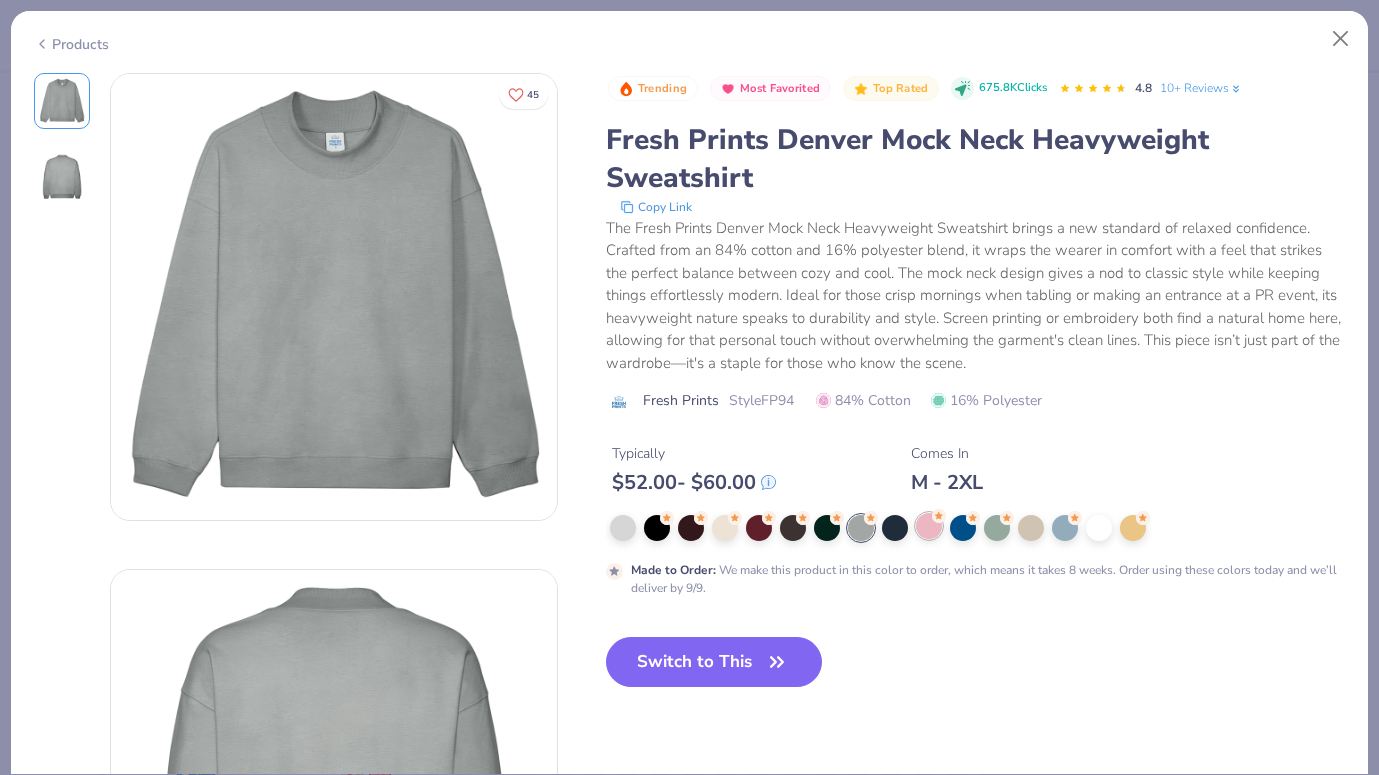 click at bounding box center (929, 526) 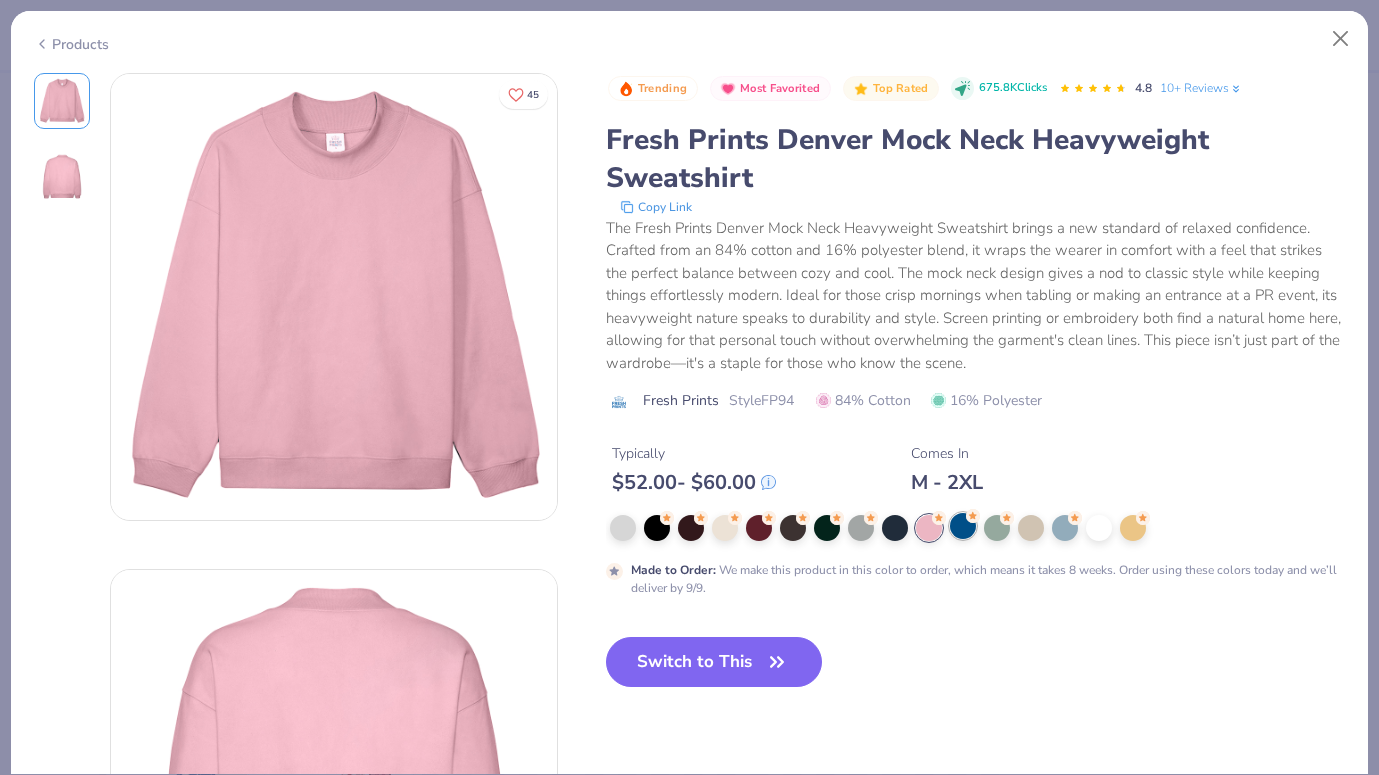 click at bounding box center [963, 526] 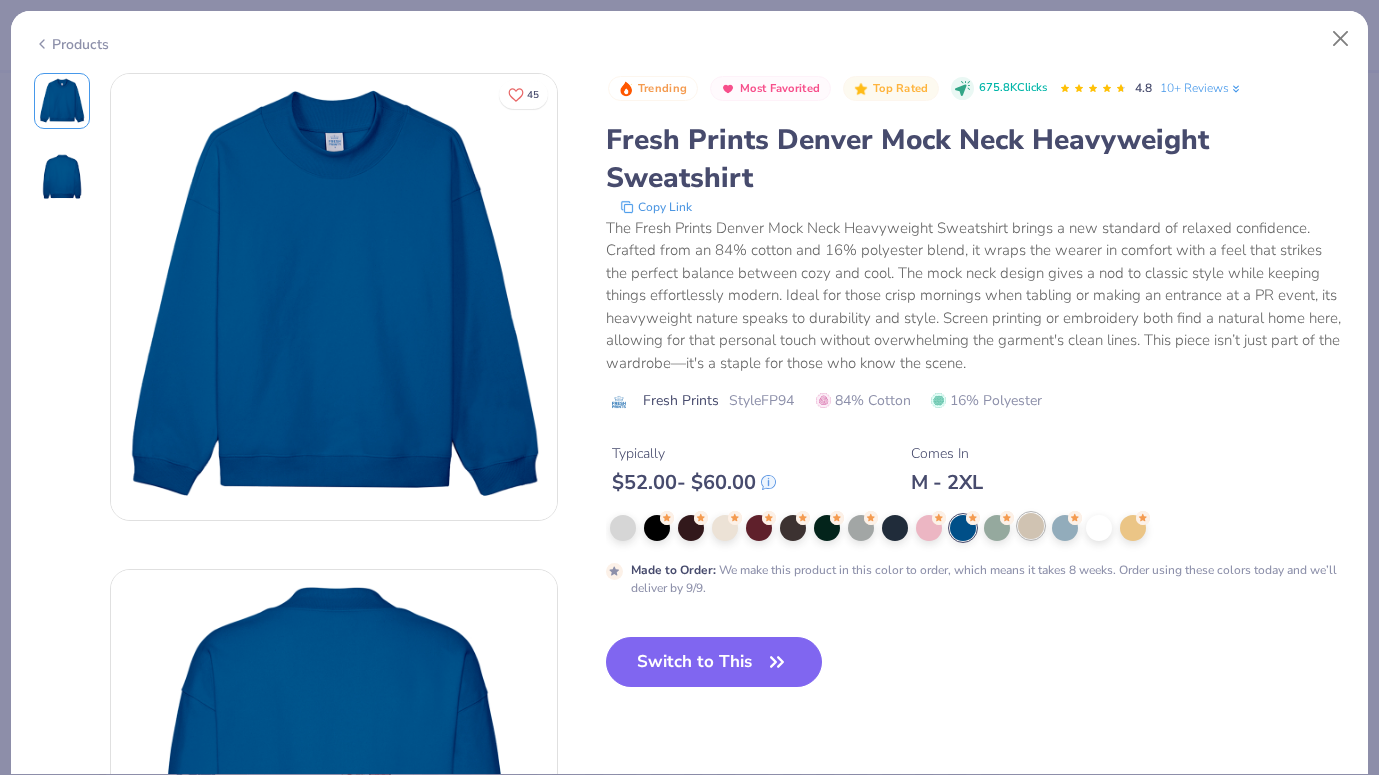 click at bounding box center (1031, 526) 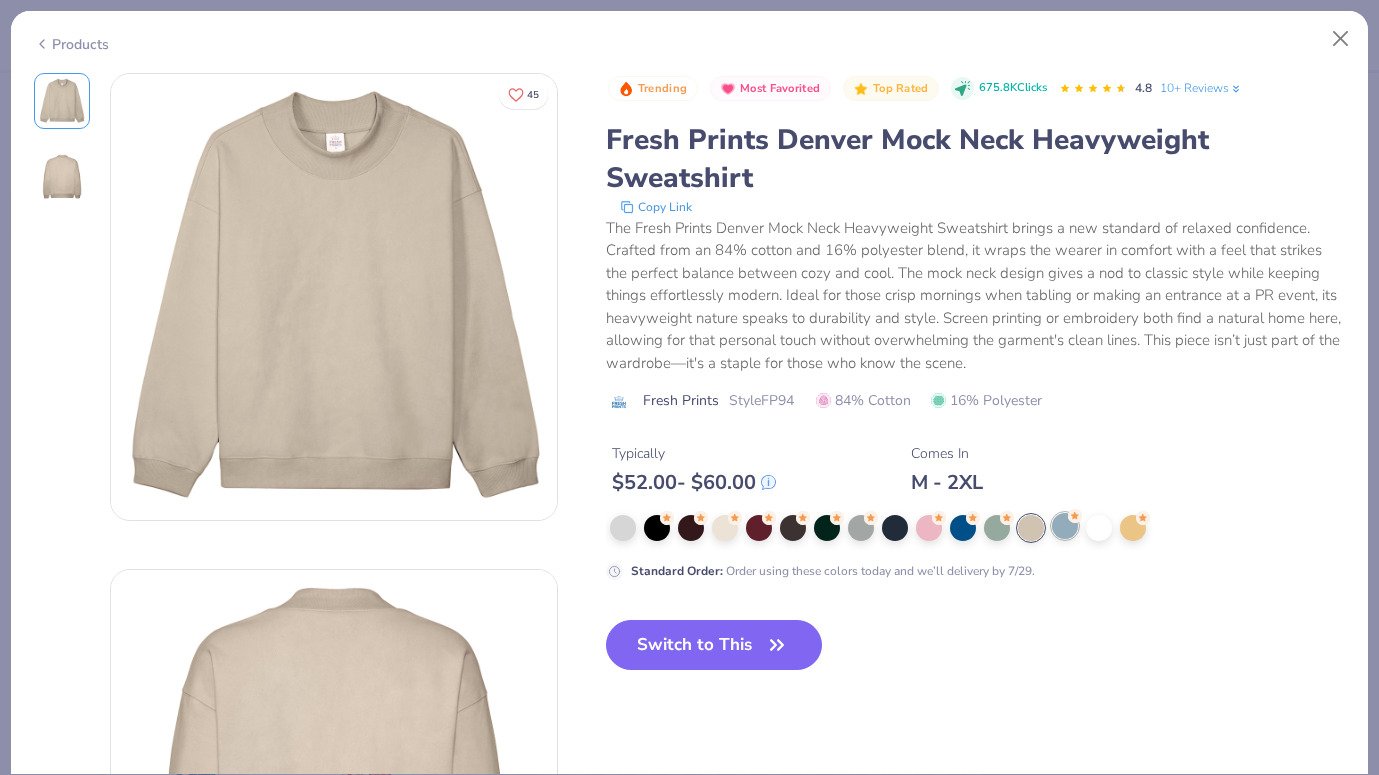 click at bounding box center [1065, 526] 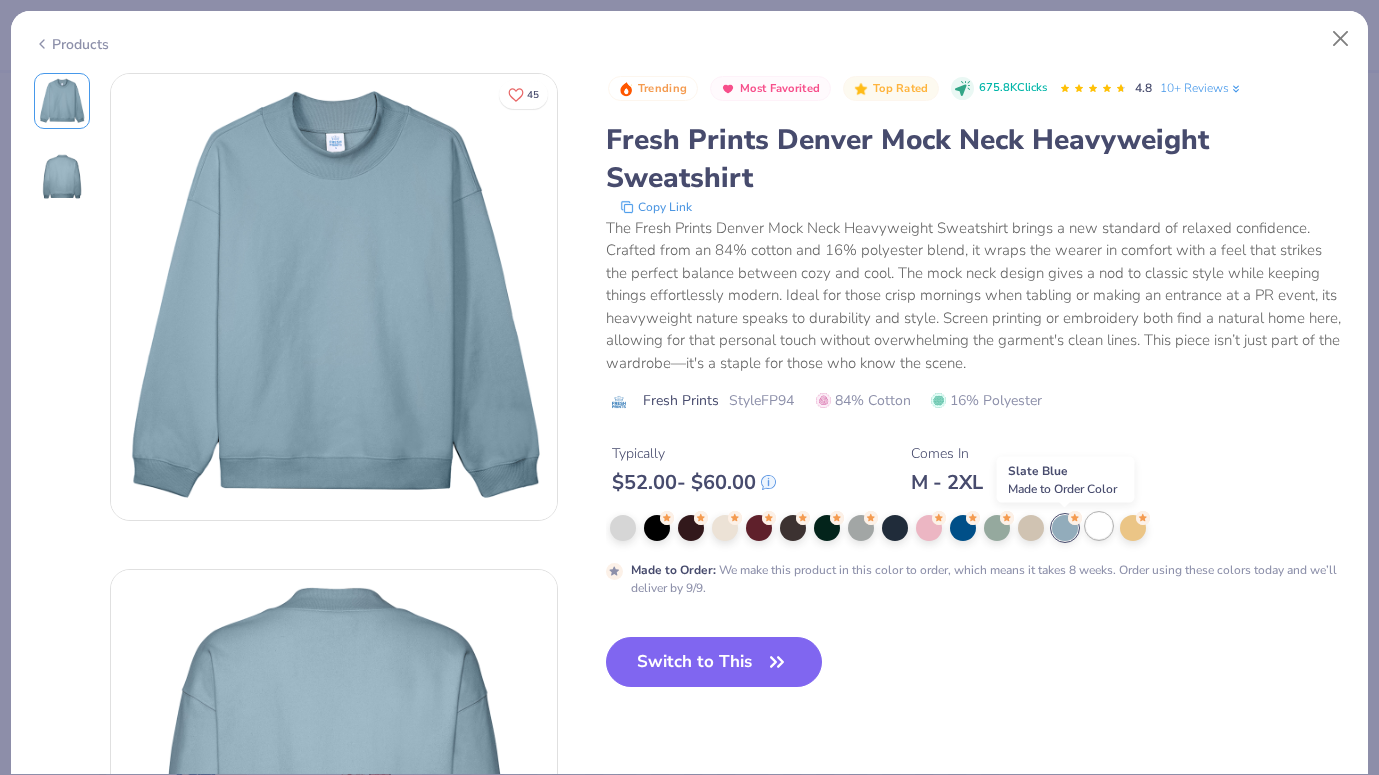 click at bounding box center (1099, 526) 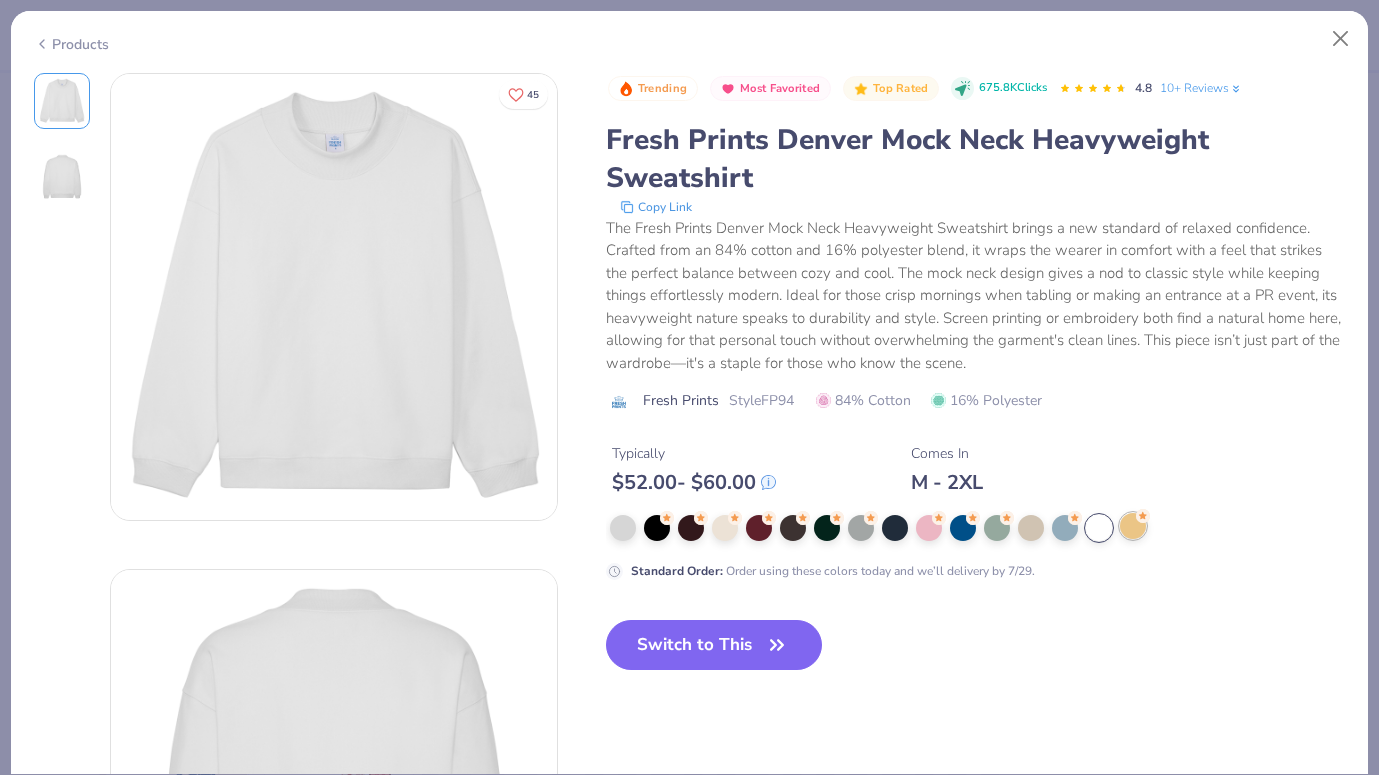 click at bounding box center (1133, 526) 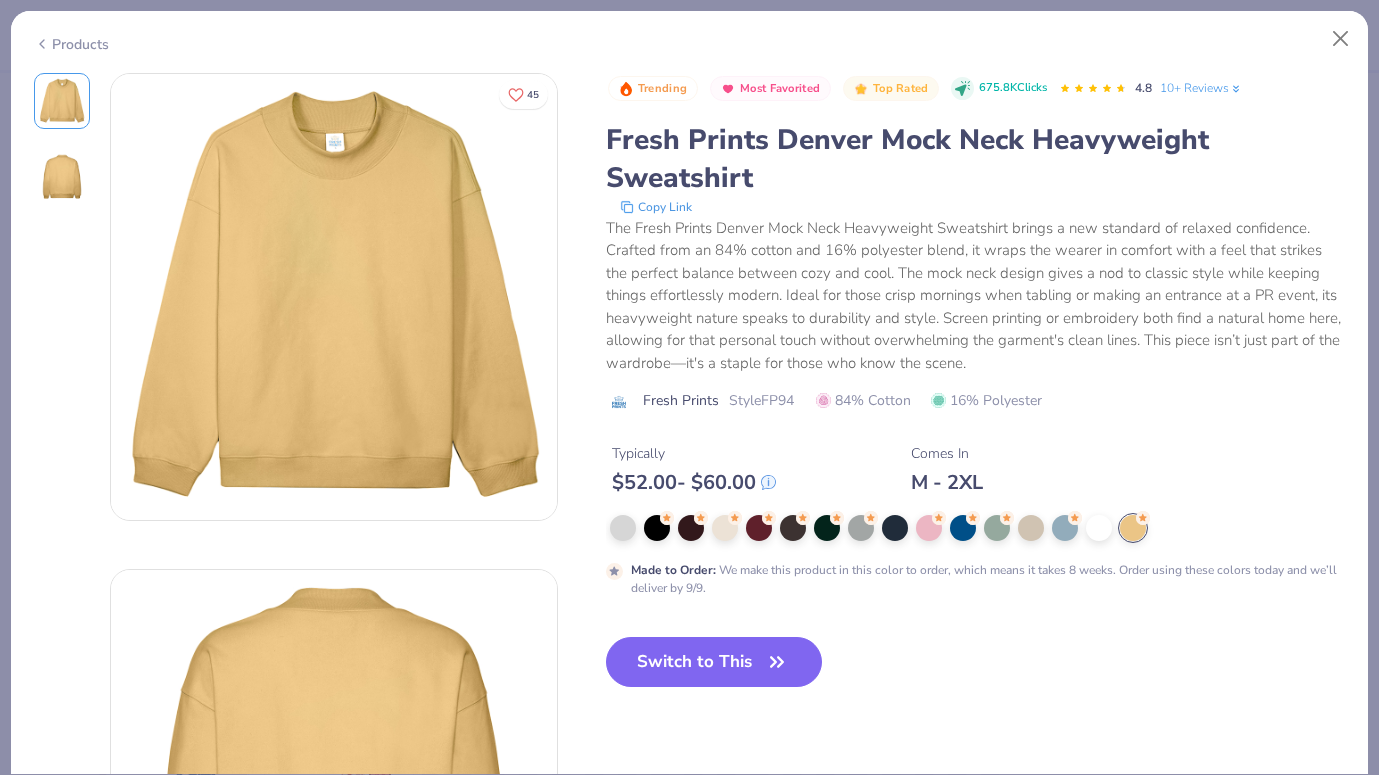 click on "Made to Order :   We make this product in this color to order, which means it takes 8 weeks. Order using these colors today and we’ll deliver by 9/9." at bounding box center (976, 556) 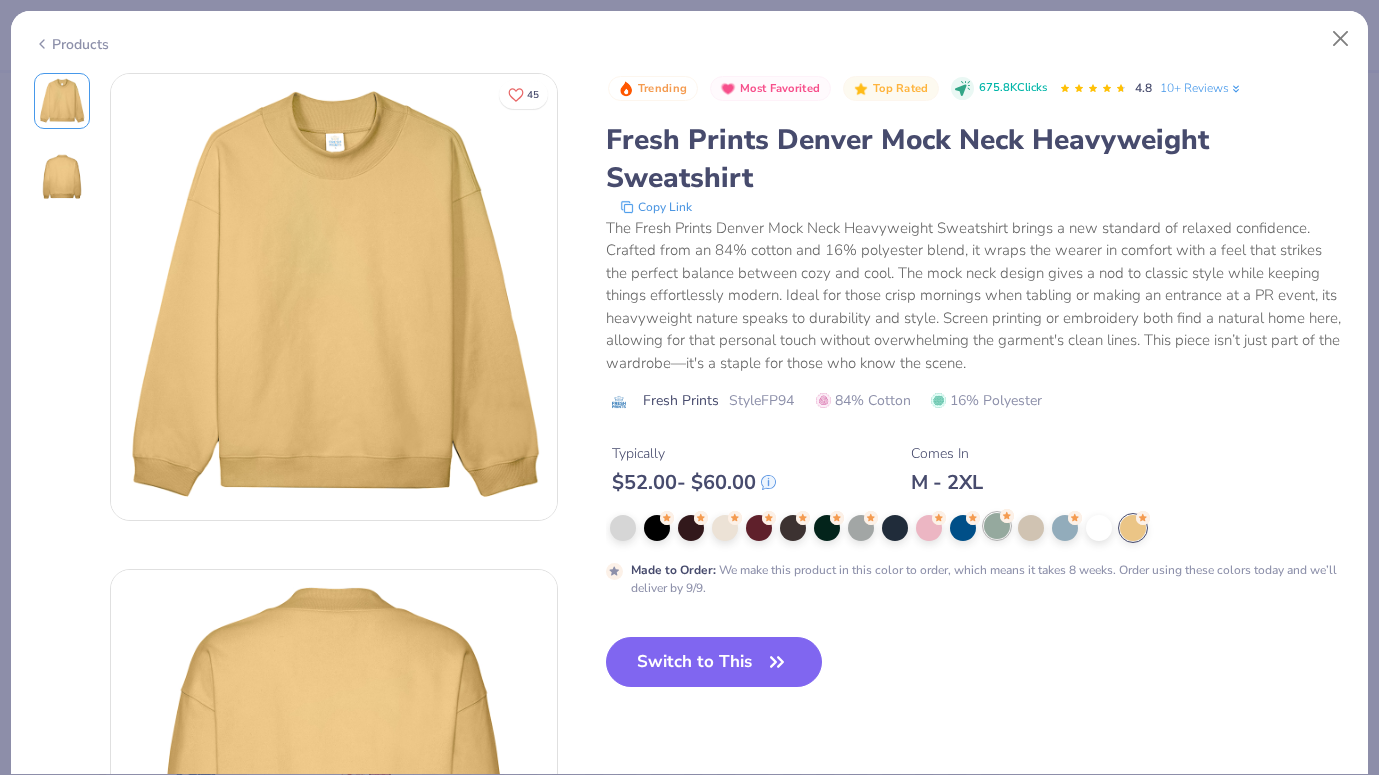 click at bounding box center [997, 526] 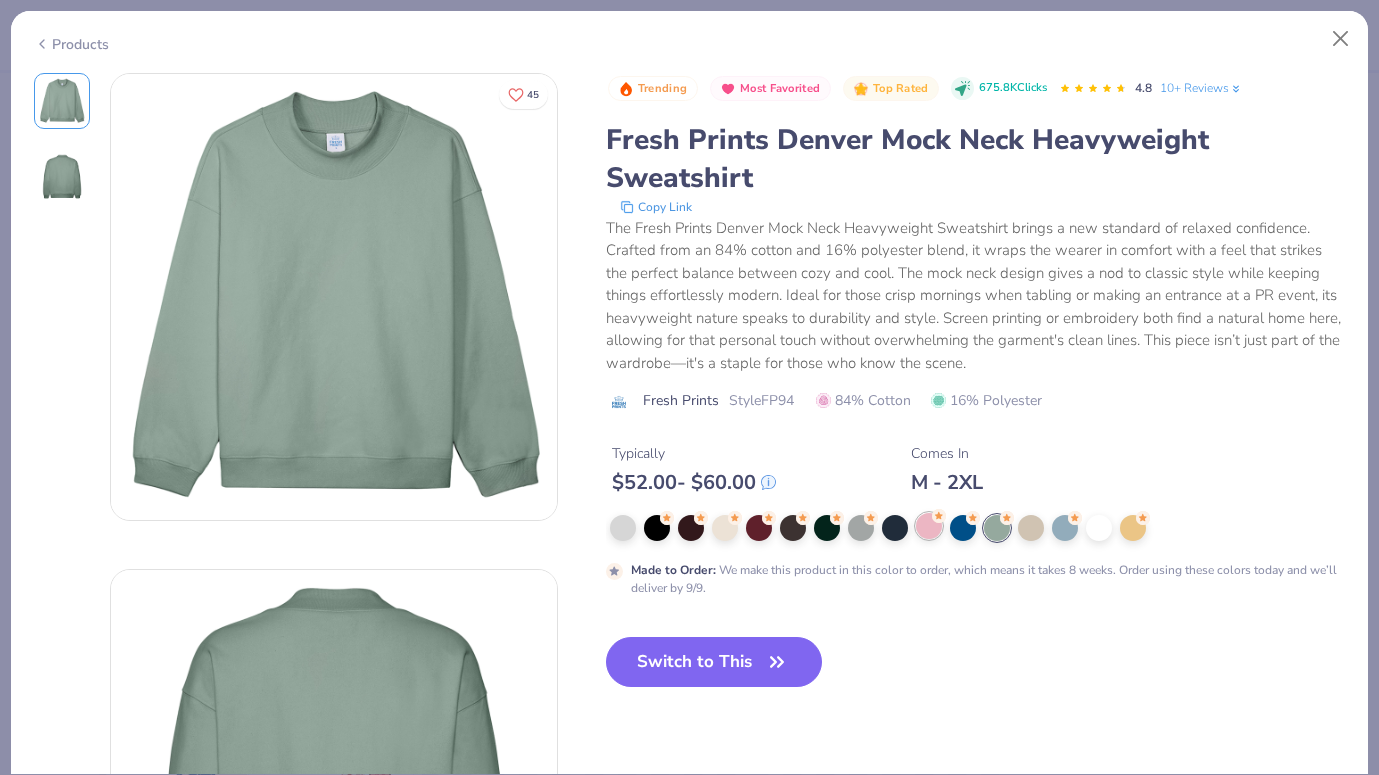 click at bounding box center [929, 526] 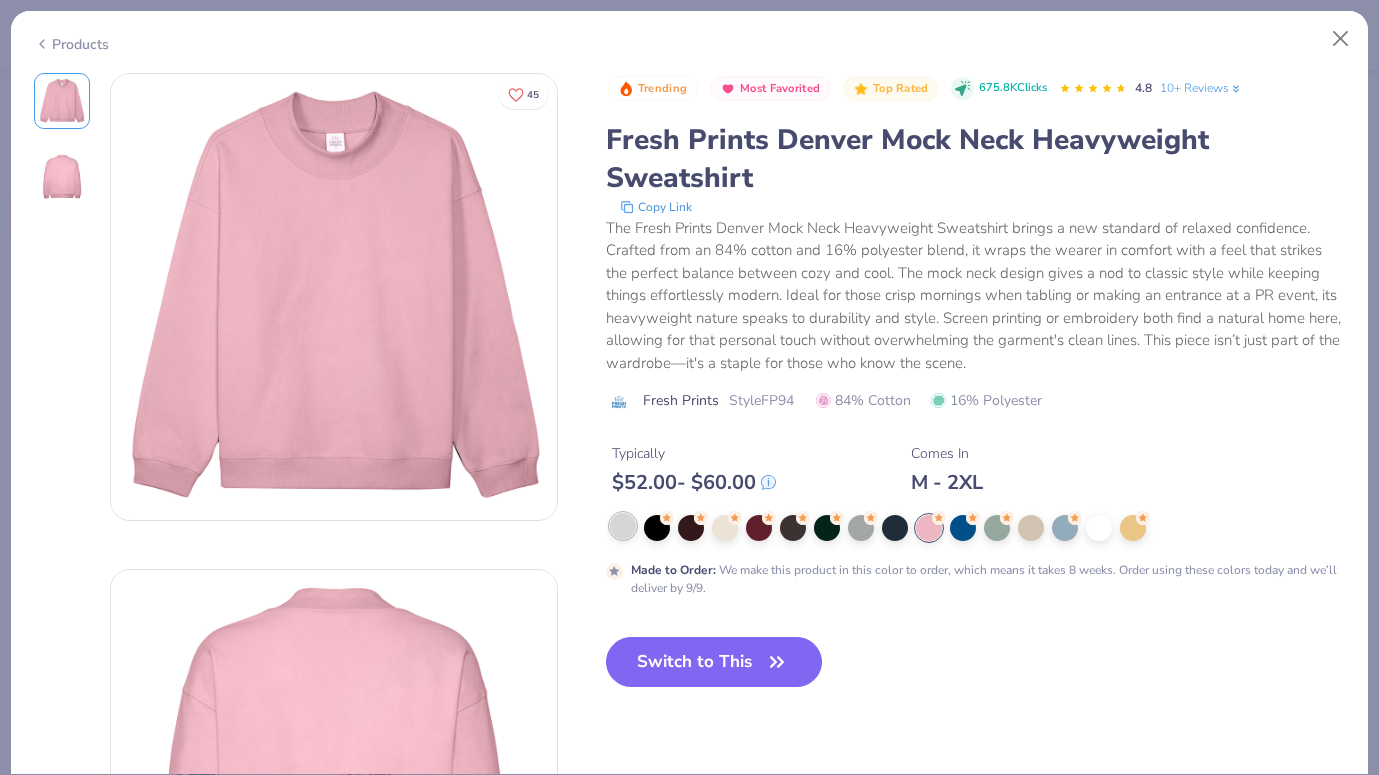 click at bounding box center [623, 526] 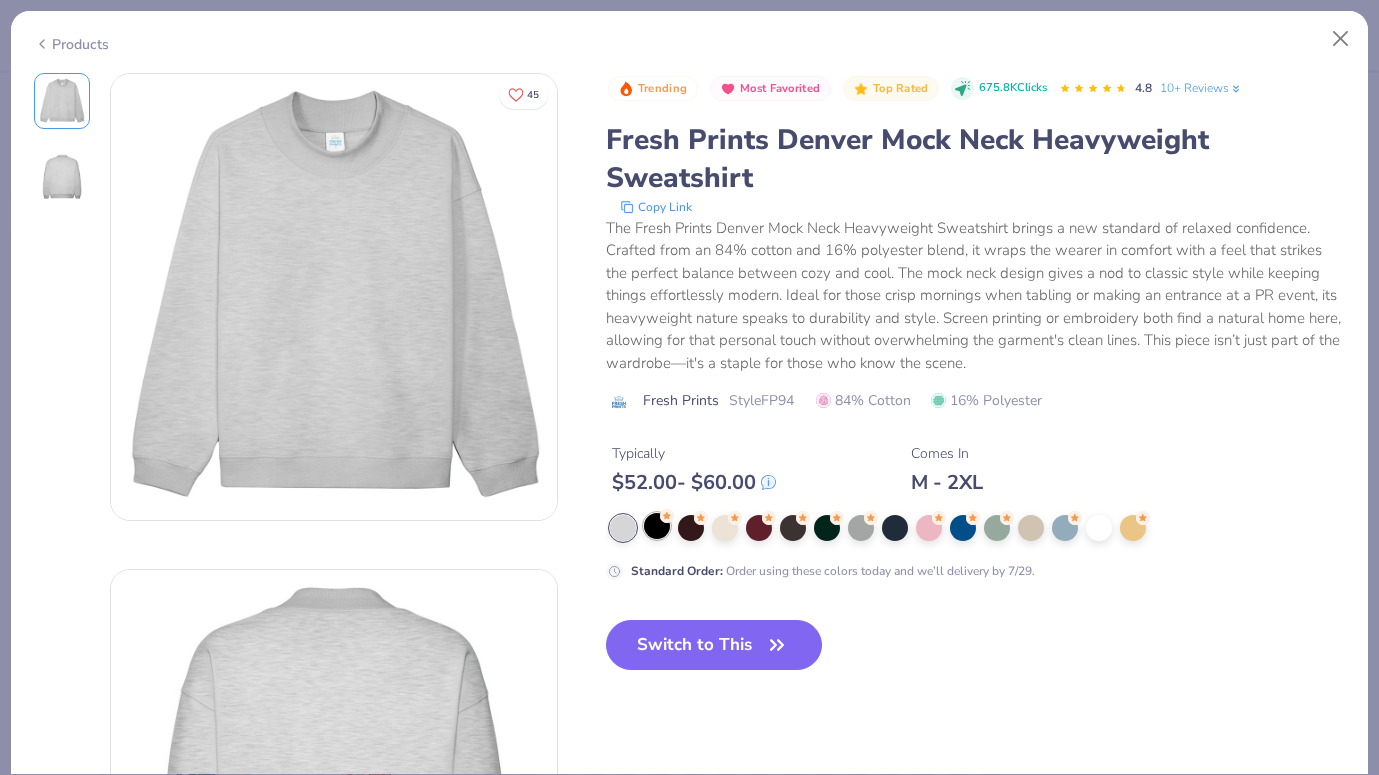 click at bounding box center [657, 526] 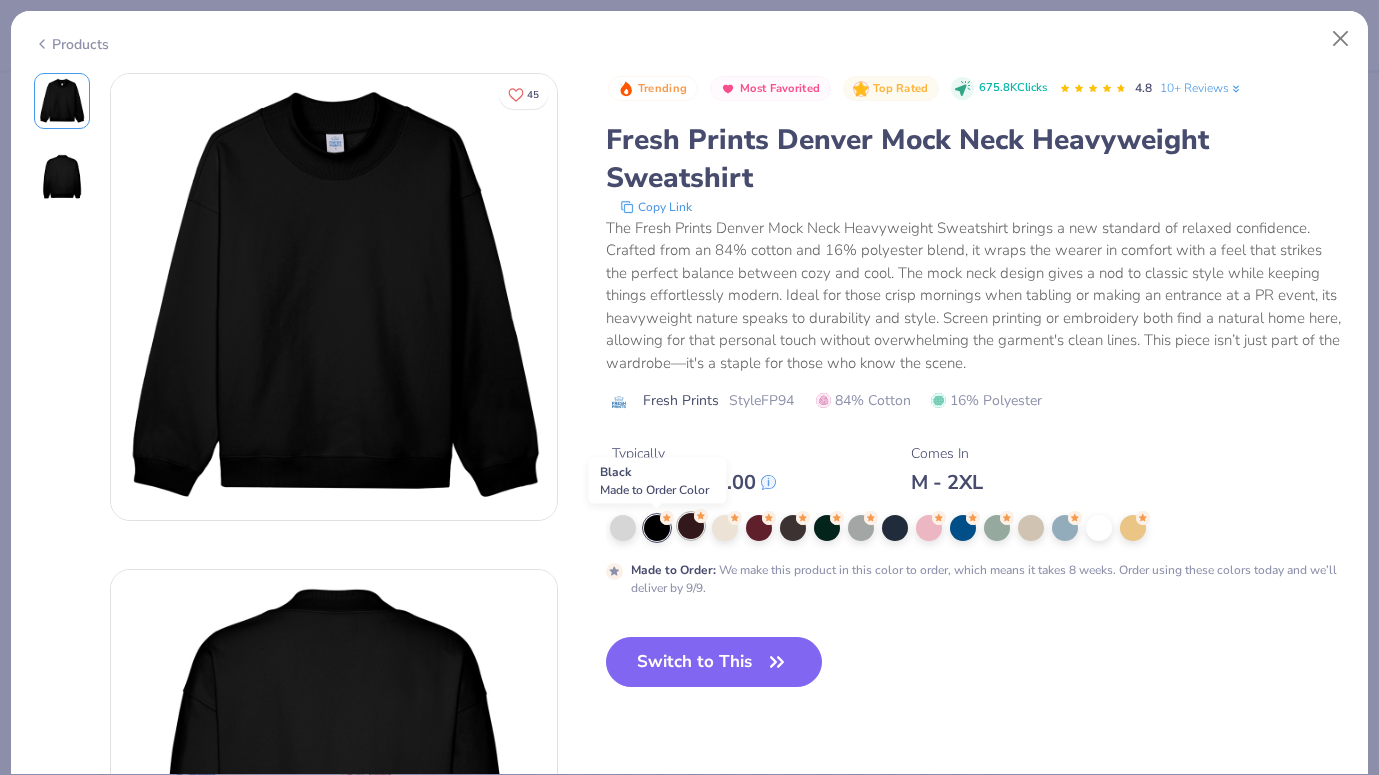 click at bounding box center [691, 526] 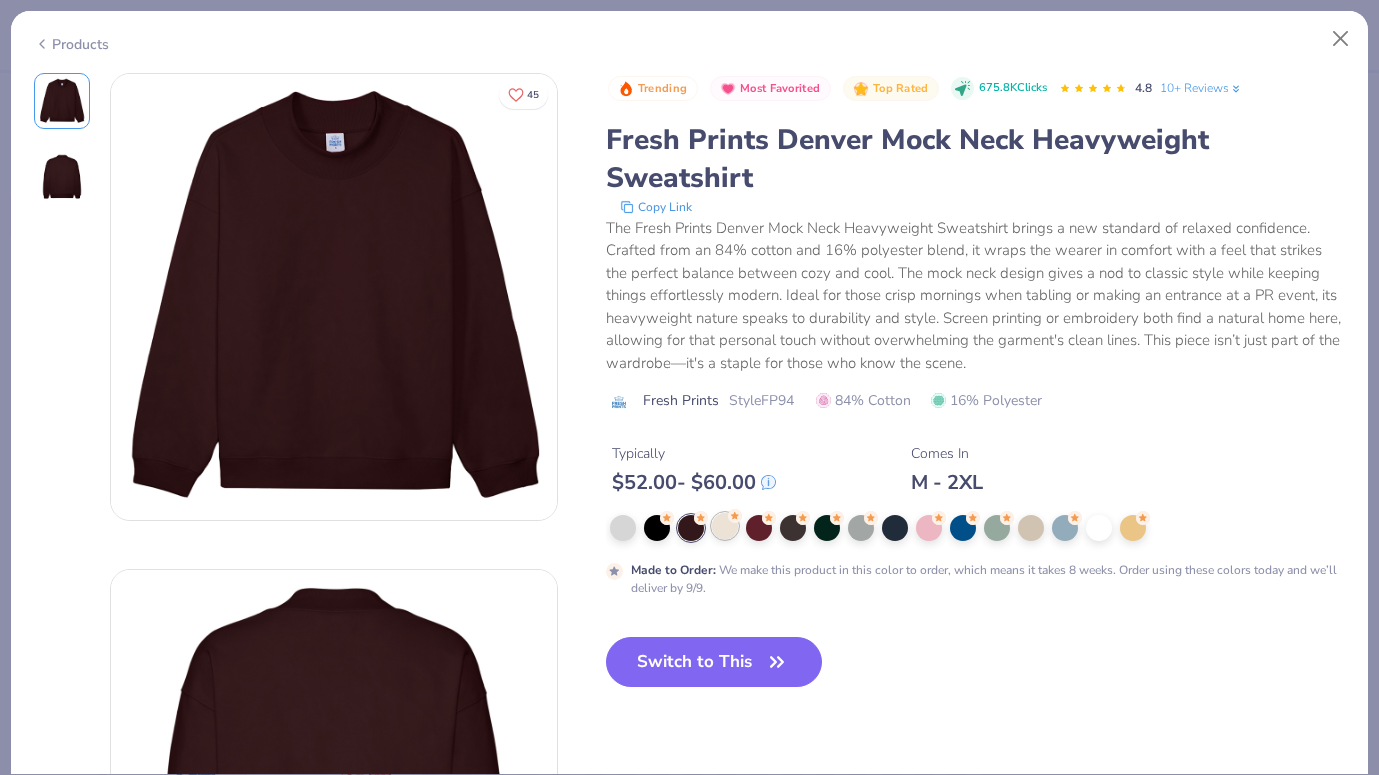 click at bounding box center (725, 526) 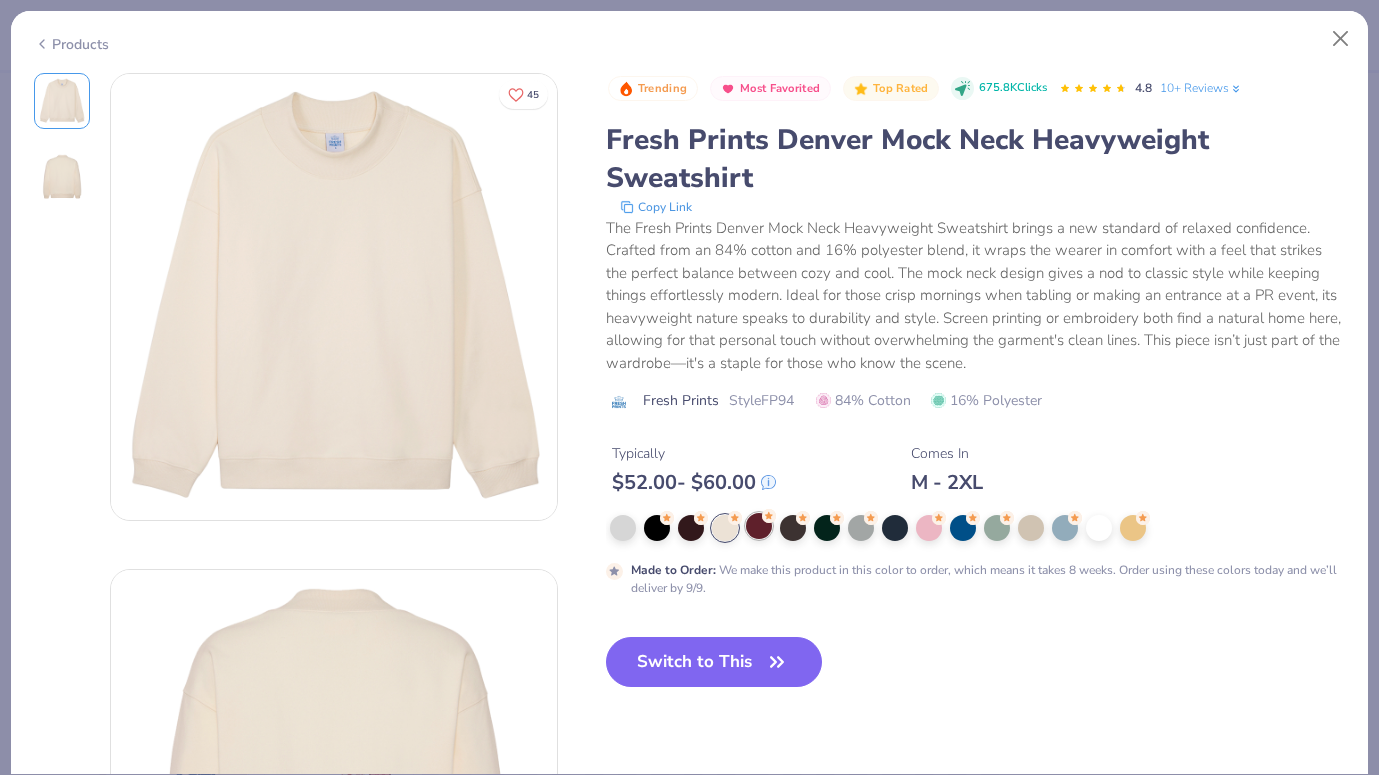click at bounding box center [759, 526] 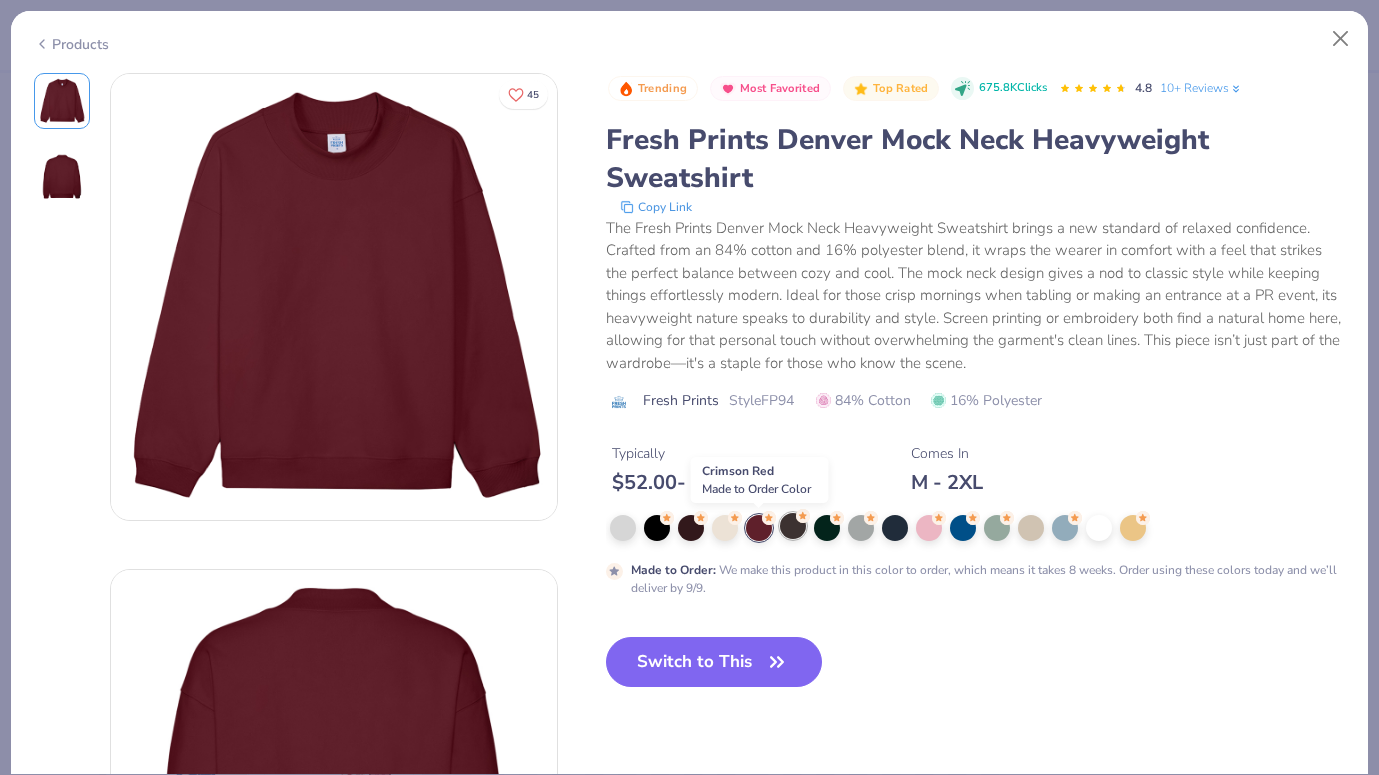 click at bounding box center [793, 526] 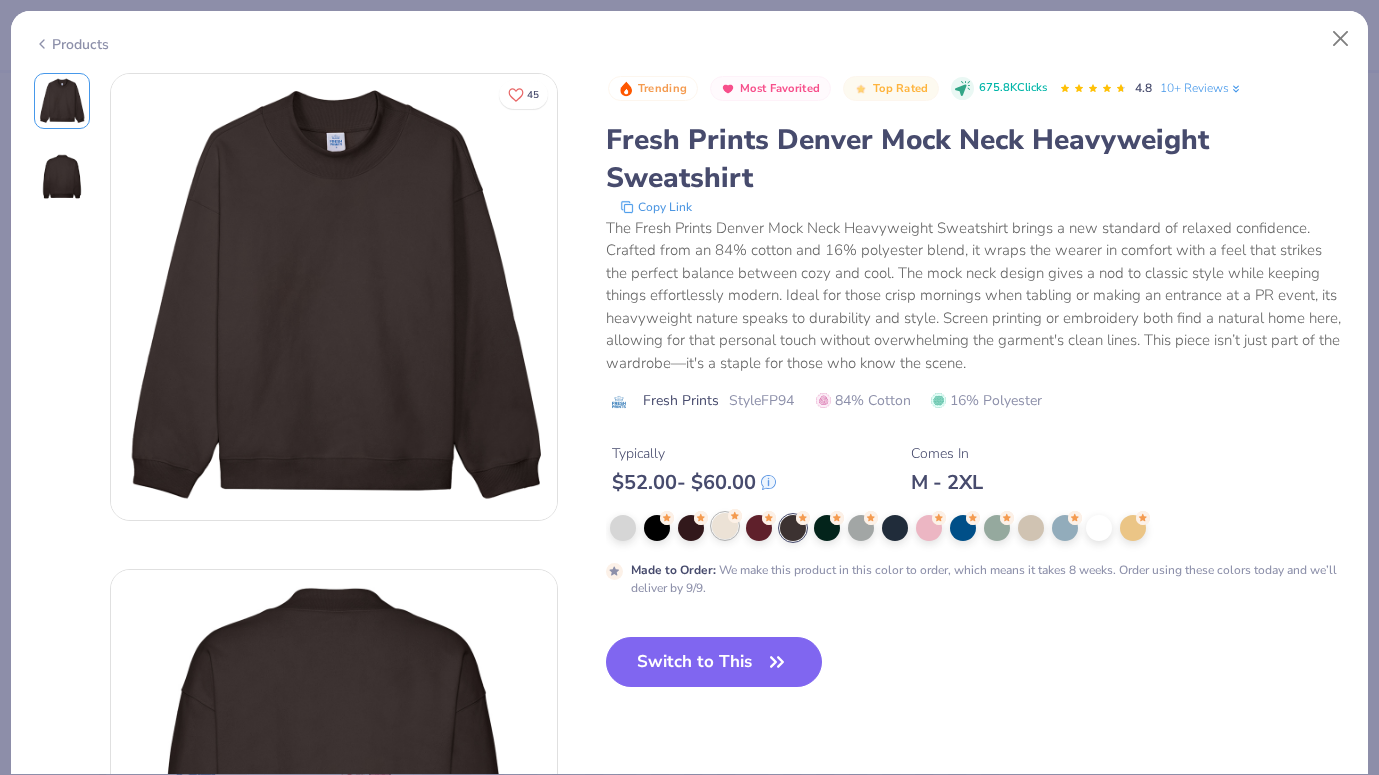 click at bounding box center [725, 526] 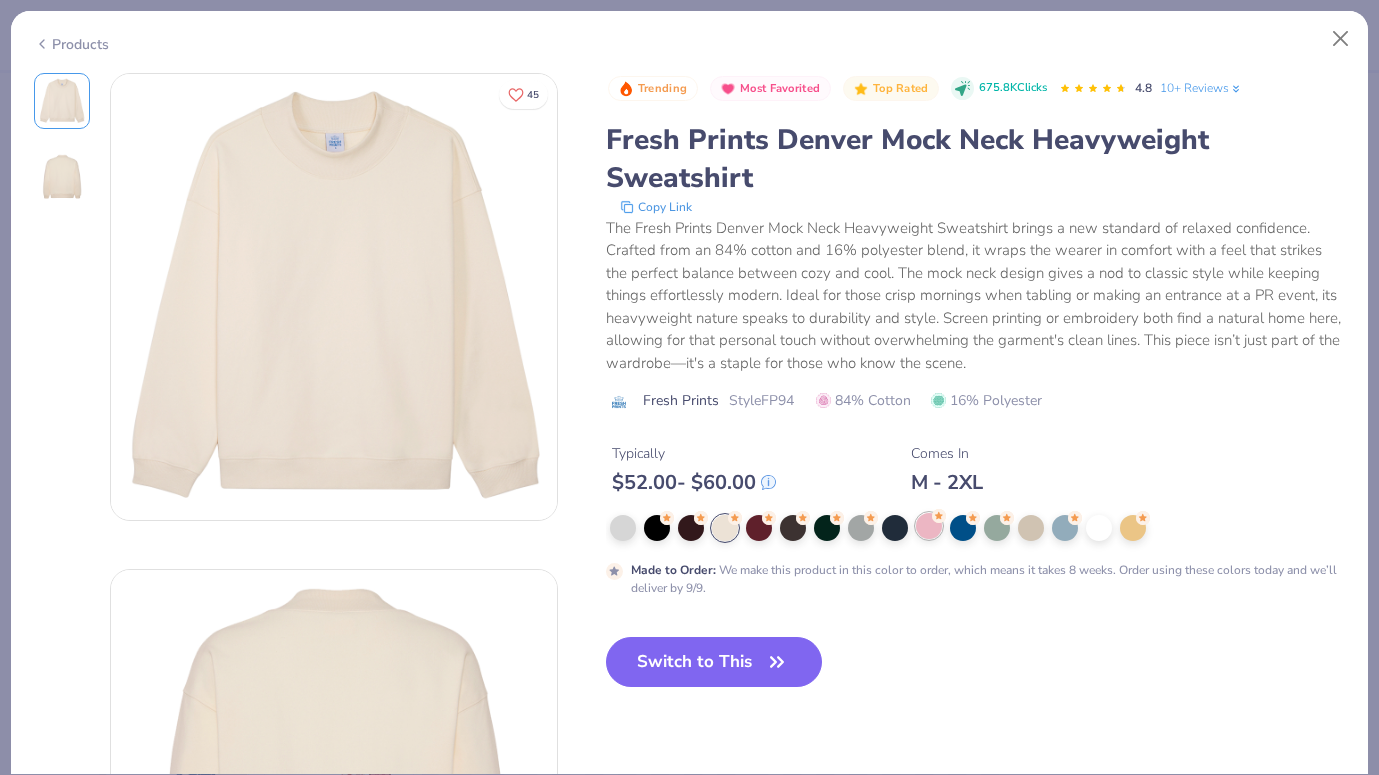 click at bounding box center [929, 526] 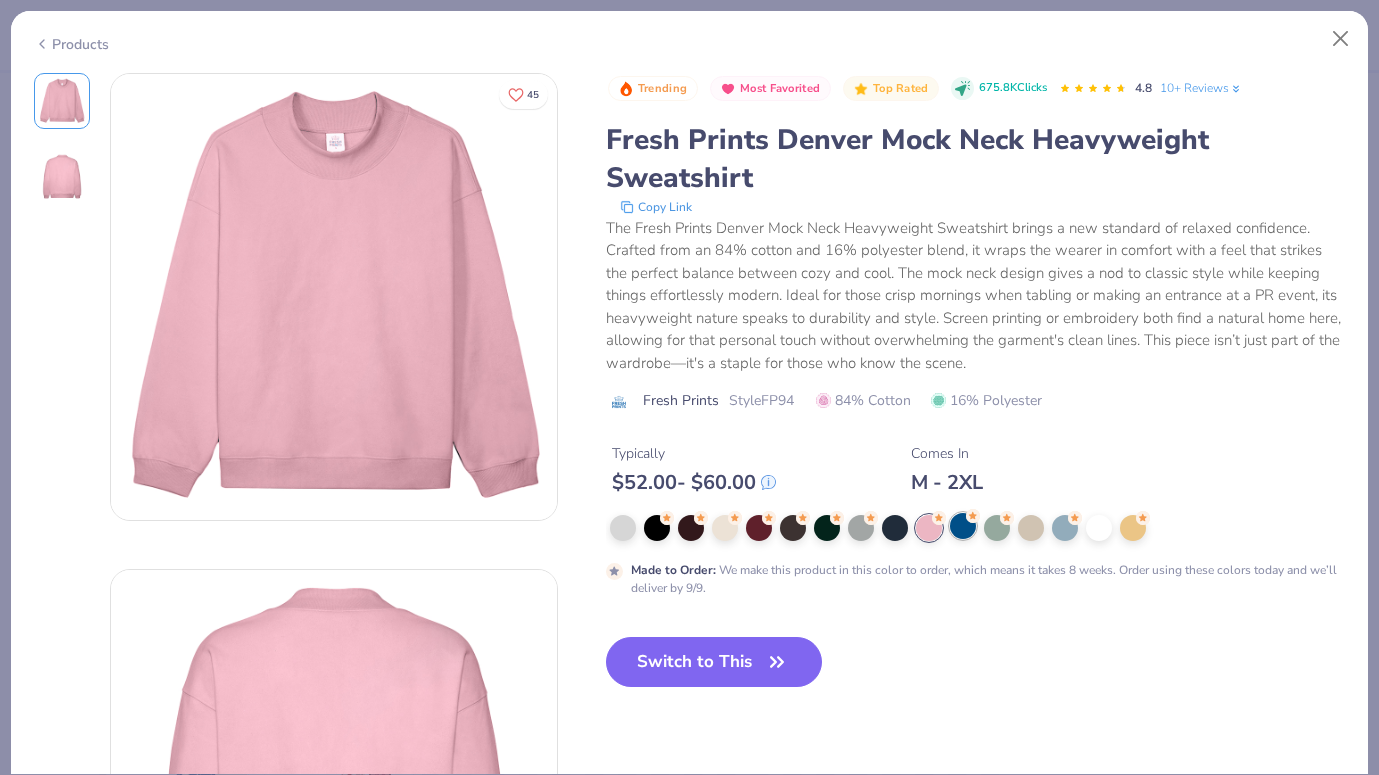 click at bounding box center (963, 526) 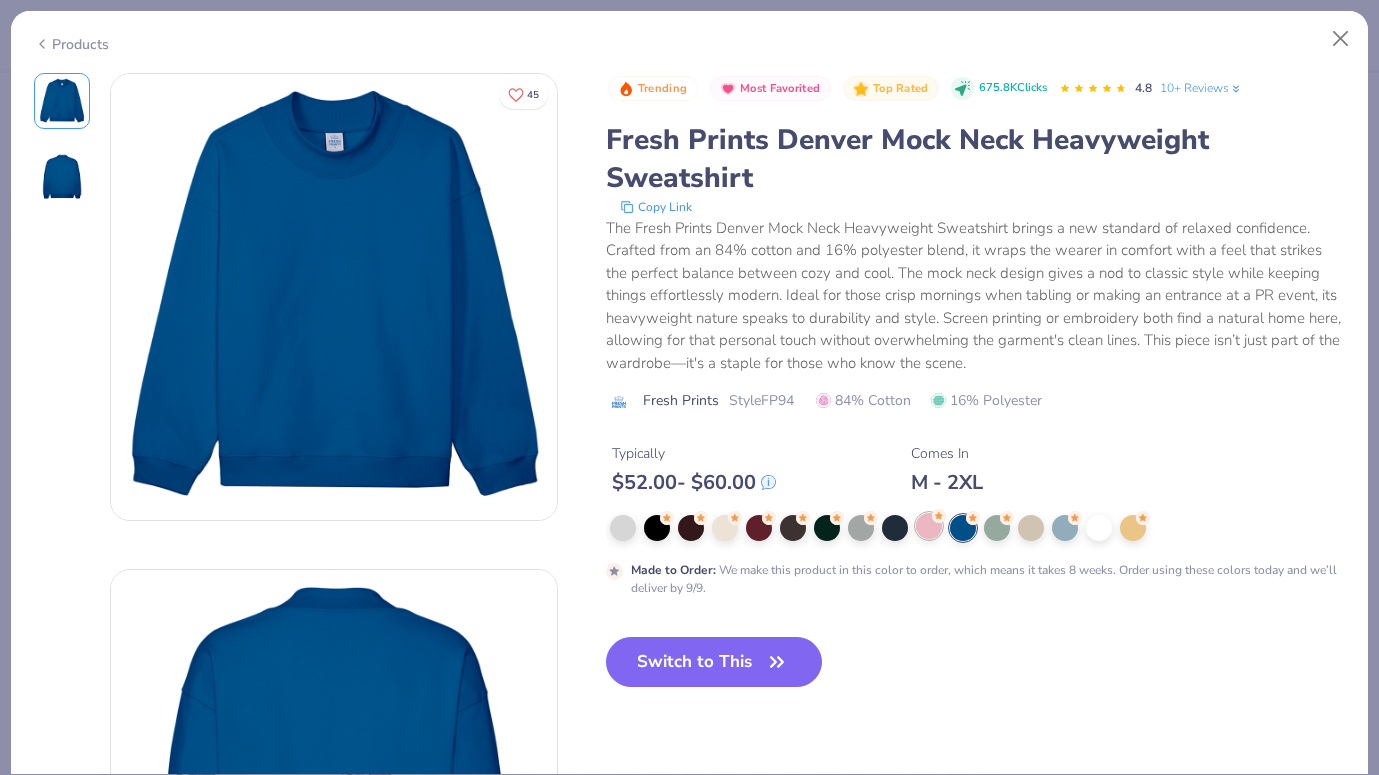 click at bounding box center [929, 526] 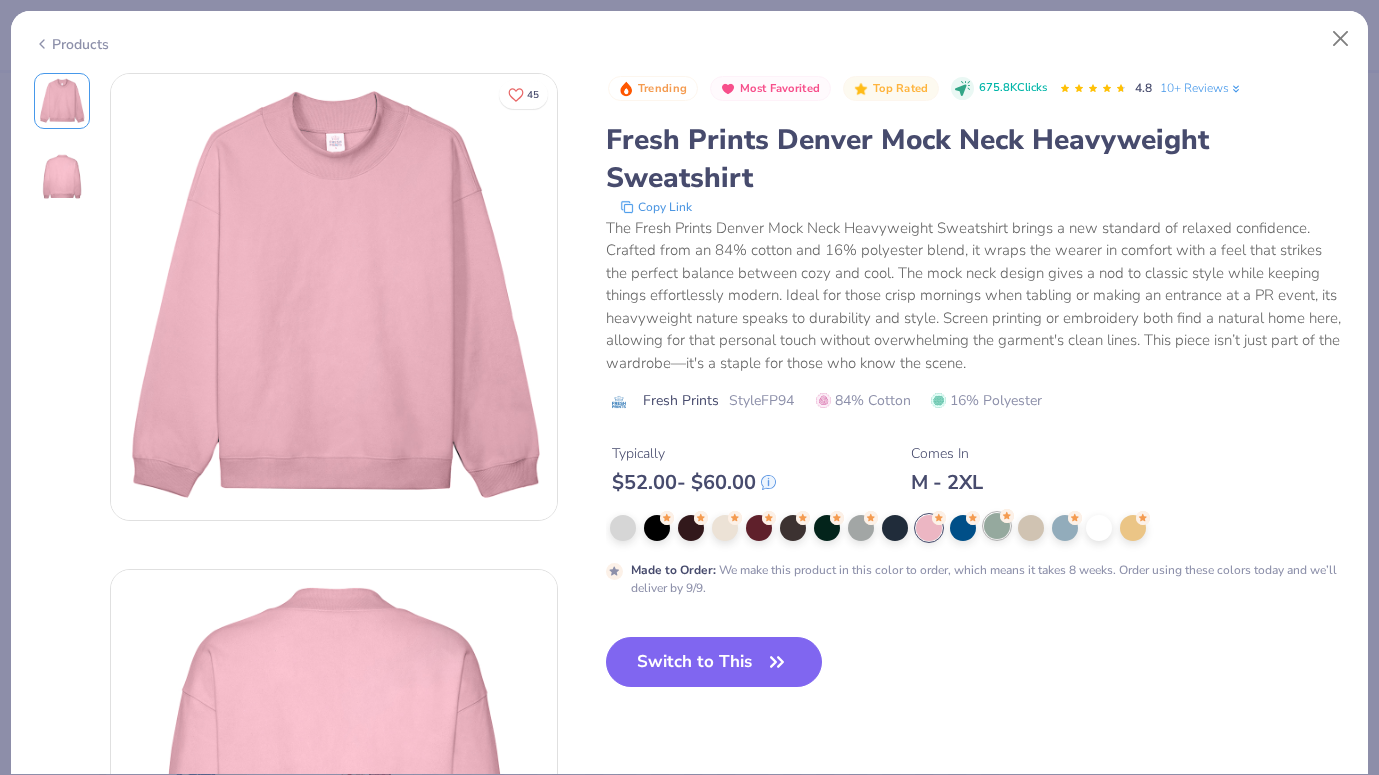 click at bounding box center [997, 526] 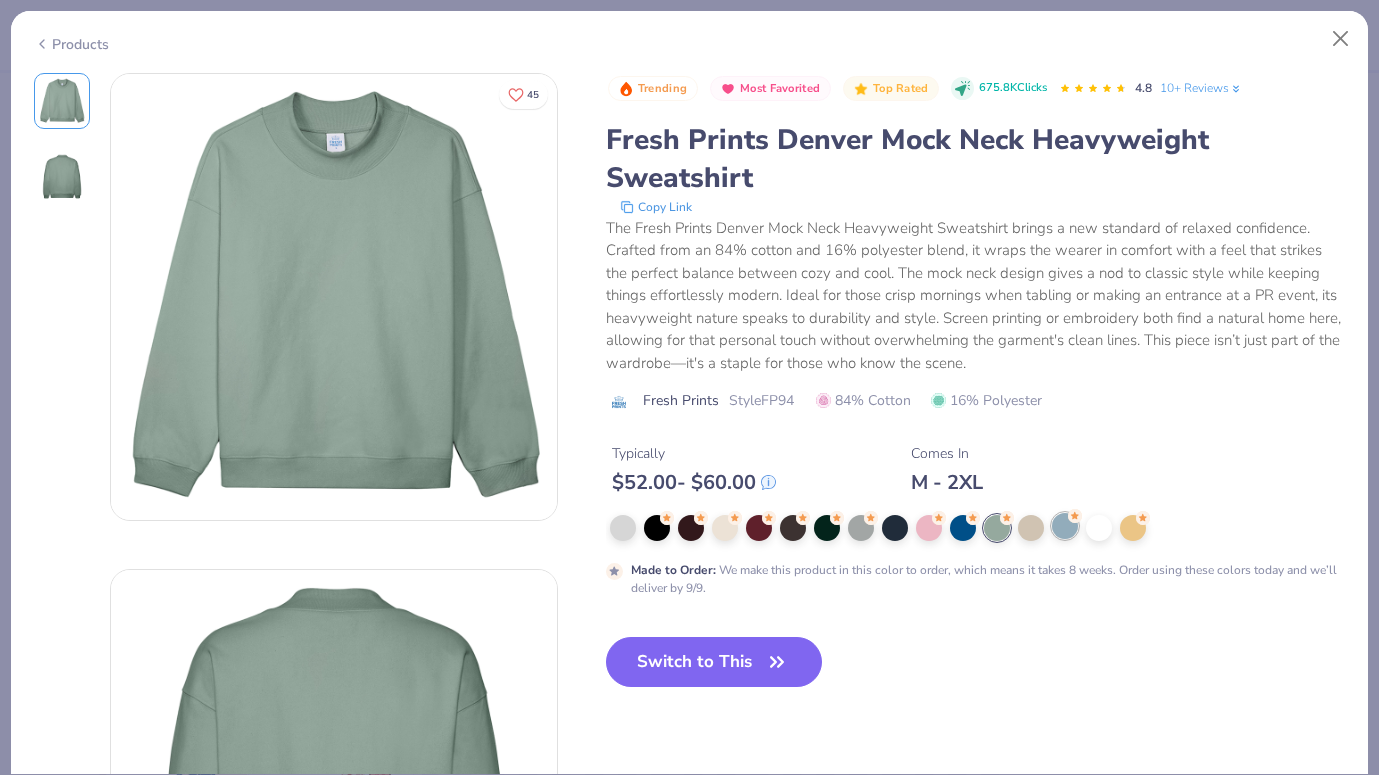 click at bounding box center (1065, 526) 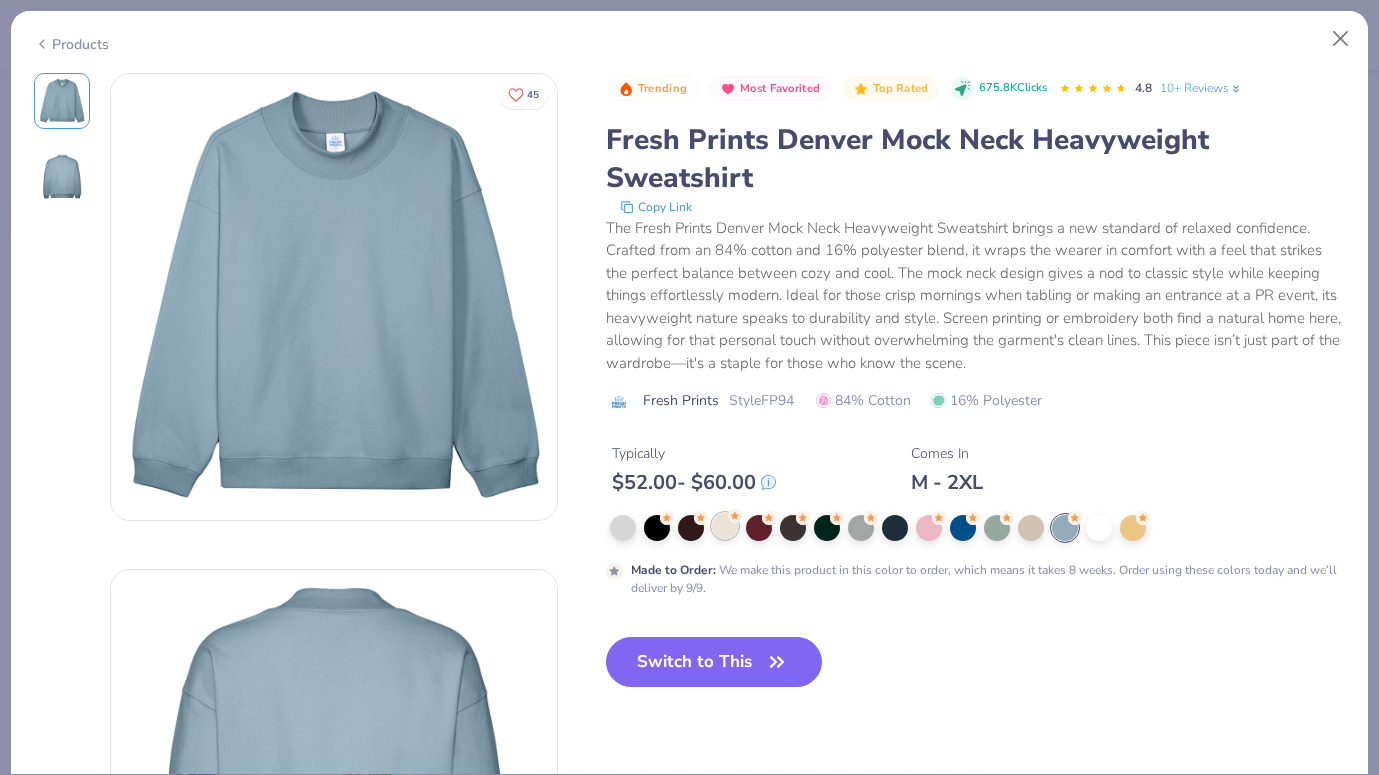 click at bounding box center [725, 526] 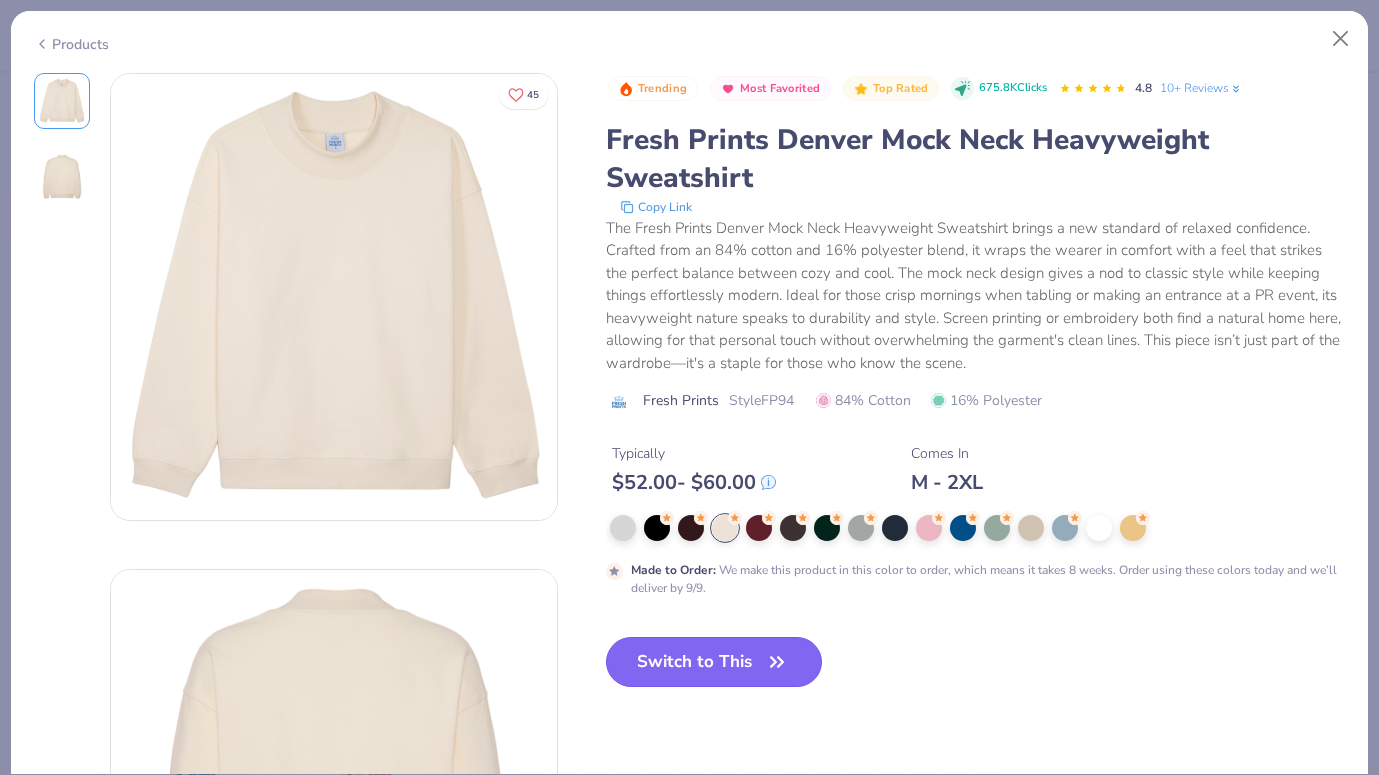 click on "Switch to This" at bounding box center (714, 662) 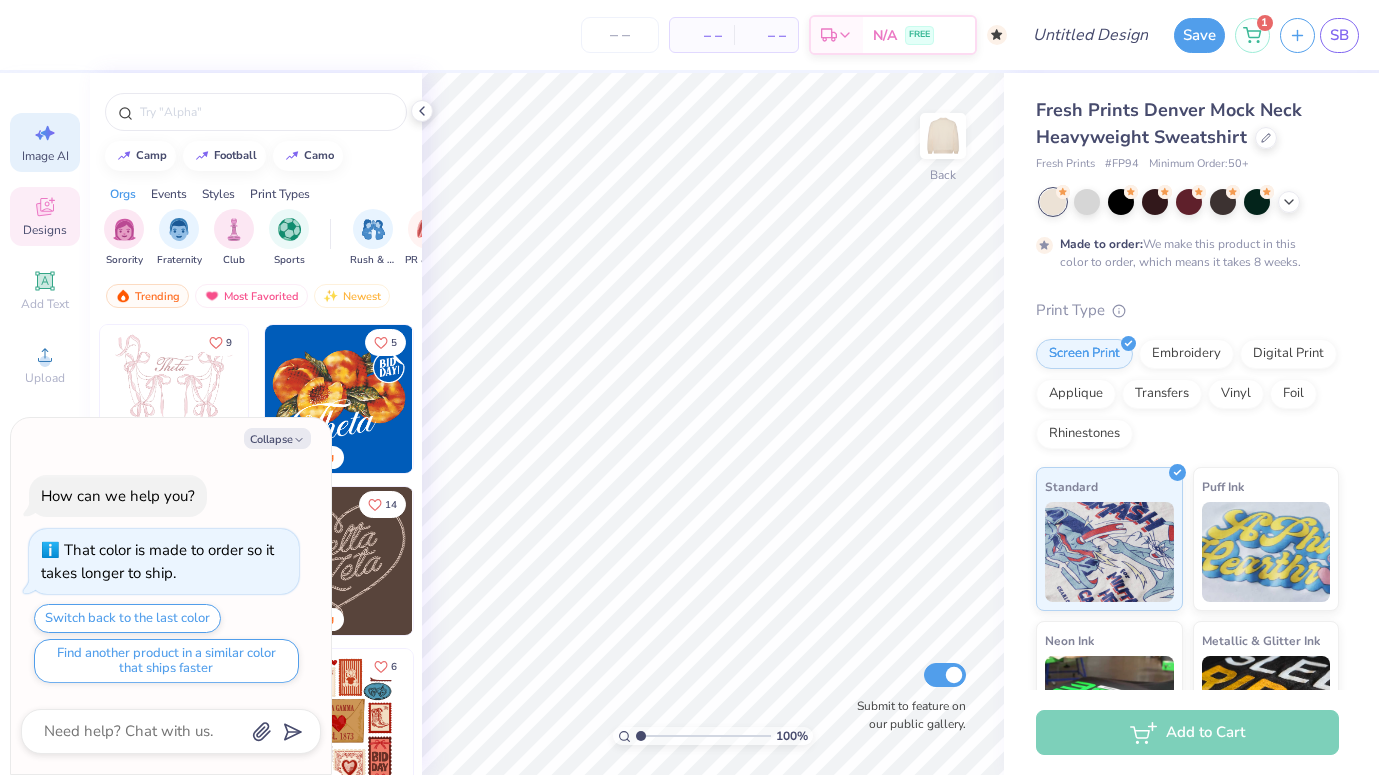 click 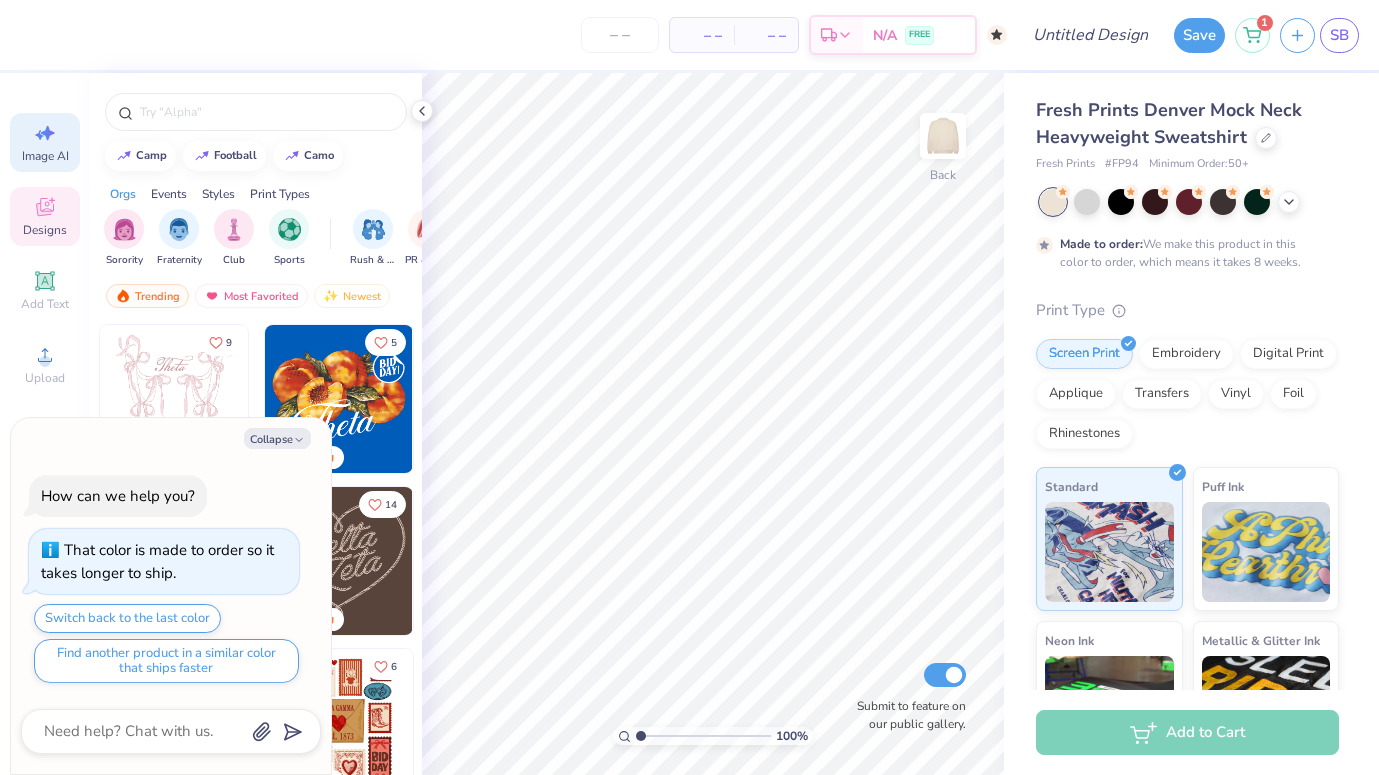 type on "x" 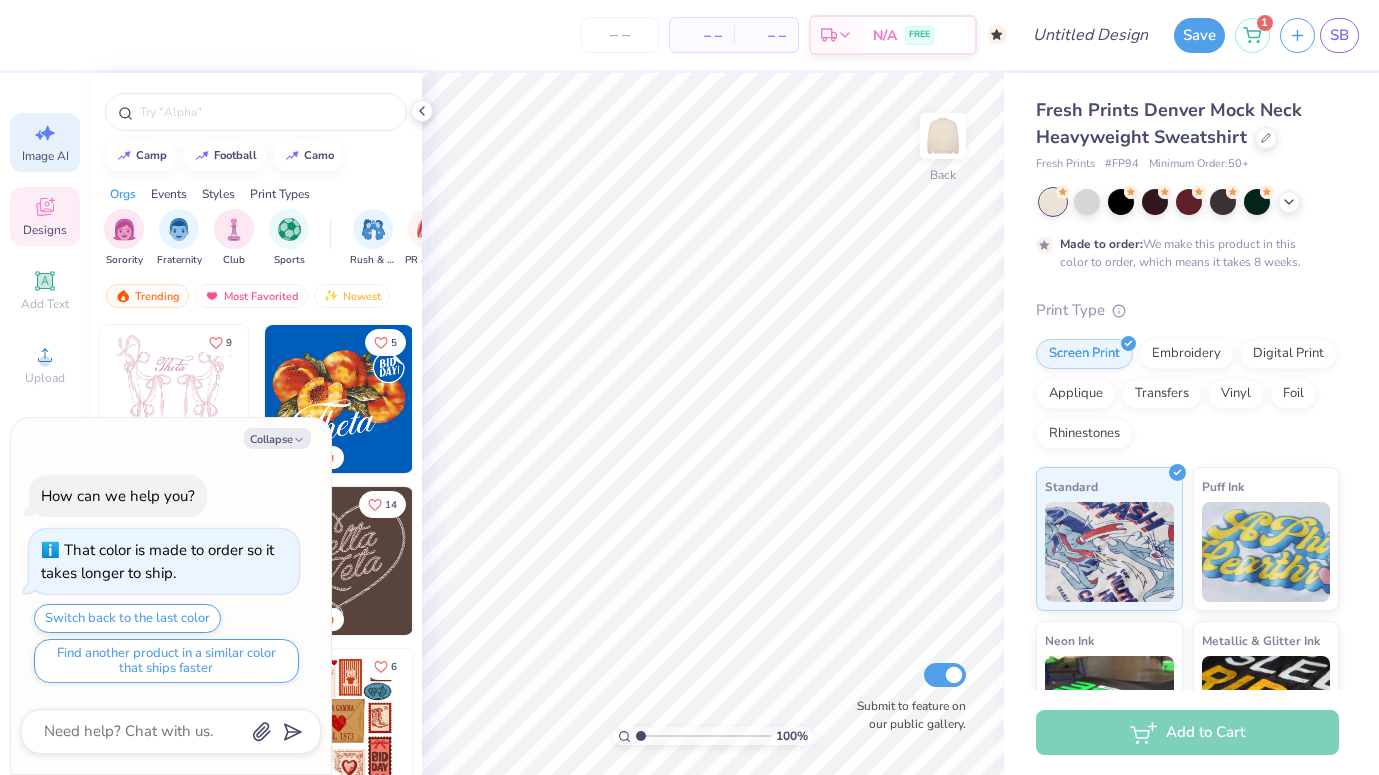 select on "4" 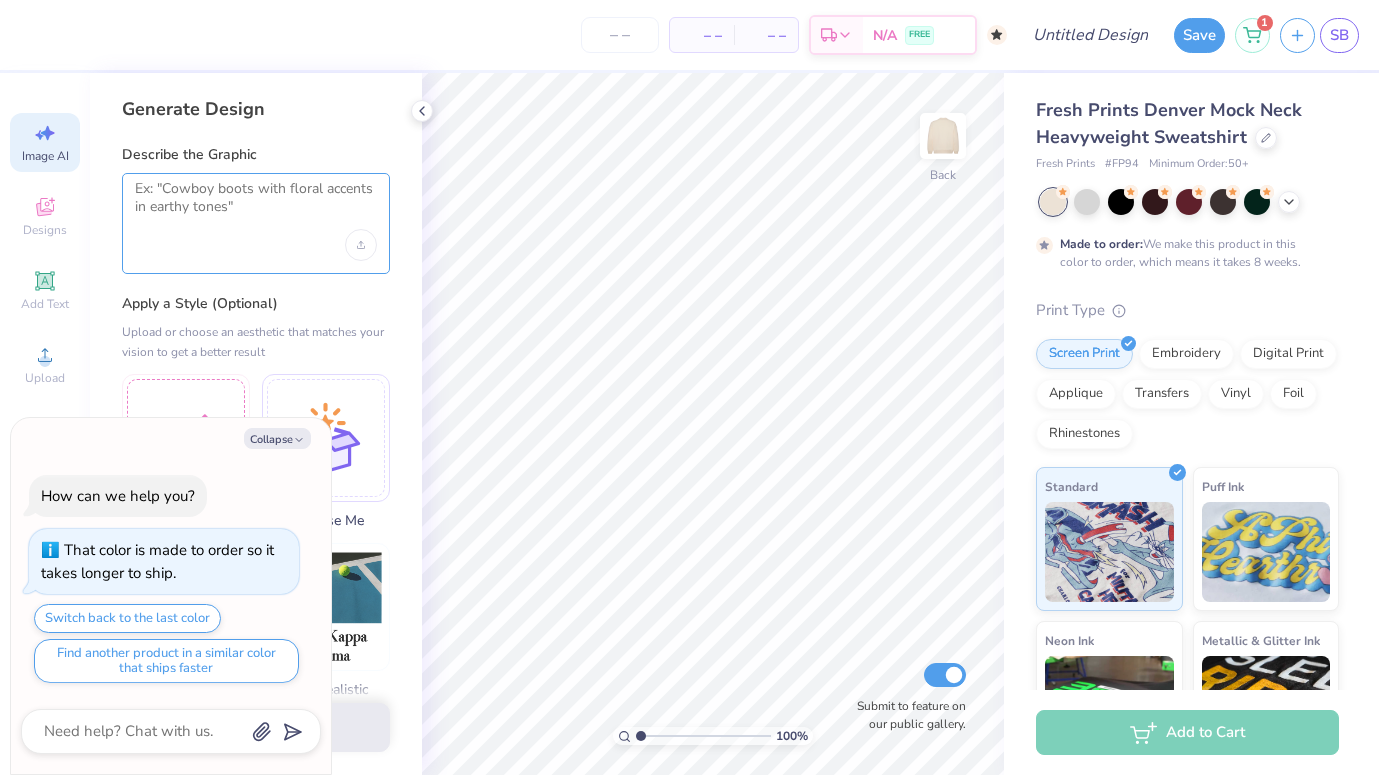 click at bounding box center [256, 205] 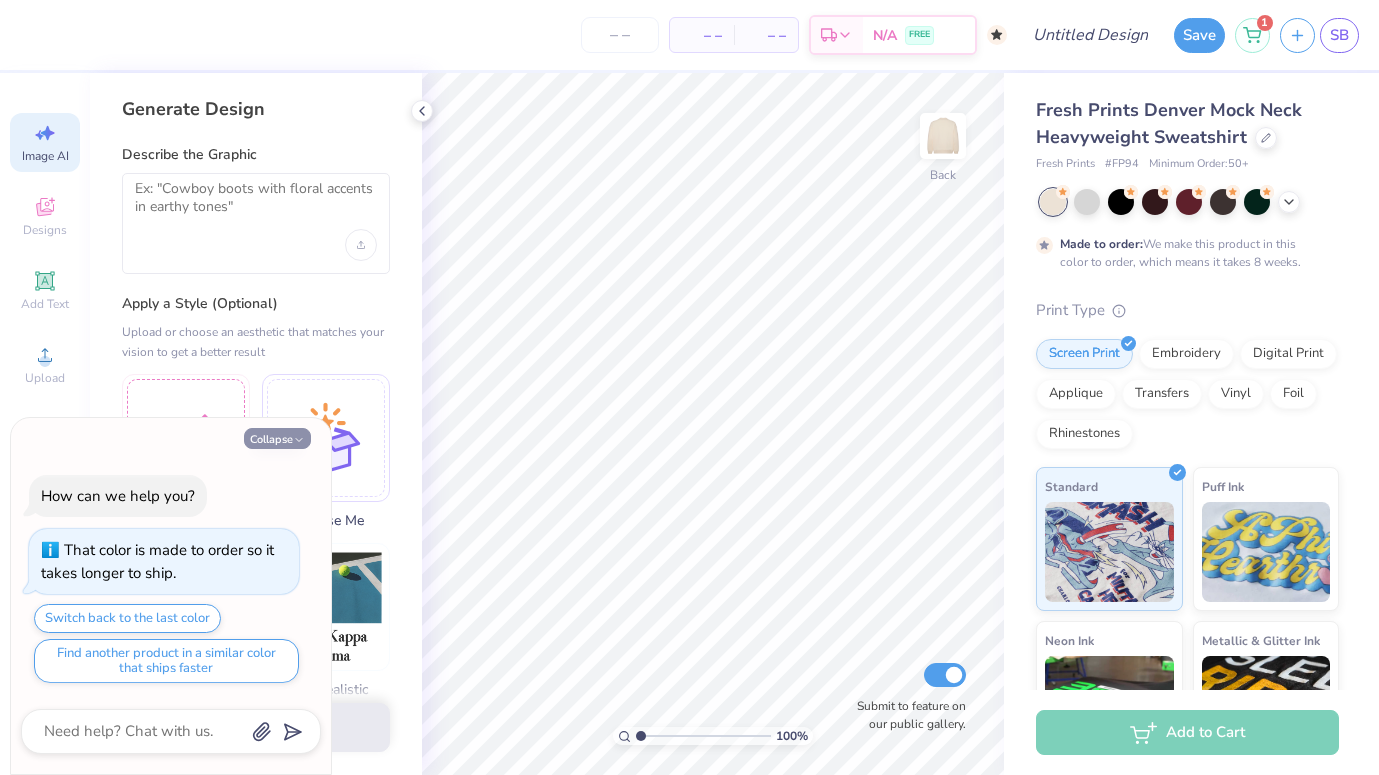 click 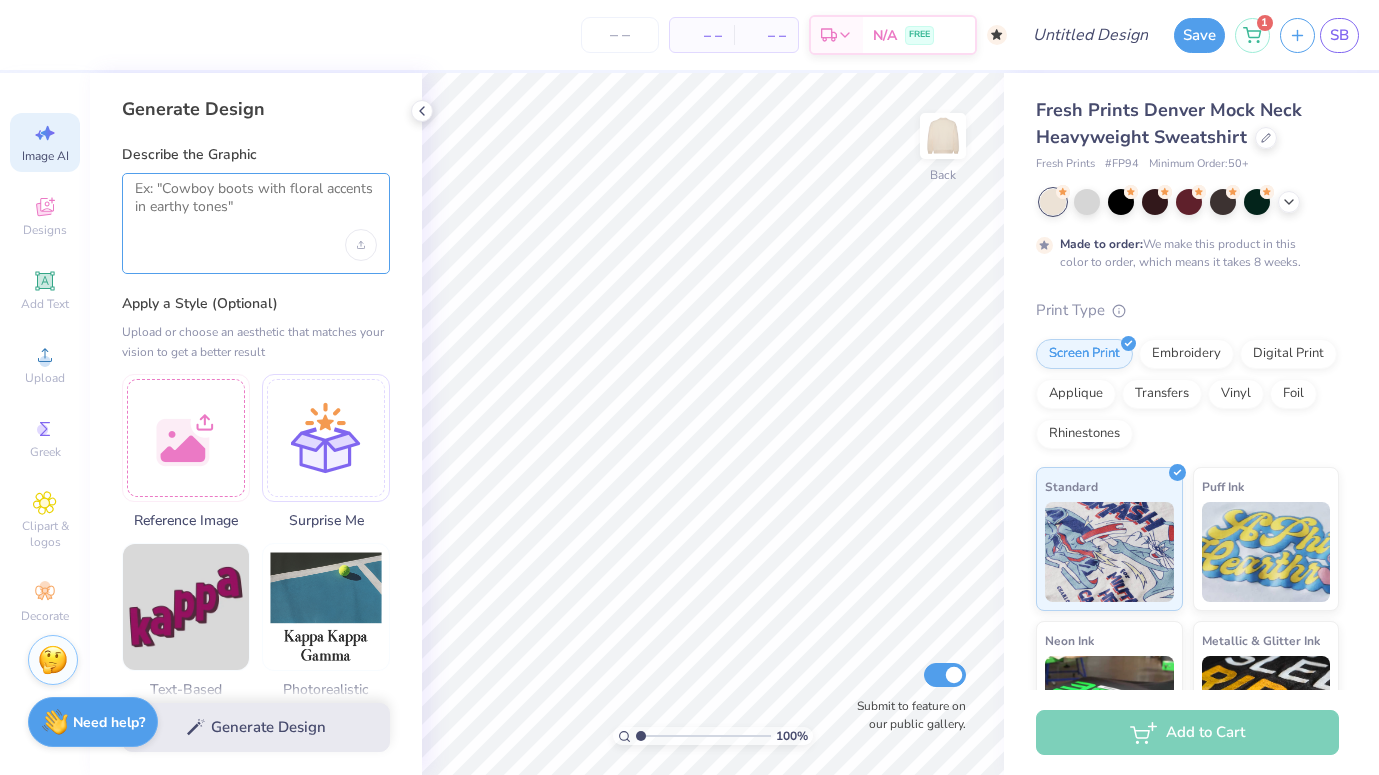 click at bounding box center [256, 205] 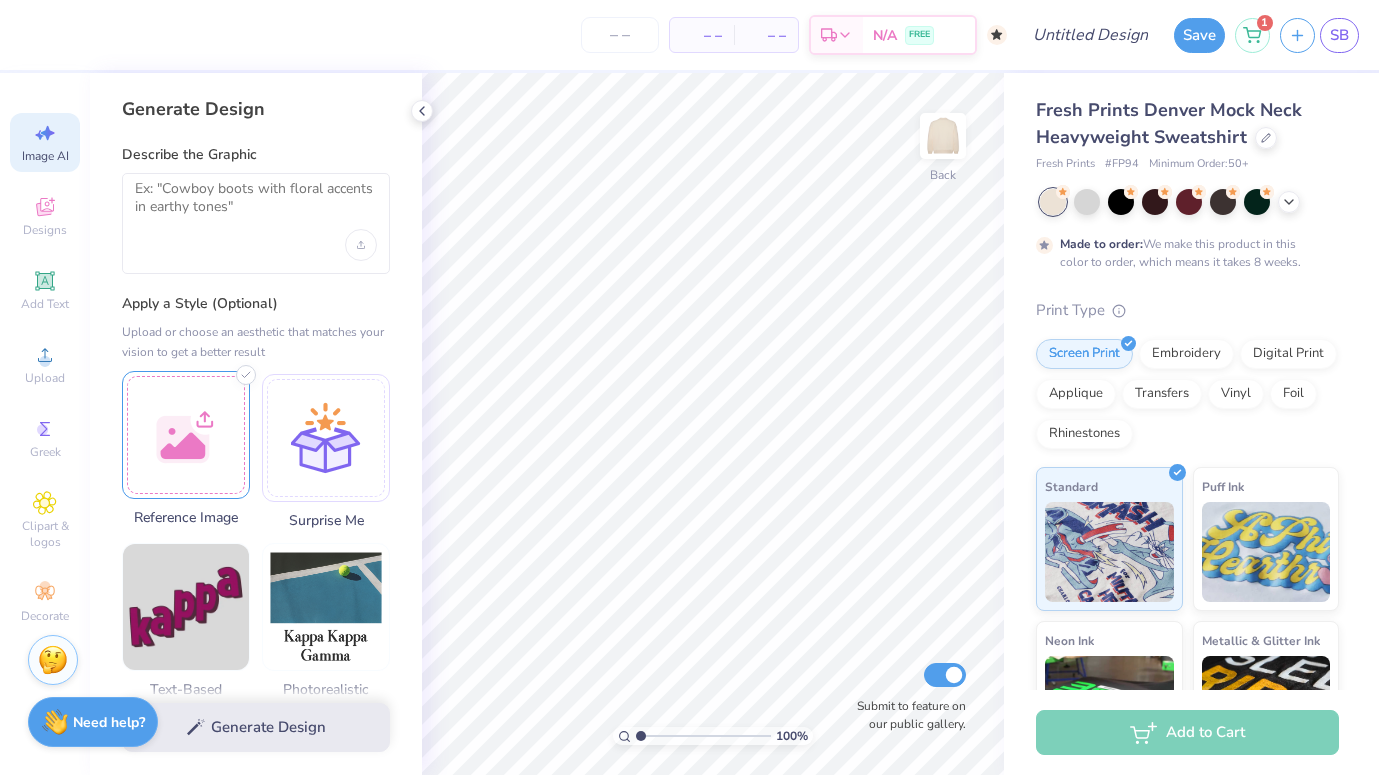 click at bounding box center (186, 435) 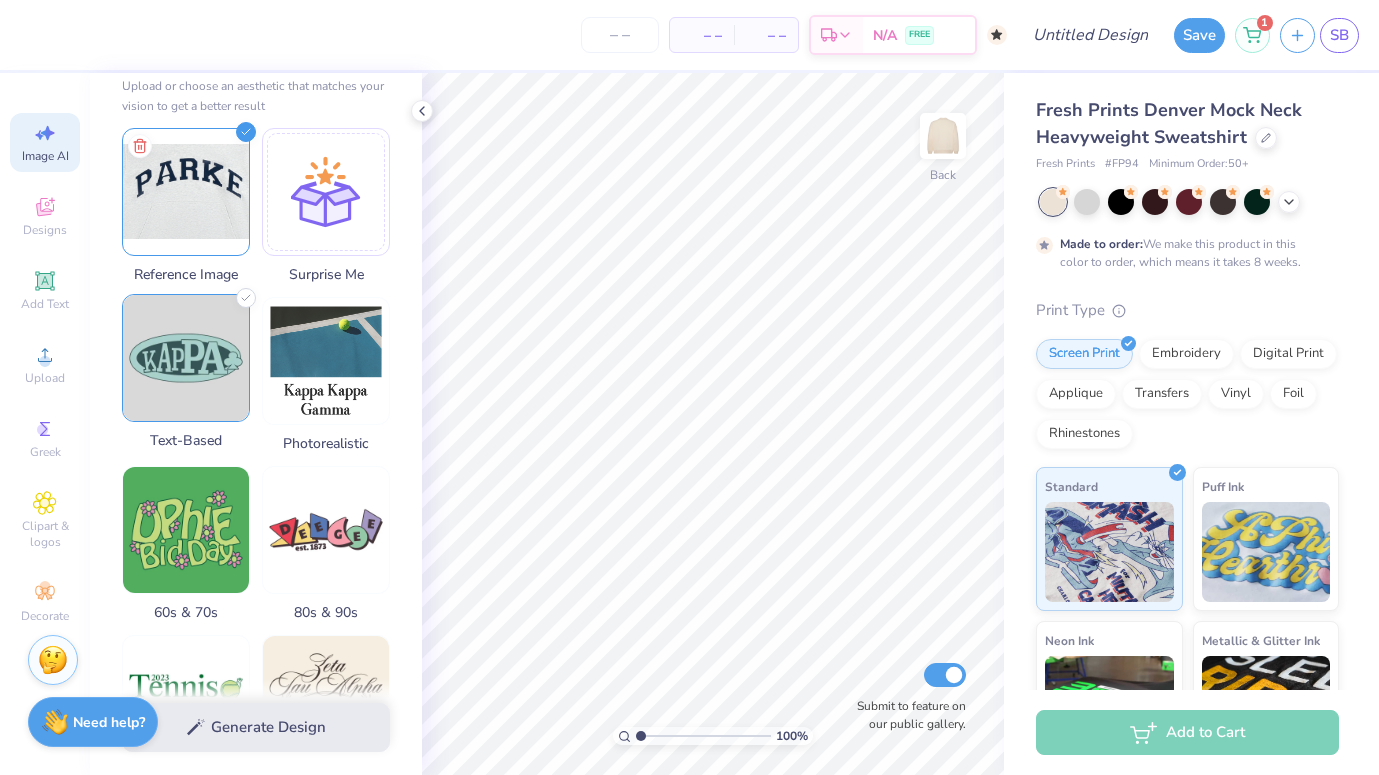 scroll, scrollTop: 0, scrollLeft: 0, axis: both 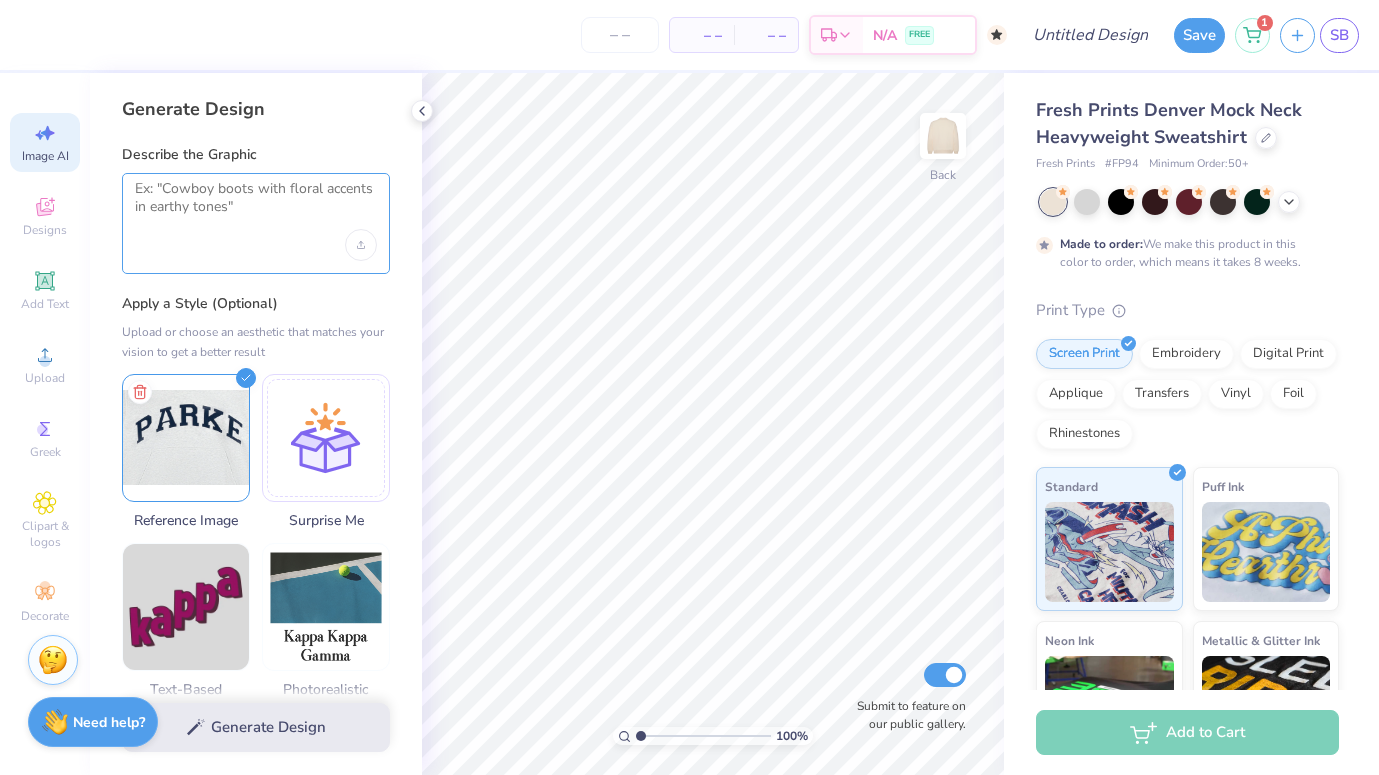 click at bounding box center [256, 205] 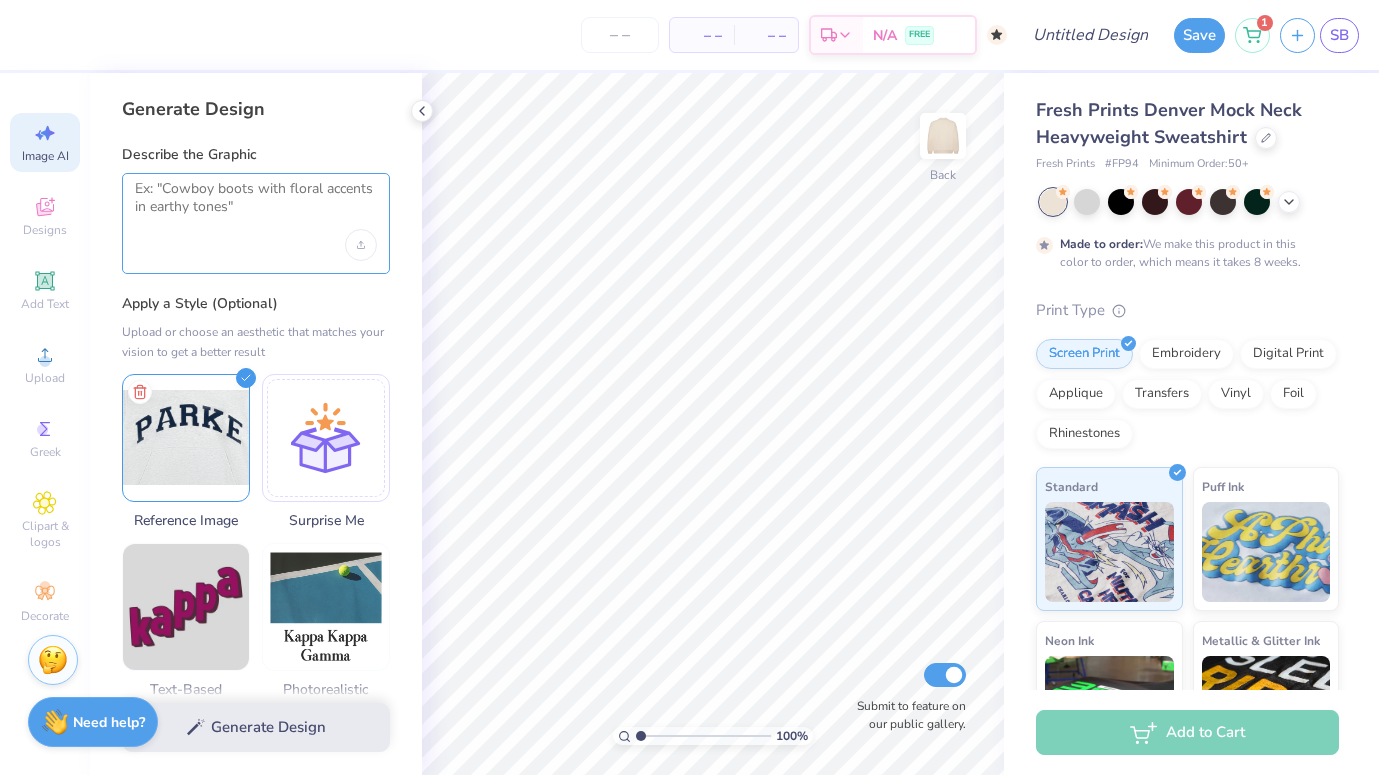 type on "m" 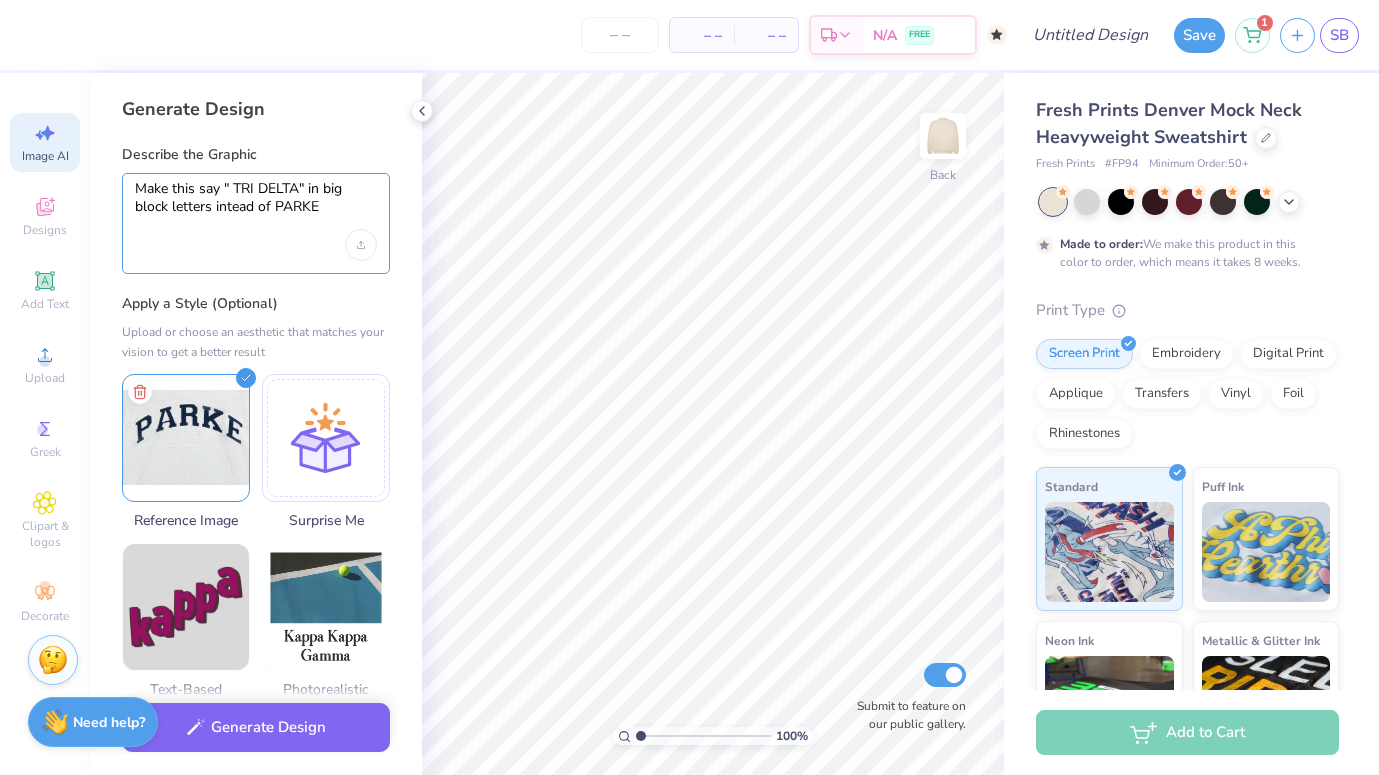 click on "Make this say " TRI DELTA" in big block letters intead of PARKE" at bounding box center [256, 205] 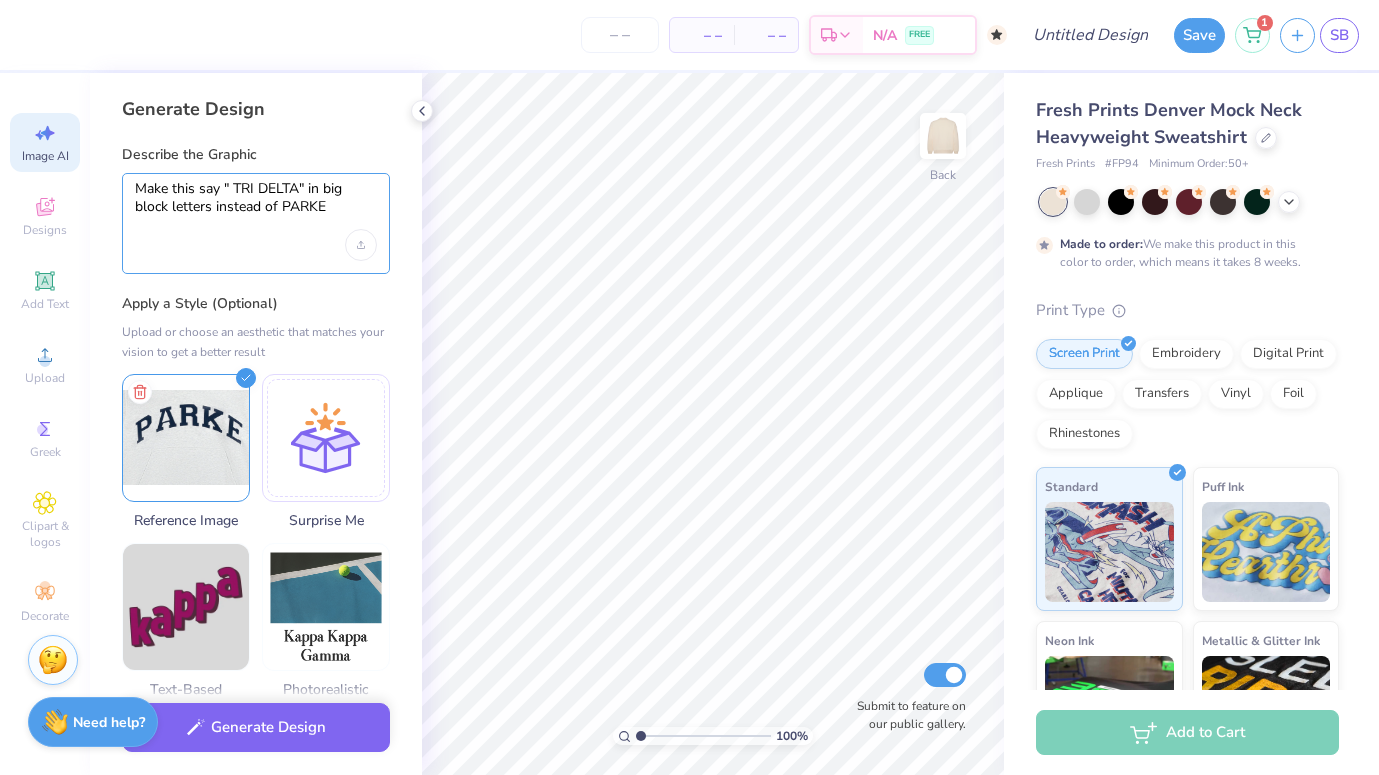 click on "Make this say " TRI DELTA" in big block letters instead of PARKE" at bounding box center (256, 205) 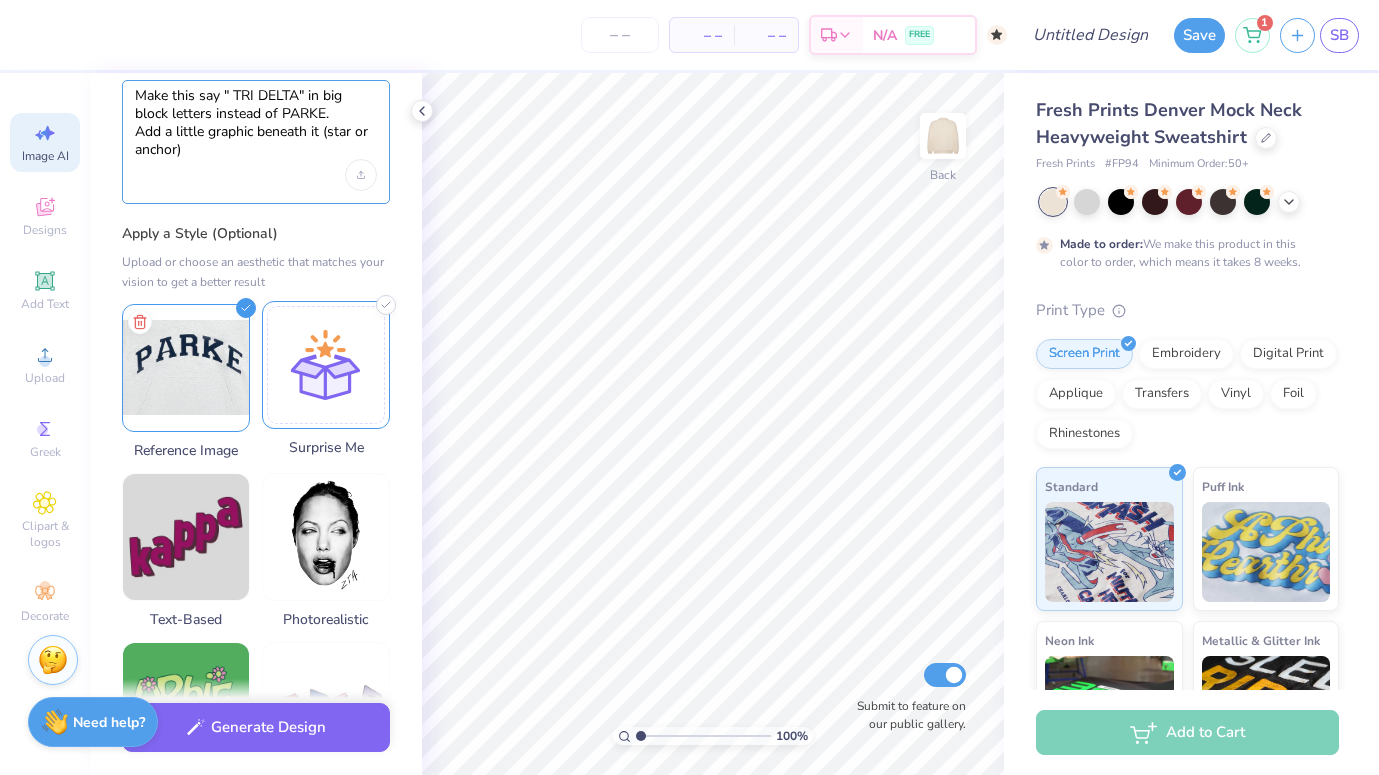 scroll, scrollTop: 0, scrollLeft: 0, axis: both 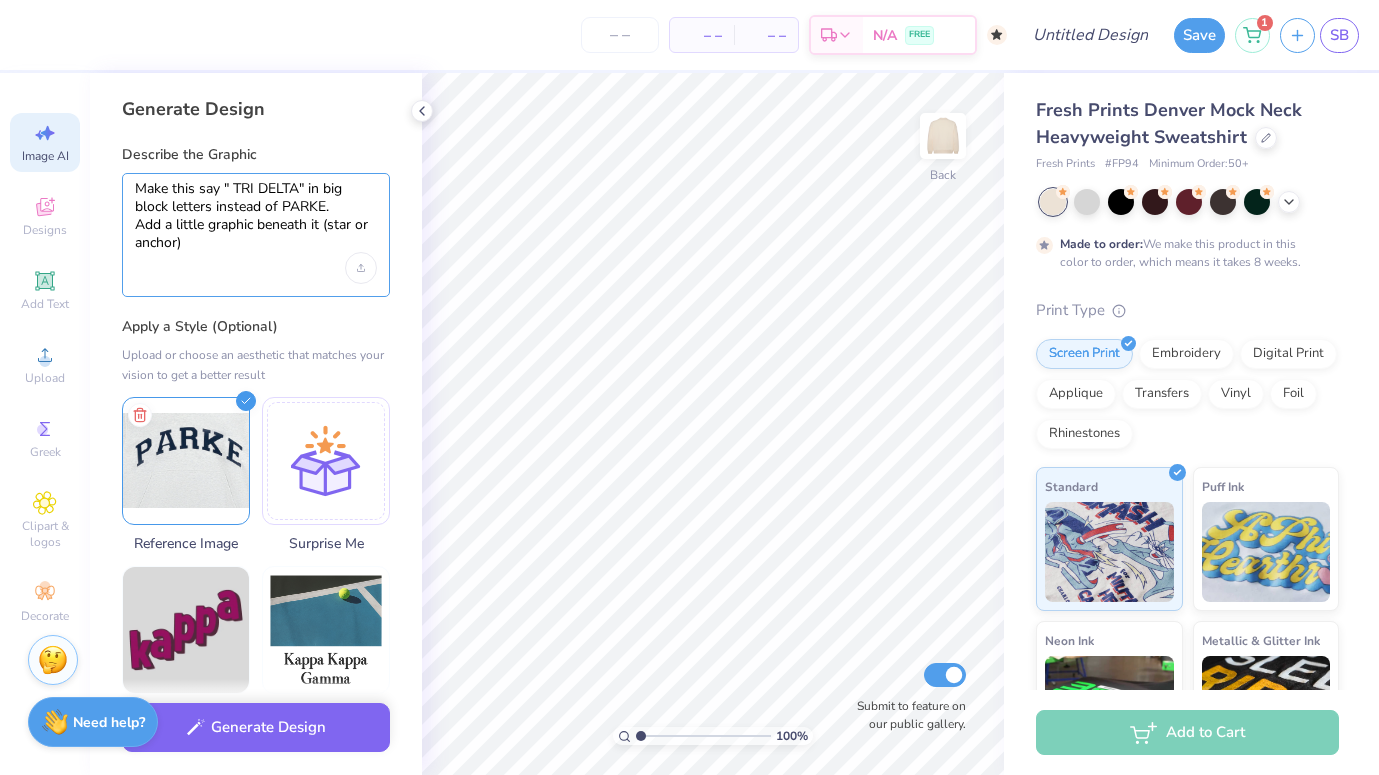 click on "Make this say " TRI DELTA" in big block letters instead of PARKE.
Add a little graphic beneath it (star or anchor)" at bounding box center [256, 216] 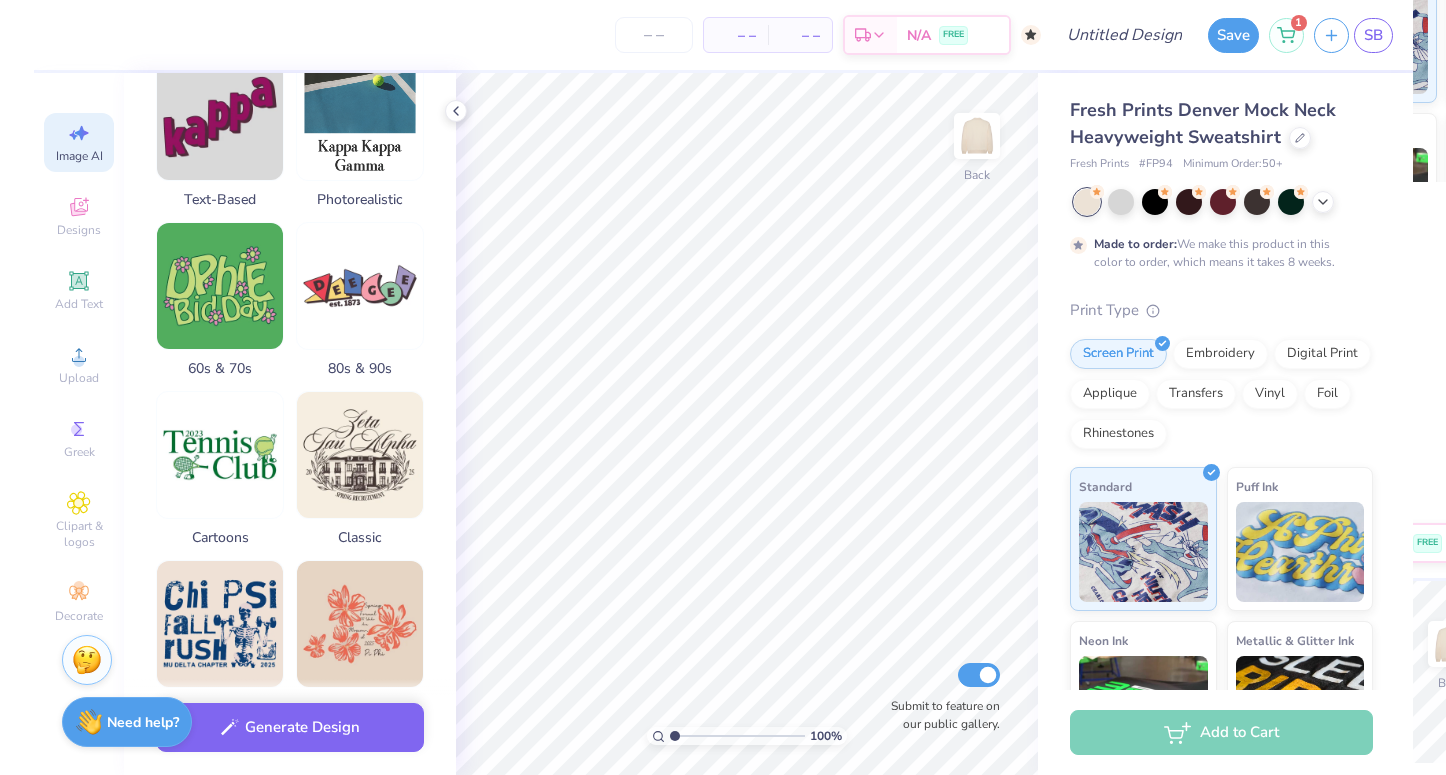 scroll, scrollTop: 672, scrollLeft: 0, axis: vertical 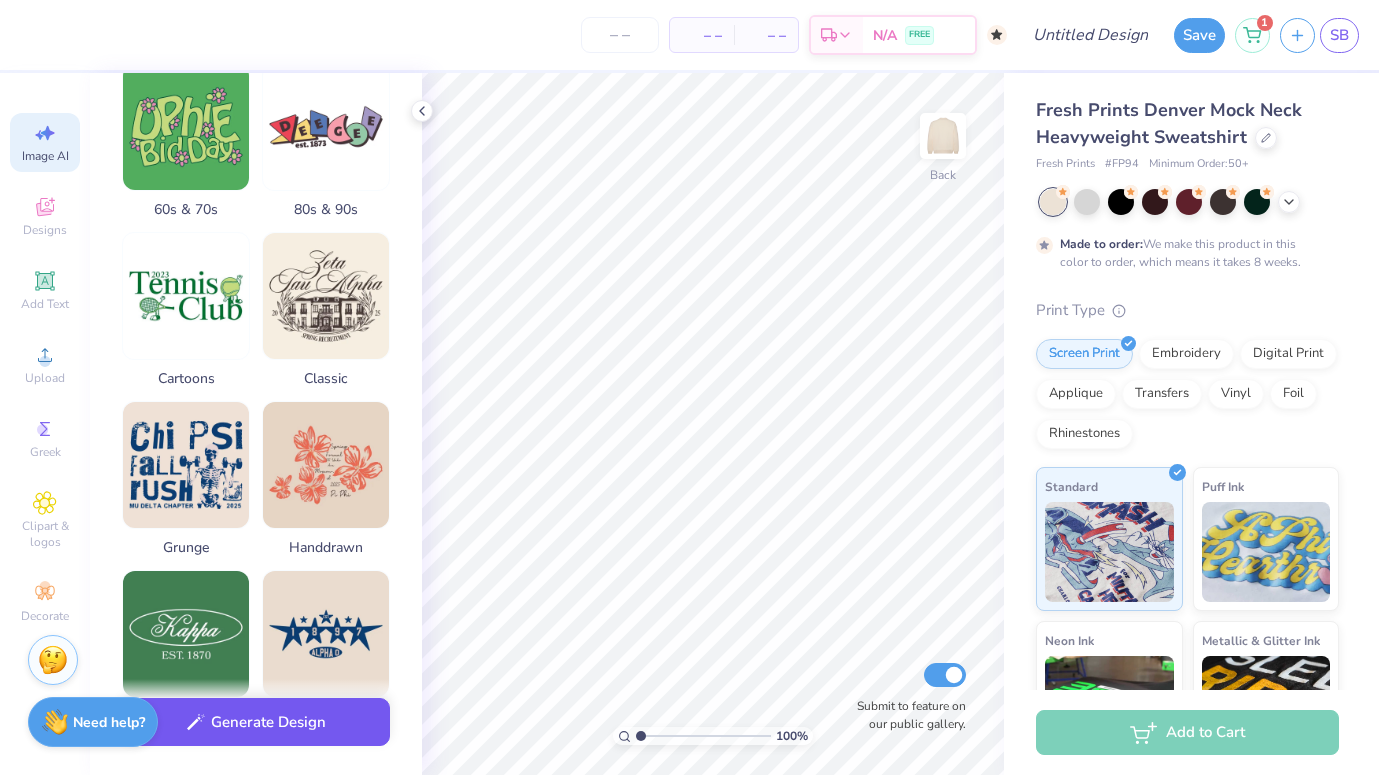 type on "Make this say " TRI DELTA" in big block letters instead of PARKE.
Add a little graphic beneath it (star or little flower)" 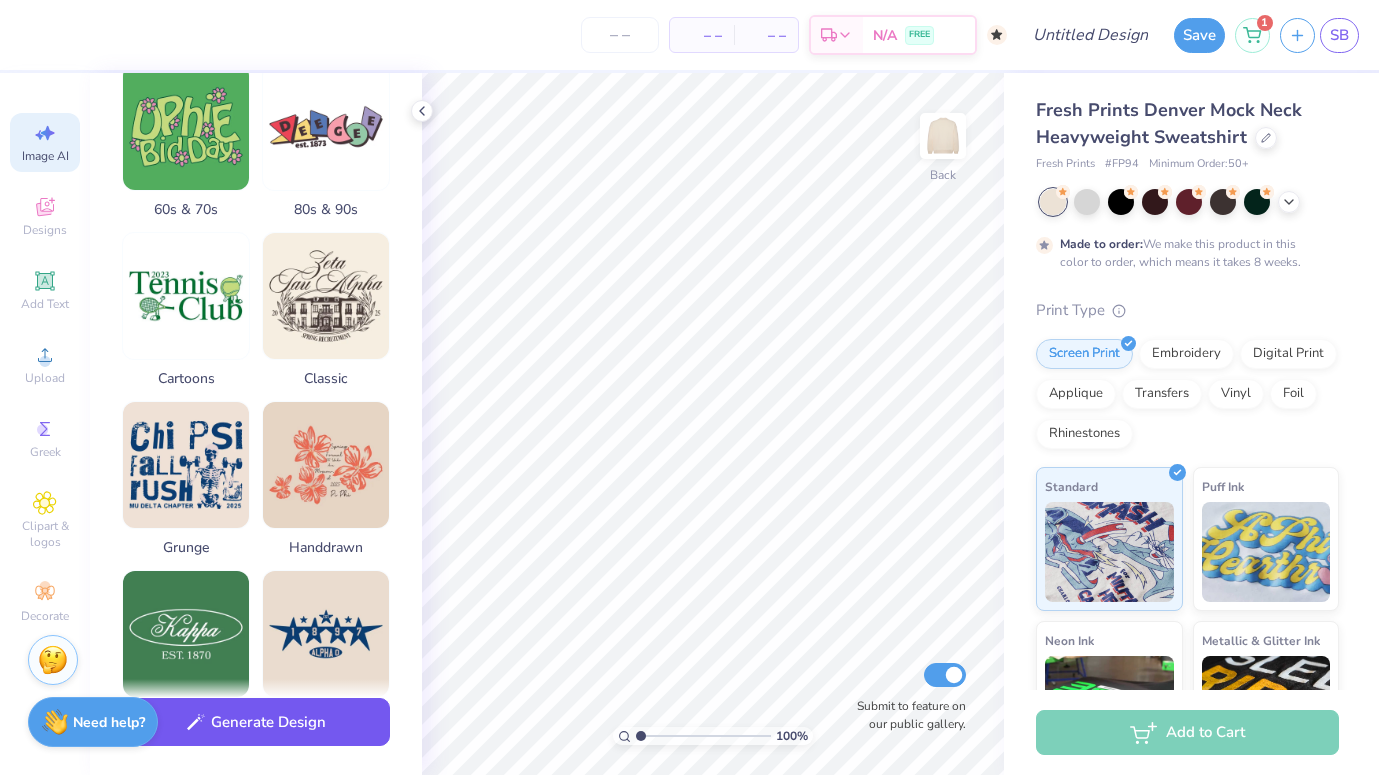 click on "Generate Design" at bounding box center [256, 722] 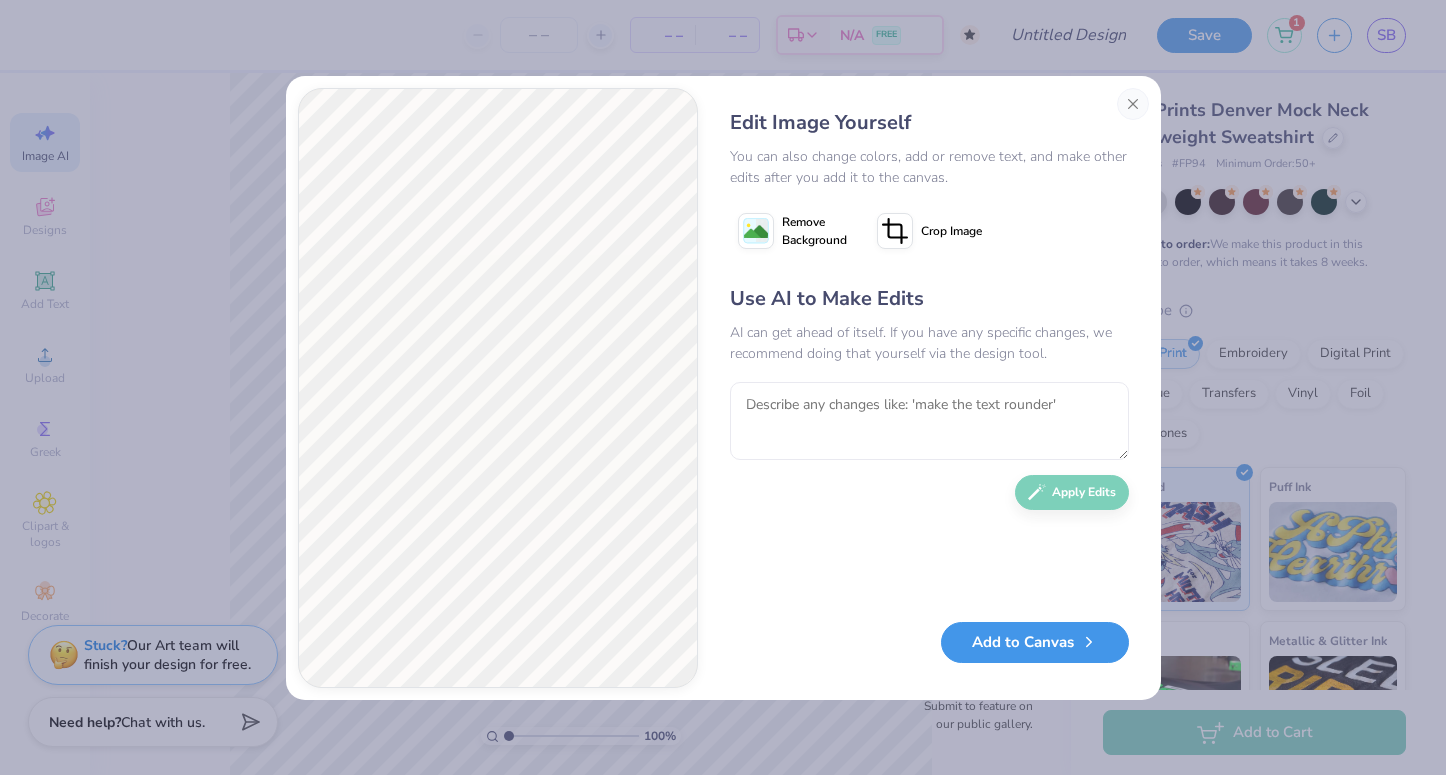 click on "Add to Canvas" at bounding box center [1035, 642] 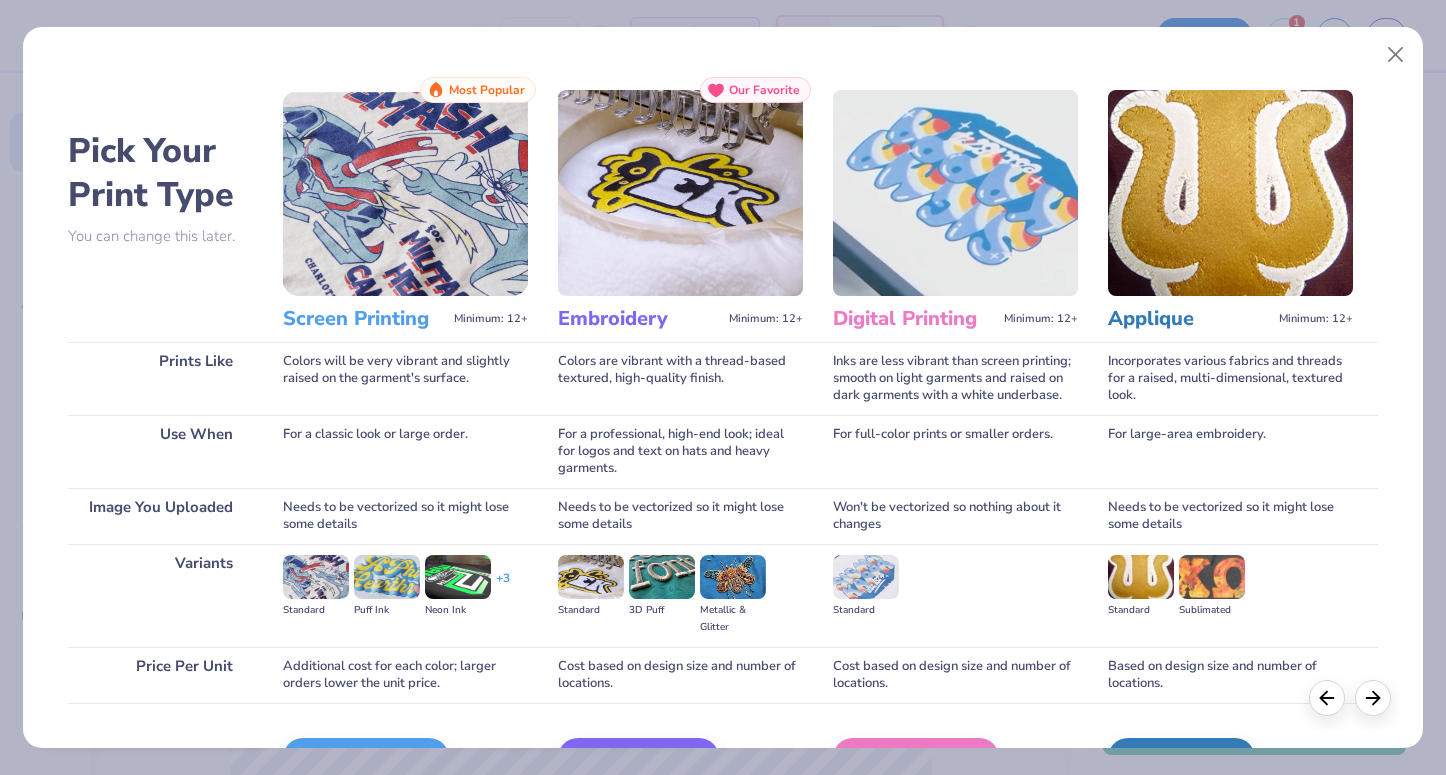 click at bounding box center [680, 193] 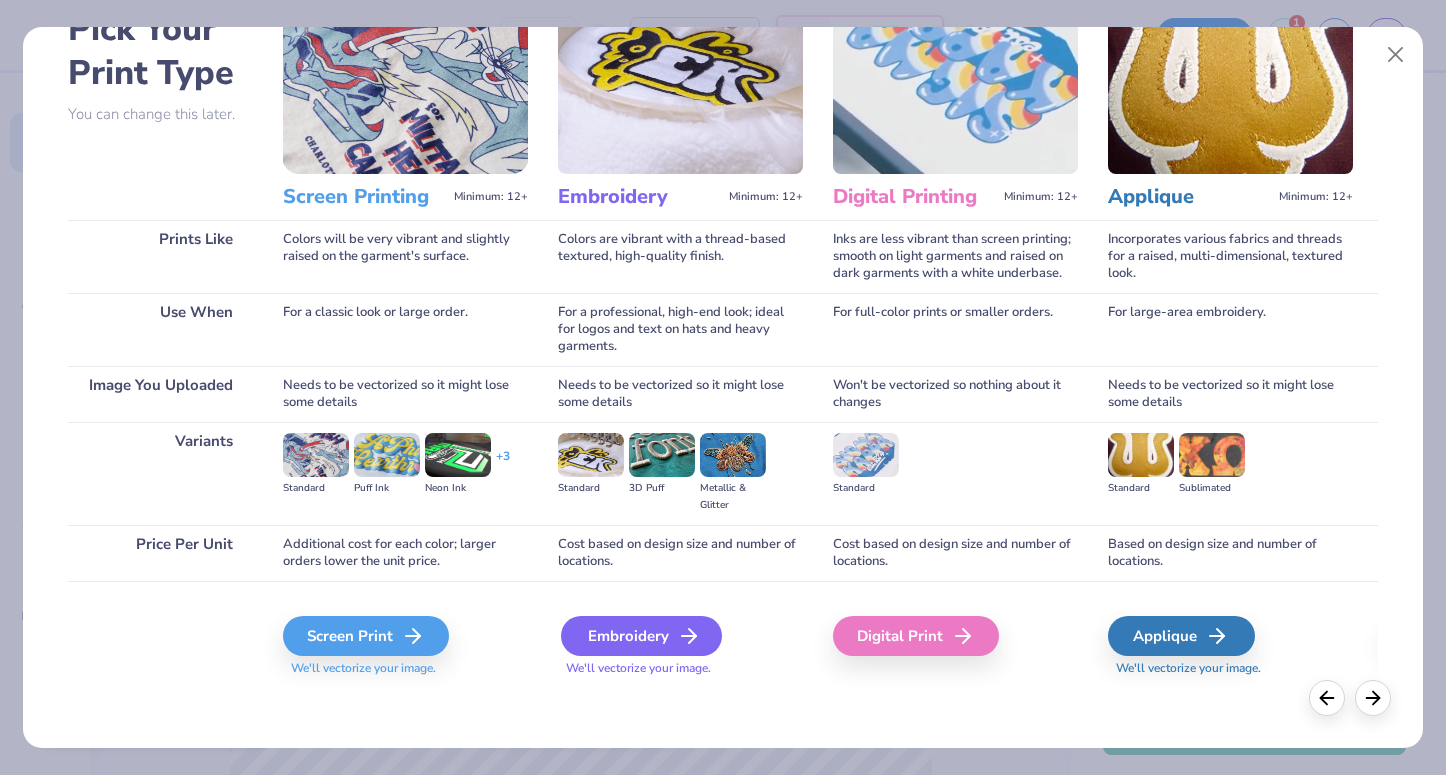 click on "Embroidery" at bounding box center (641, 636) 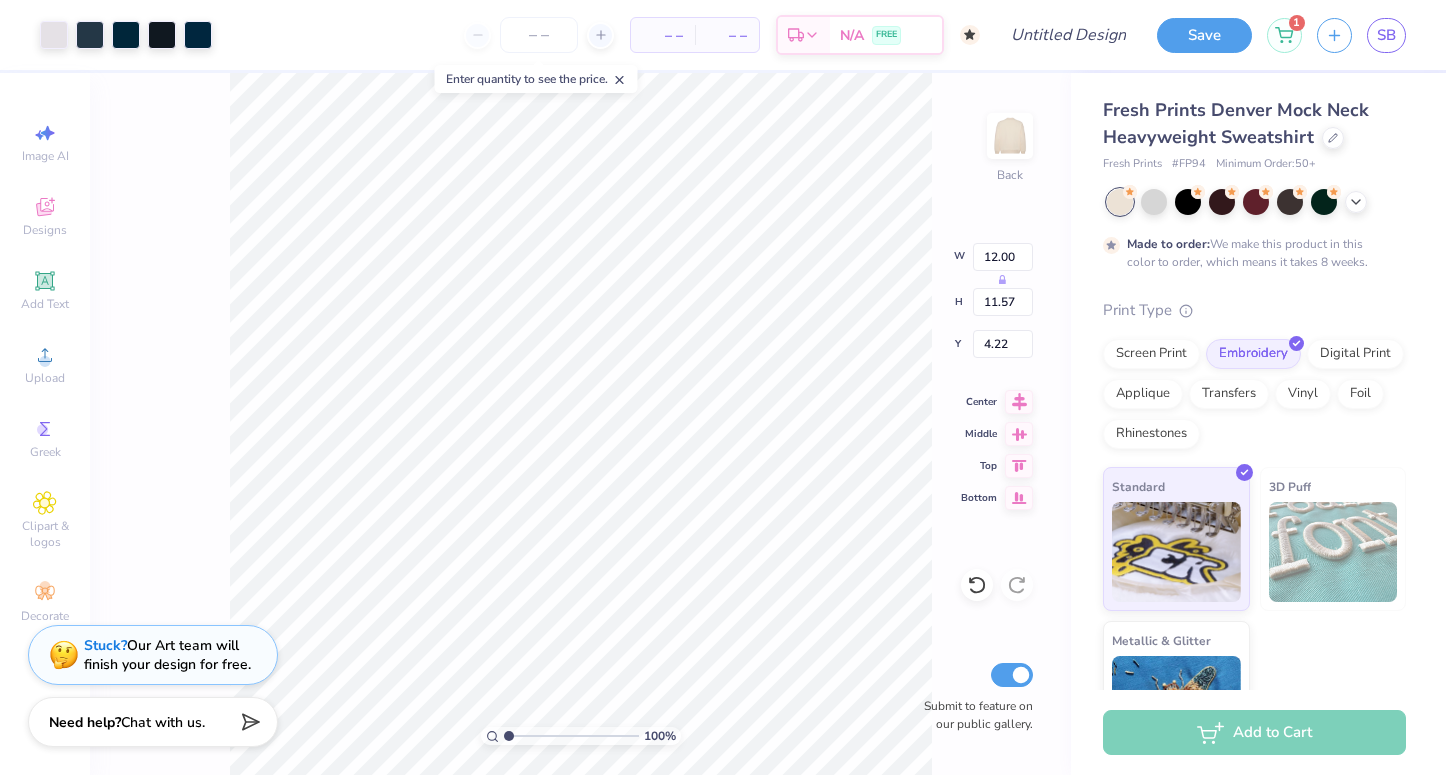 type on "1.58" 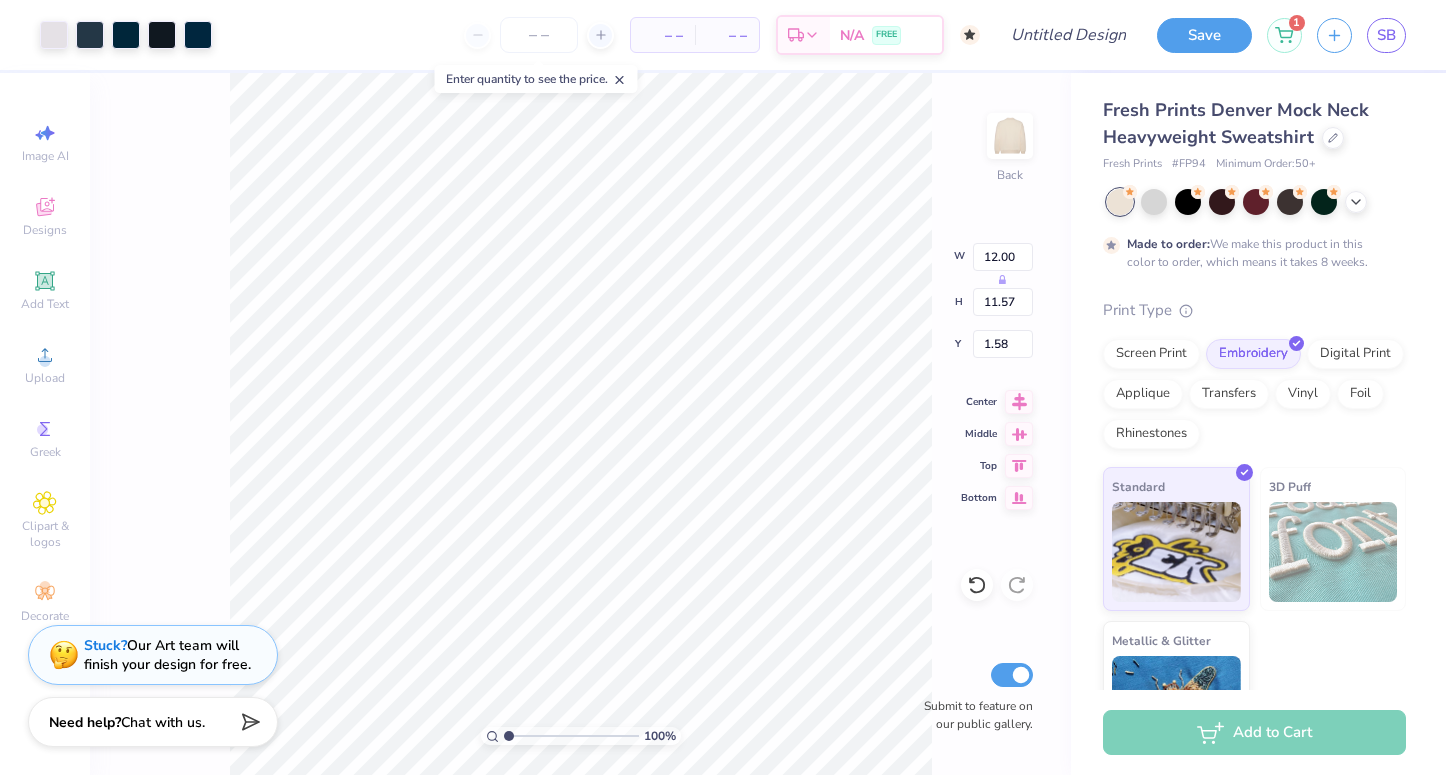 type on "10.47" 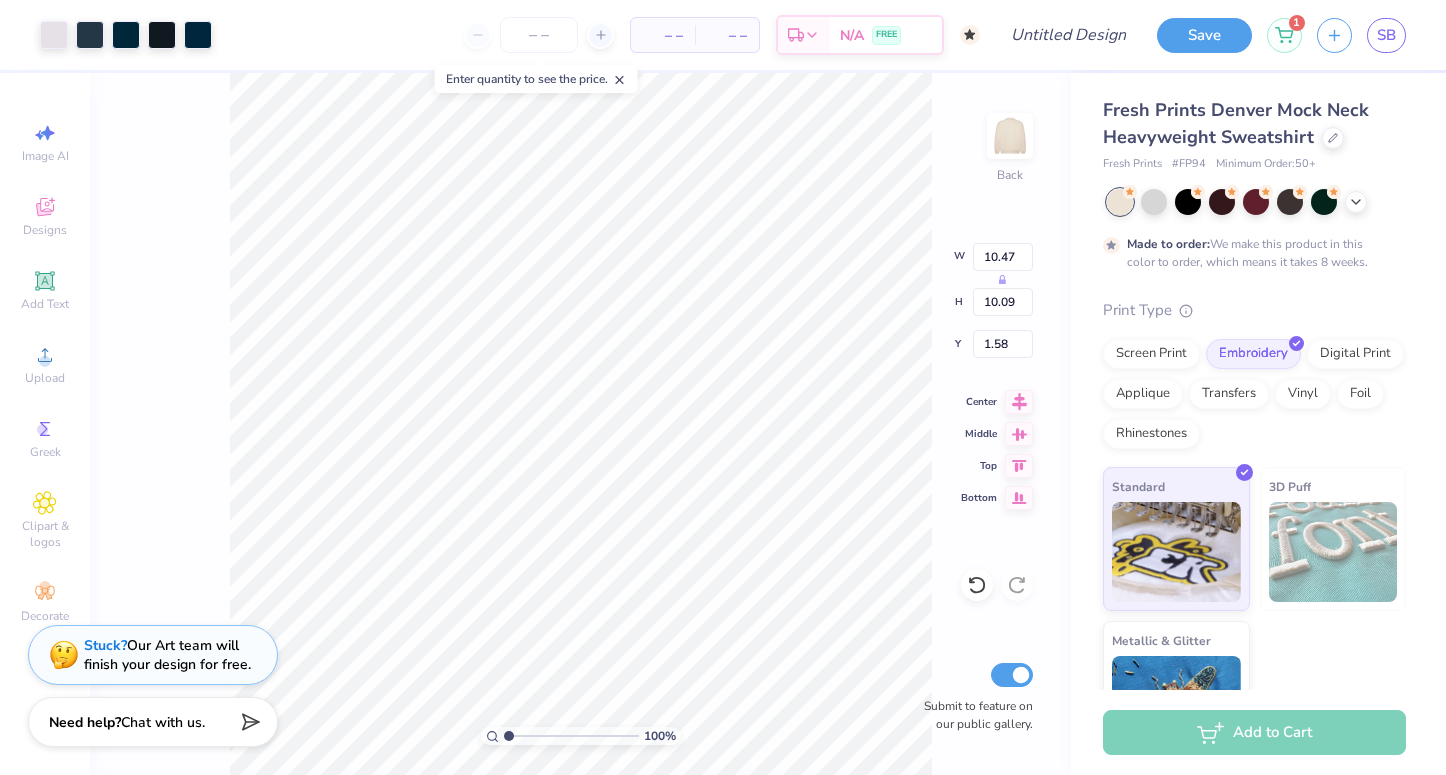 type on "1.57" 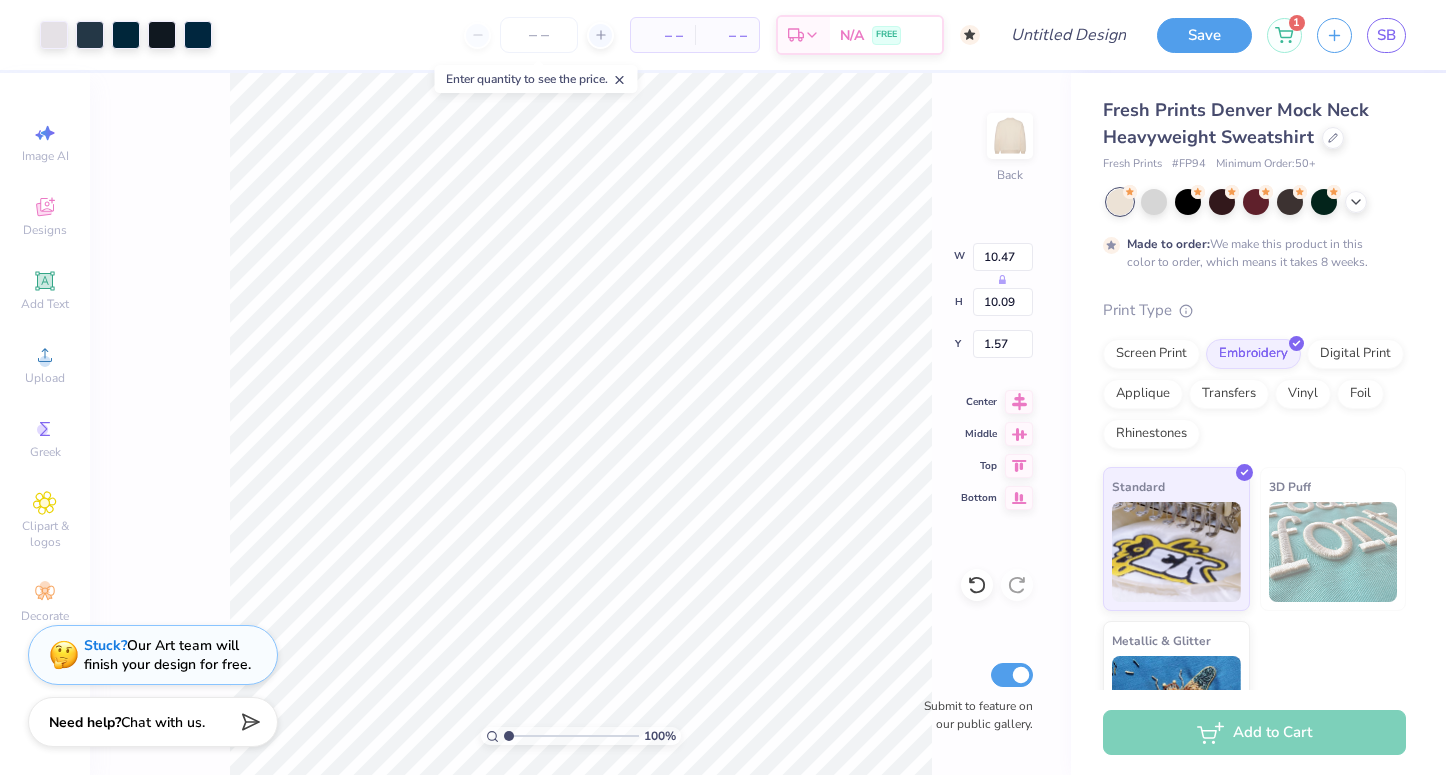 type on "1.47" 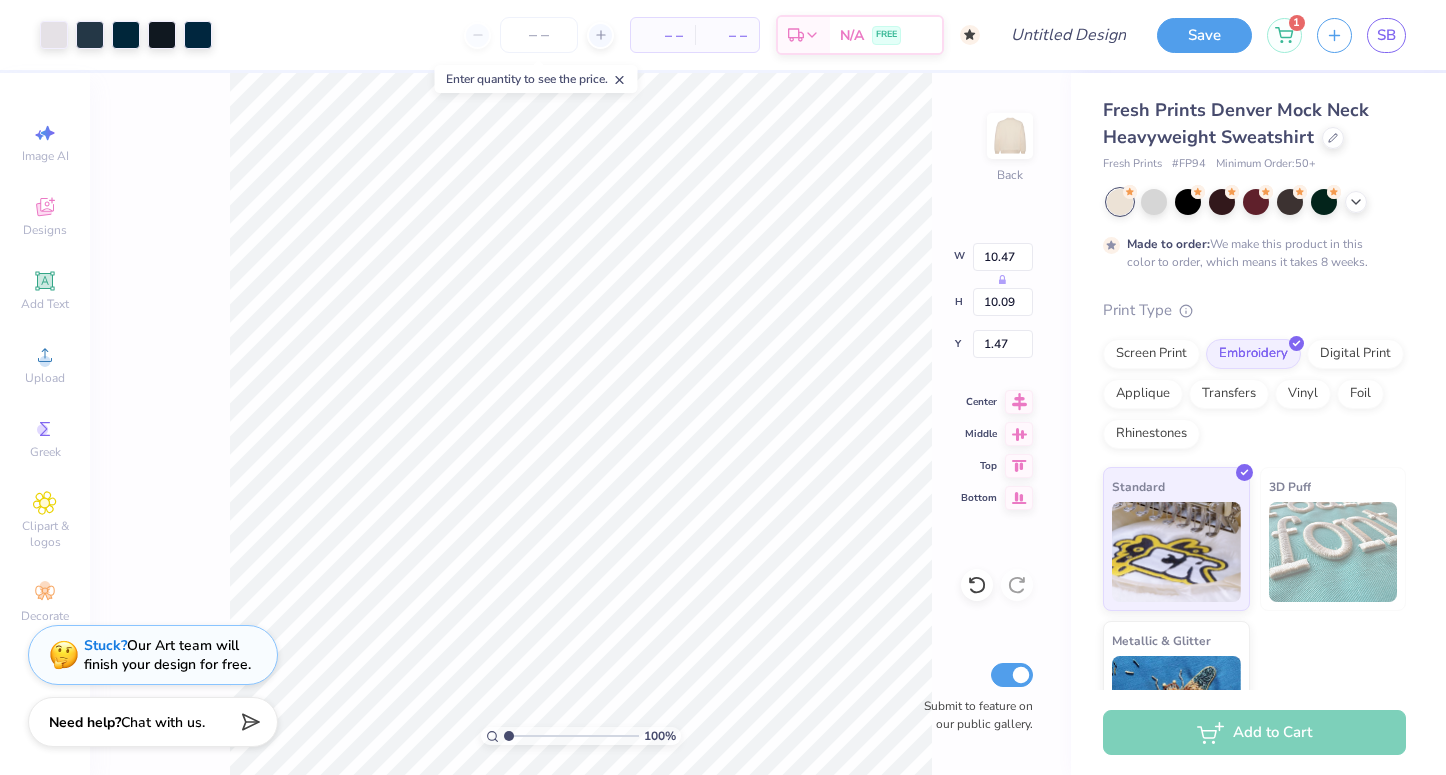 type on "2.54" 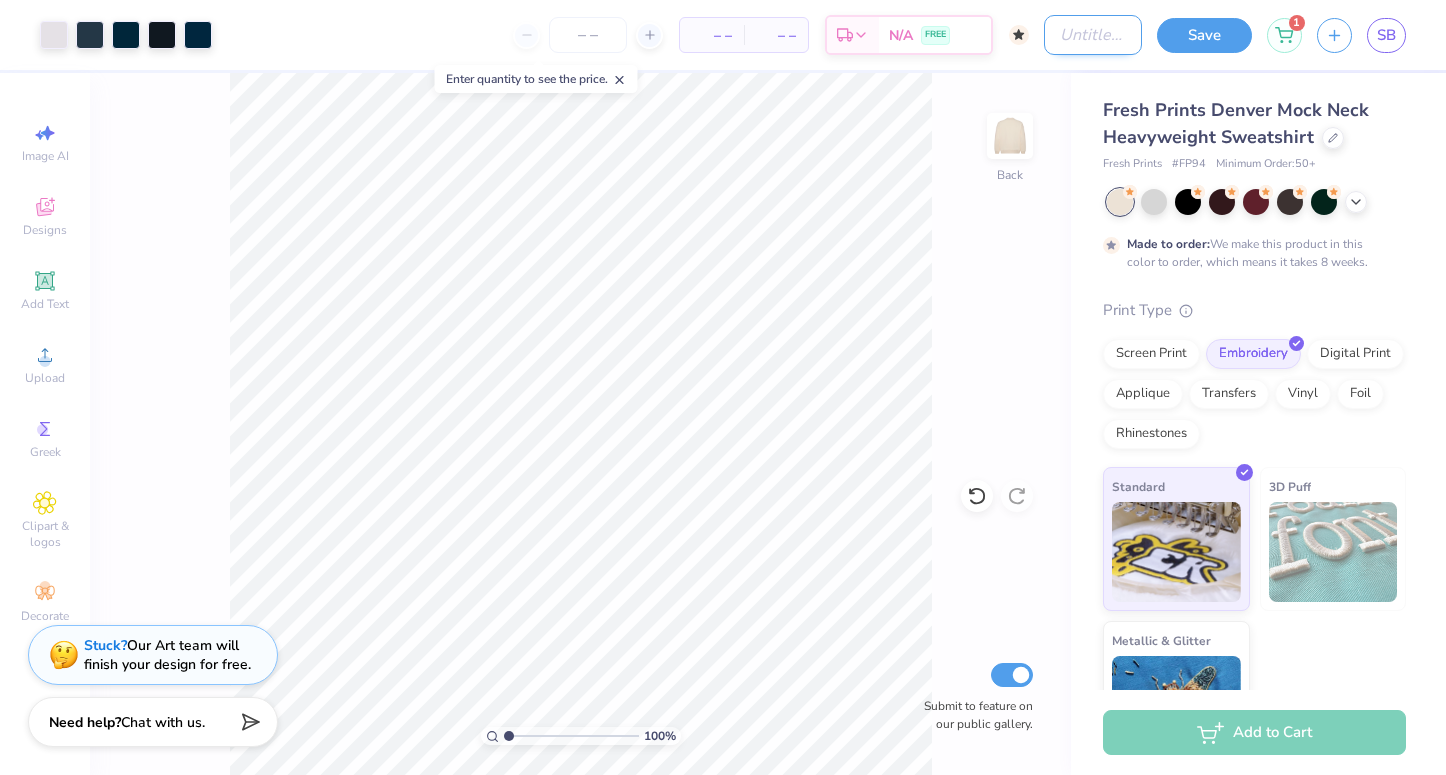 click on "Design Title" at bounding box center (1093, 35) 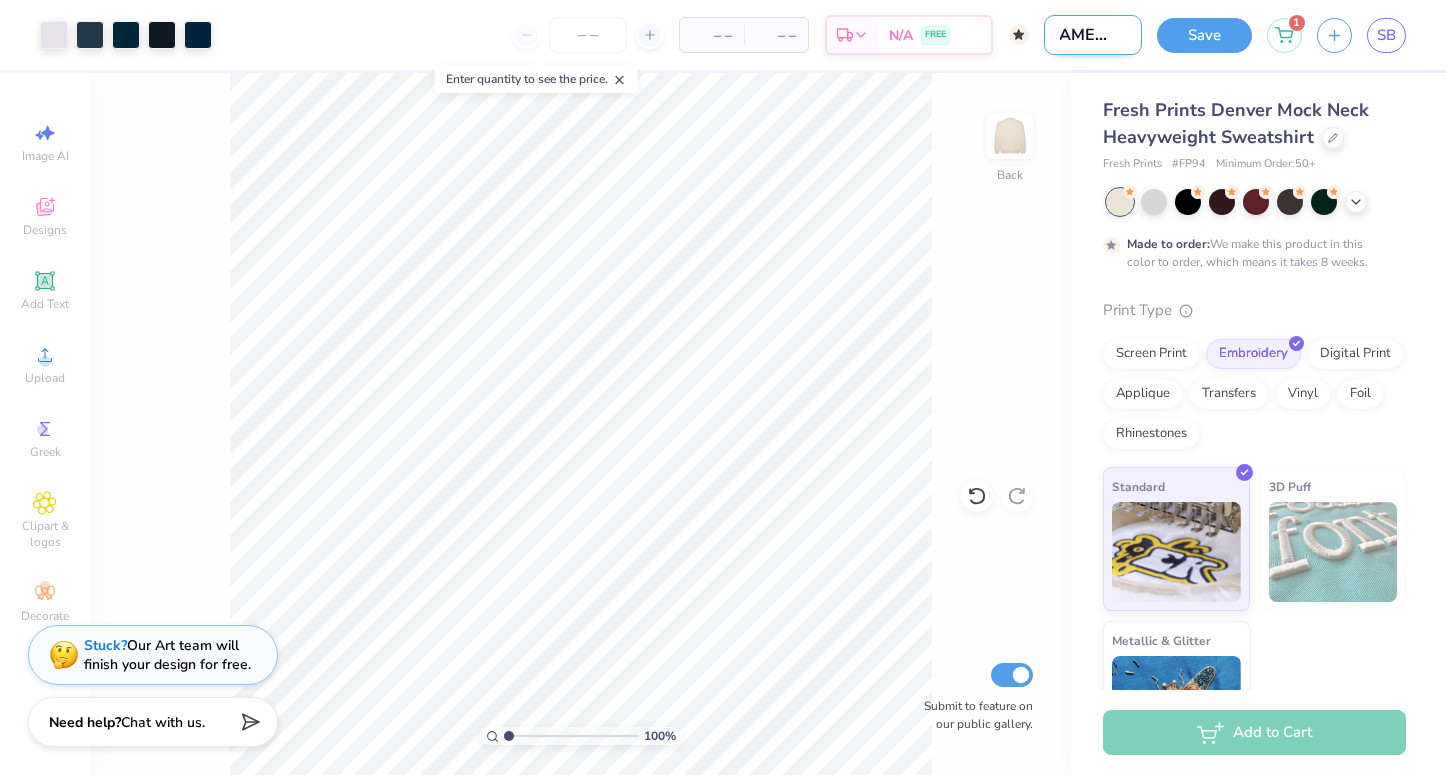 scroll, scrollTop: 0, scrollLeft: 24, axis: horizontal 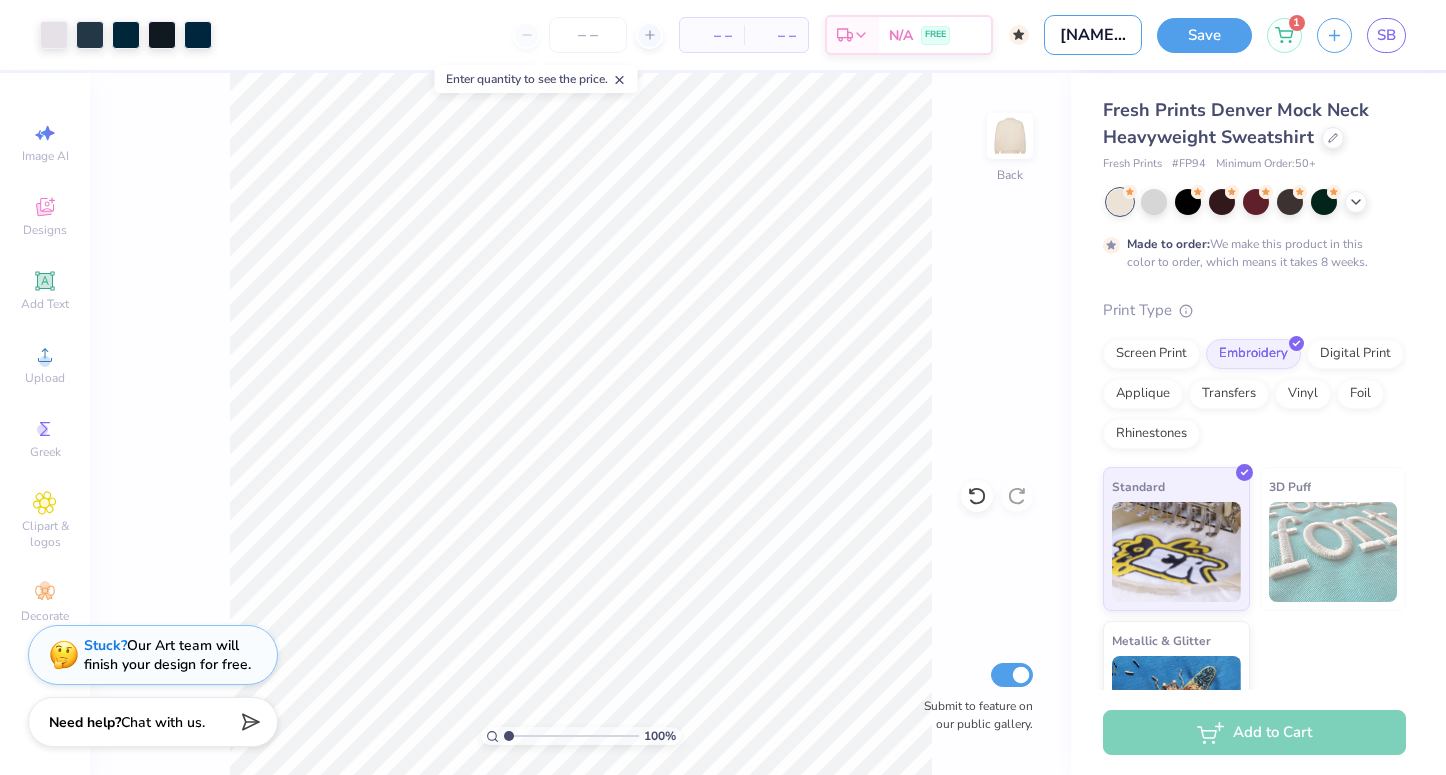 drag, startPoint x: 1063, startPoint y: 32, endPoint x: 1042, endPoint y: 33, distance: 21.023796 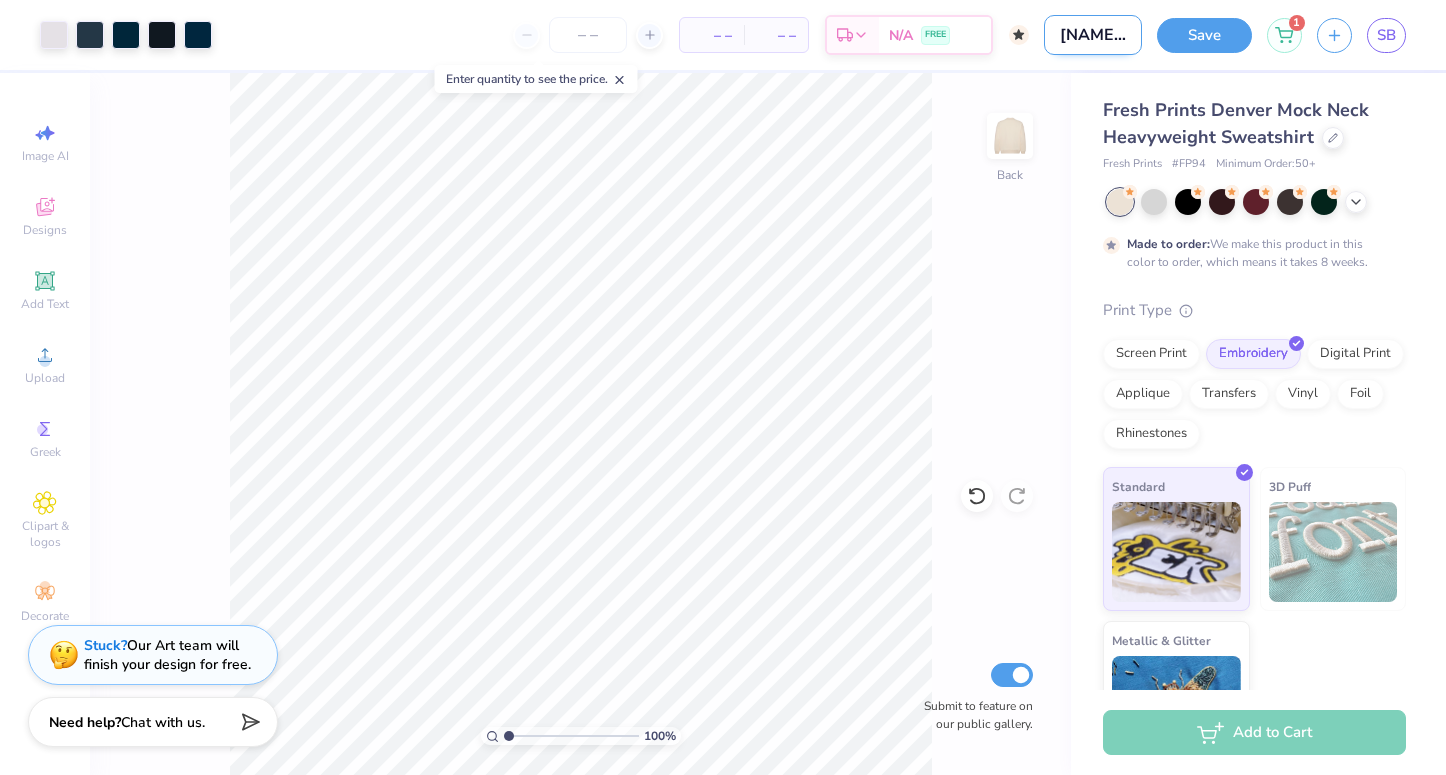 click on "Parke Mock" at bounding box center [1093, 35] 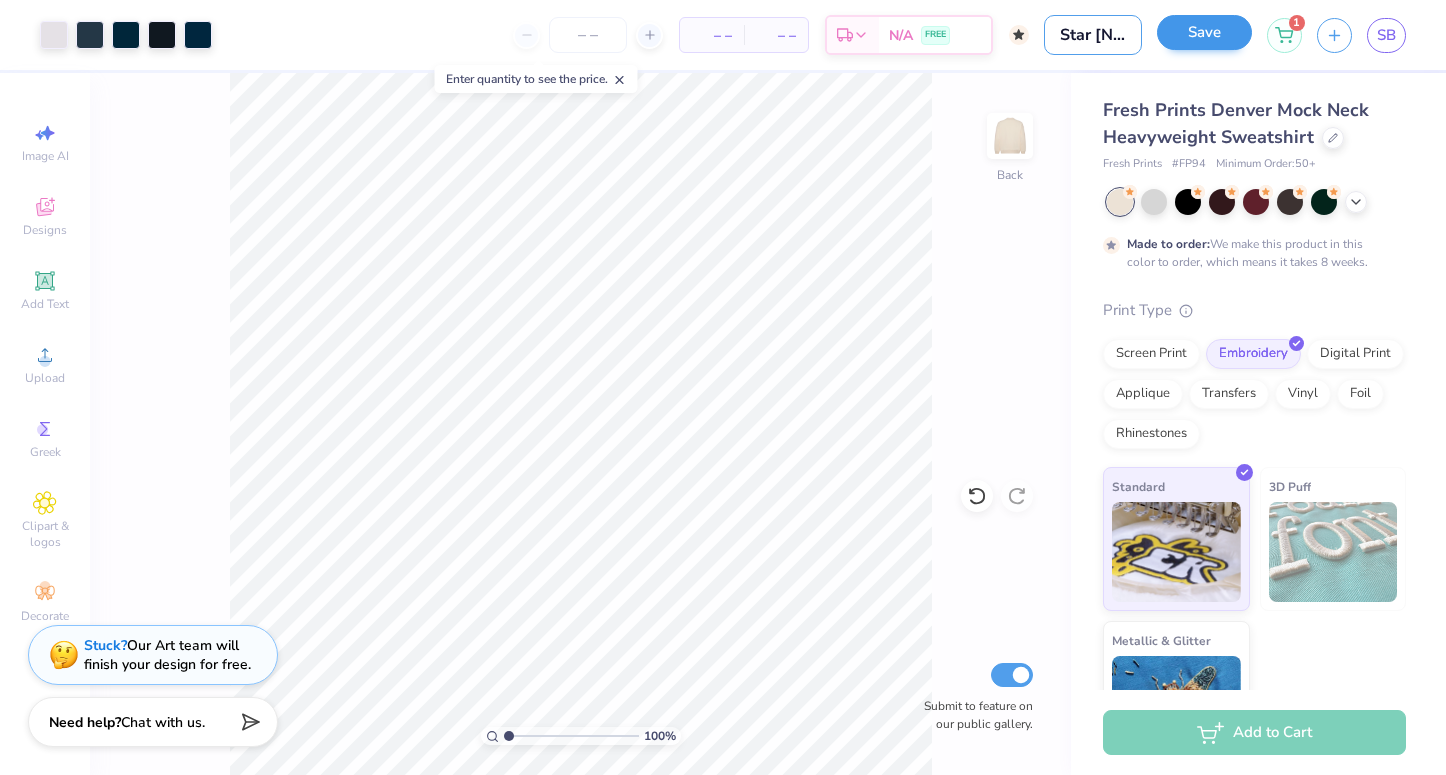 scroll, scrollTop: 0, scrollLeft: 59, axis: horizontal 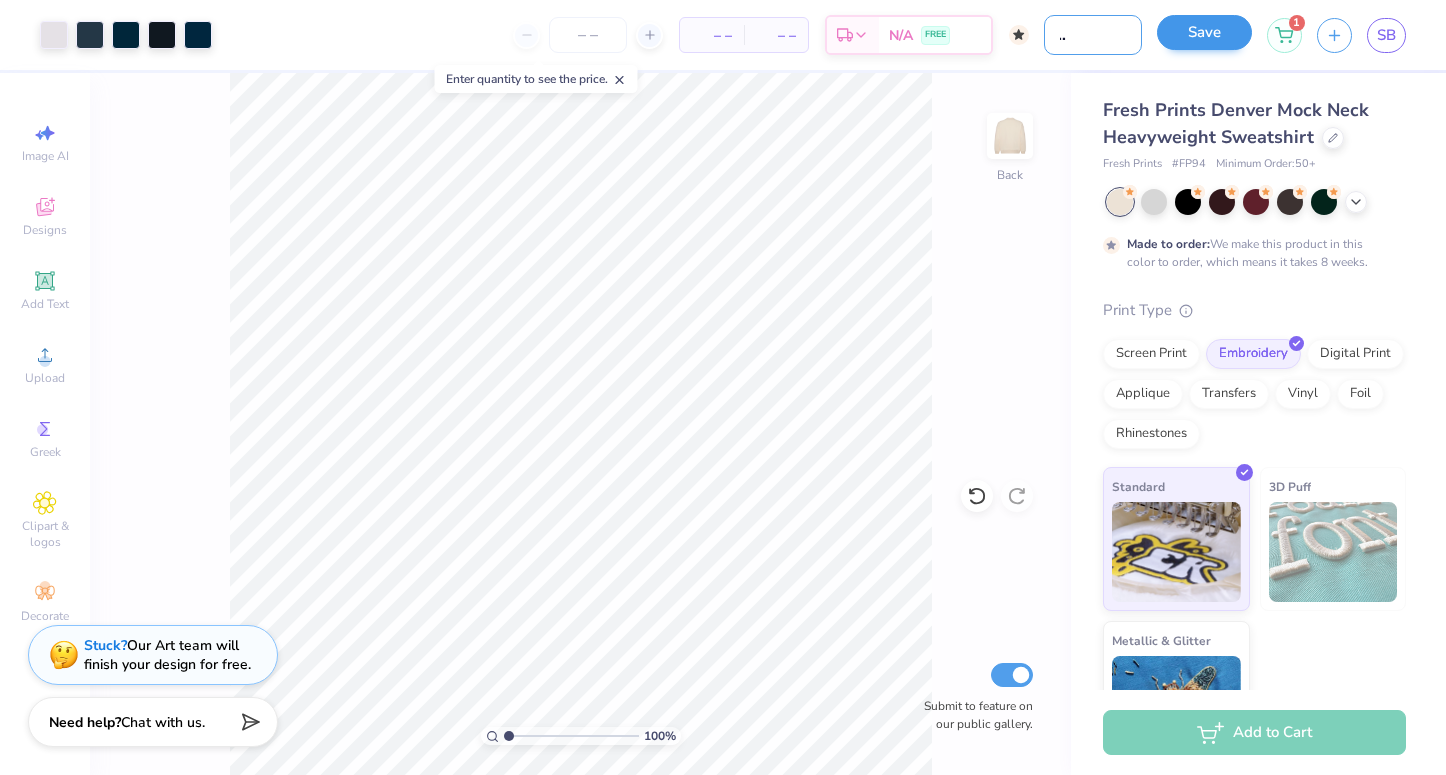 drag, startPoint x: 1067, startPoint y: 34, endPoint x: 1202, endPoint y: 34, distance: 135 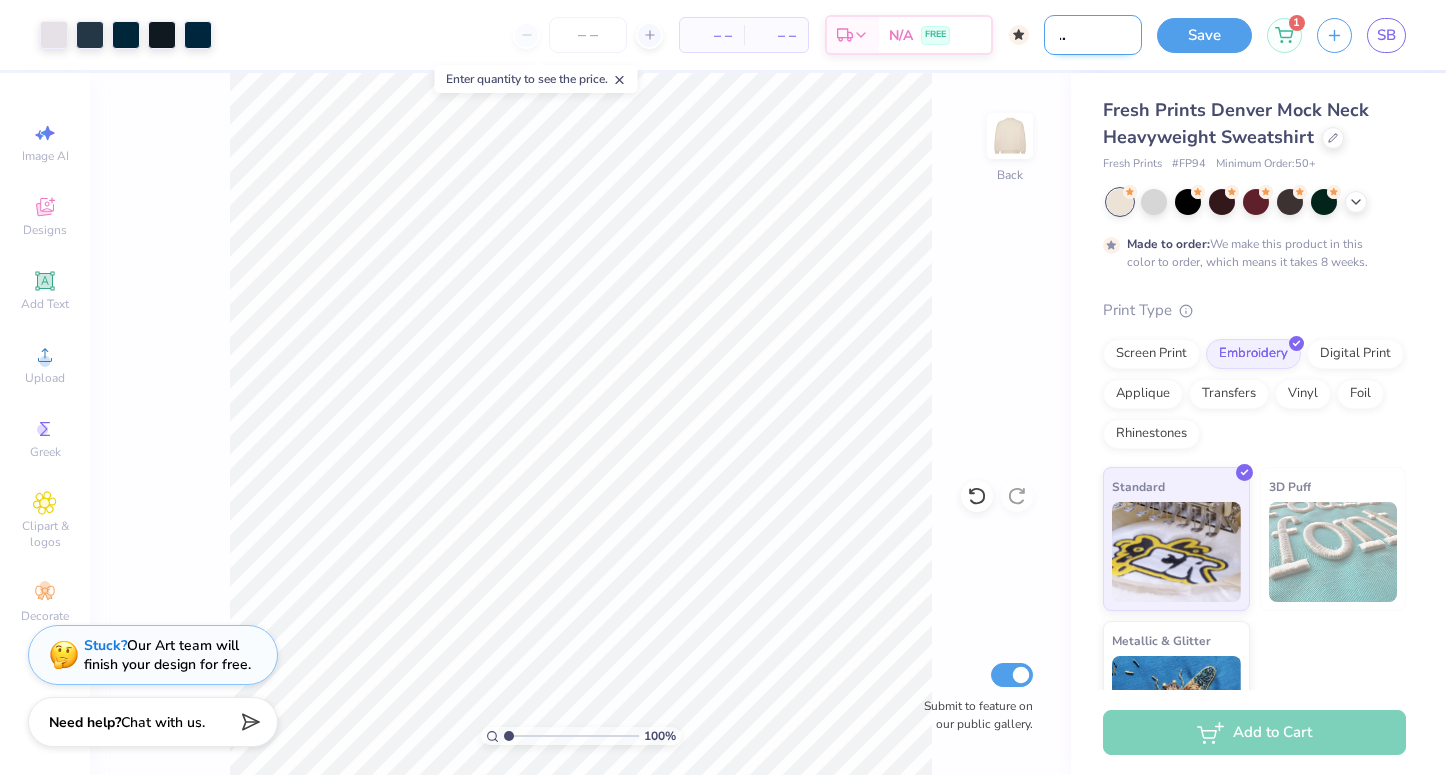 click on "[FIRST] [LAST]" at bounding box center [1093, 35] 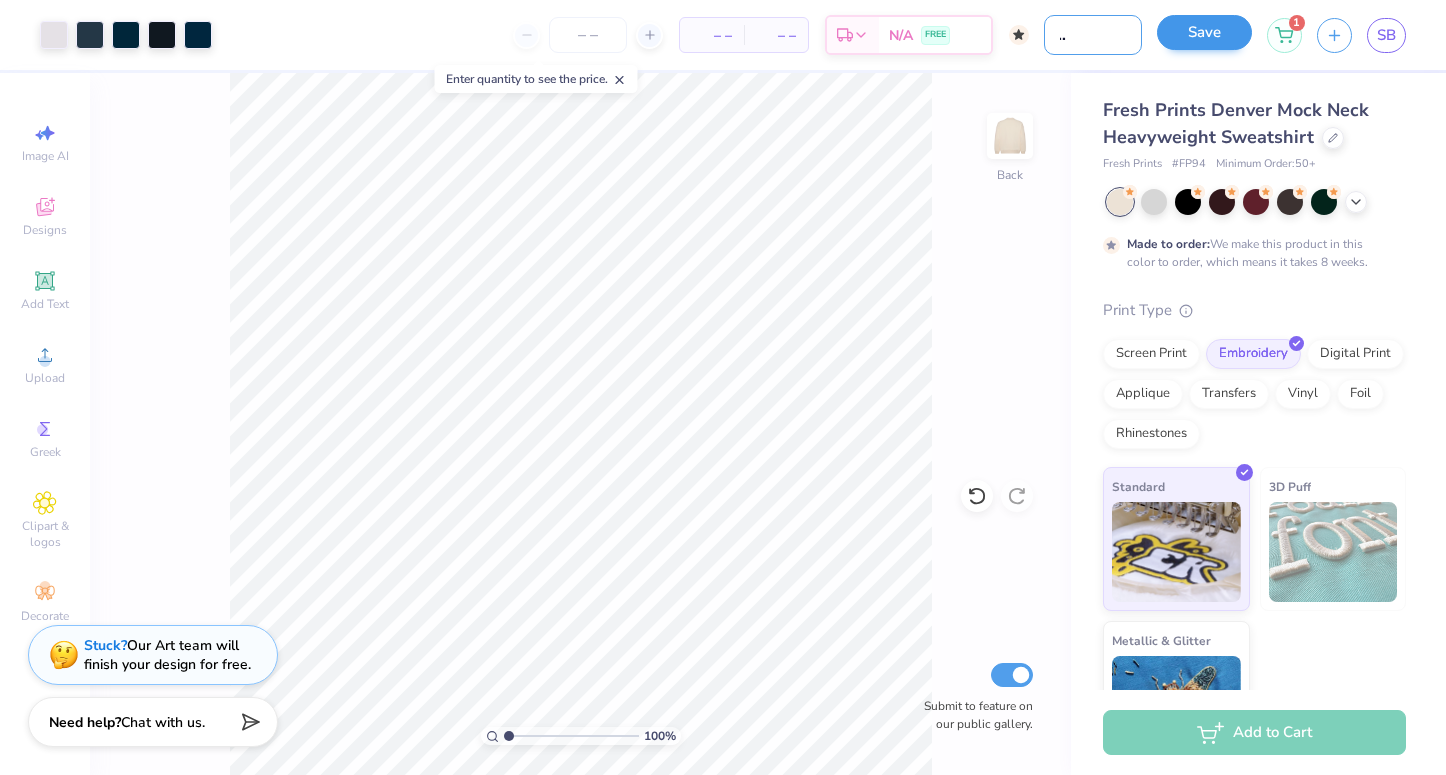 type on "[FIRST] [LAST]" 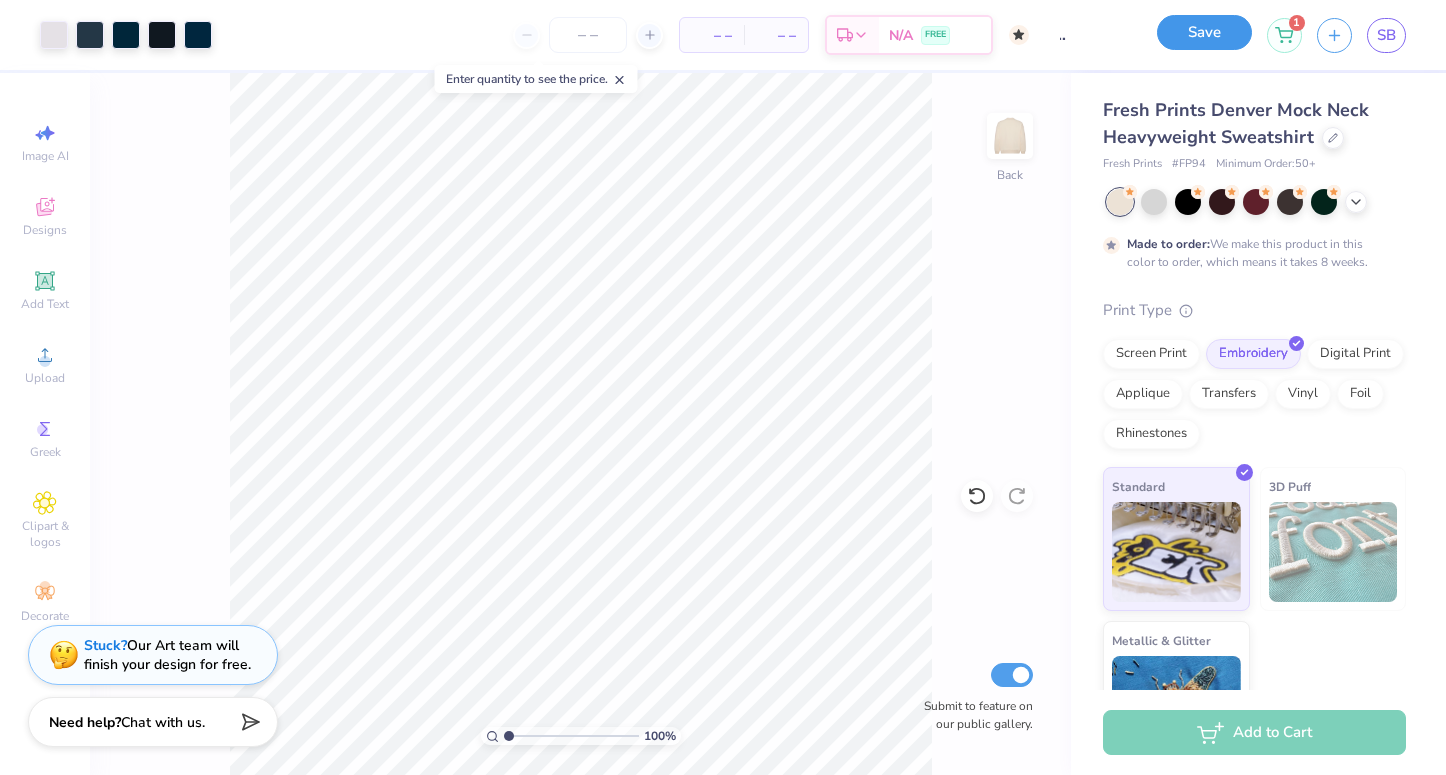 scroll, scrollTop: 0, scrollLeft: 0, axis: both 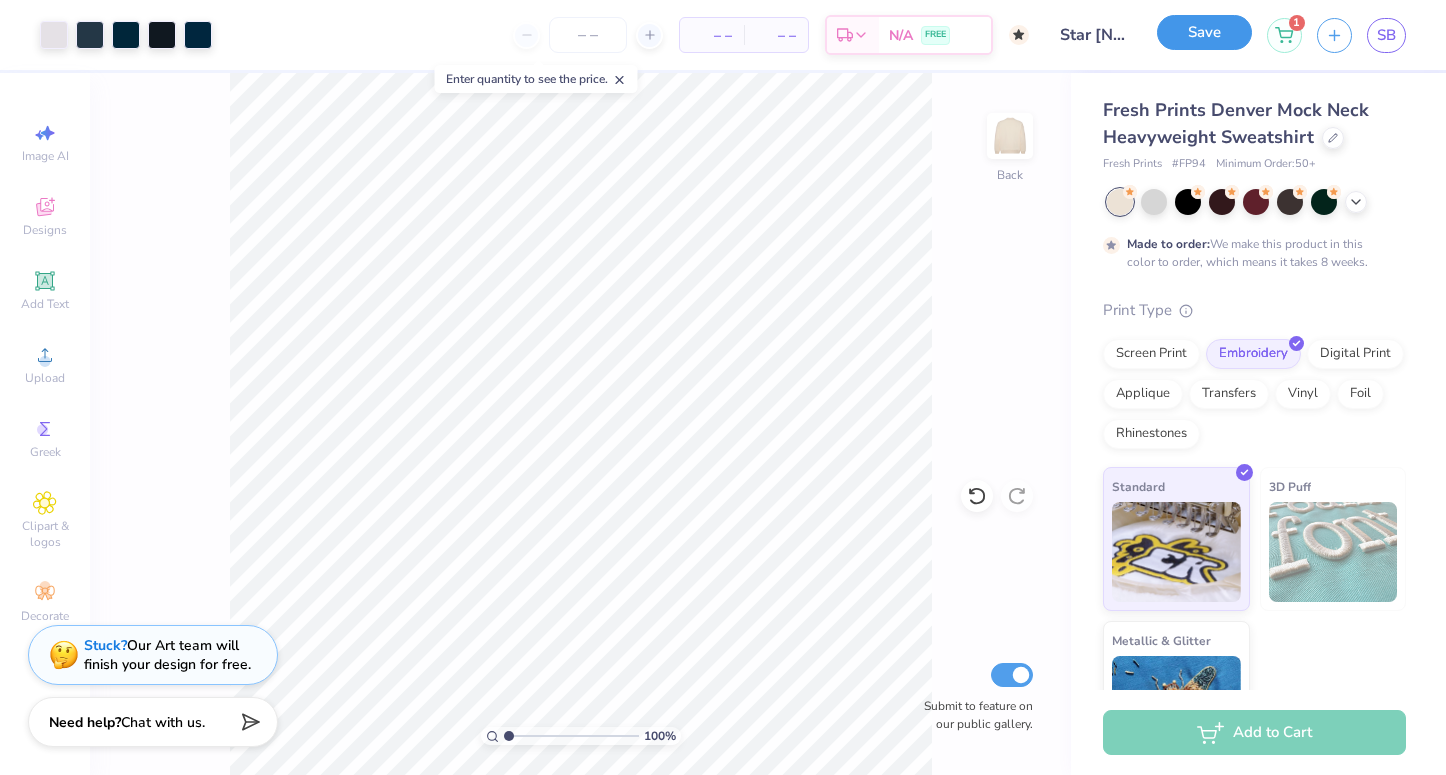 click on "Save" at bounding box center (1204, 32) 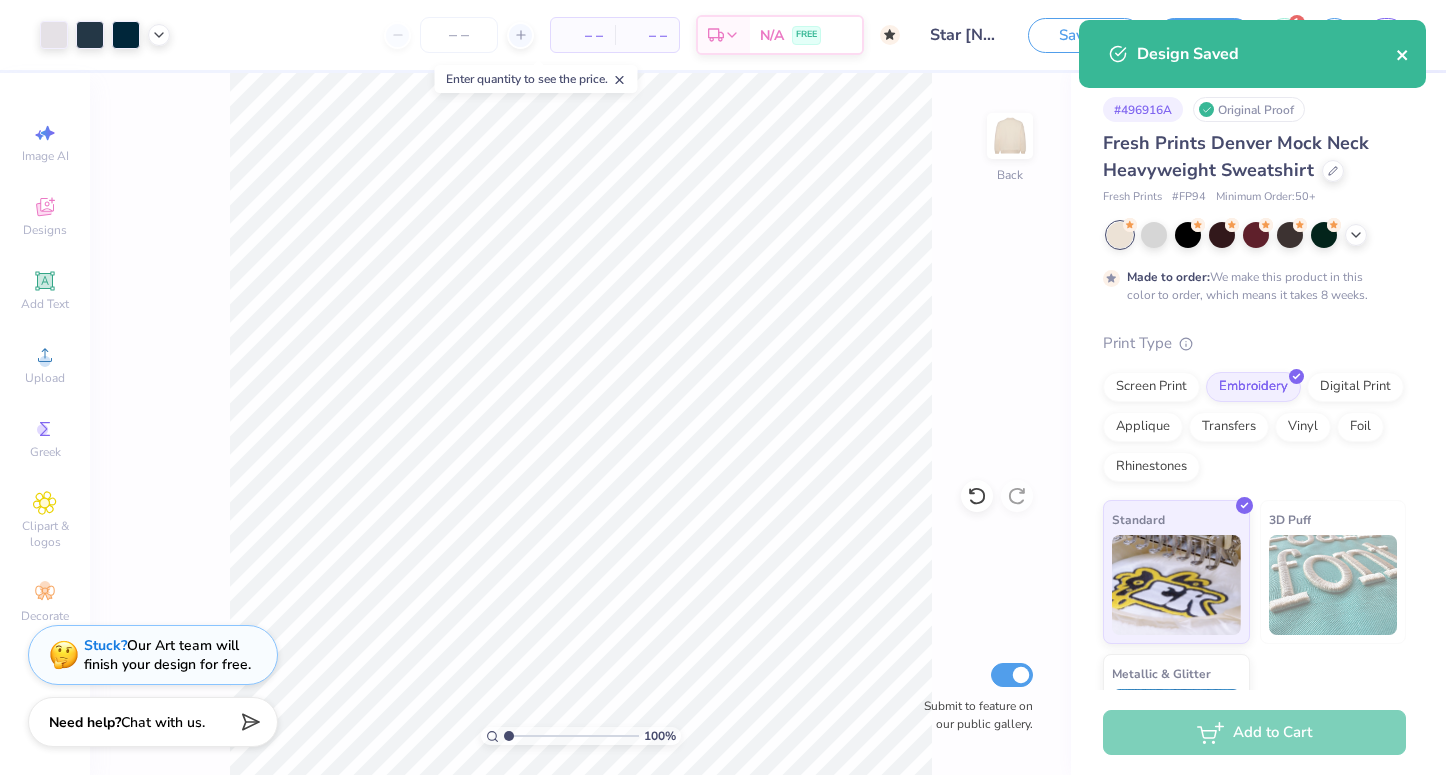 click 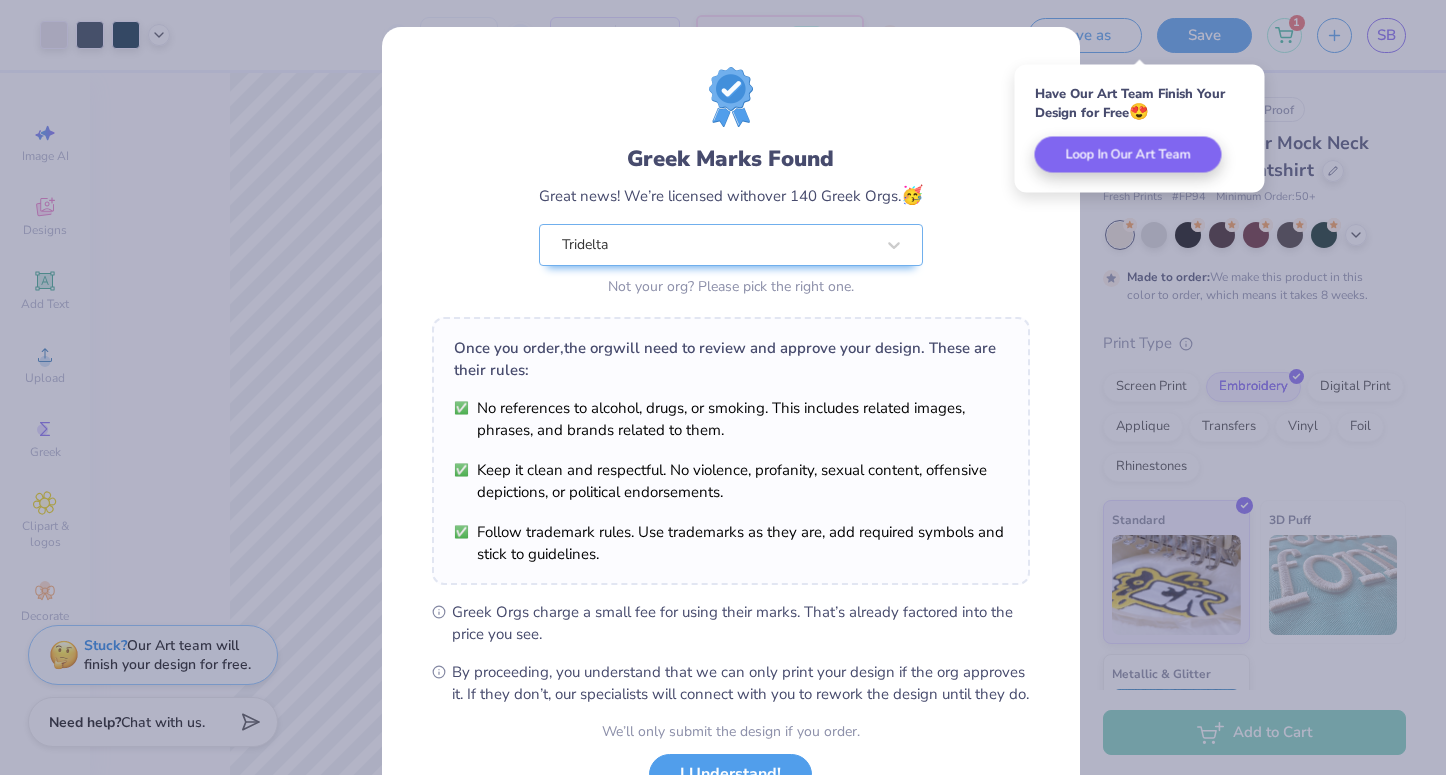 click on "Greek Marks Found Great news! We’re licensed with  over 140 Greek Orgs. 🥳 Tridelta Not your org? Please pick the right one. Once you order,  the org  will need to review and approve your design. These are their rules: No references to alcohol, drugs, or smoking. This includes related images, phrases, and brands related to them. Keep it clean and respectful. No violence, profanity, sexual content, offensive depictions, or political endorsements. Follow trademark rules. Use trademarks as they are, add required symbols and stick to guidelines. Greek Orgs charge a small fee for using their marks. That’s already factored into the price you see. By proceeding, you understand that we can only print your design if the org approves it. If they don’t, our specialists will connect with you to rework the design until they do. We’ll only submit the design if you order. I Understand! No  Greek  marks in your design?" at bounding box center [723, 387] 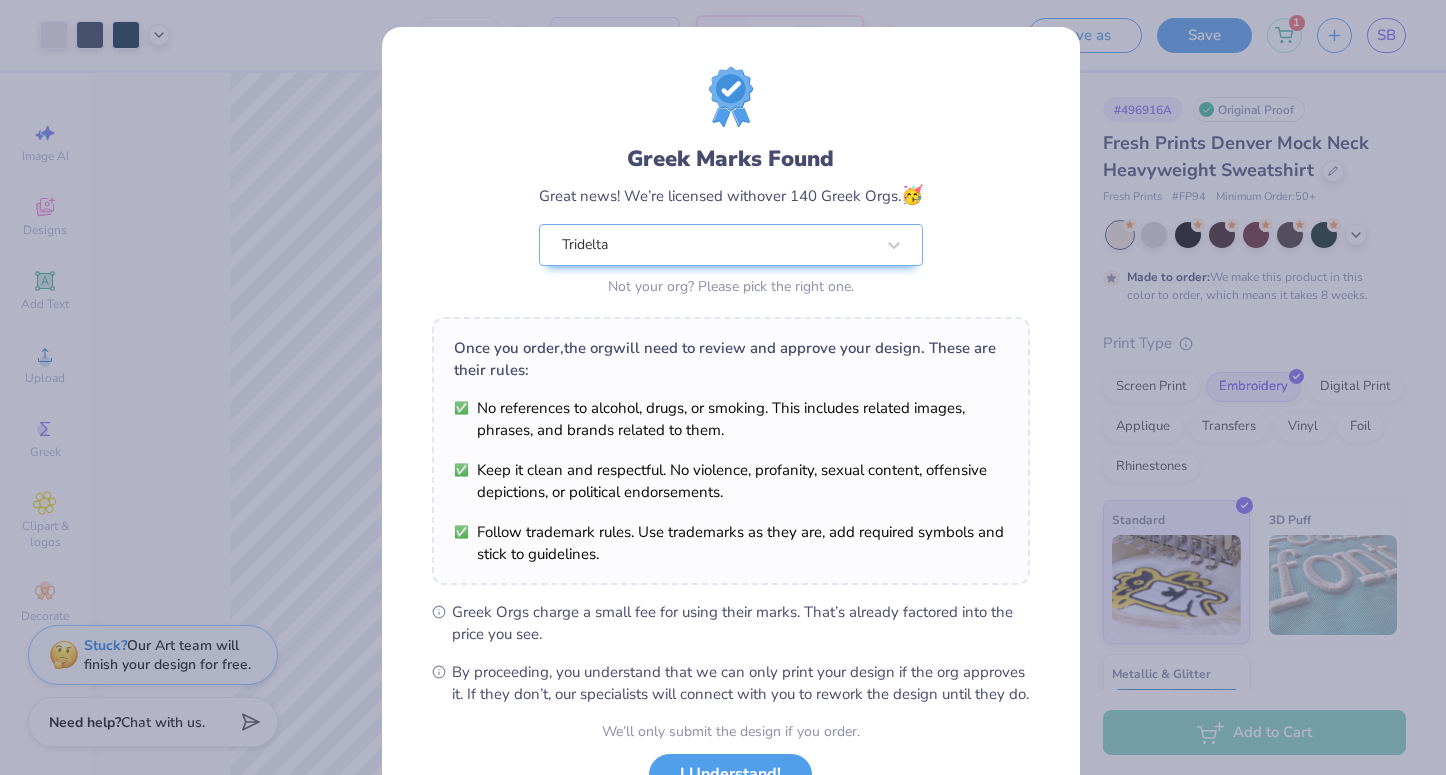 scroll, scrollTop: 161, scrollLeft: 0, axis: vertical 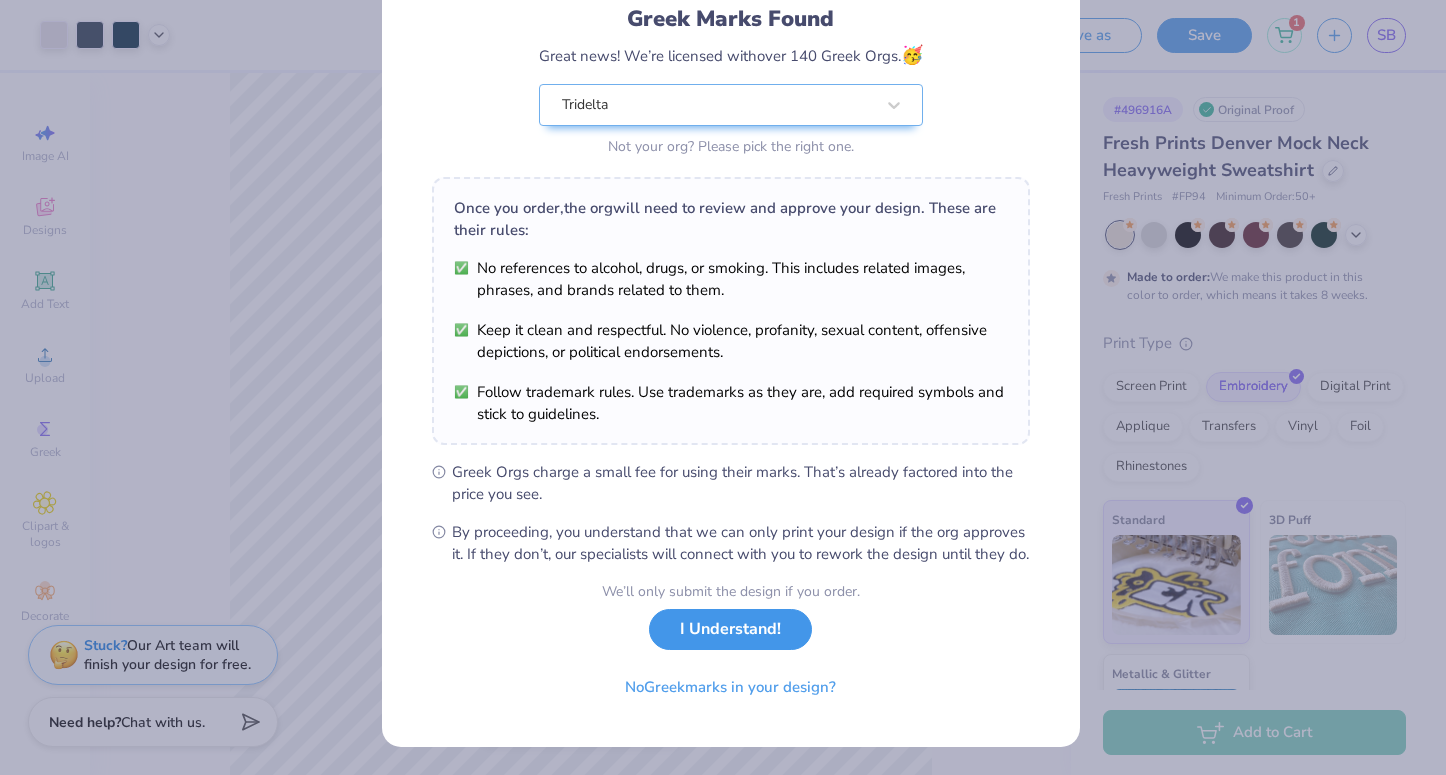 click on "I Understand!" at bounding box center (730, 629) 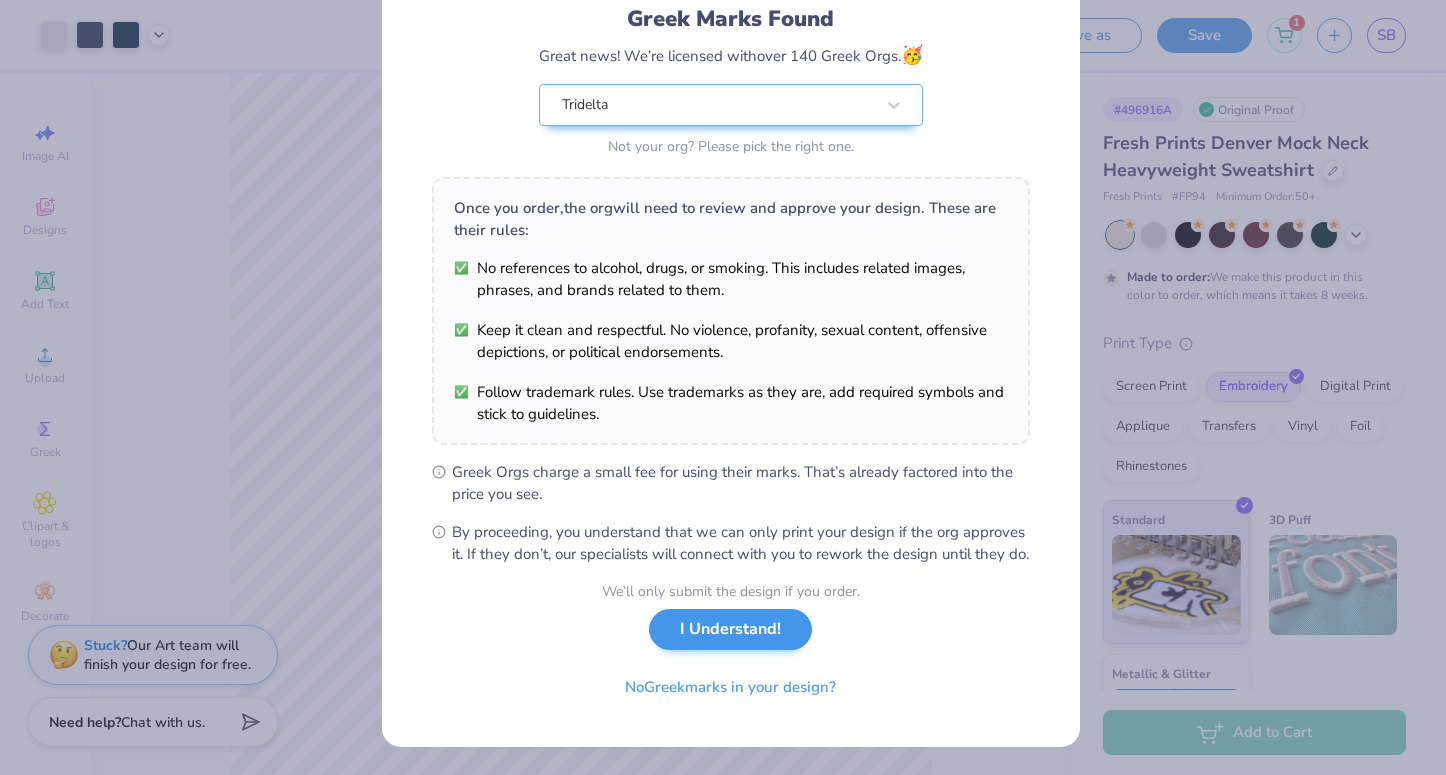 scroll, scrollTop: 0, scrollLeft: 0, axis: both 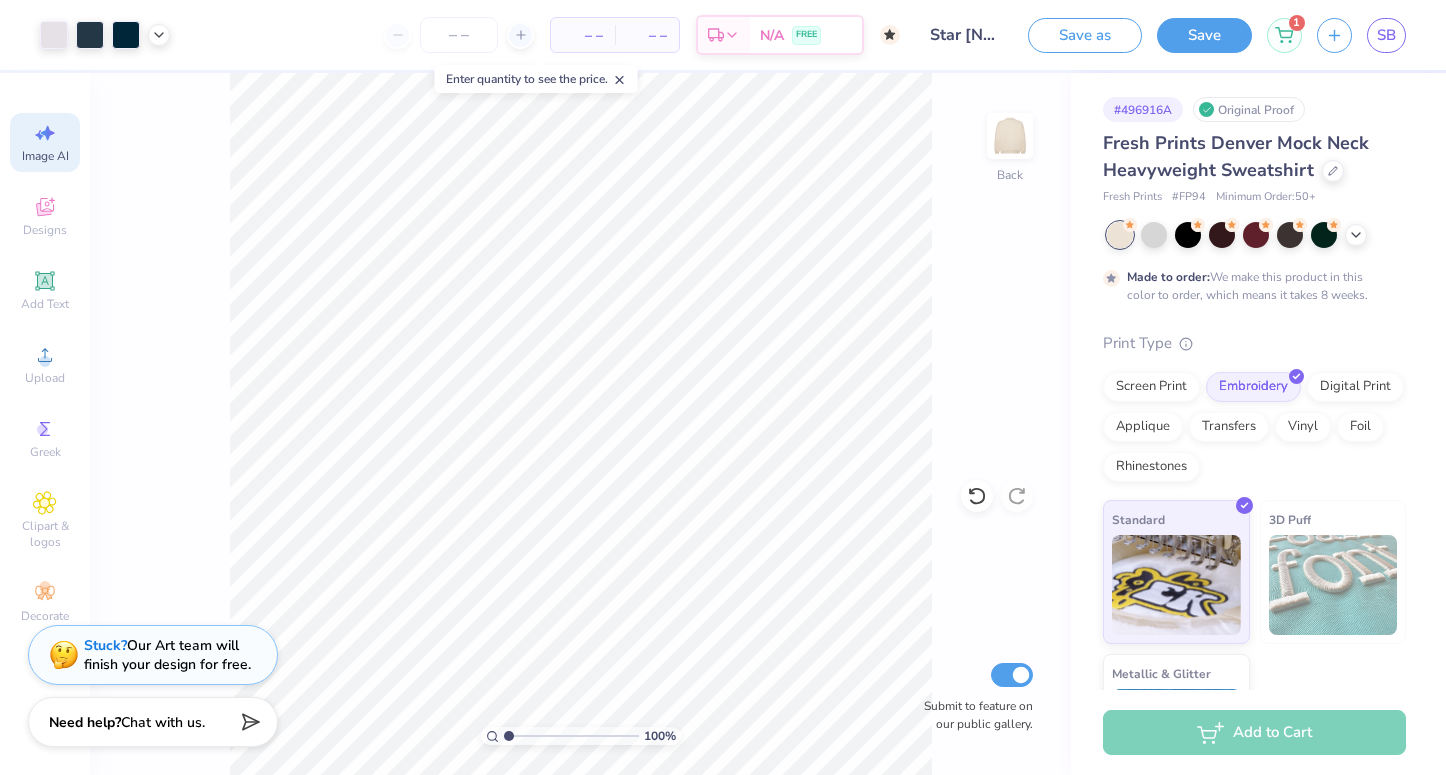 click 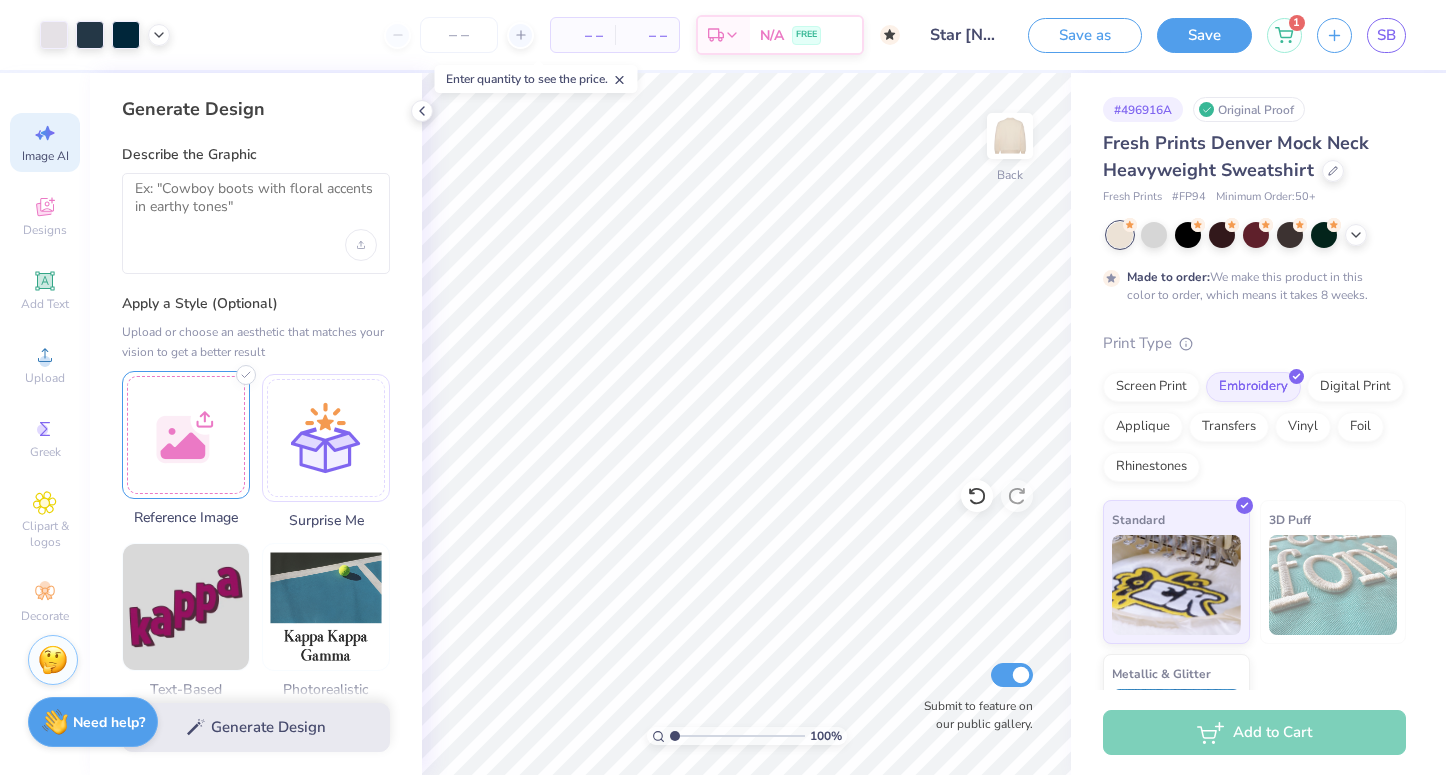 click at bounding box center [186, 435] 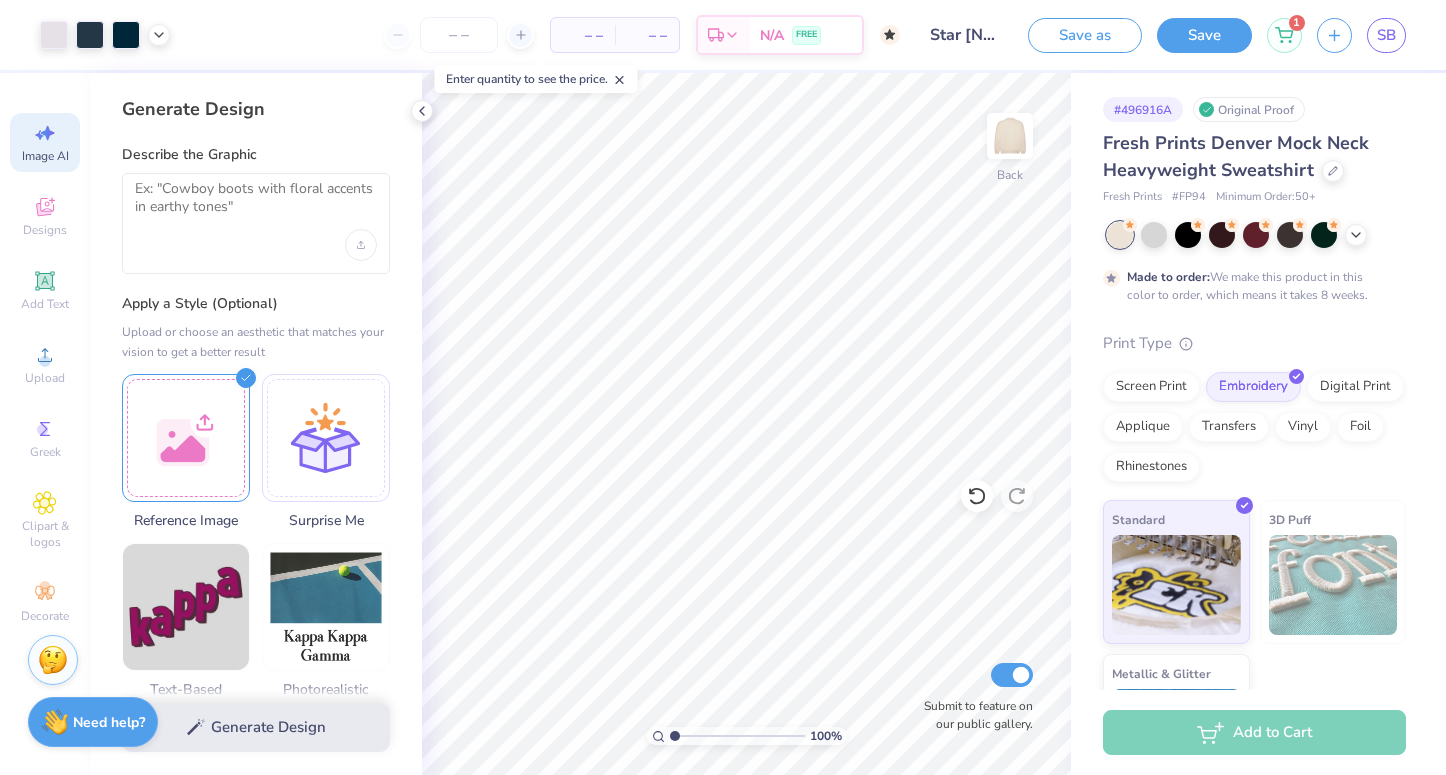 click on "Generate Design" at bounding box center [256, 727] 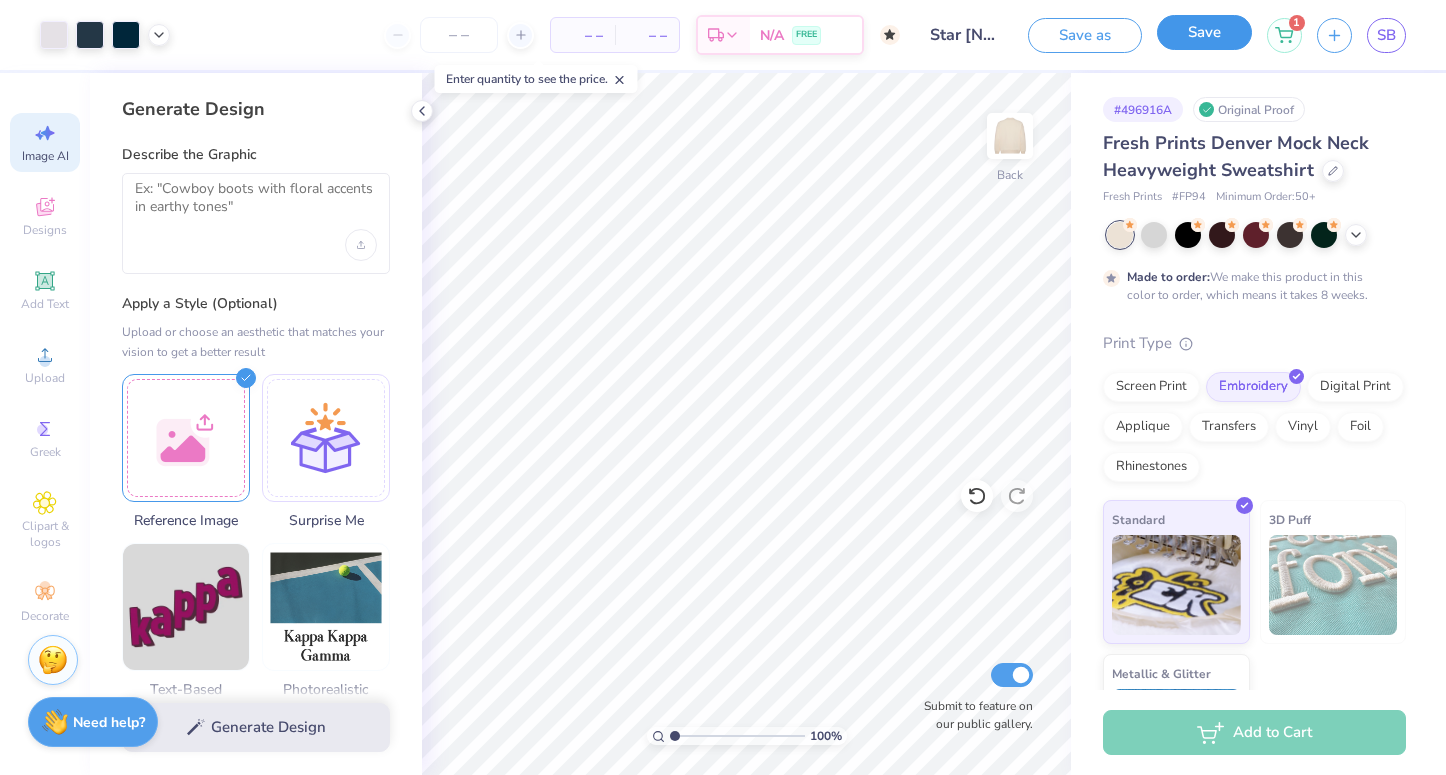 click on "Save" at bounding box center [1204, 32] 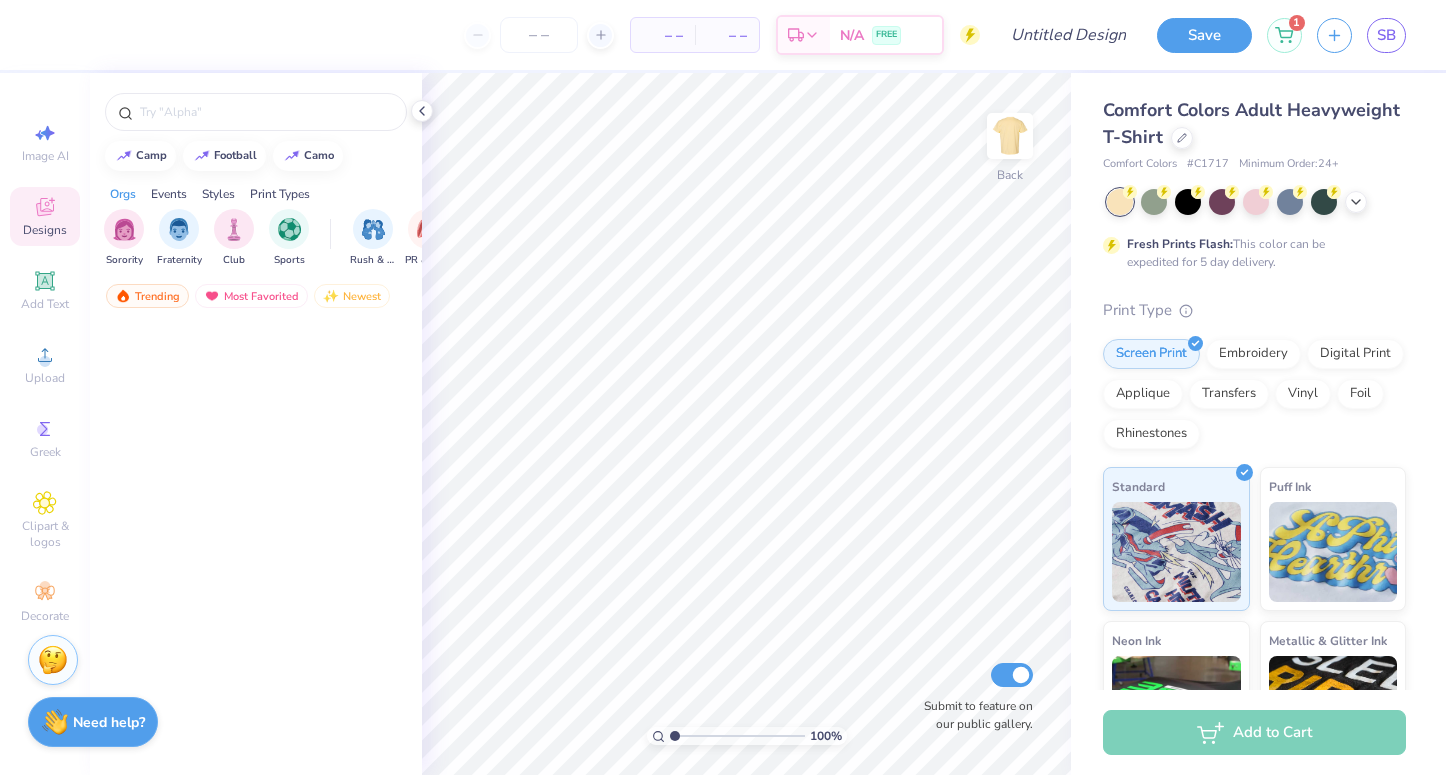 scroll, scrollTop: 0, scrollLeft: 0, axis: both 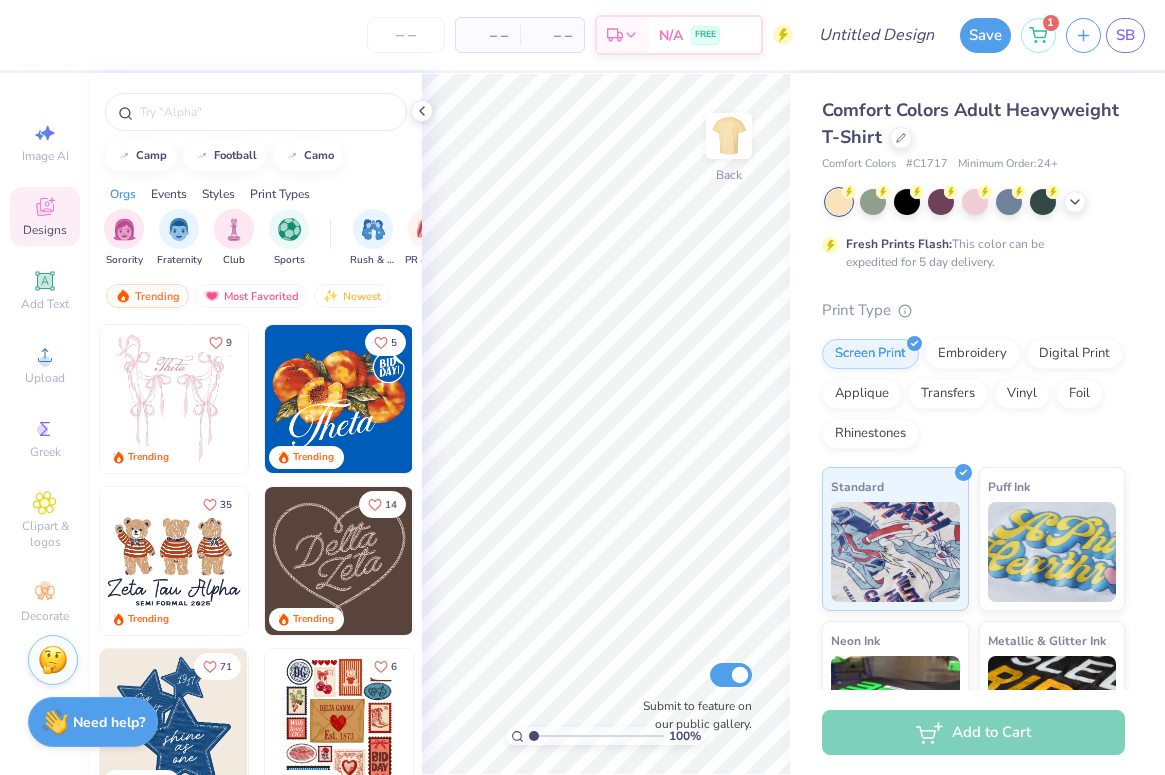 click 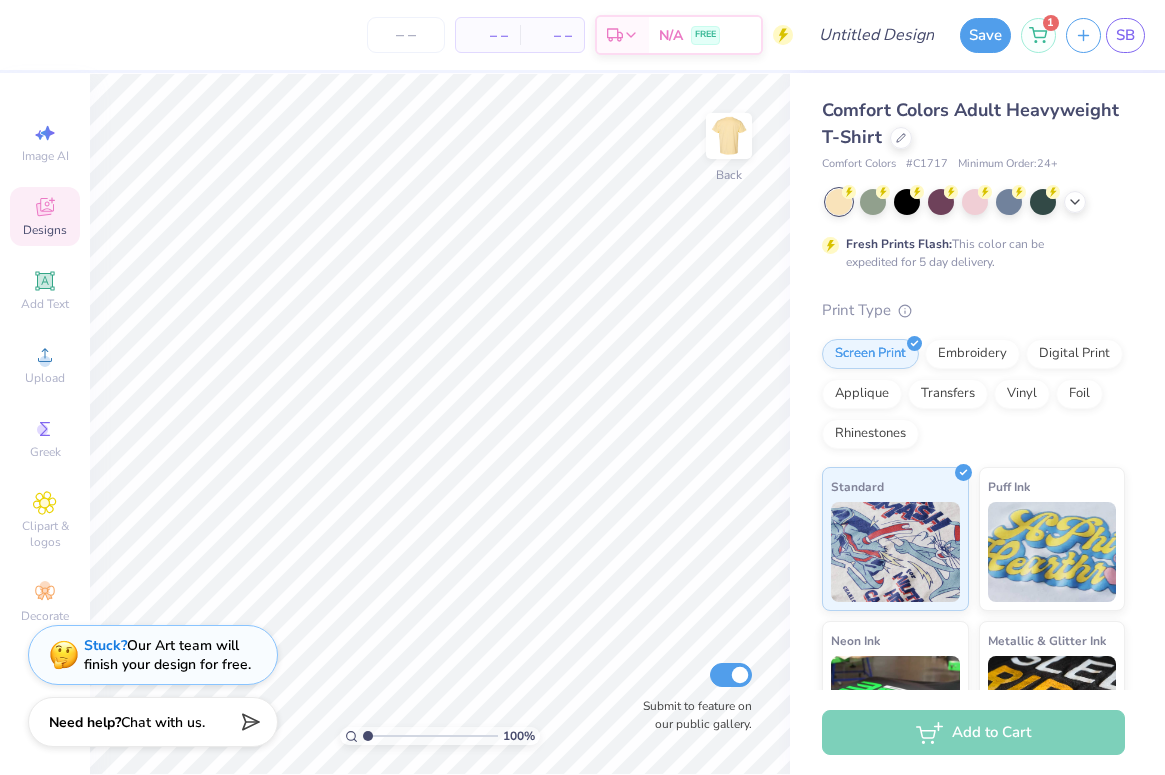 click 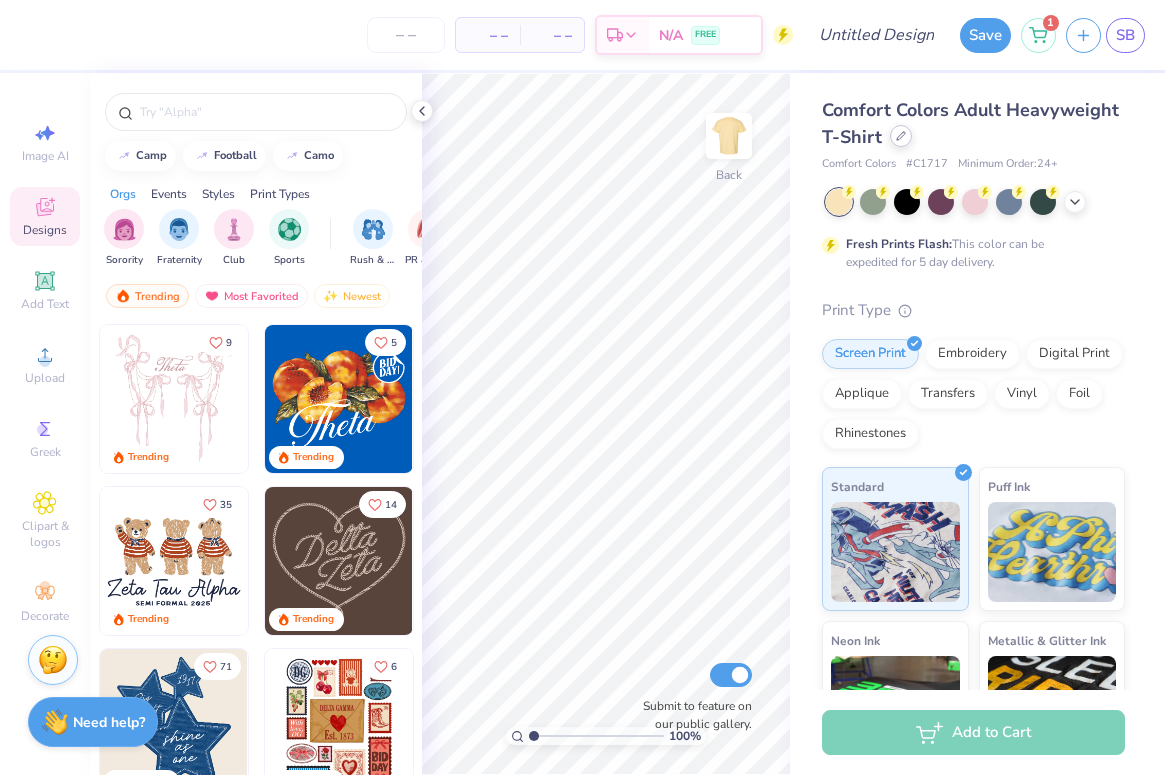 click 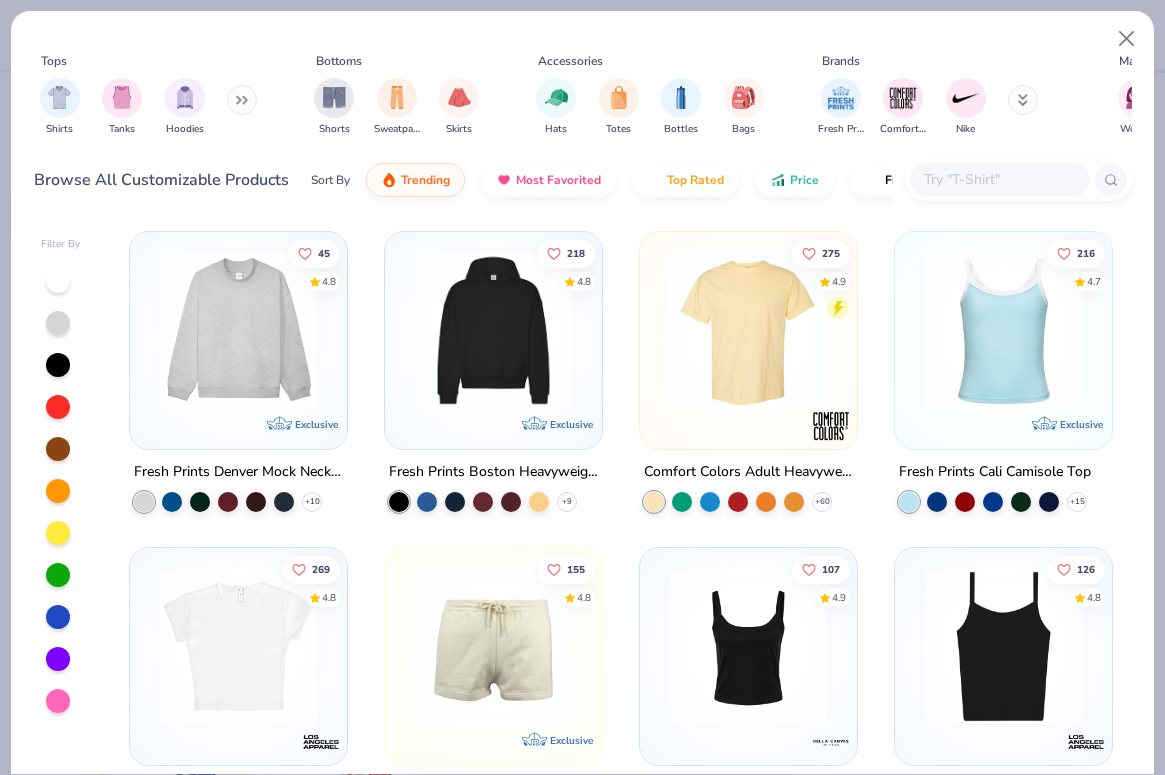 click at bounding box center [493, 330] 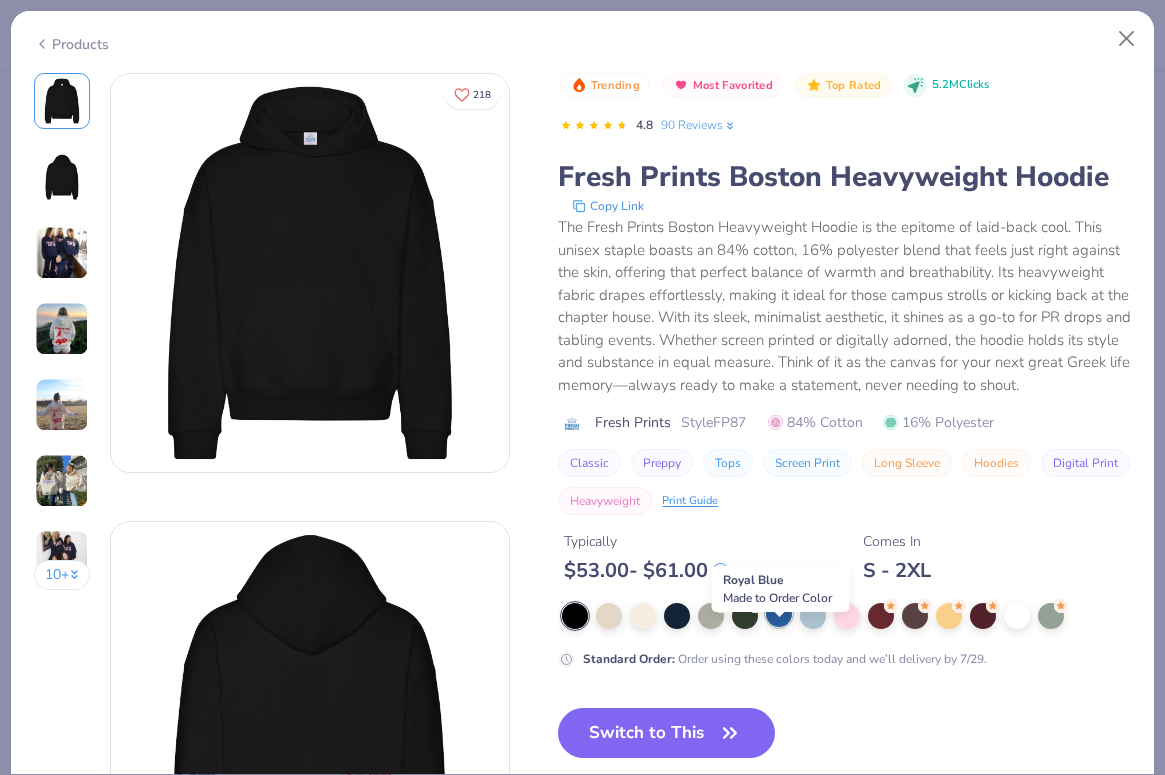click at bounding box center (779, 614) 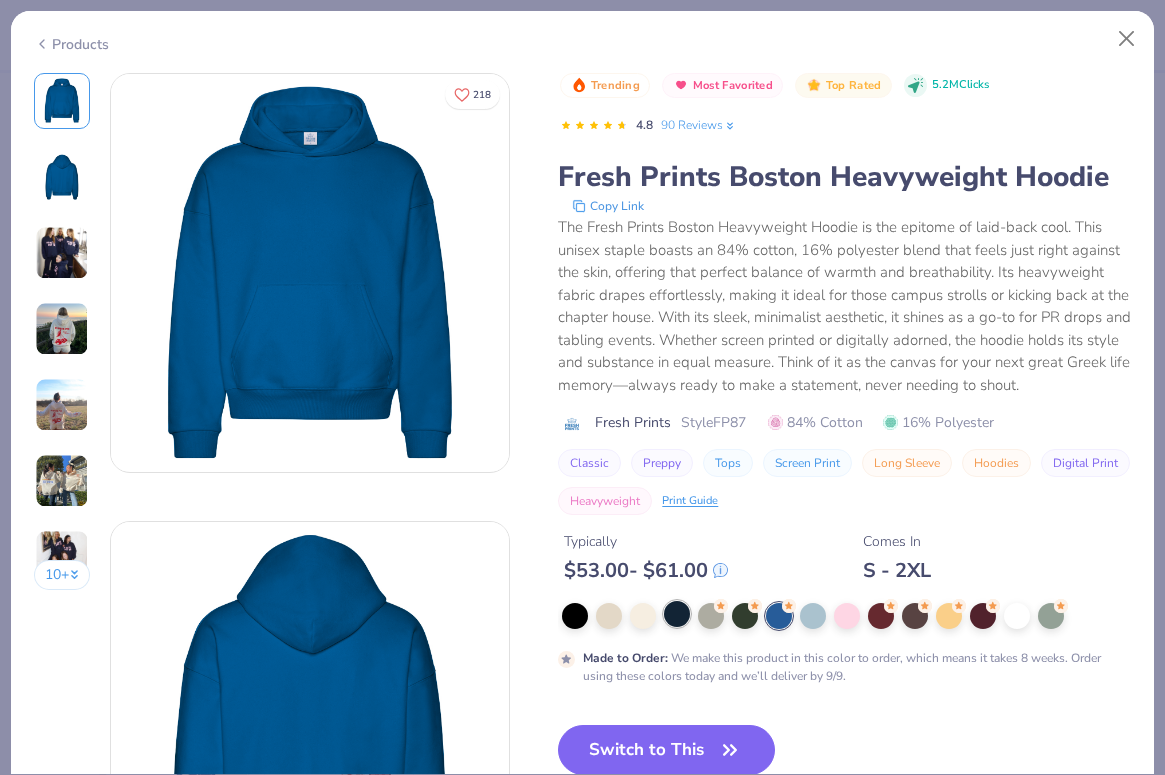 click at bounding box center (677, 614) 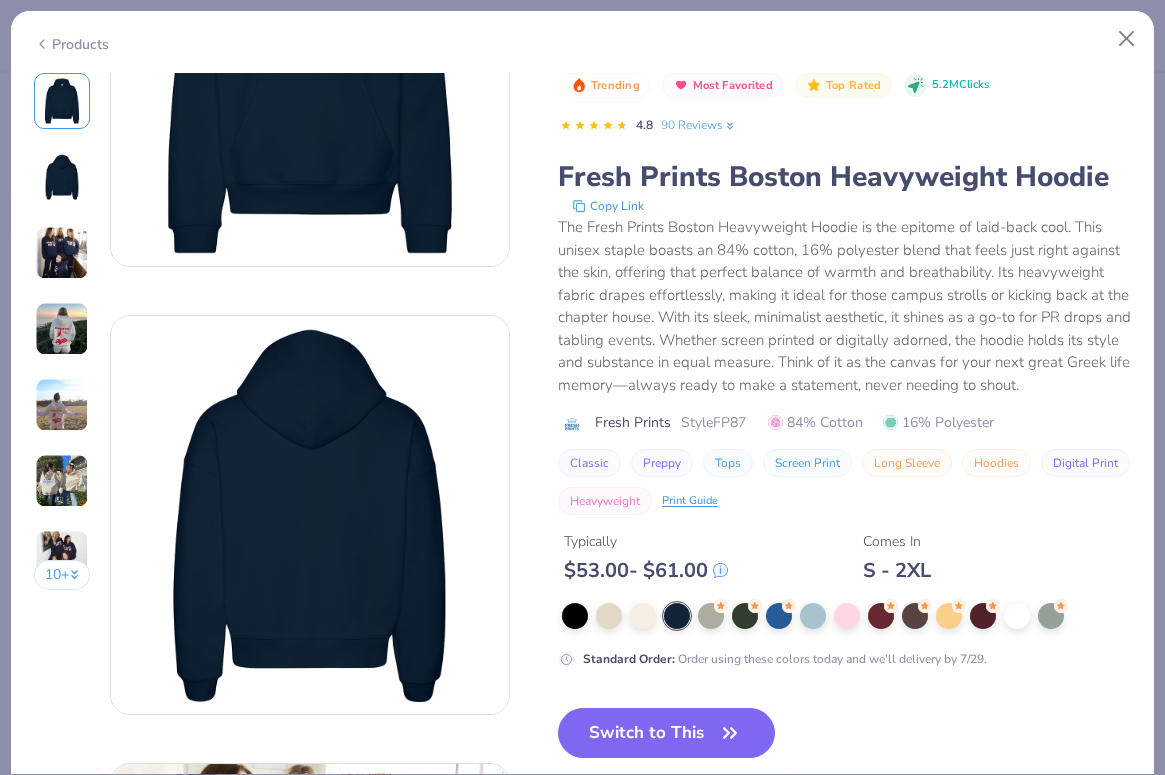 scroll, scrollTop: 253, scrollLeft: 0, axis: vertical 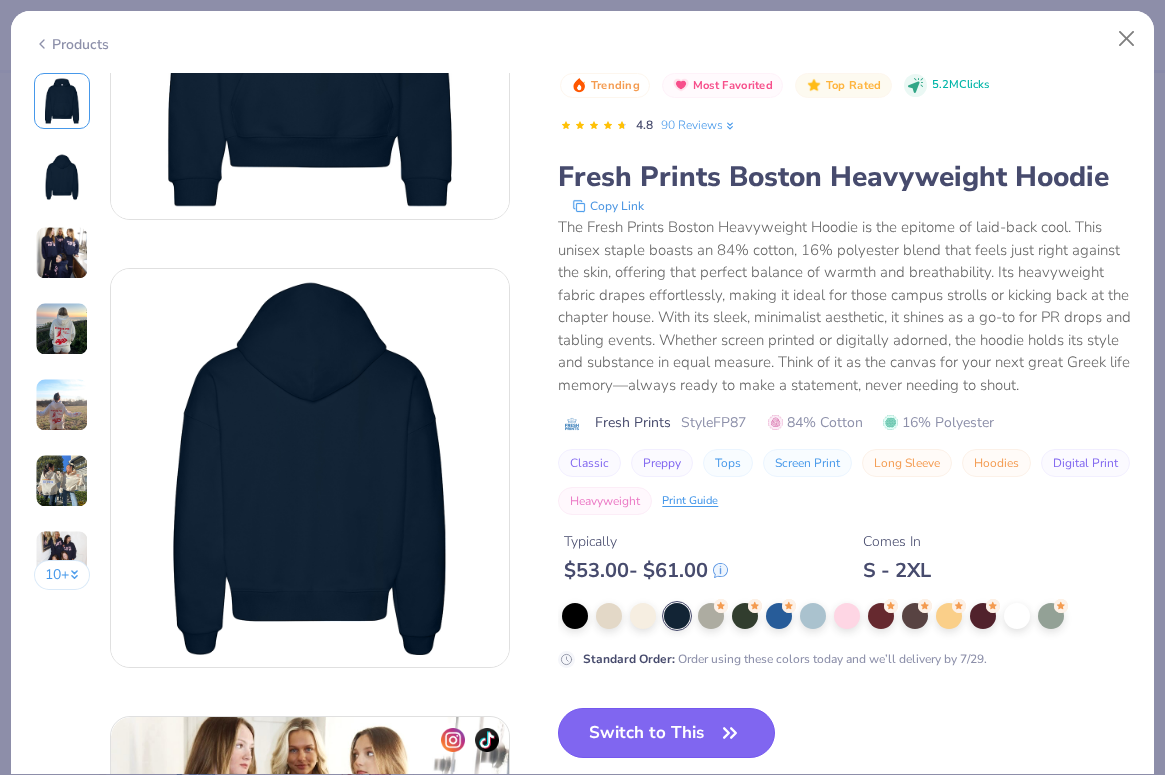click on "Switch to This" at bounding box center (666, 733) 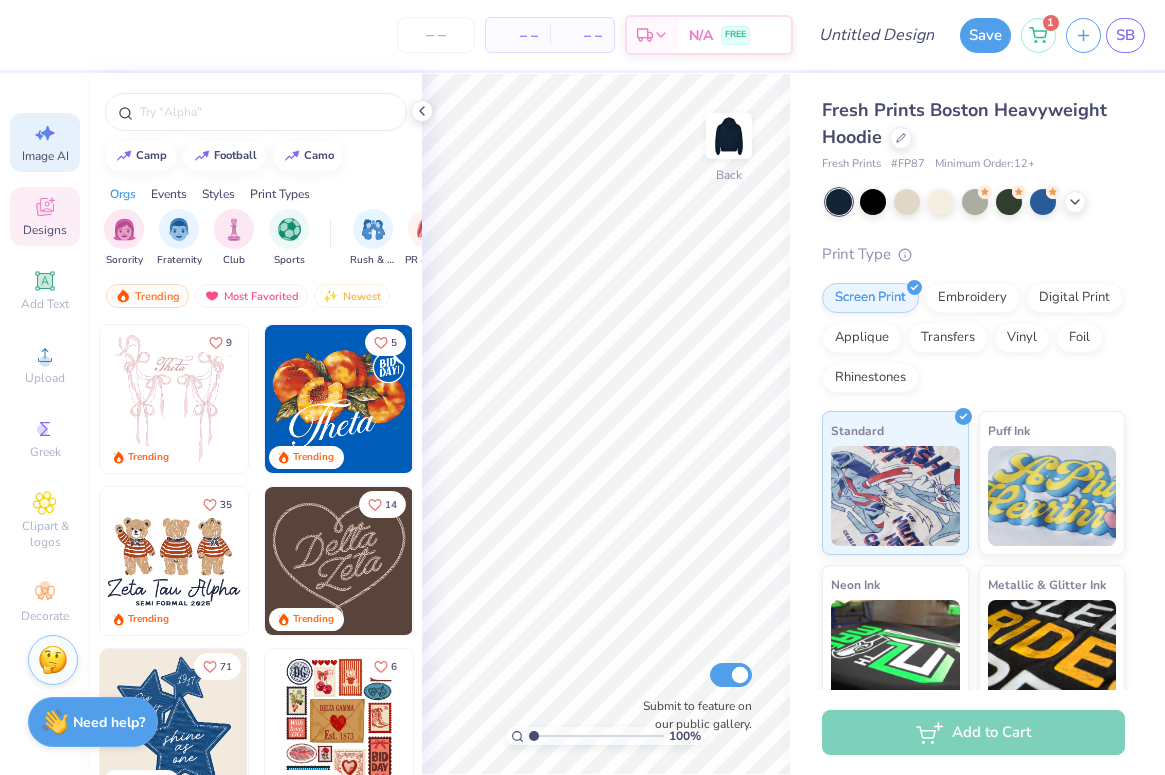 click on "Image AI" at bounding box center (45, 142) 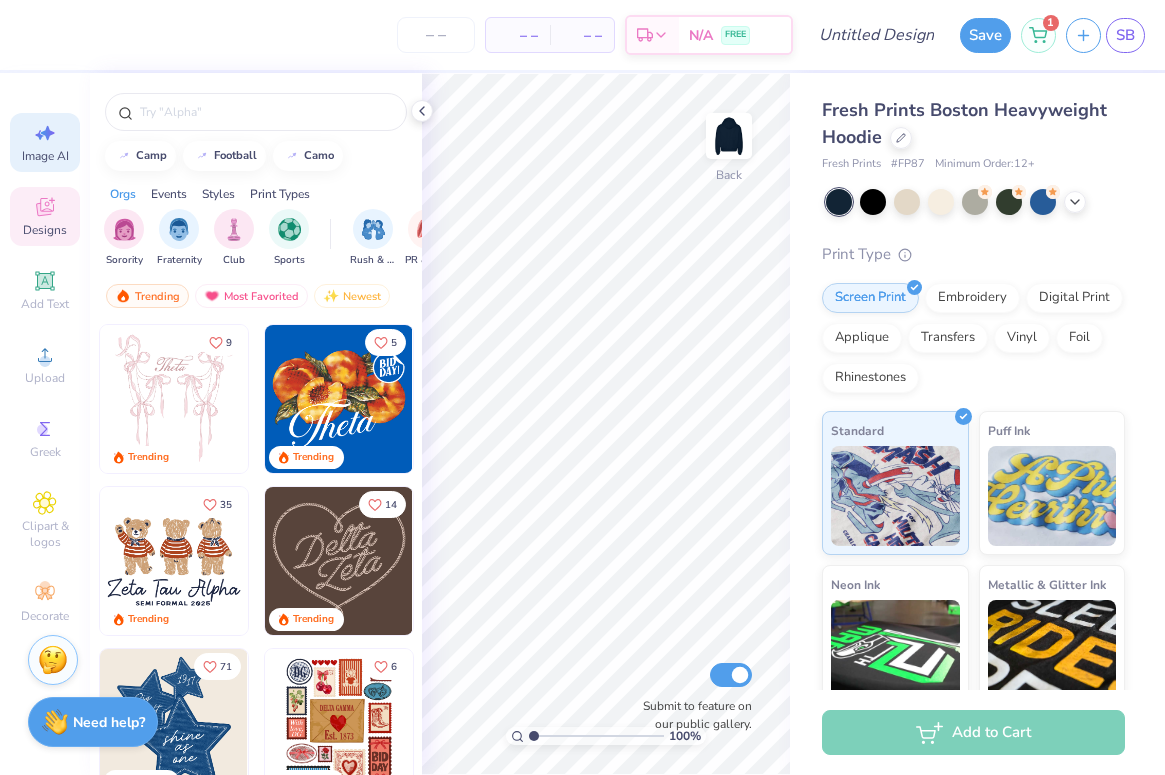 select on "4" 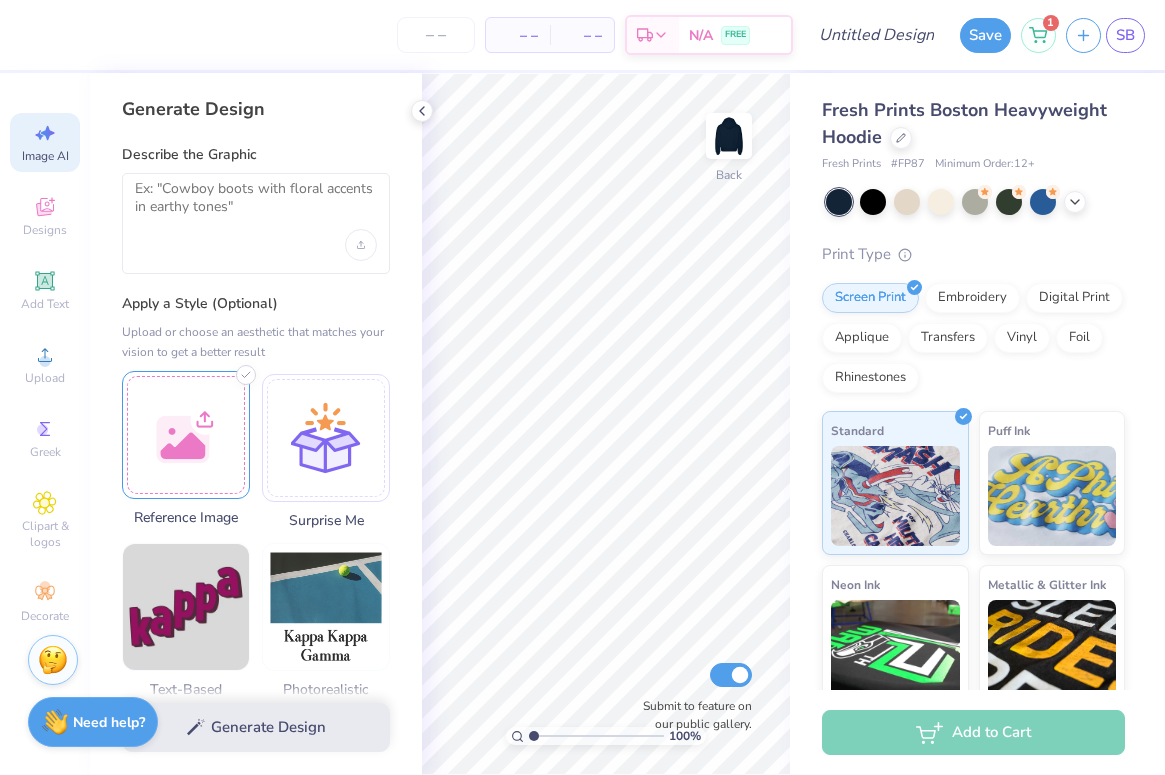 click at bounding box center [186, 435] 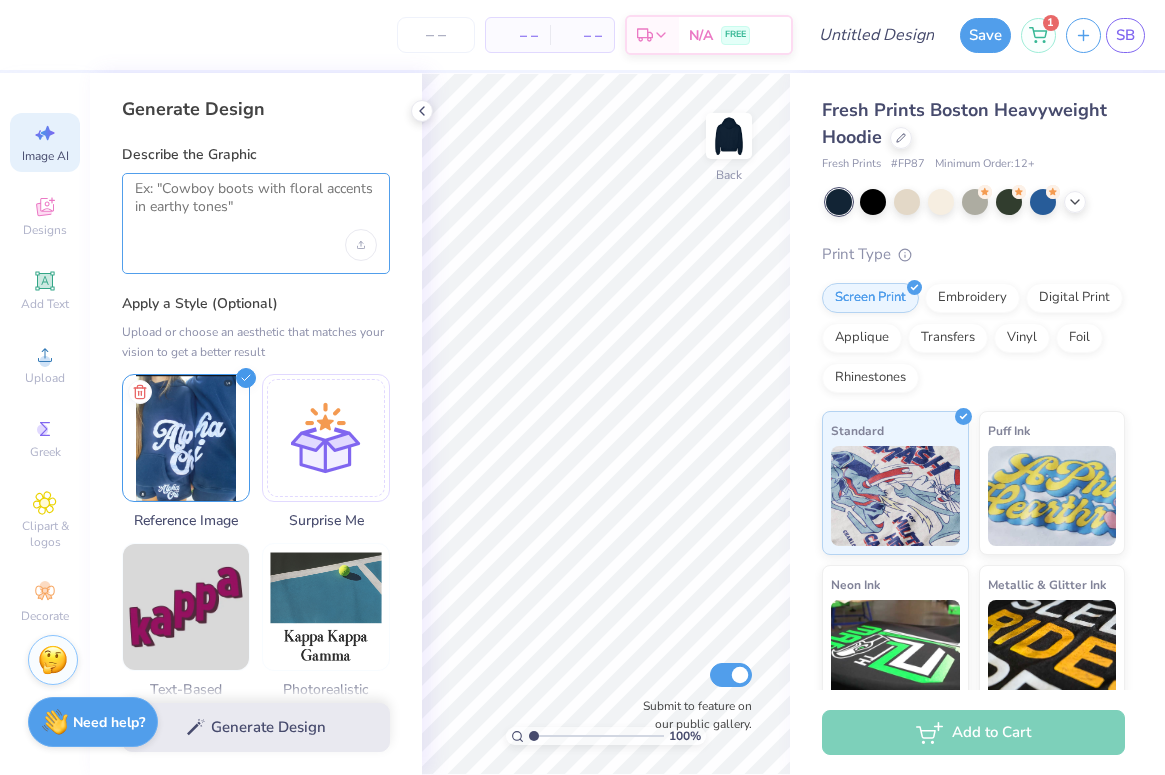click at bounding box center (256, 205) 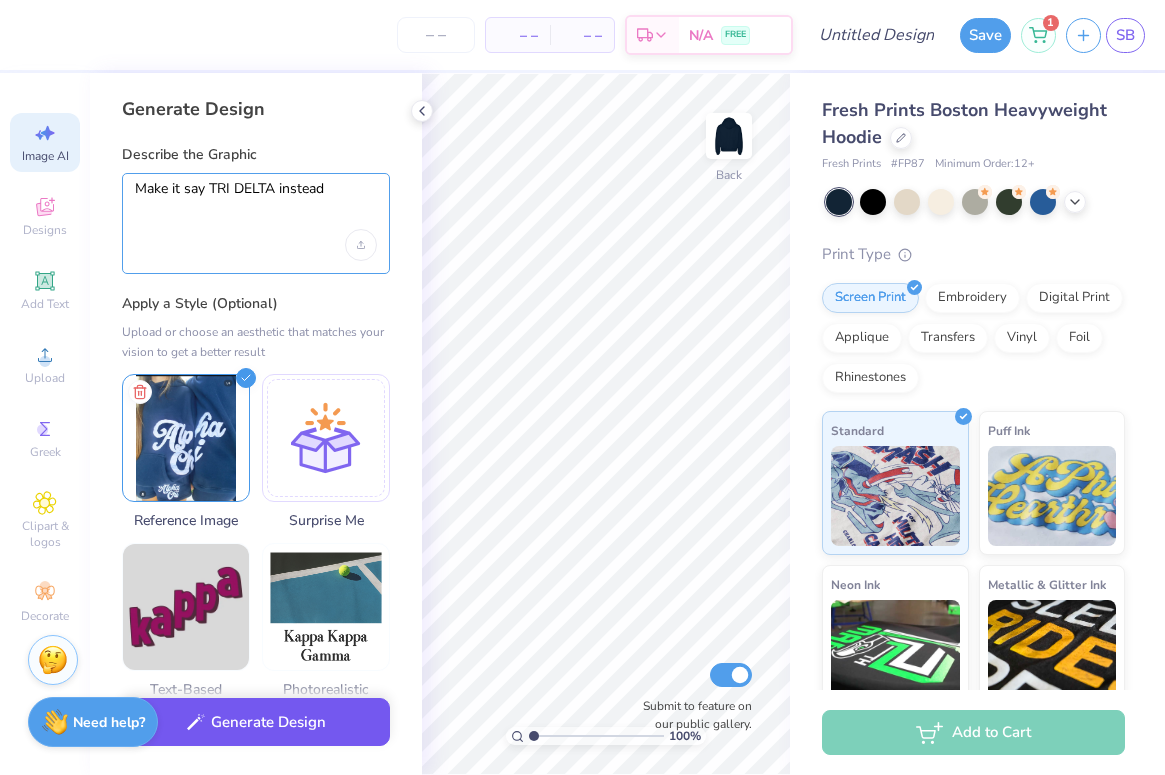 type on "Make it say TRI DELTA instead" 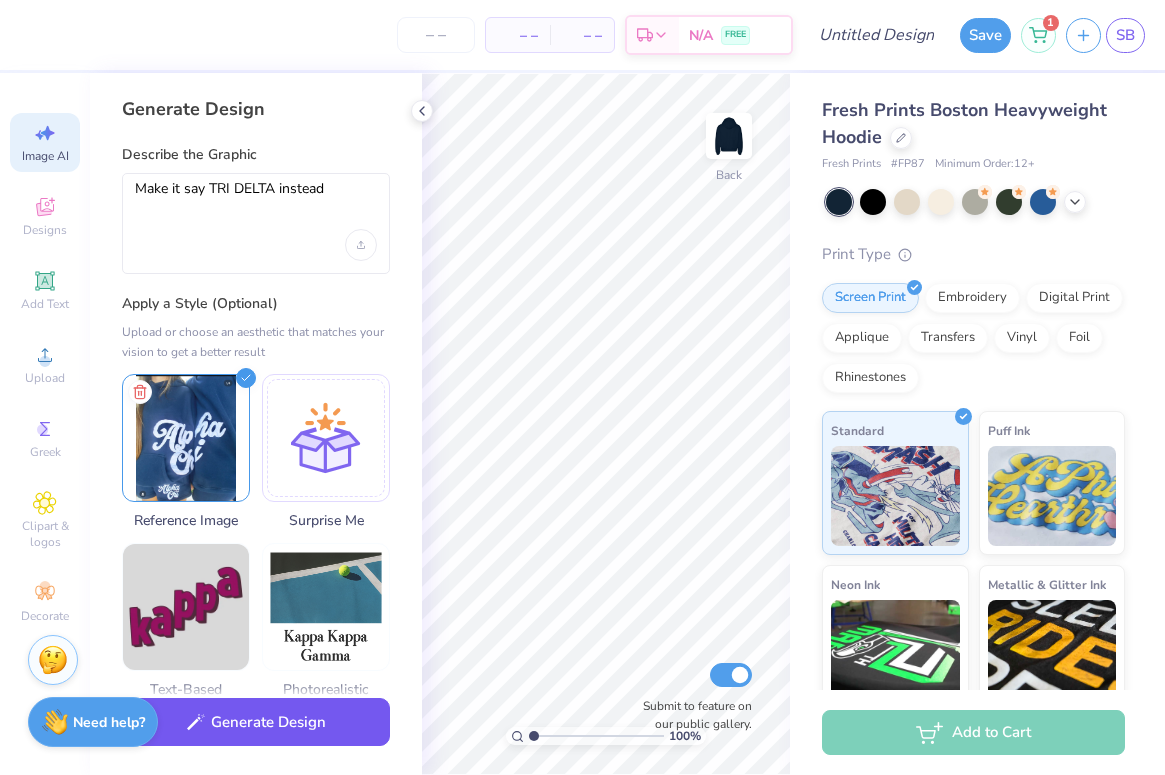 click on "Generate Design" at bounding box center (256, 722) 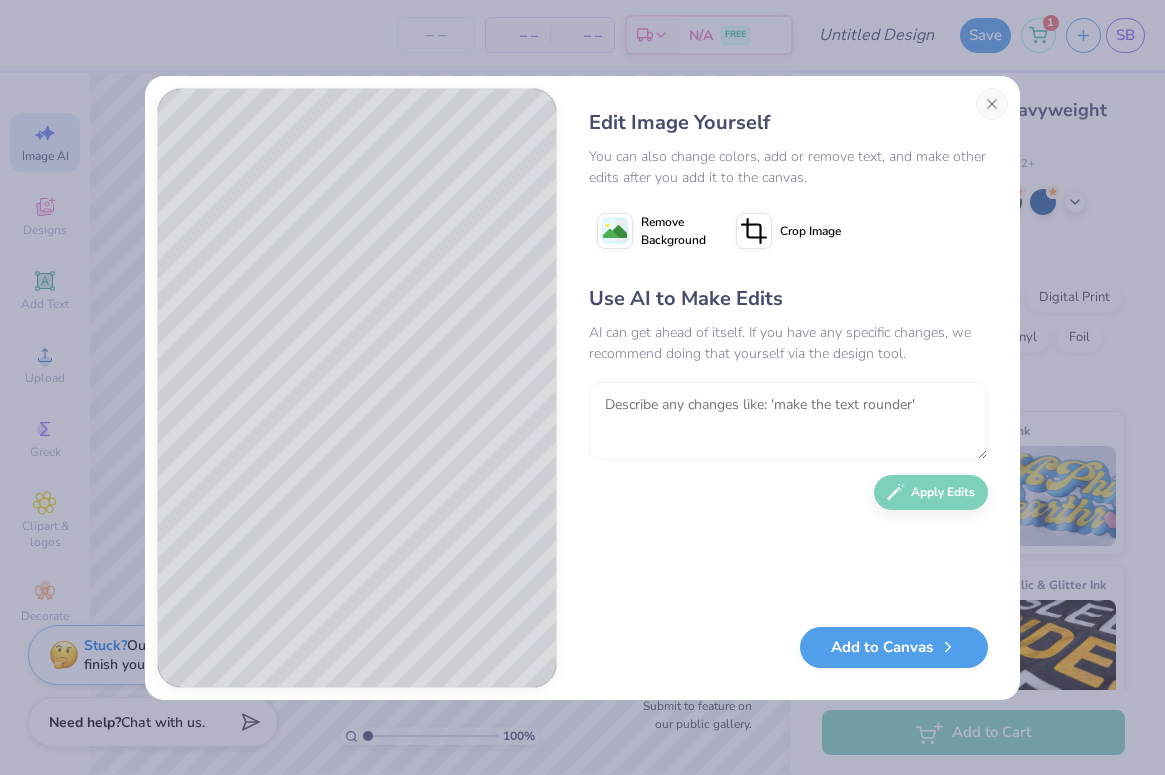 click at bounding box center [788, 421] 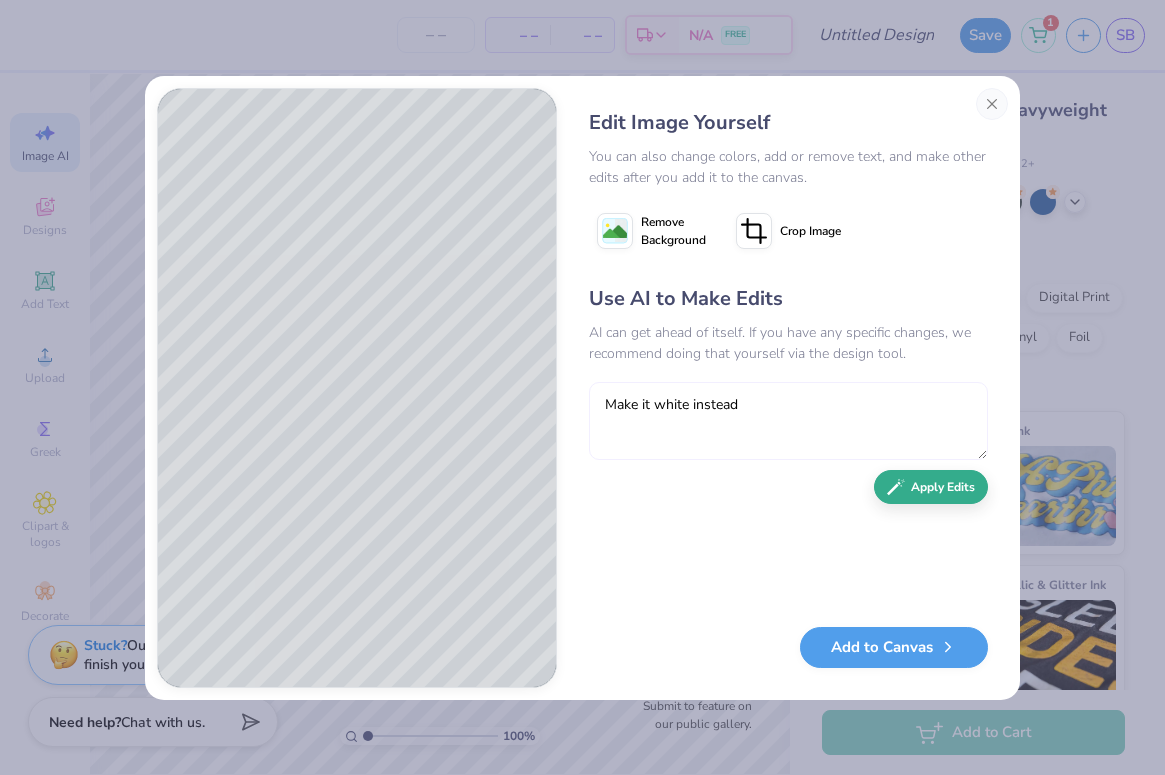 type on "Make it white instead" 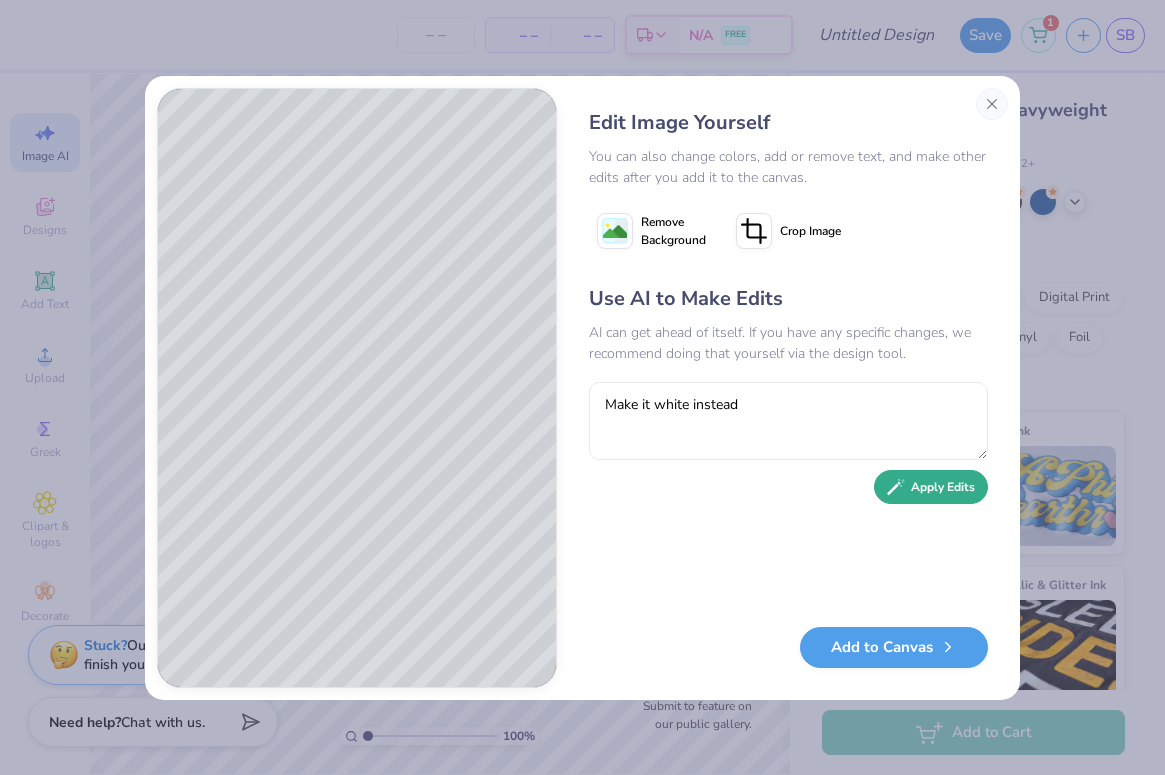 click on "Apply Edits" at bounding box center [931, 487] 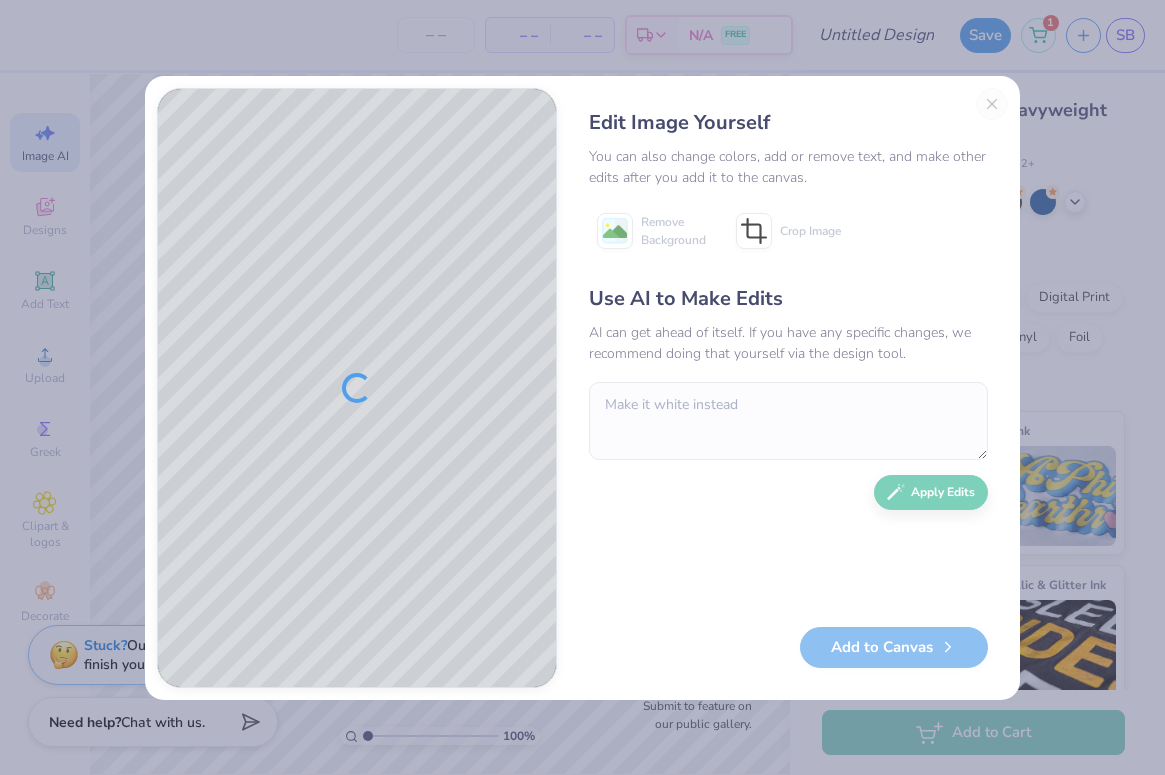 type 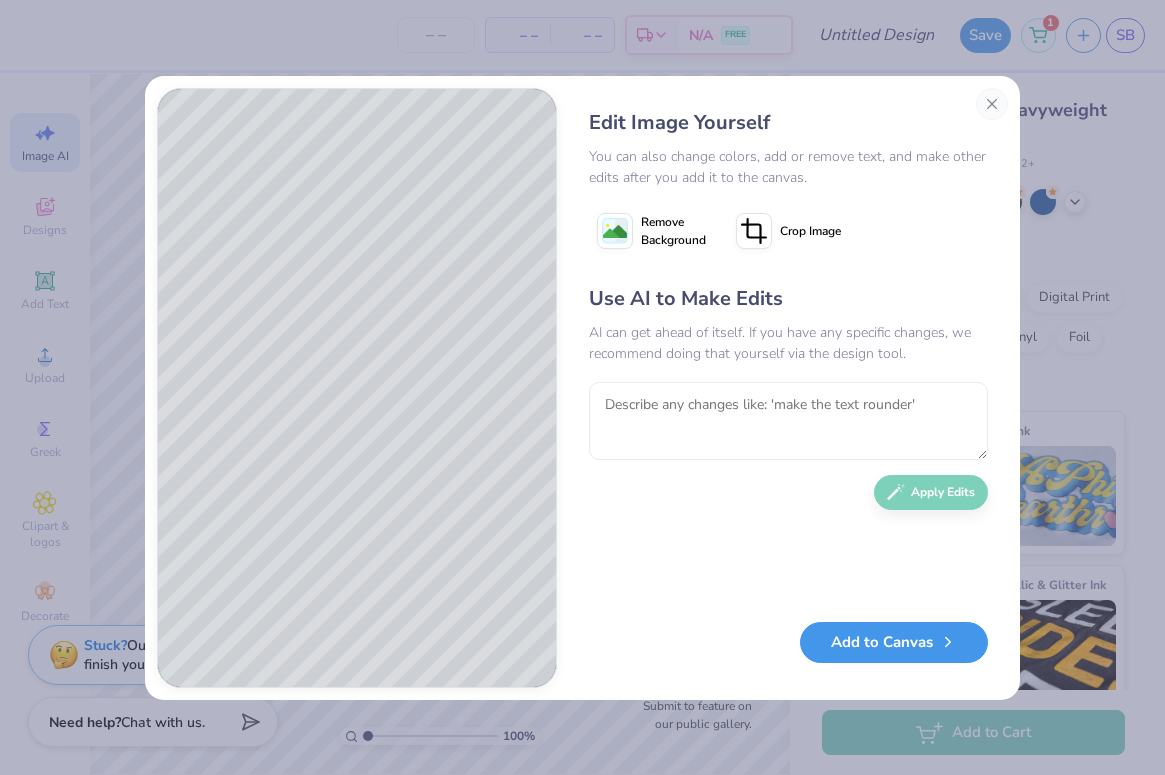 click on "Add to Canvas" at bounding box center [894, 642] 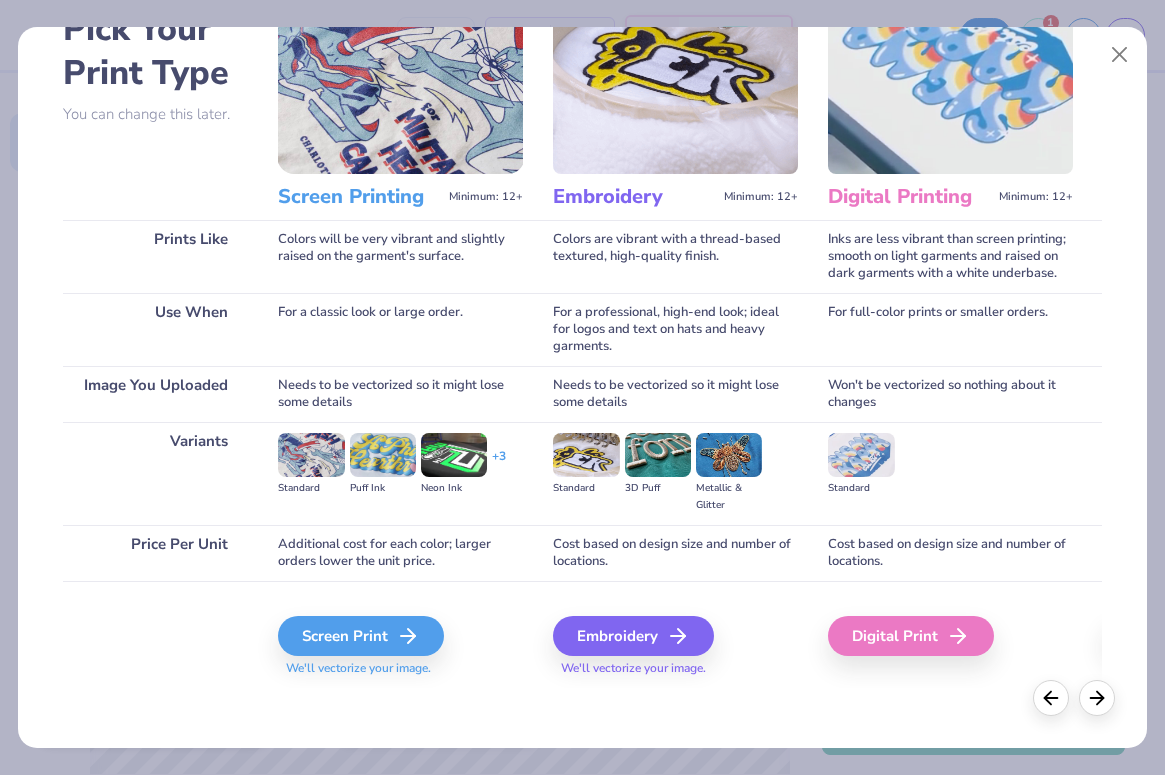 scroll, scrollTop: 121, scrollLeft: 0, axis: vertical 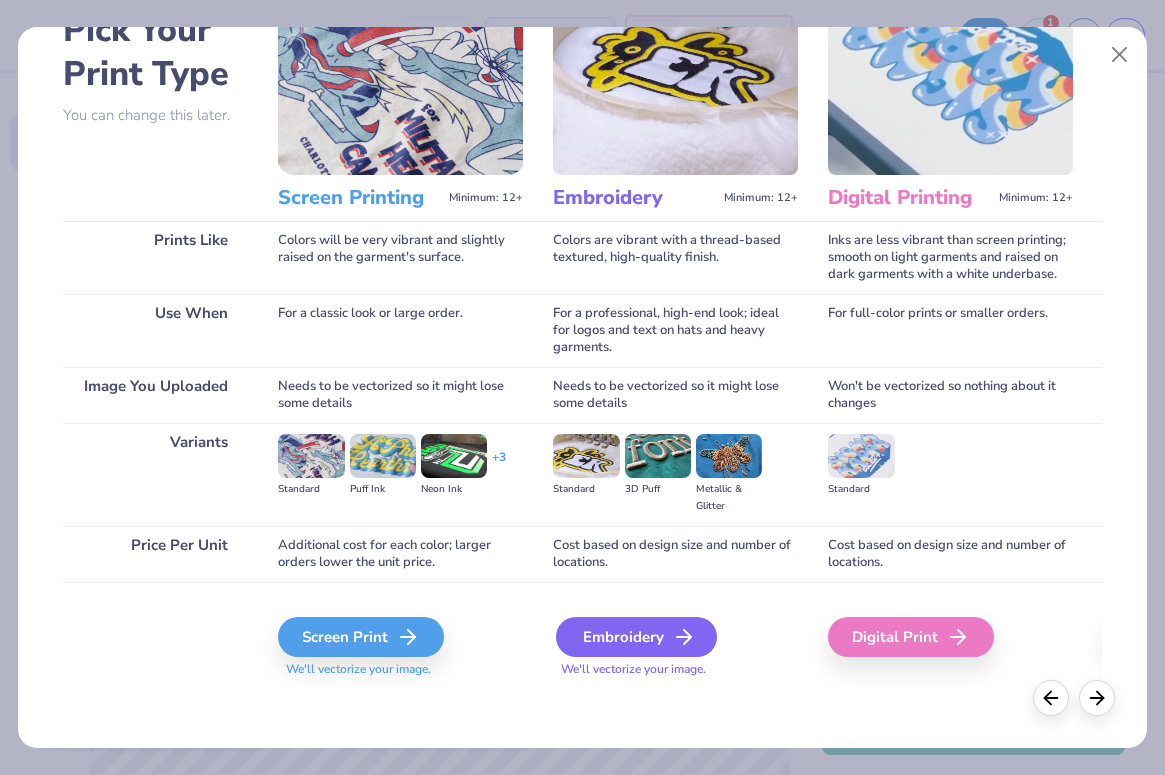 click on "Embroidery" at bounding box center (636, 637) 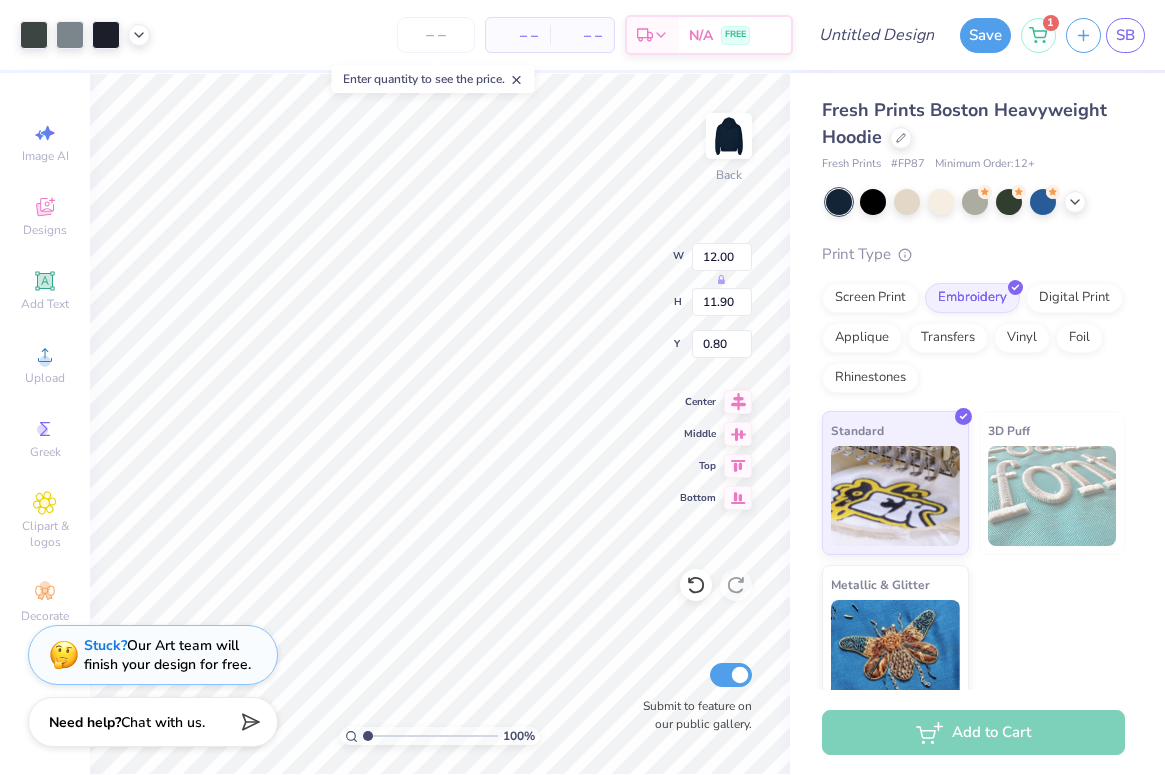 type on "7.51" 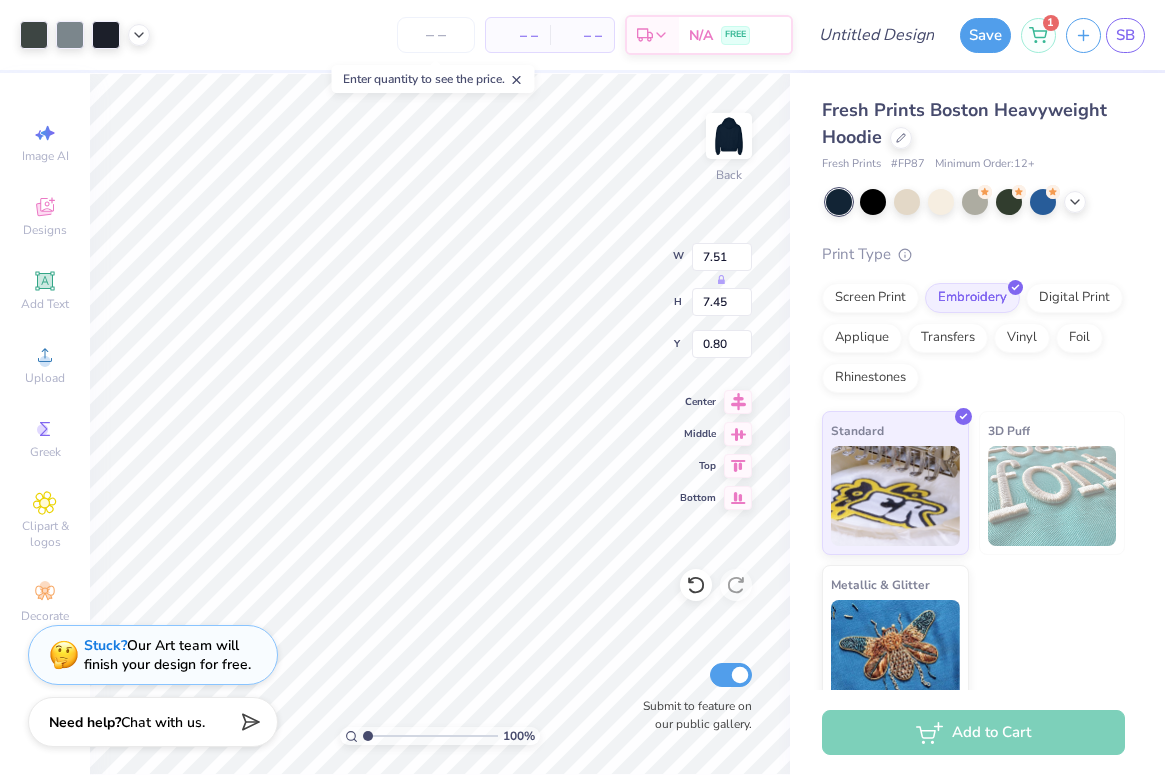 type on "3.00" 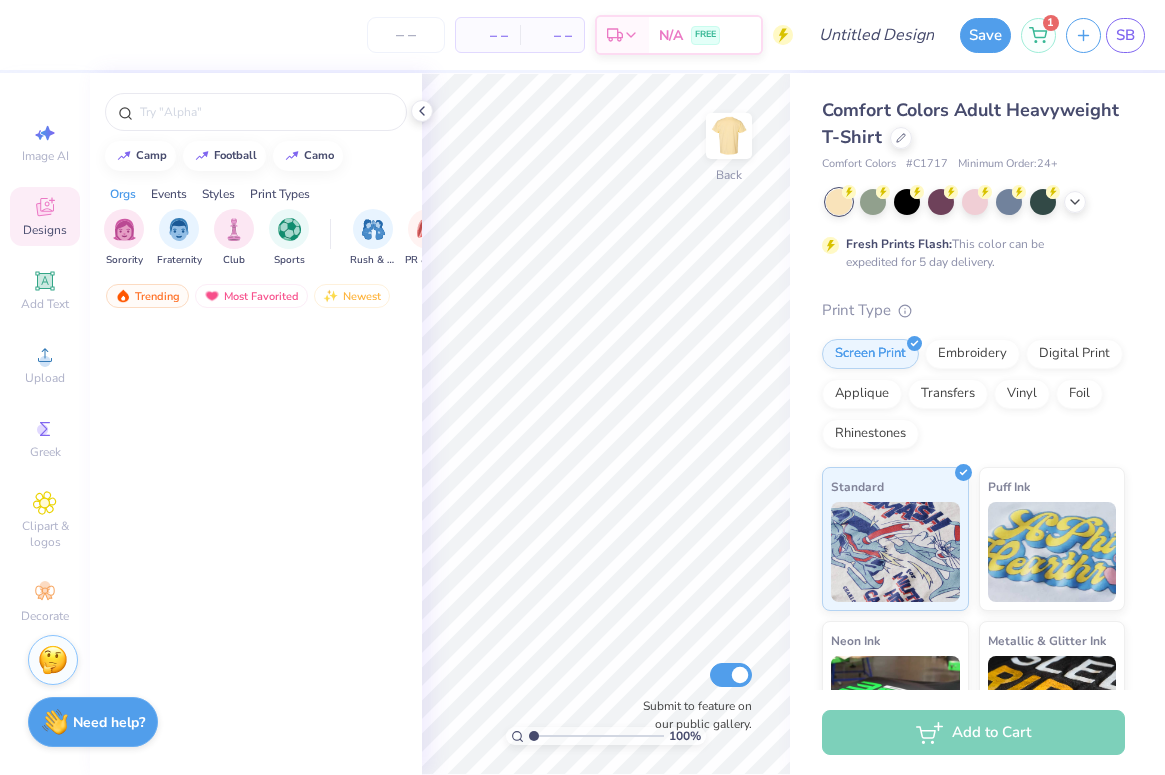 scroll, scrollTop: 0, scrollLeft: 0, axis: both 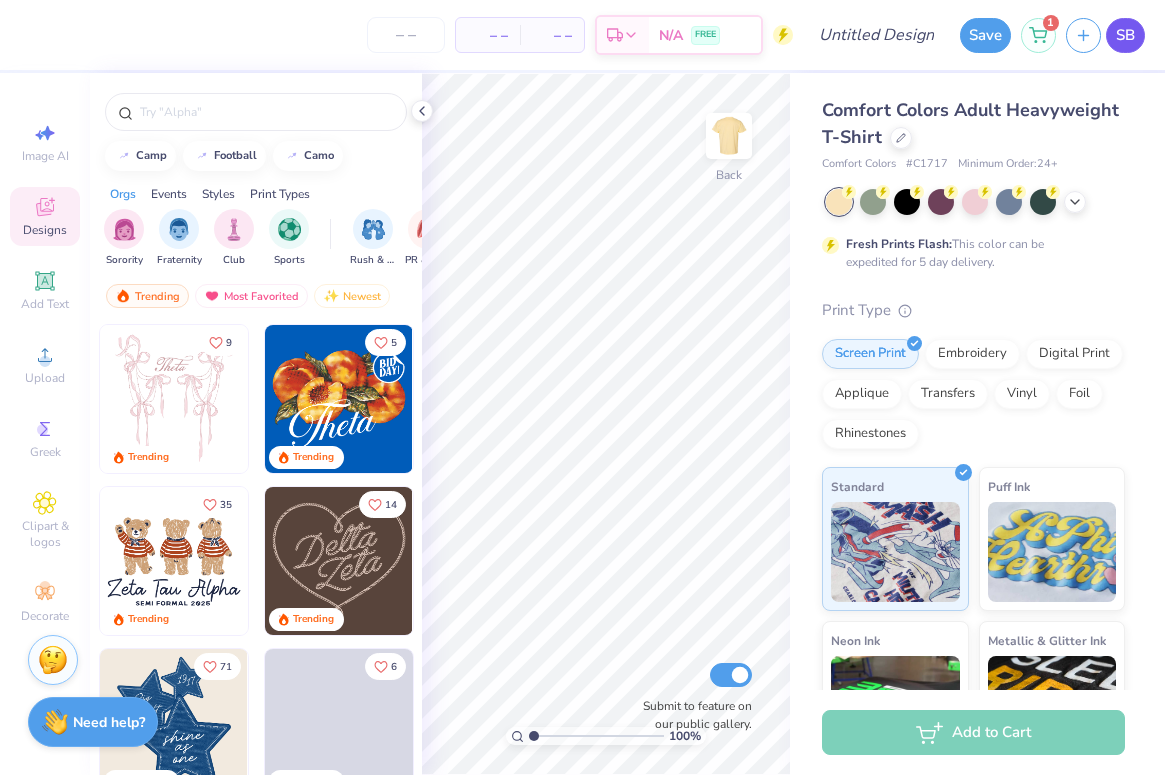 click on "SB" at bounding box center [1125, 35] 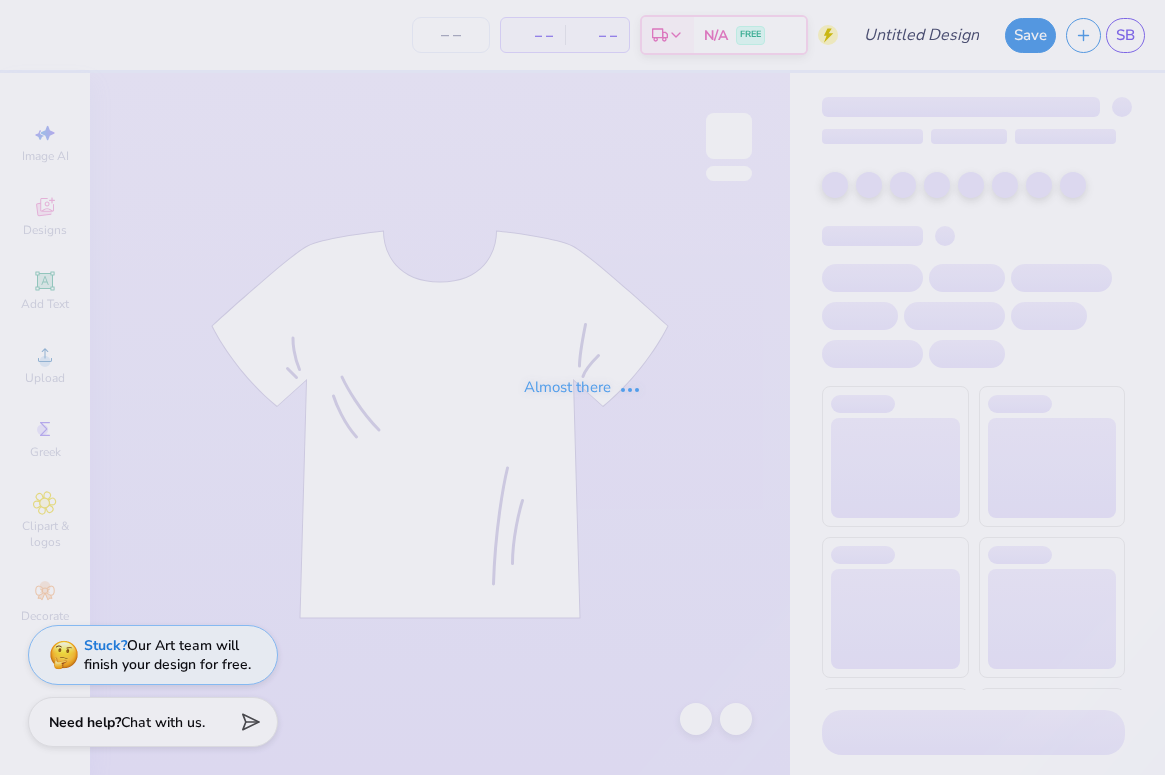 scroll, scrollTop: 0, scrollLeft: 0, axis: both 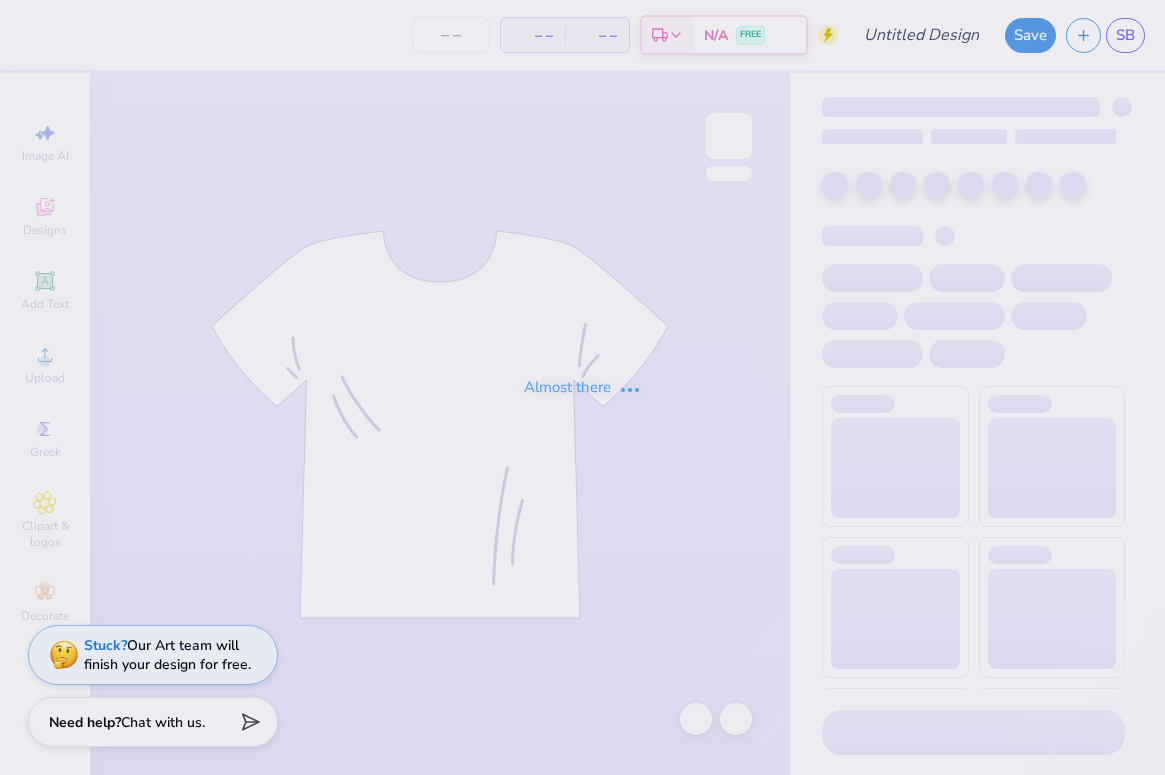 type on "[FIRST] [LAST]" 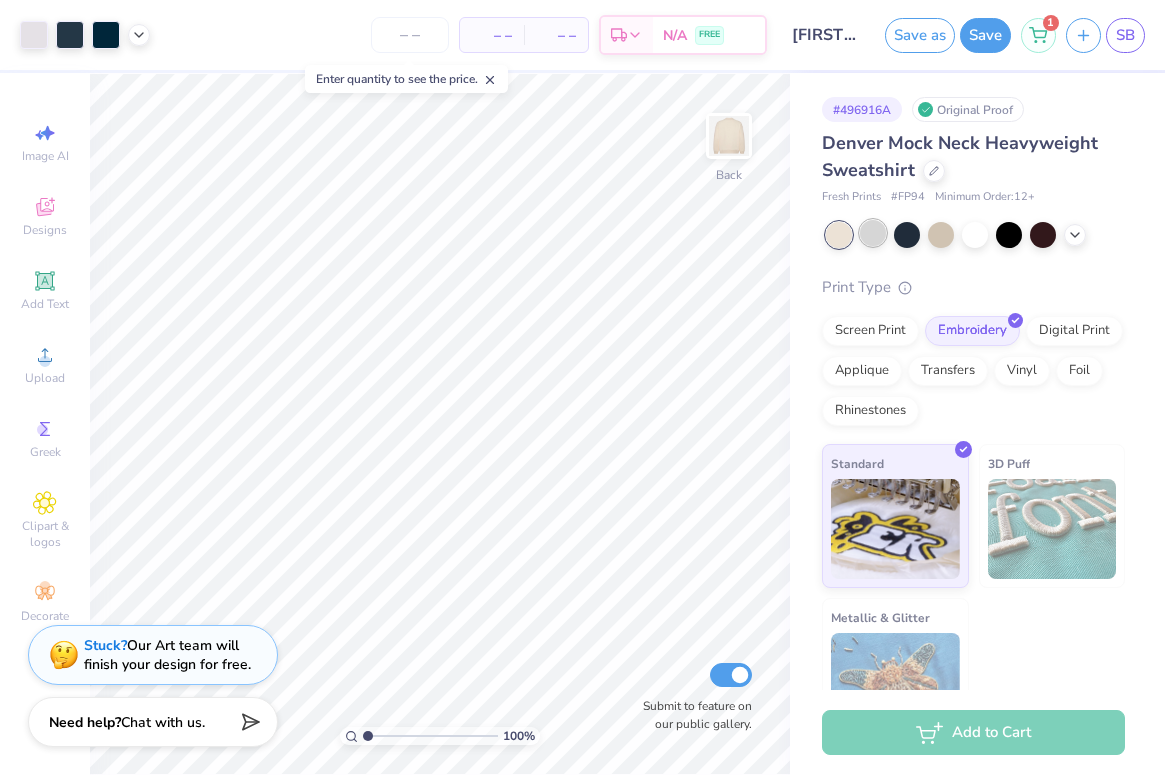 click at bounding box center (873, 233) 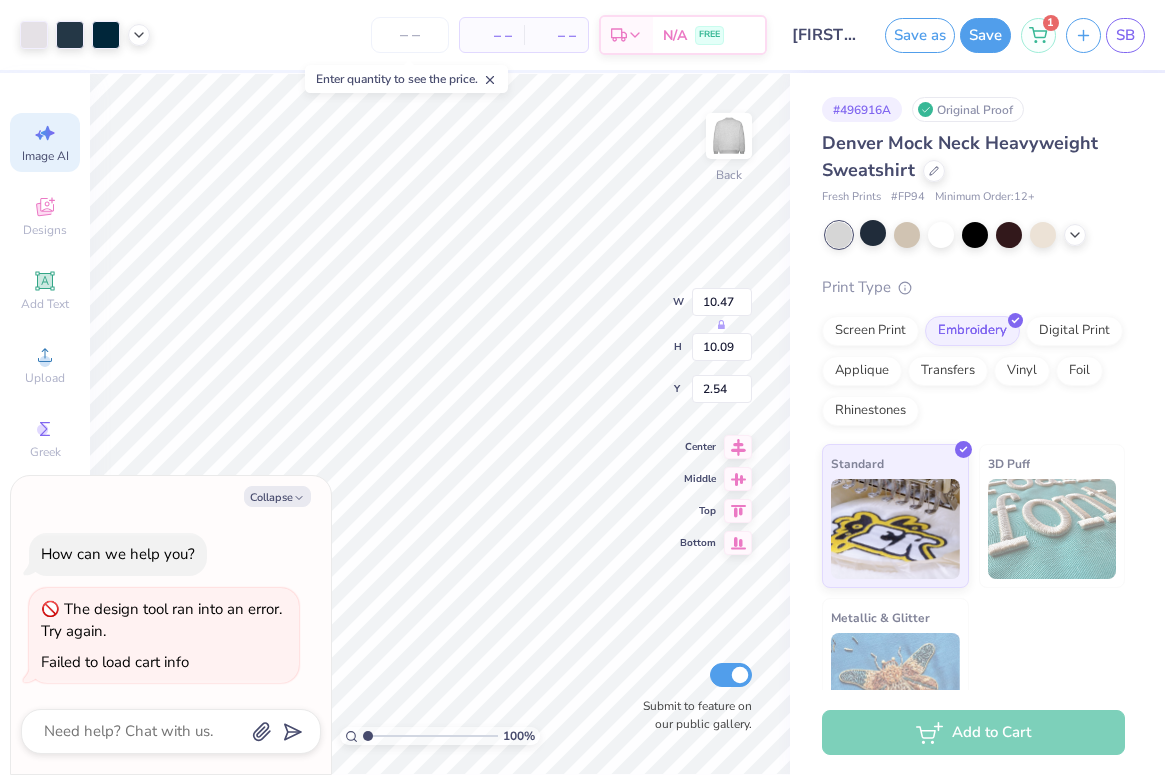 click on "Image AI" at bounding box center (45, 156) 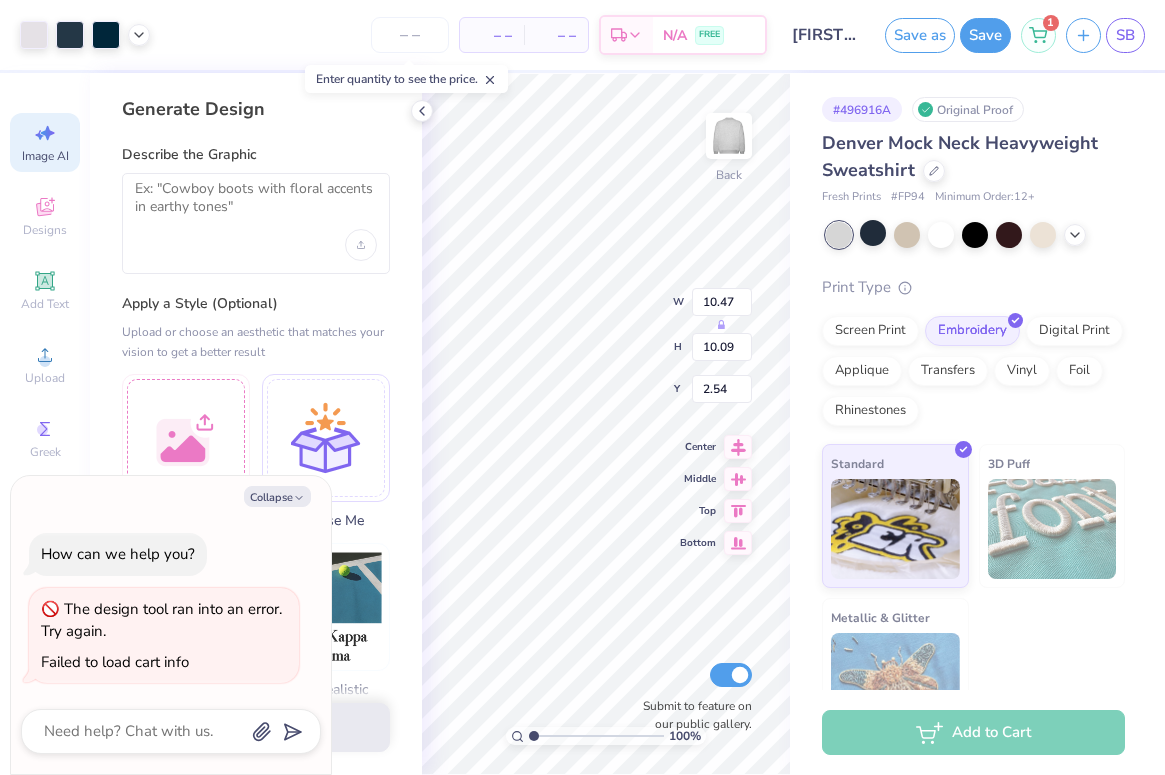 type on "x" 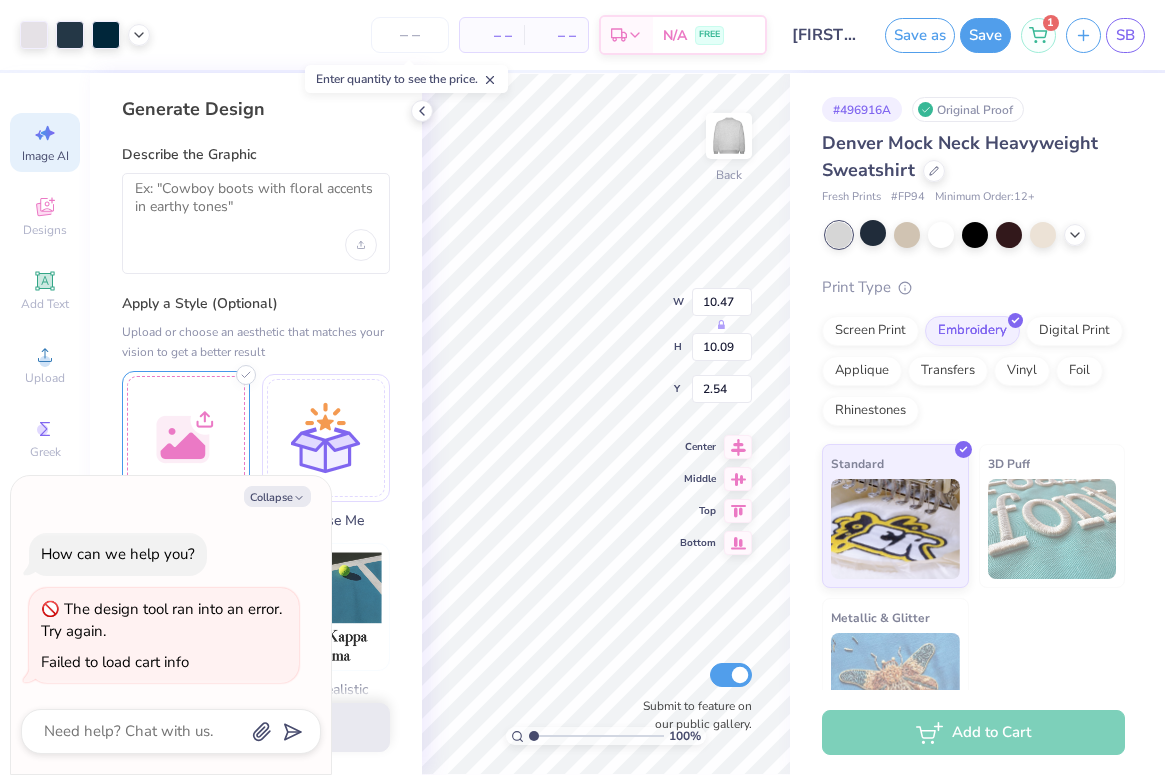 click at bounding box center [186, 435] 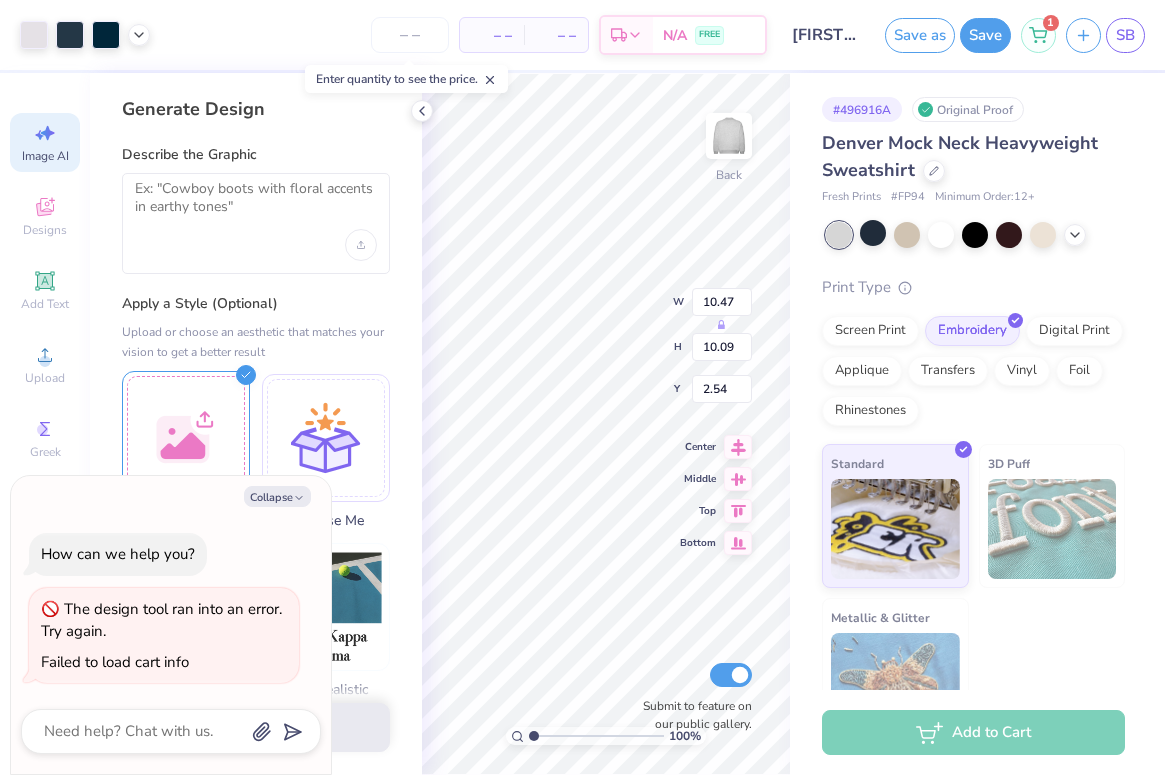 click at bounding box center [186, 435] 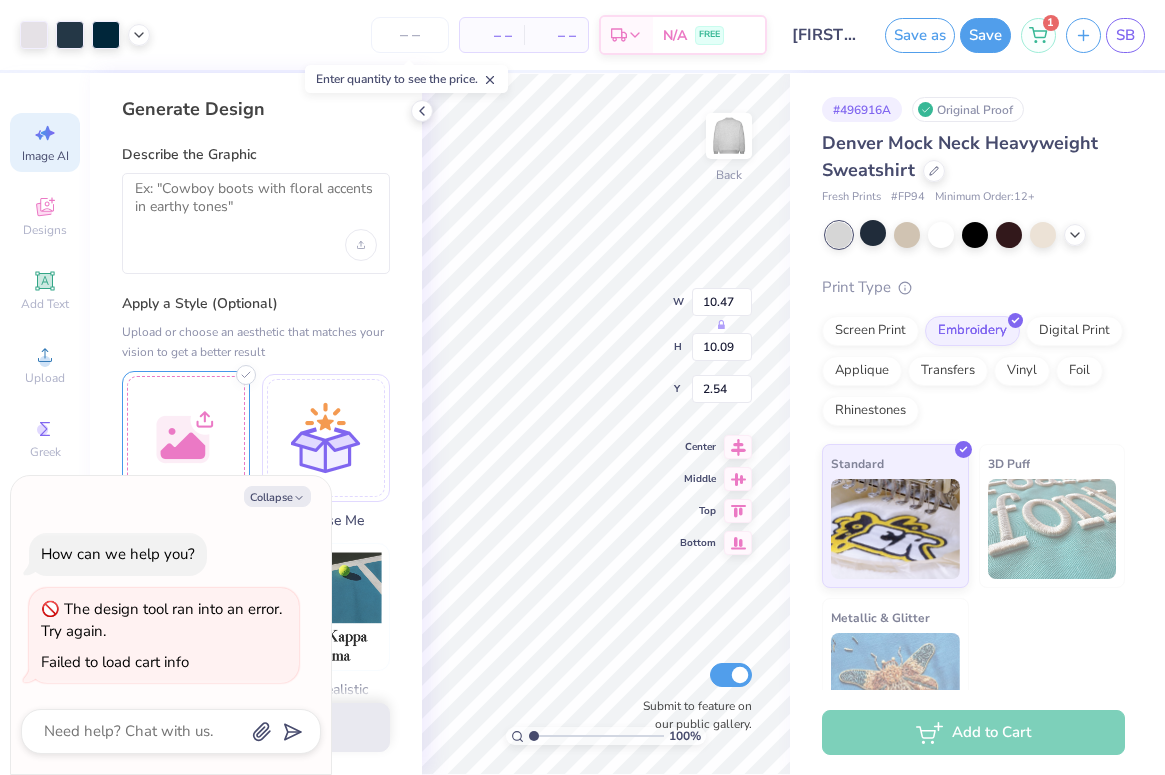 click at bounding box center (186, 435) 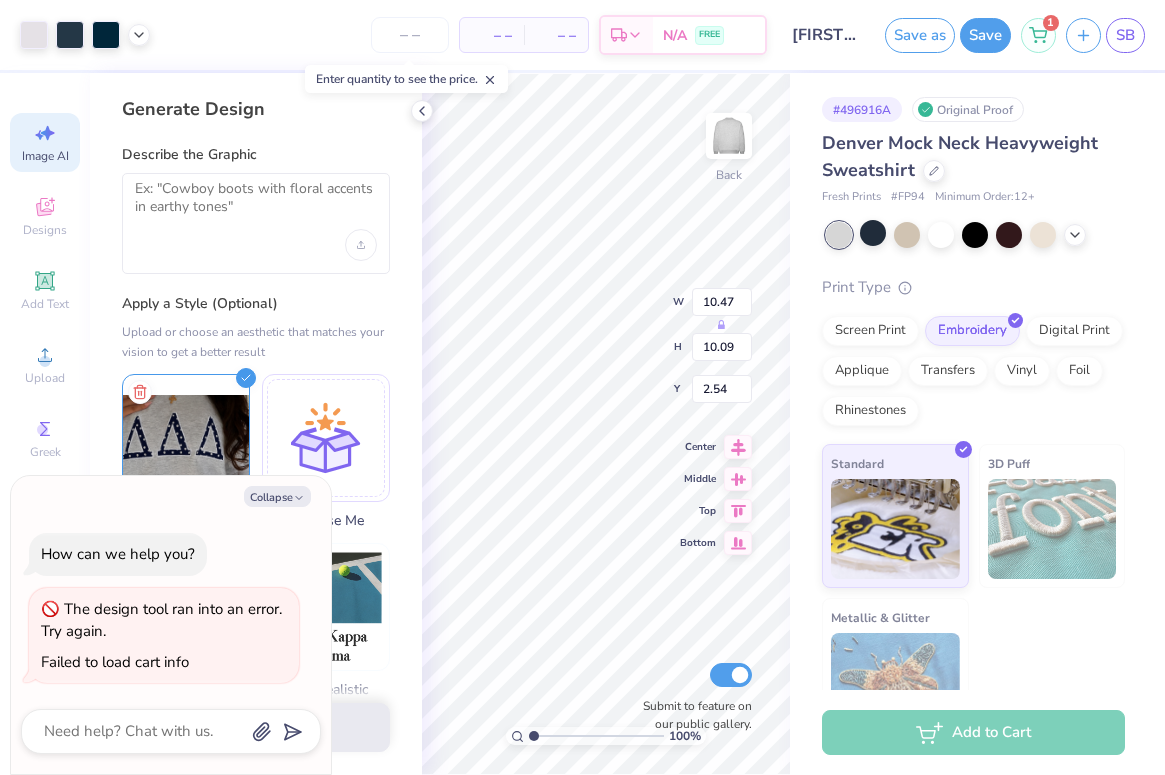 click at bounding box center (256, 223) 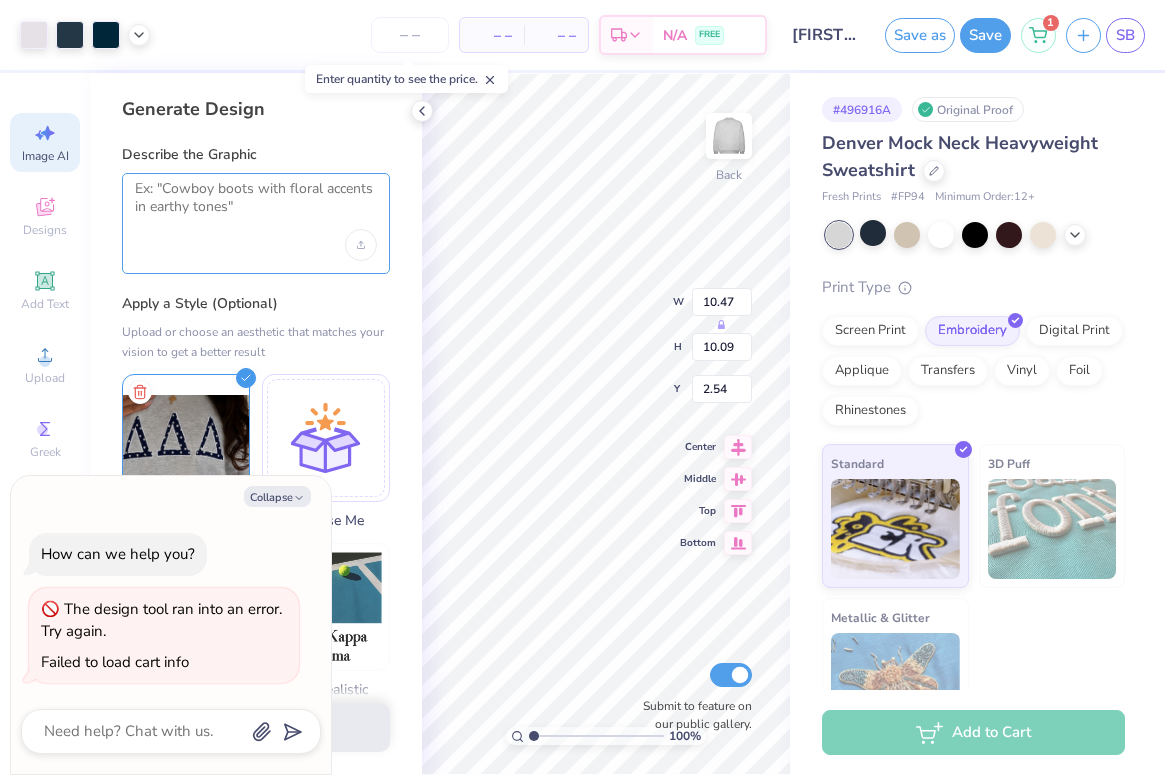 click at bounding box center (256, 205) 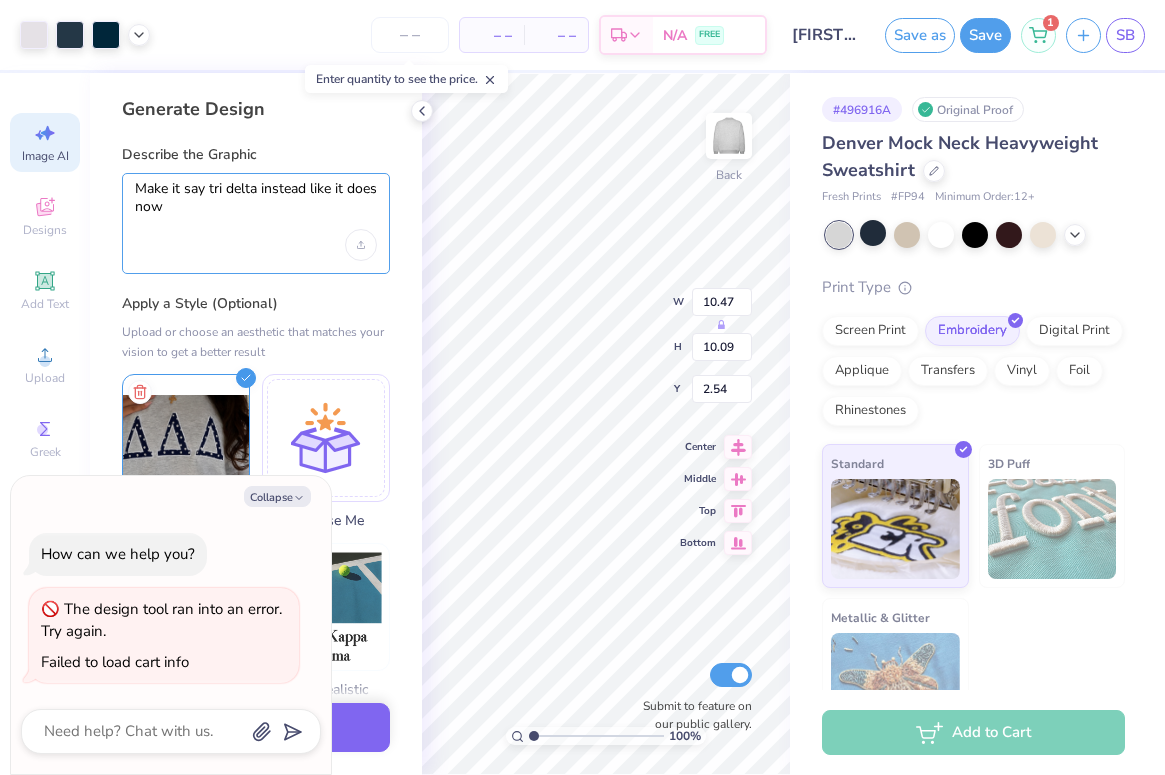 type on "Make it say tri delta instead like it does now" 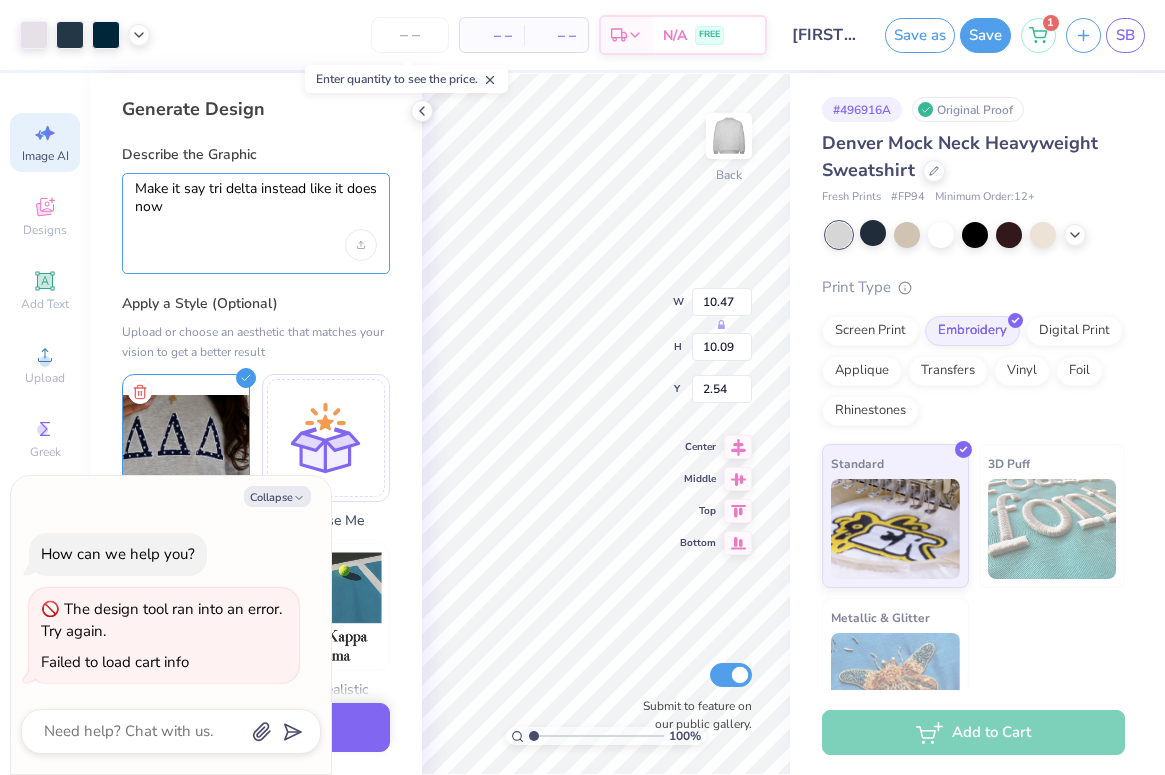 type on "x" 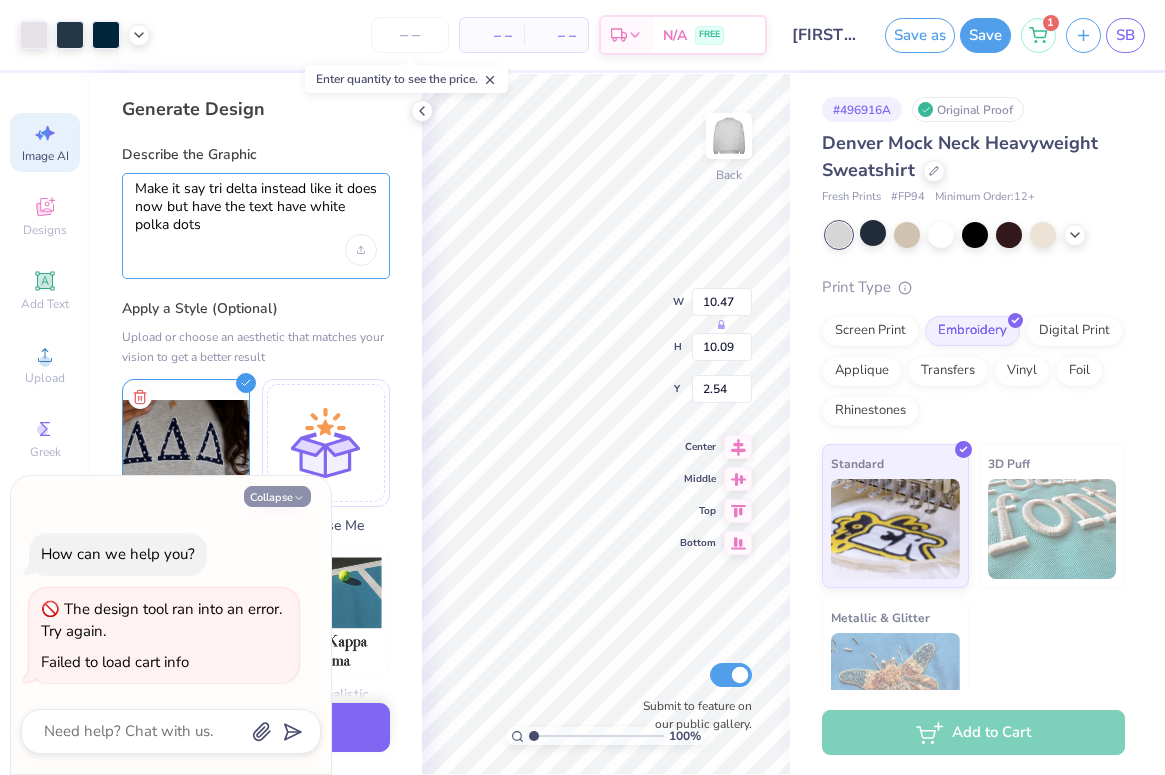 type on "Make it say tri delta instead like it does now but have the text have white polka dots" 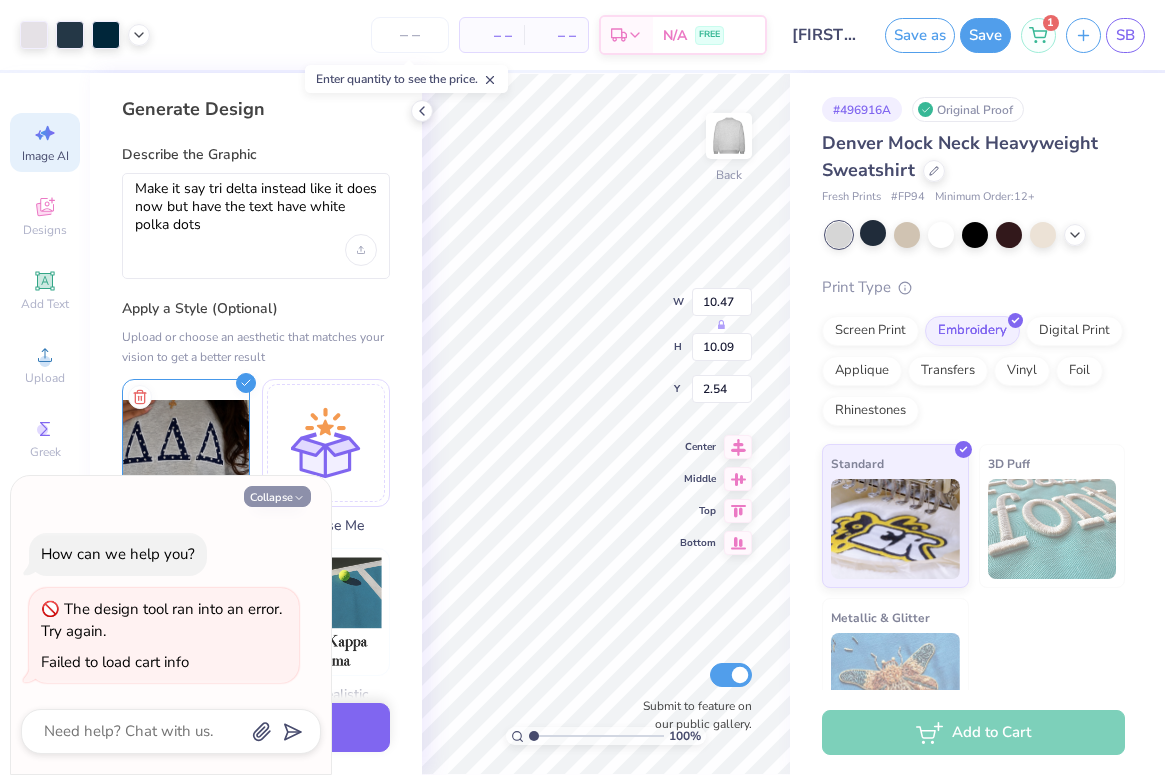 click on "Collapse" at bounding box center [277, 496] 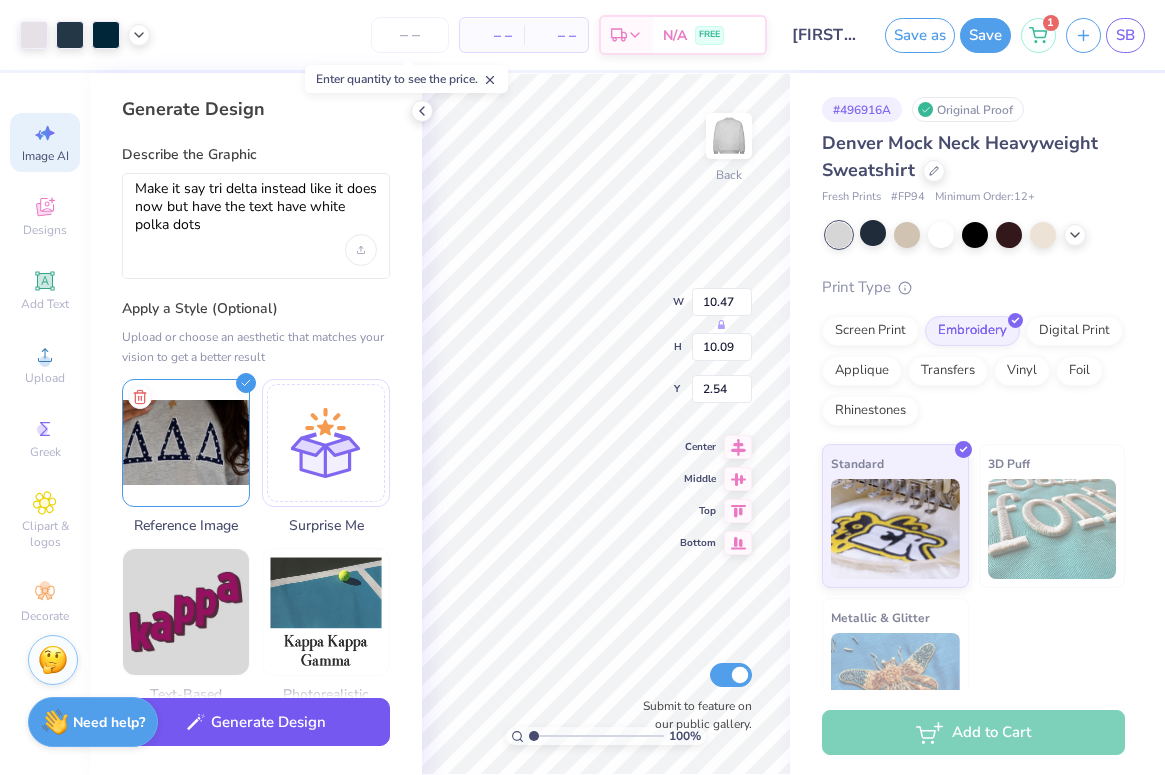 click on "Generate Design" at bounding box center [256, 722] 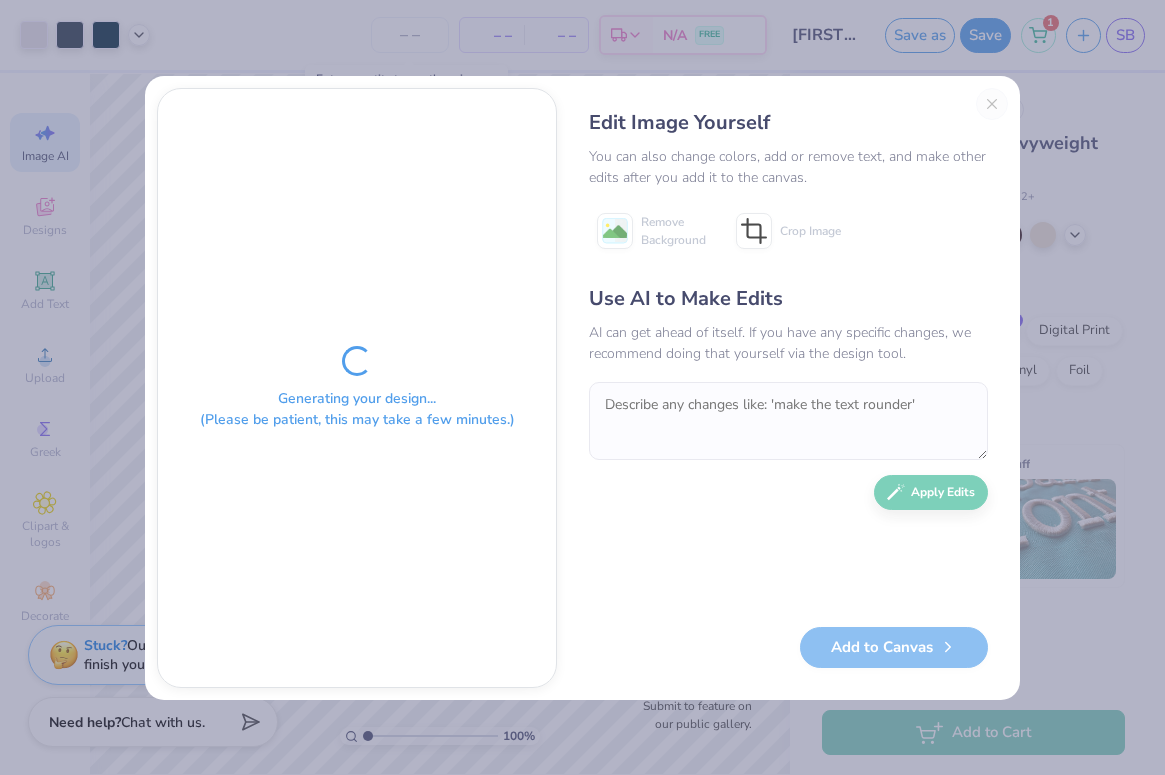 click on "Generating your design... (Please be patient, this may take a few minutes.)" at bounding box center [357, 388] 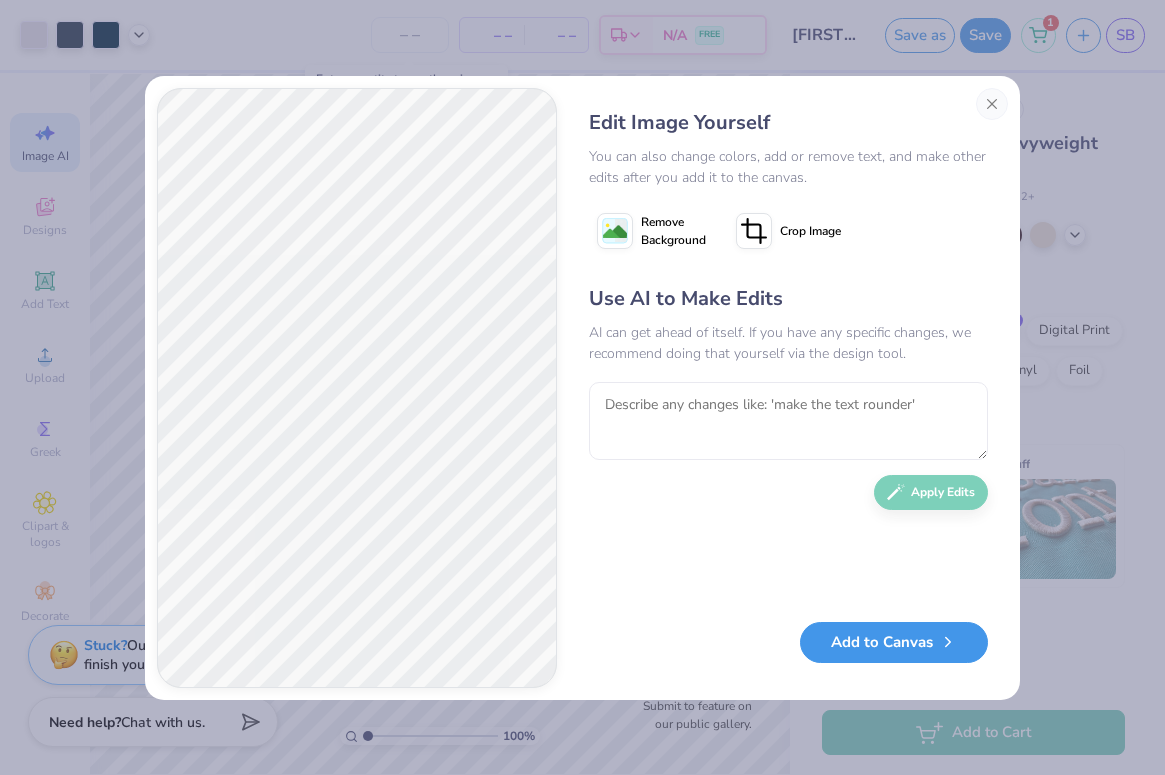 click on "Add to Canvas" at bounding box center [894, 642] 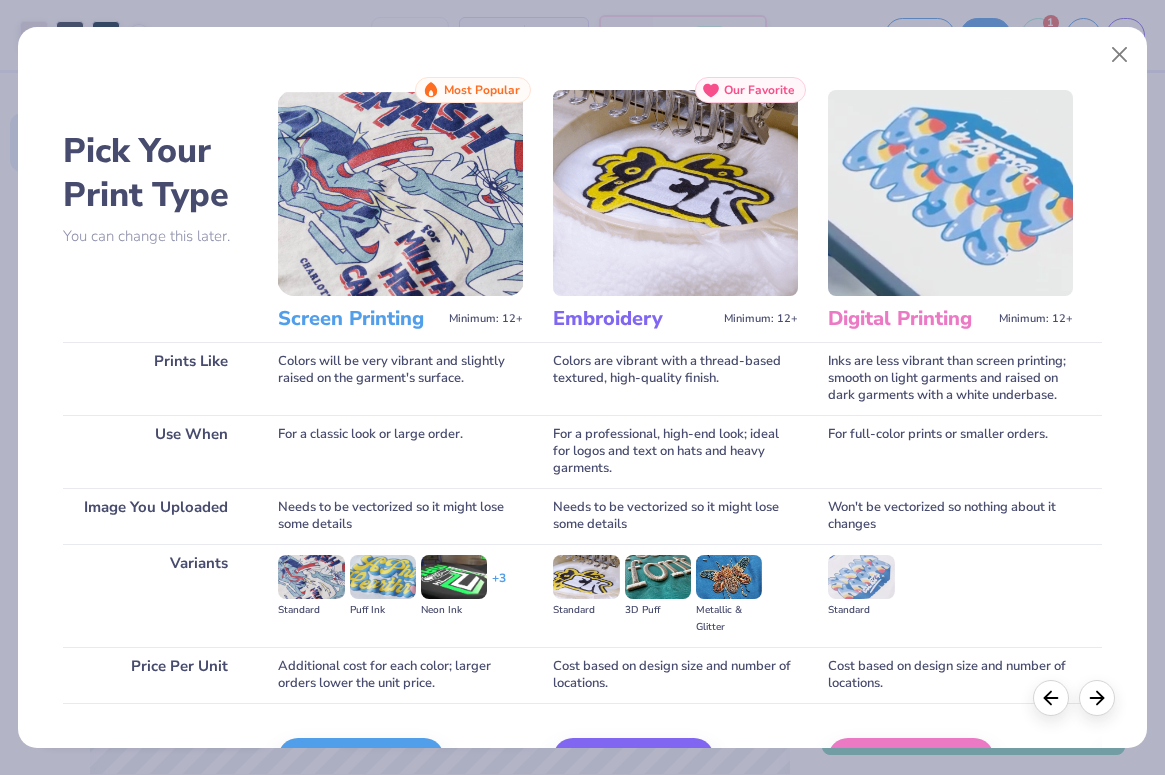 scroll, scrollTop: 122, scrollLeft: 0, axis: vertical 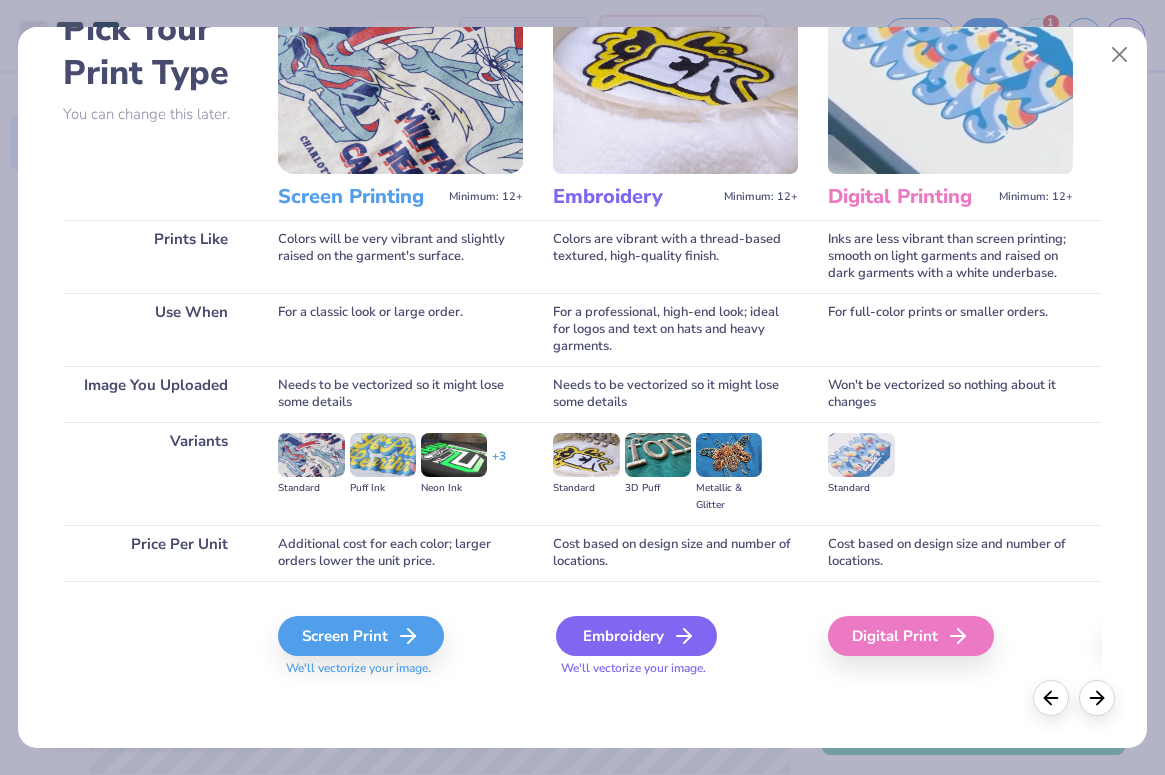 click on "Embroidery" at bounding box center (636, 636) 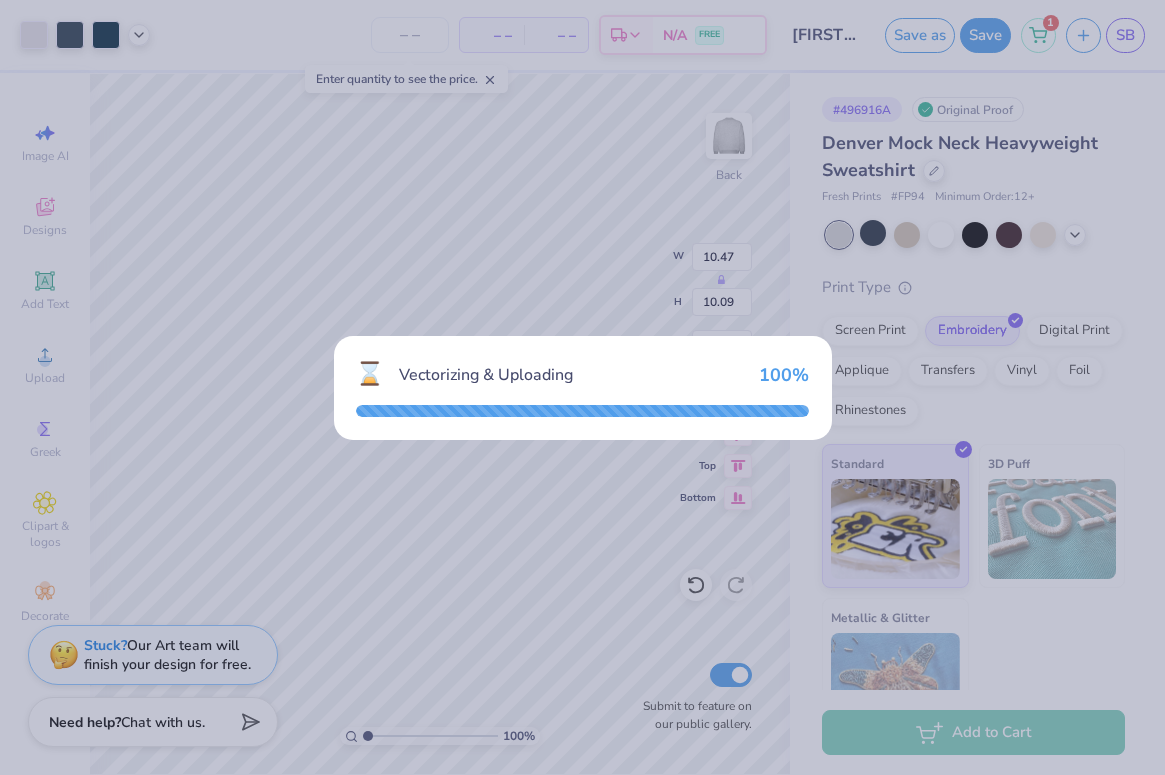 type on "12.00" 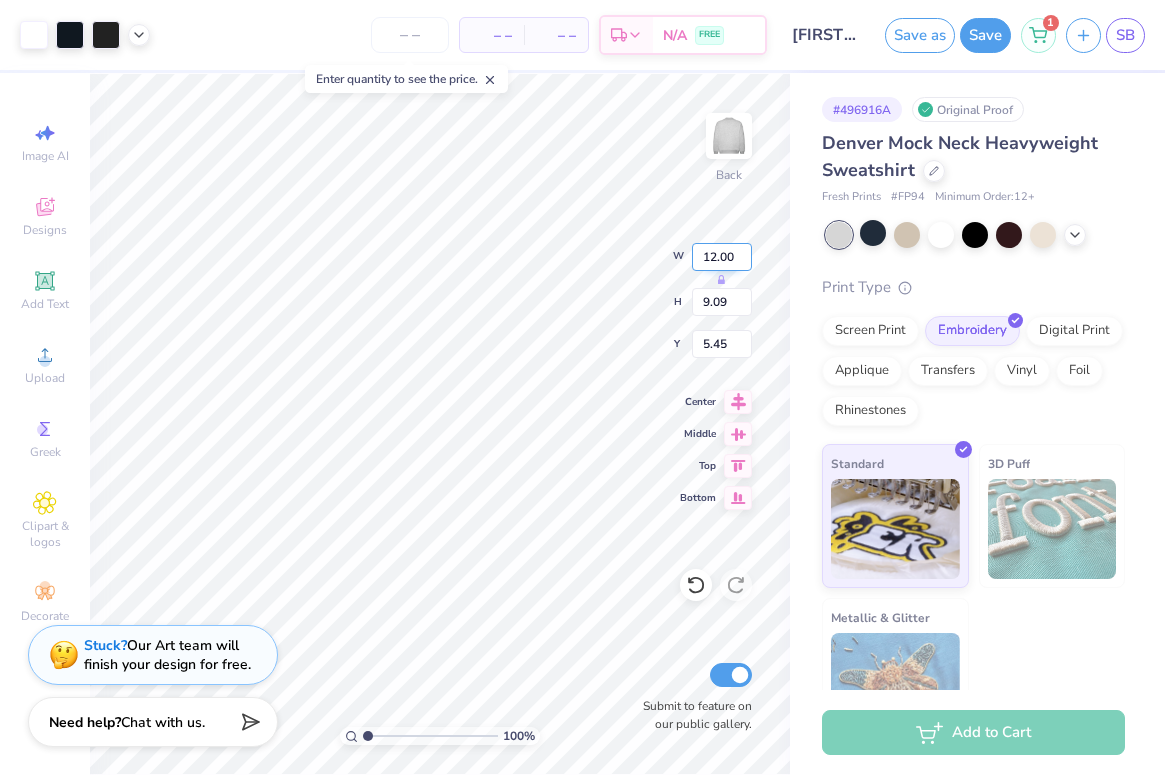 type on "10.47" 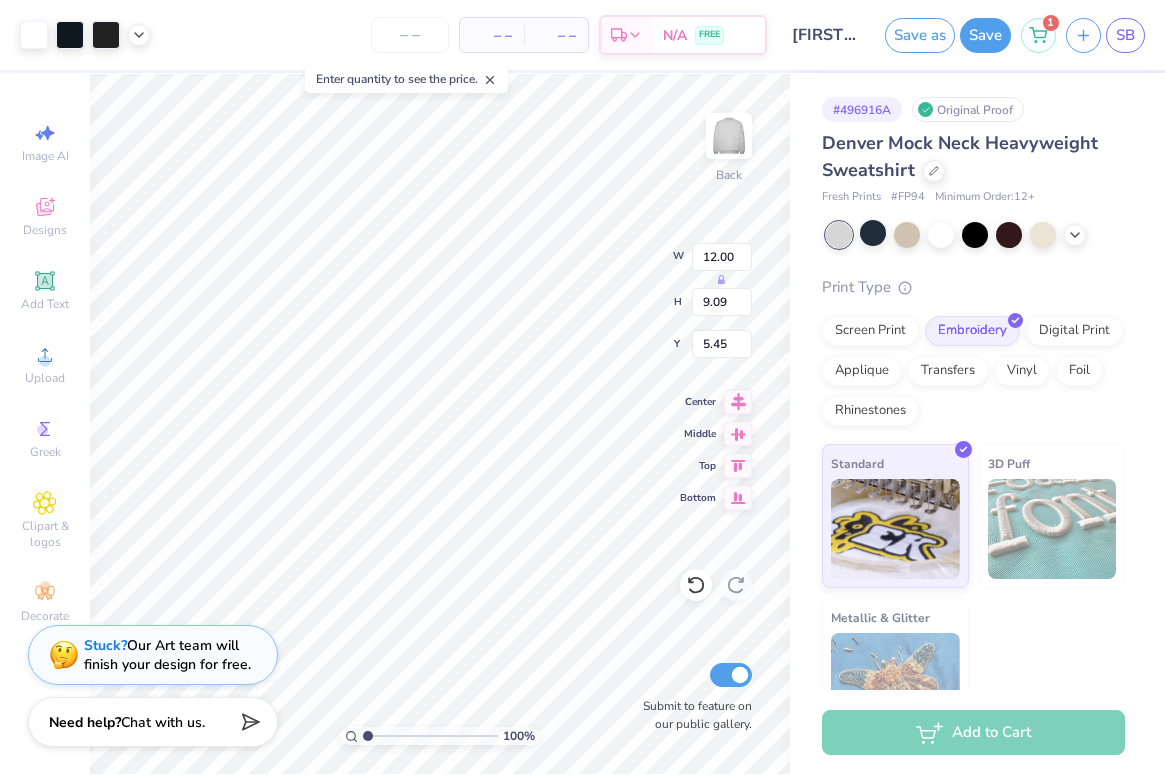 type on "0.50" 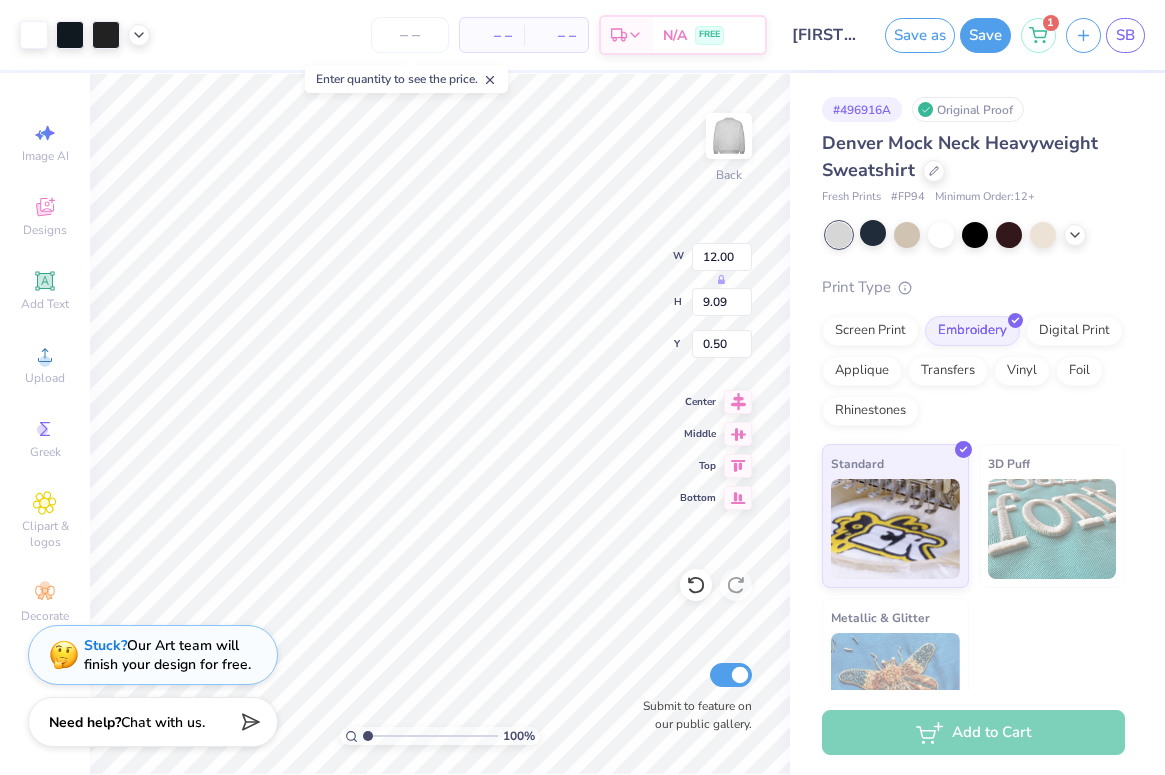 type on "4.27" 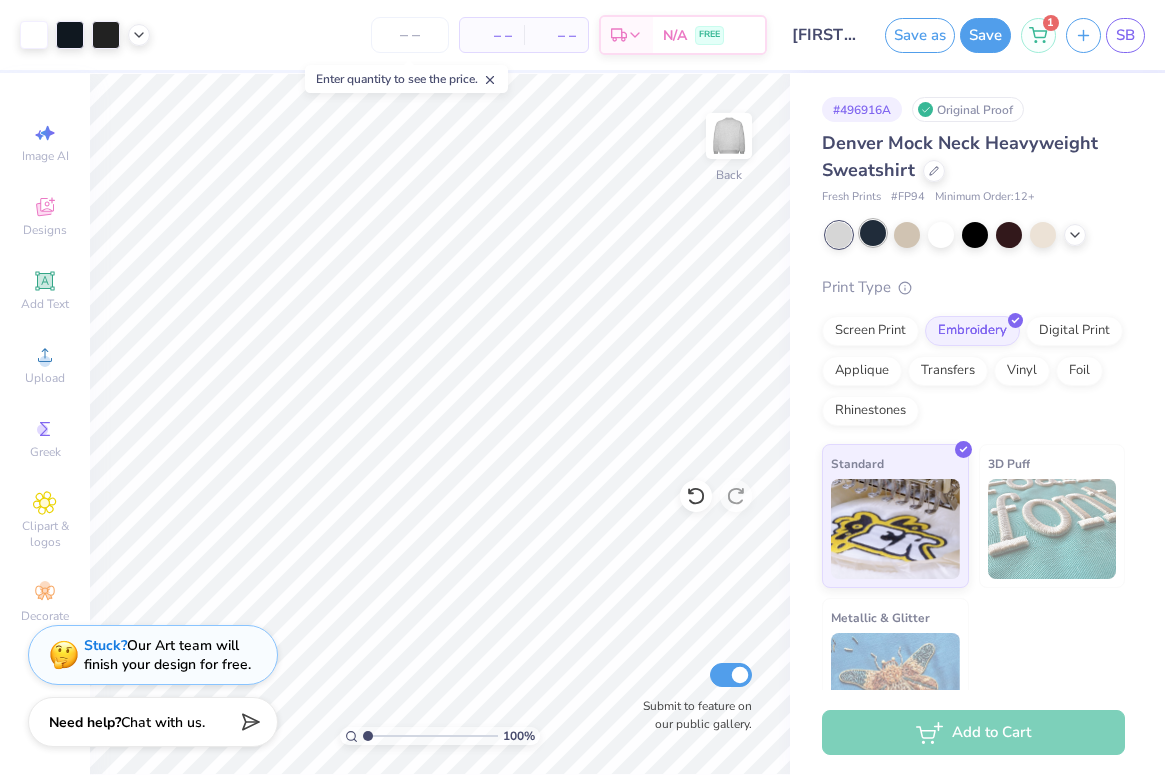 click at bounding box center [873, 233] 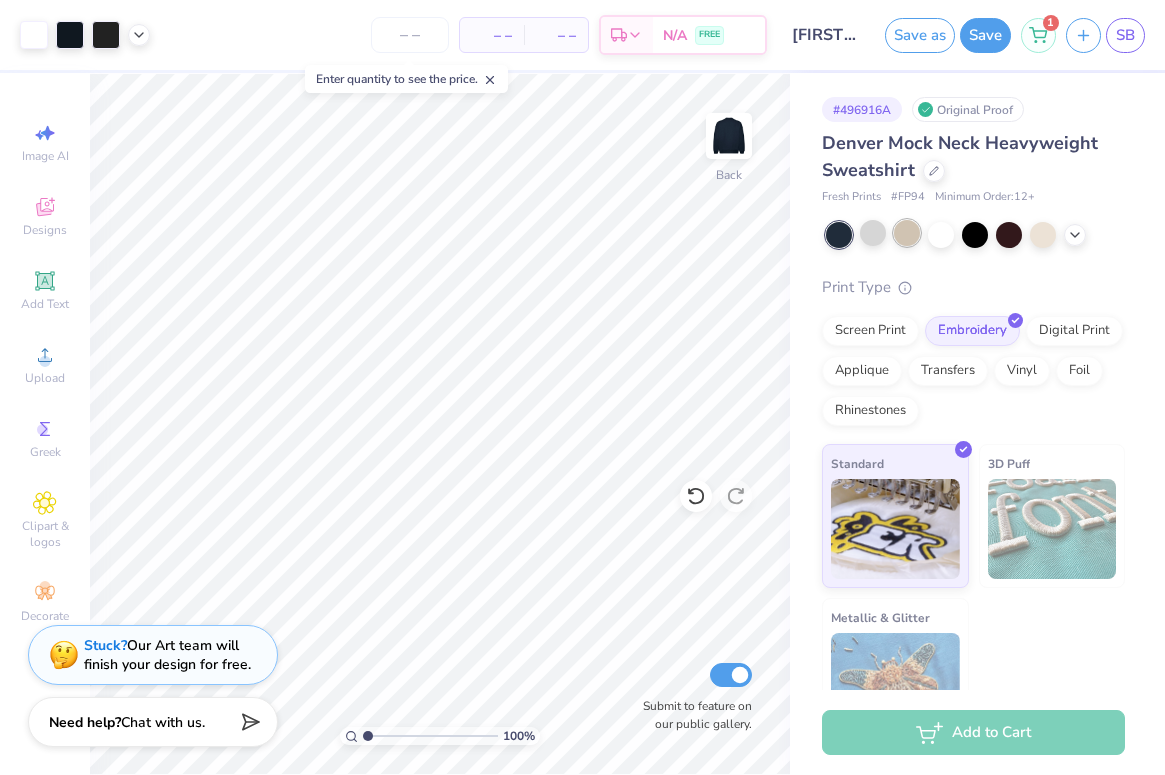 click at bounding box center (907, 233) 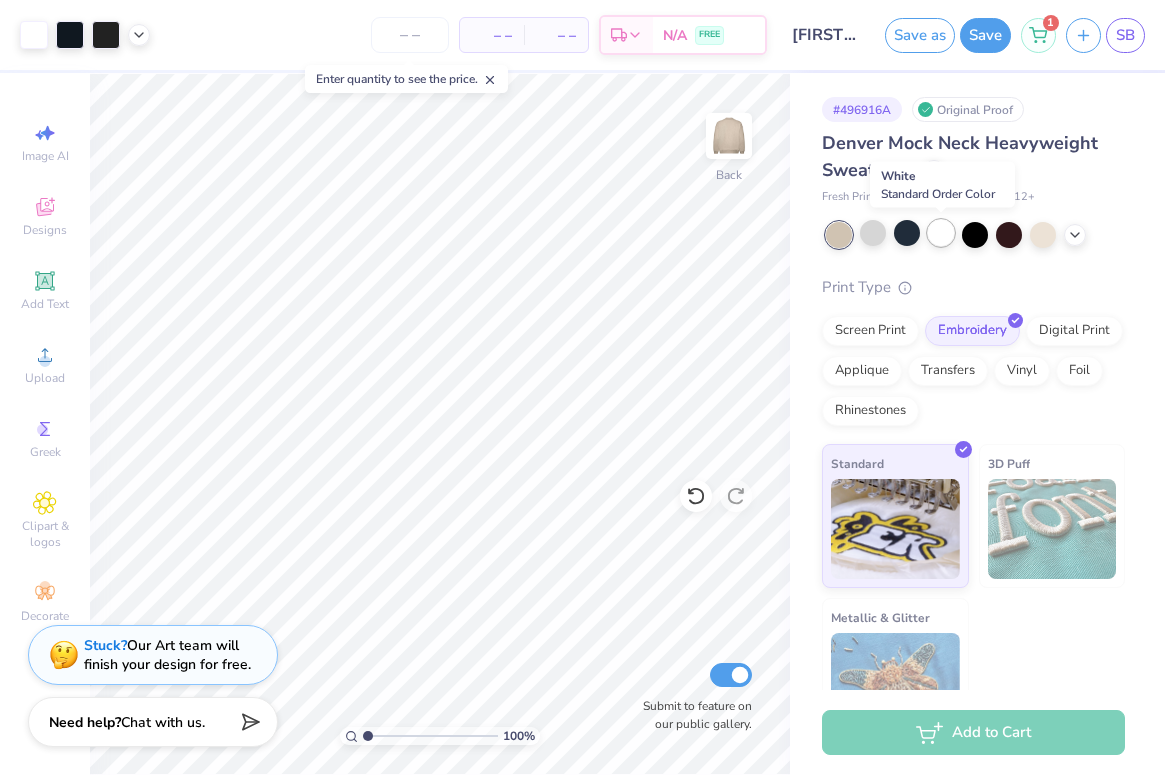 click at bounding box center (941, 233) 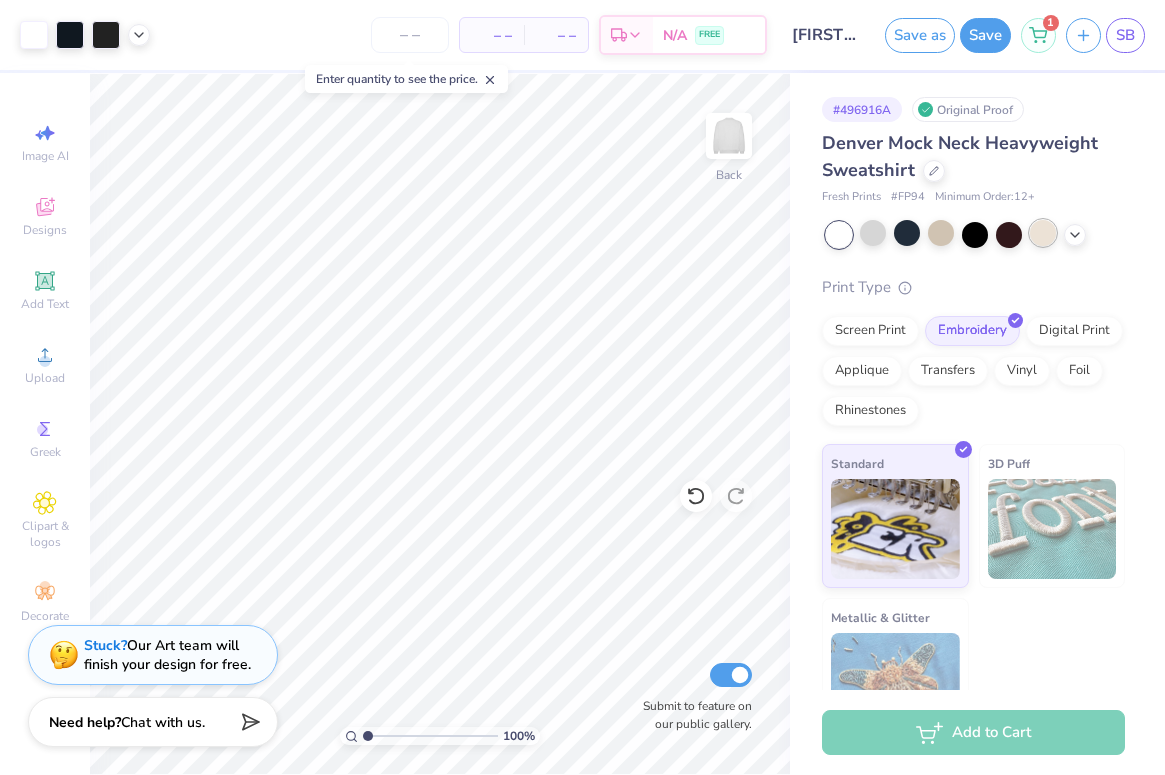 click at bounding box center [1043, 233] 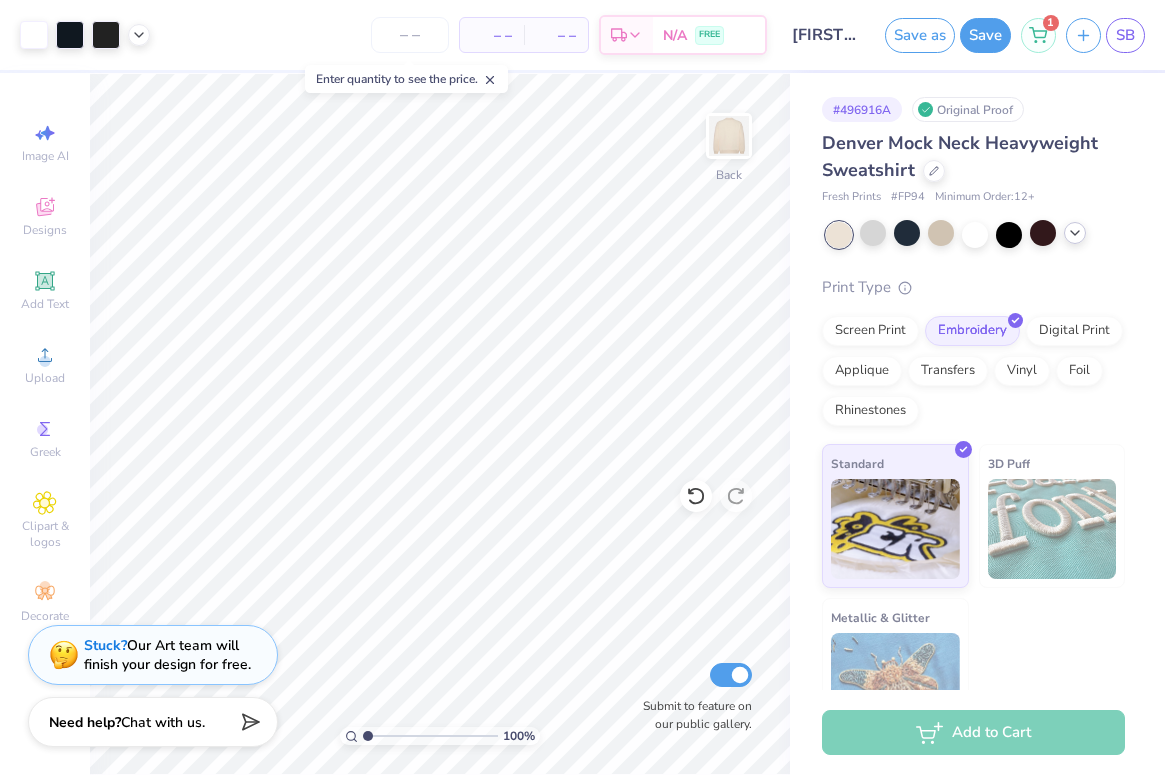 click at bounding box center [1075, 233] 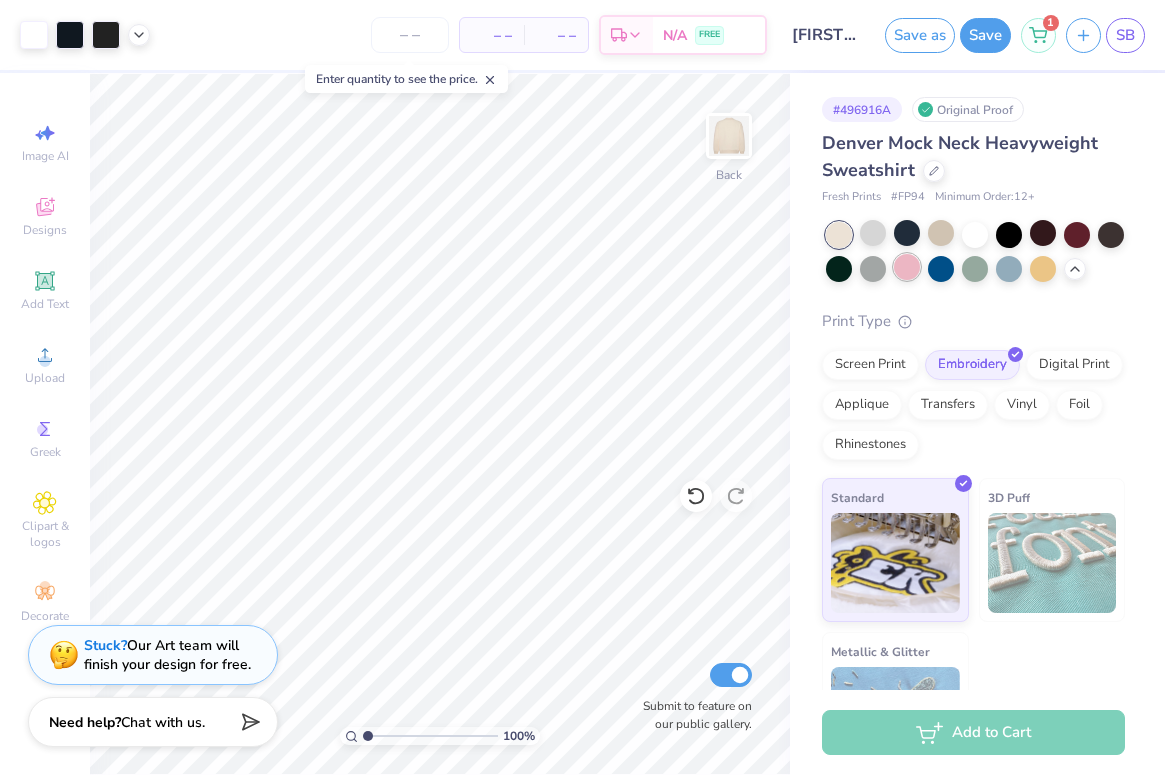 click at bounding box center (907, 267) 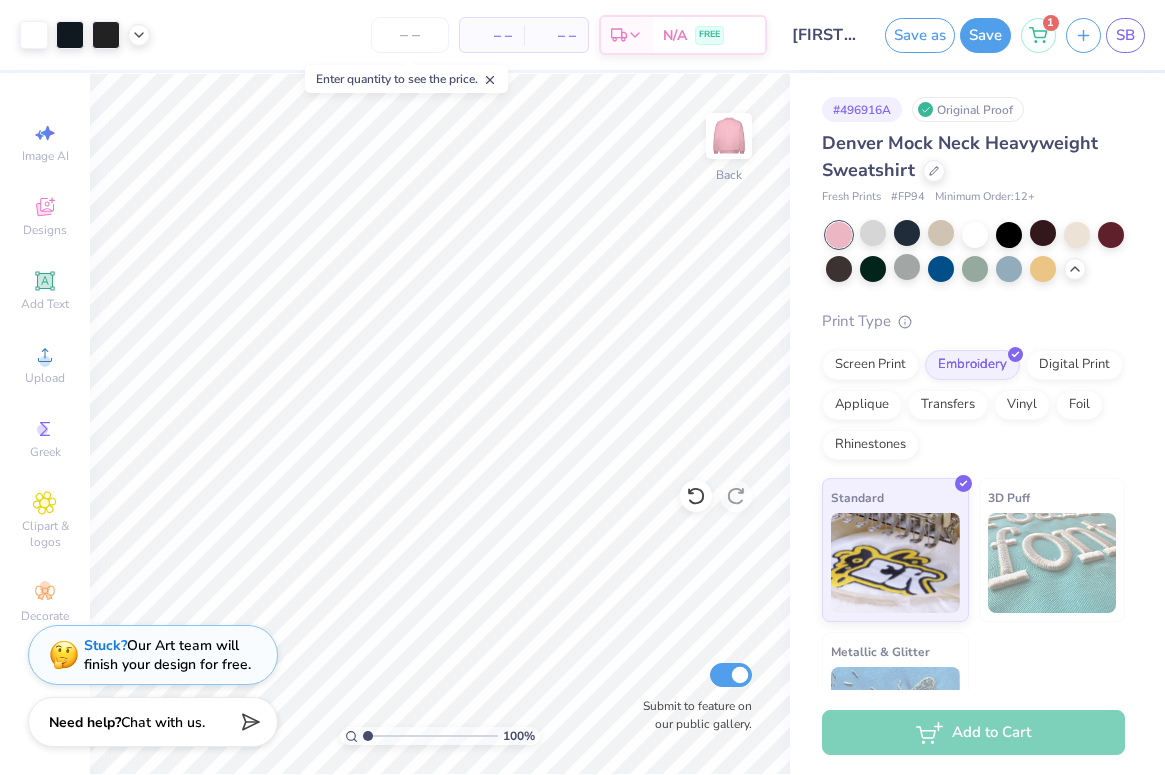 click at bounding box center [975, 252] 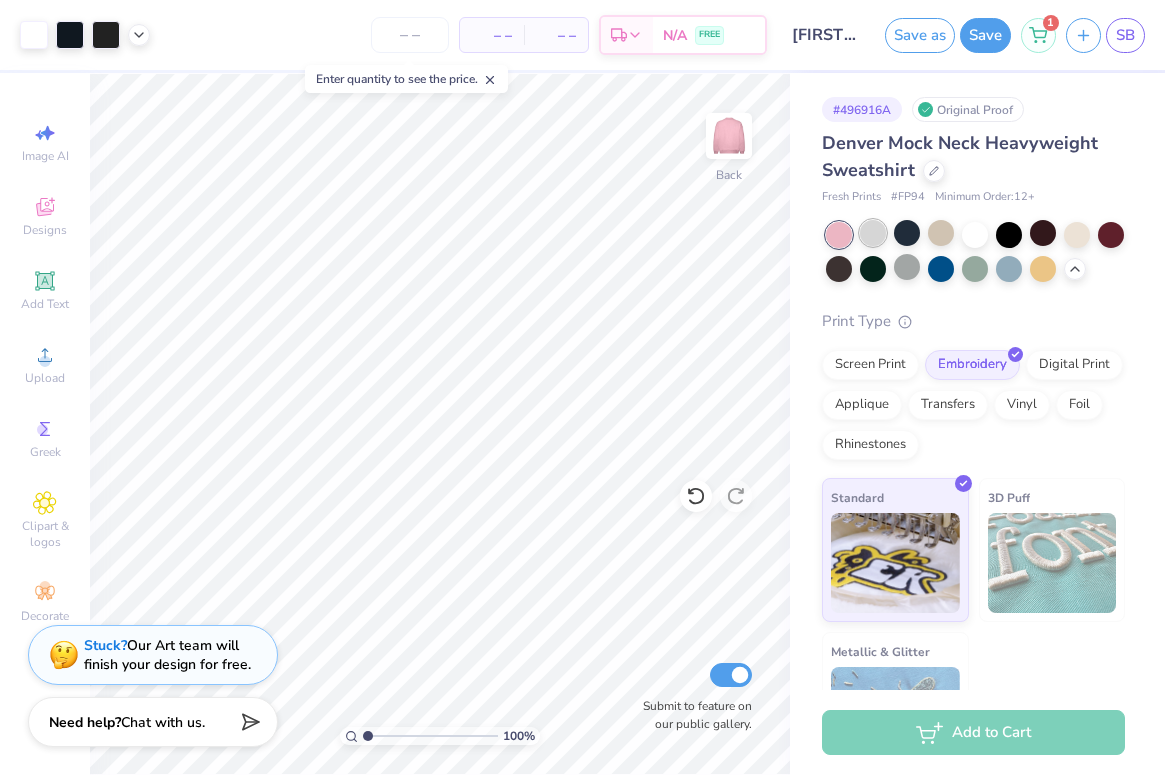 click at bounding box center (873, 233) 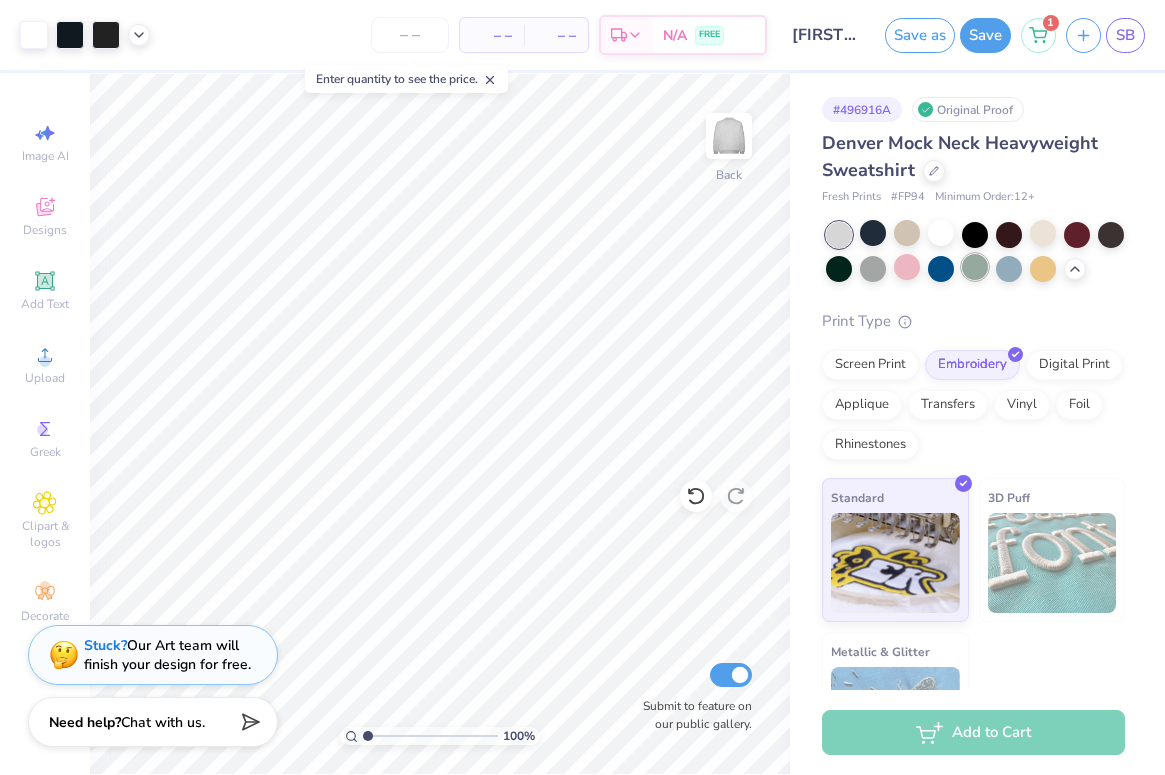 click at bounding box center (975, 267) 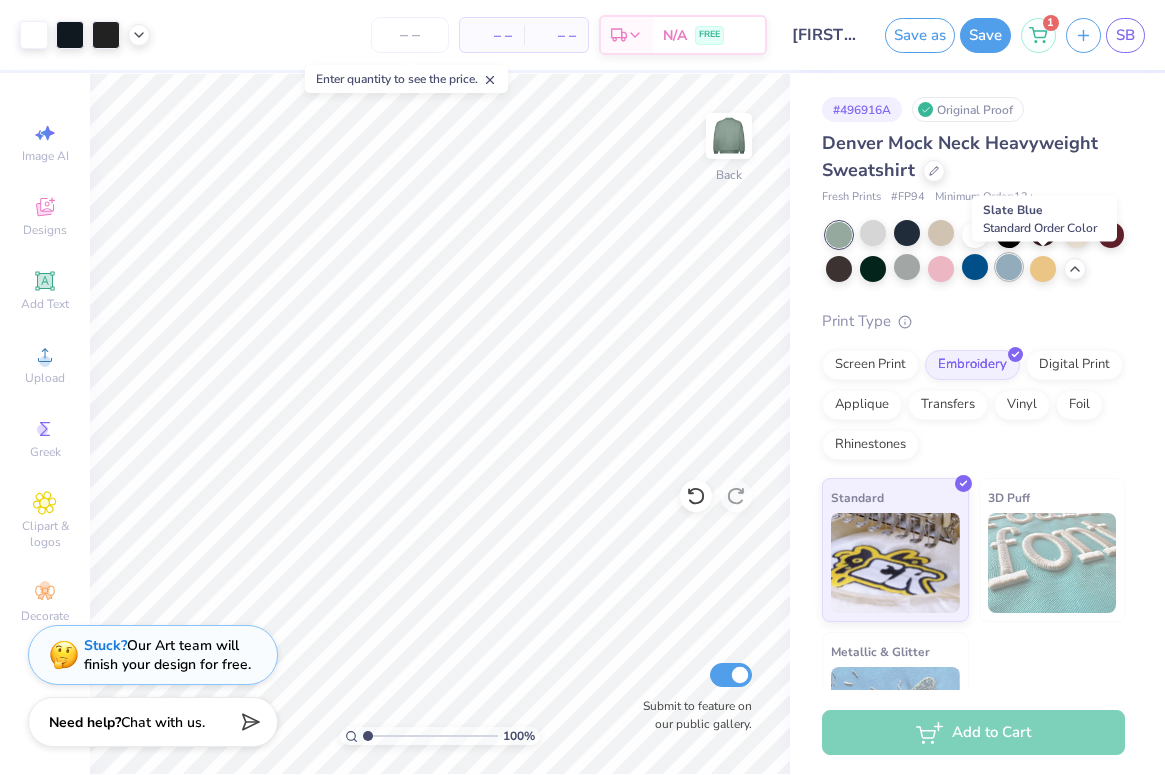 click at bounding box center (1009, 267) 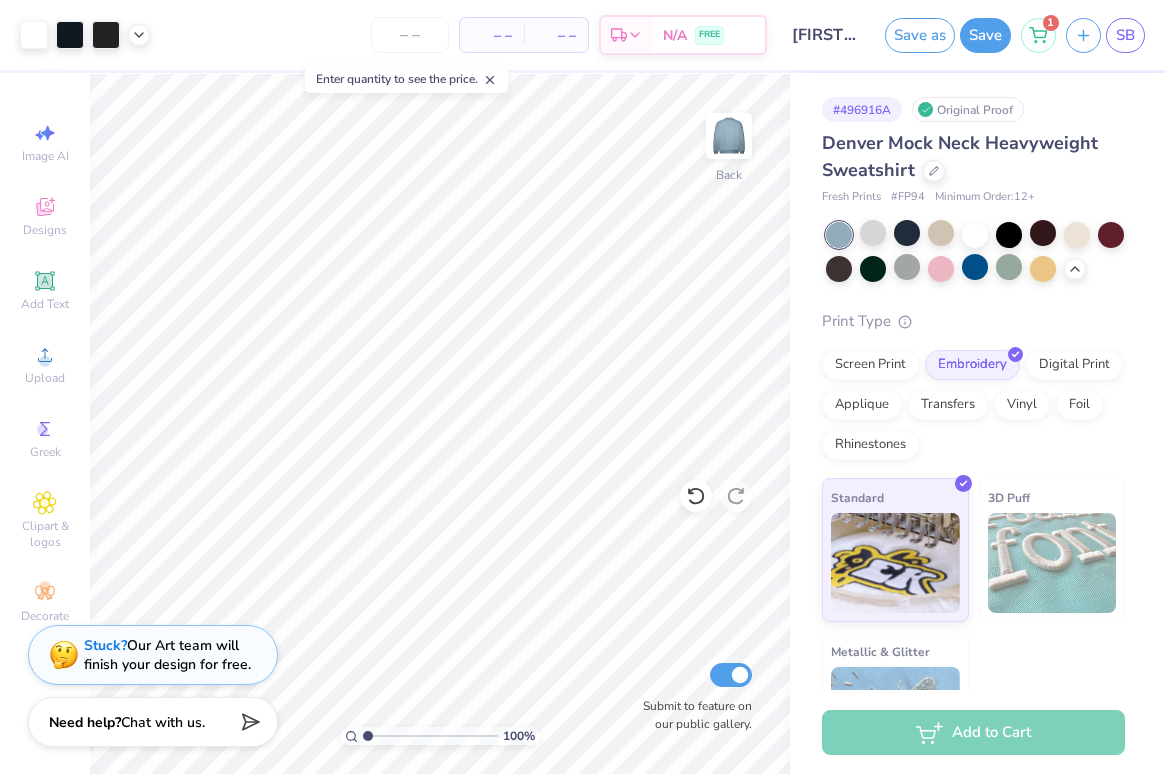 click at bounding box center (975, 252) 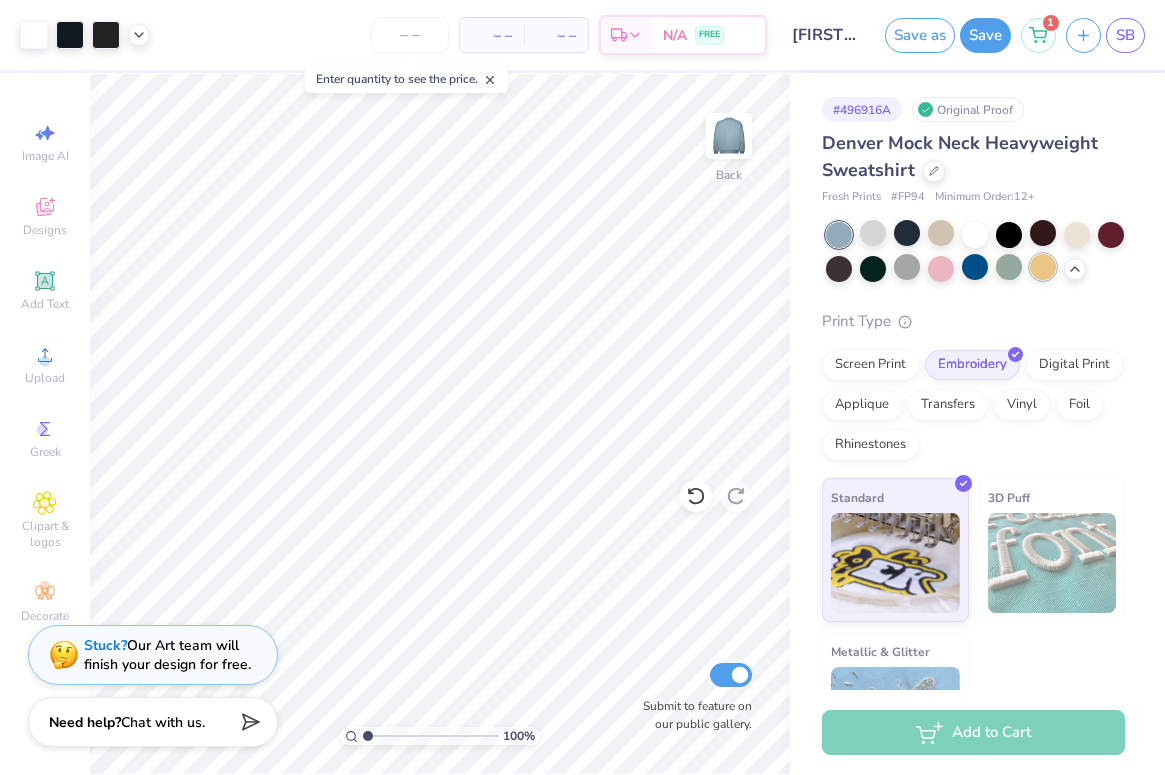 click at bounding box center (1043, 267) 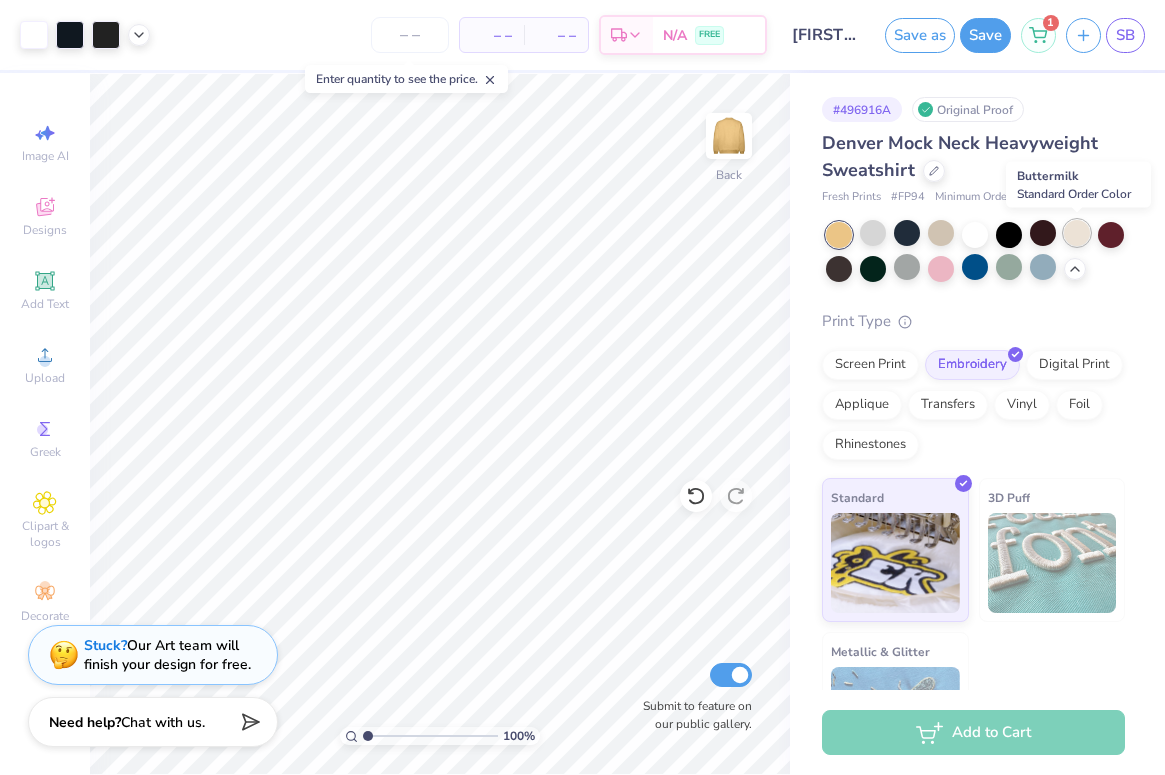 click at bounding box center (1077, 233) 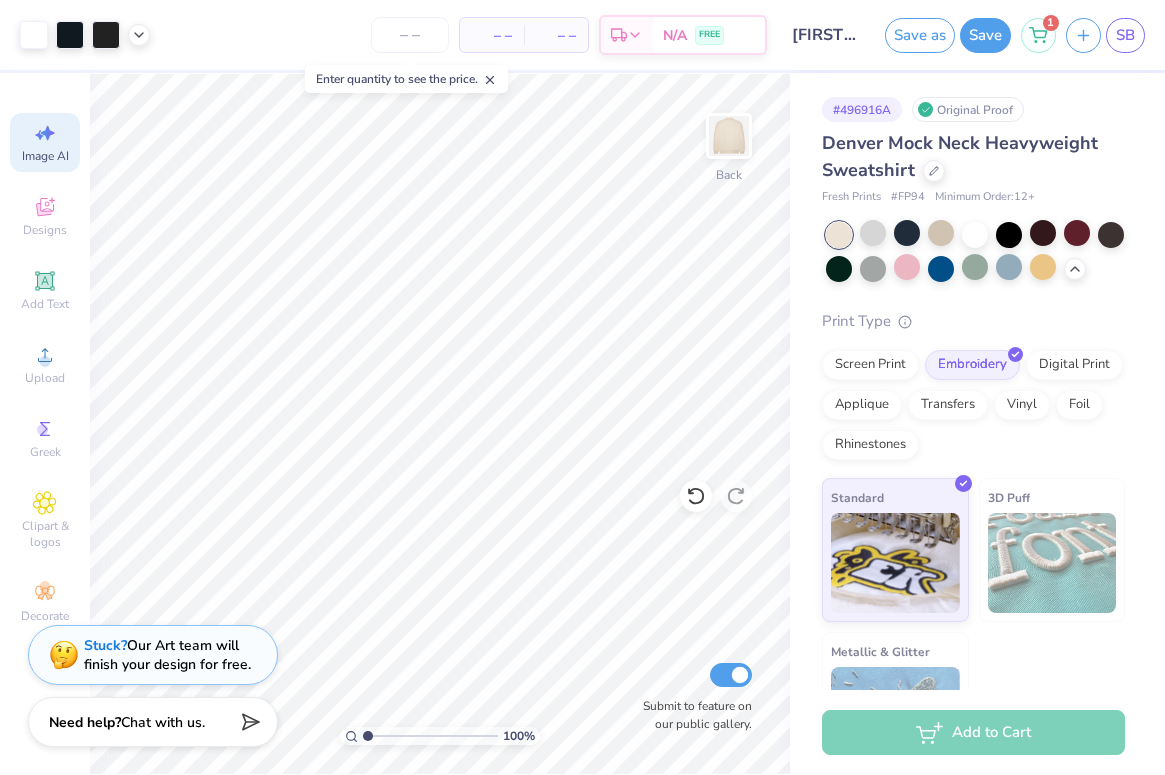 click on "Image AI" at bounding box center (45, 156) 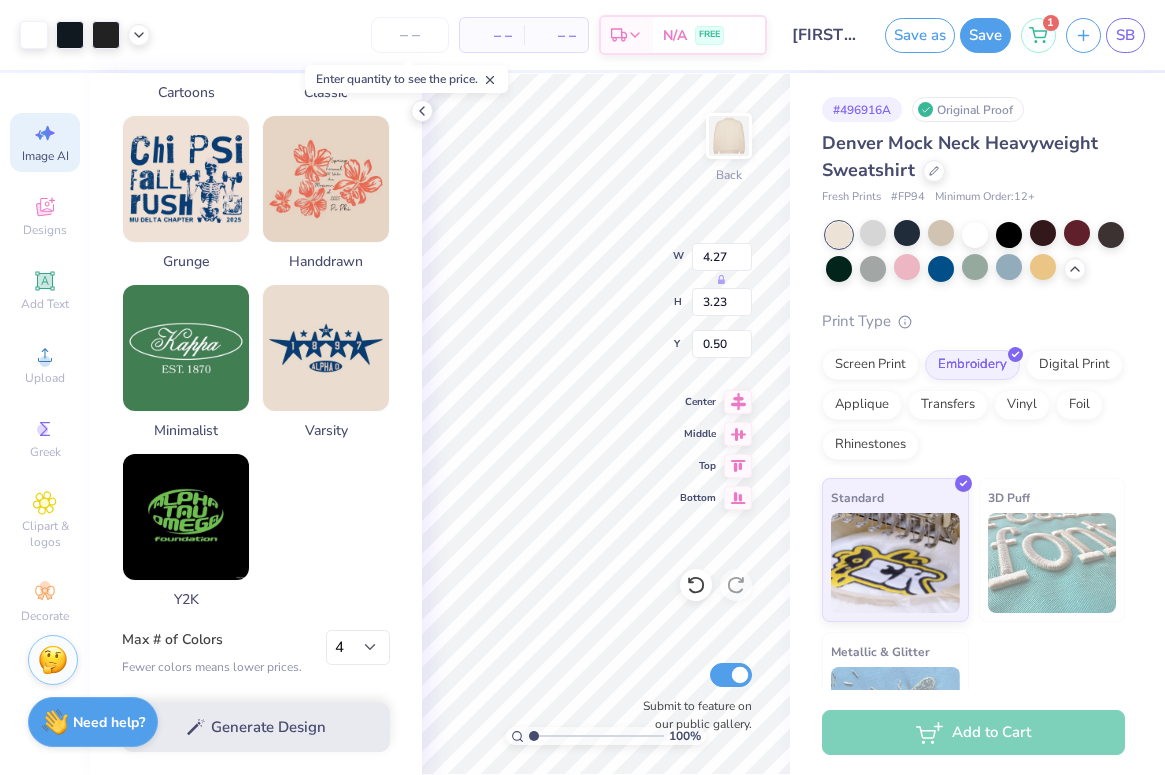 scroll, scrollTop: 0, scrollLeft: 0, axis: both 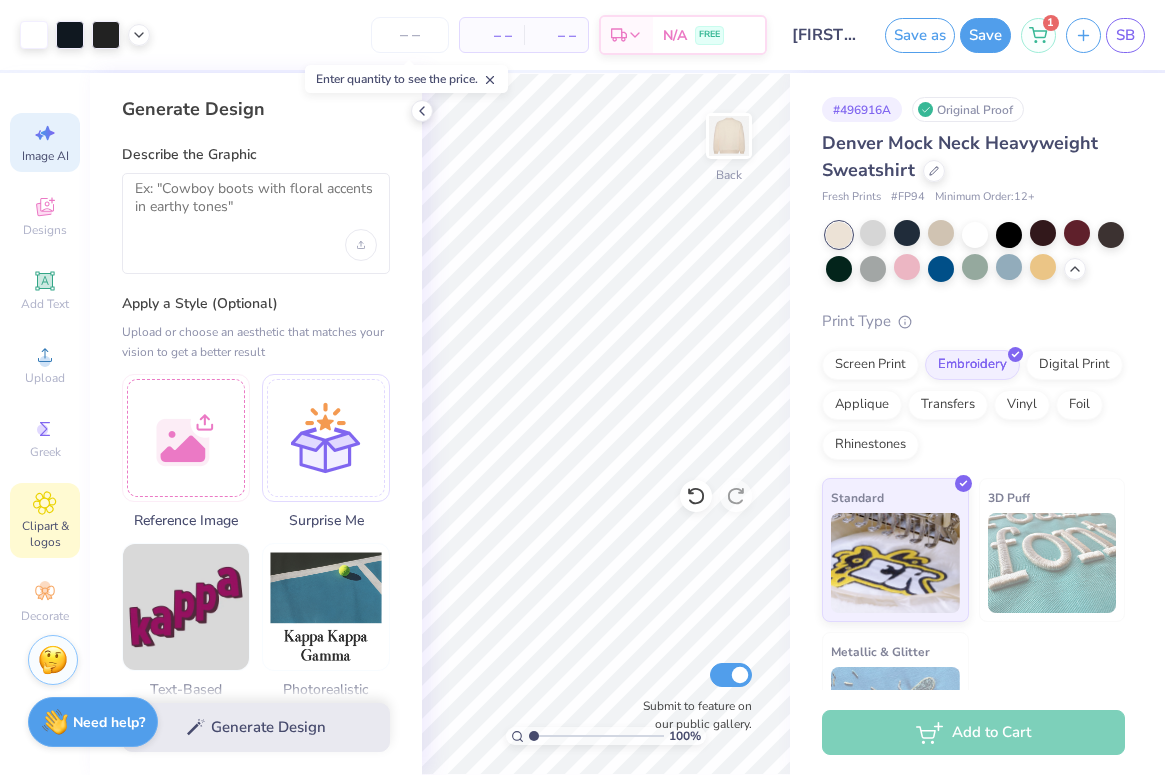 click on "Clipart & logos" at bounding box center (45, 520) 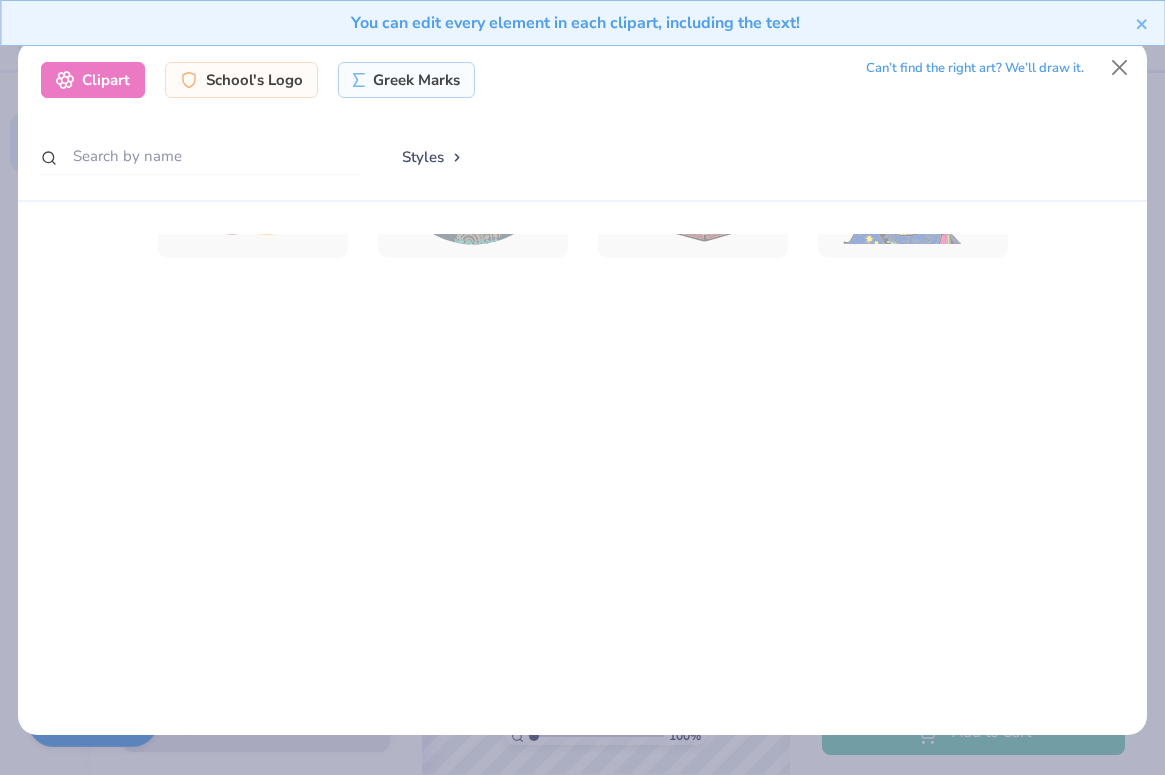 scroll, scrollTop: 4638, scrollLeft: 0, axis: vertical 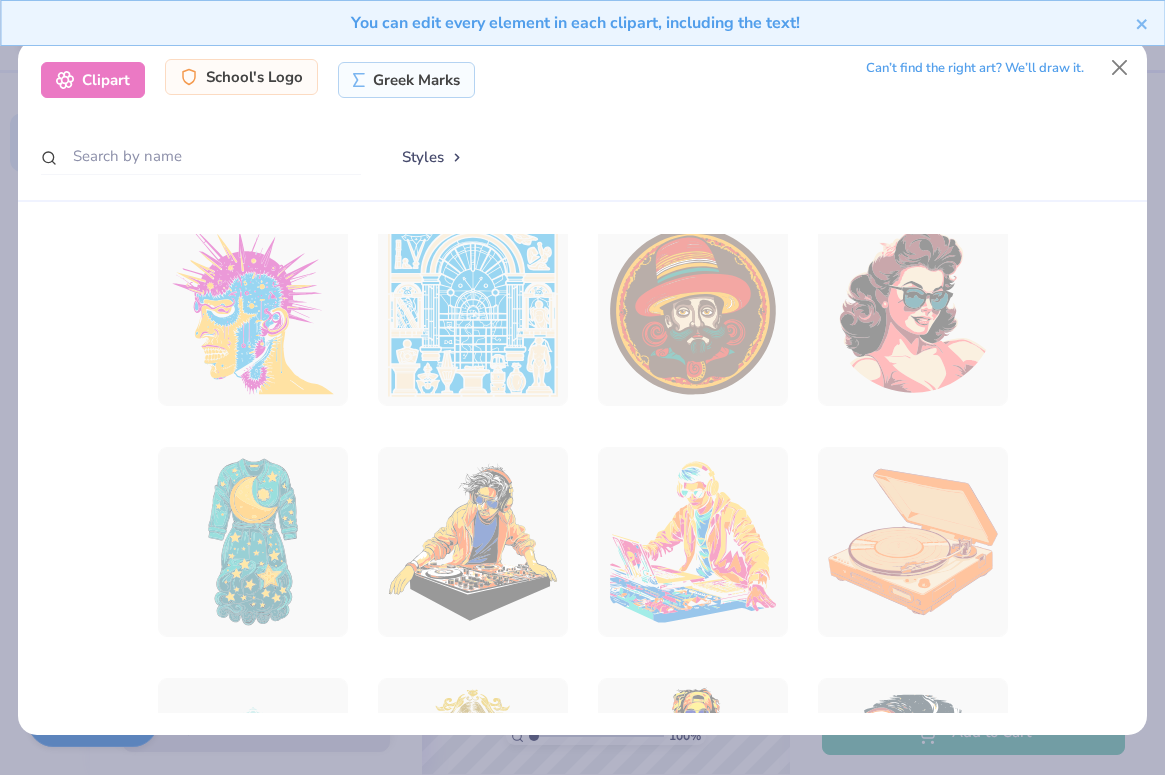 click on "School's Logo" at bounding box center [241, 77] 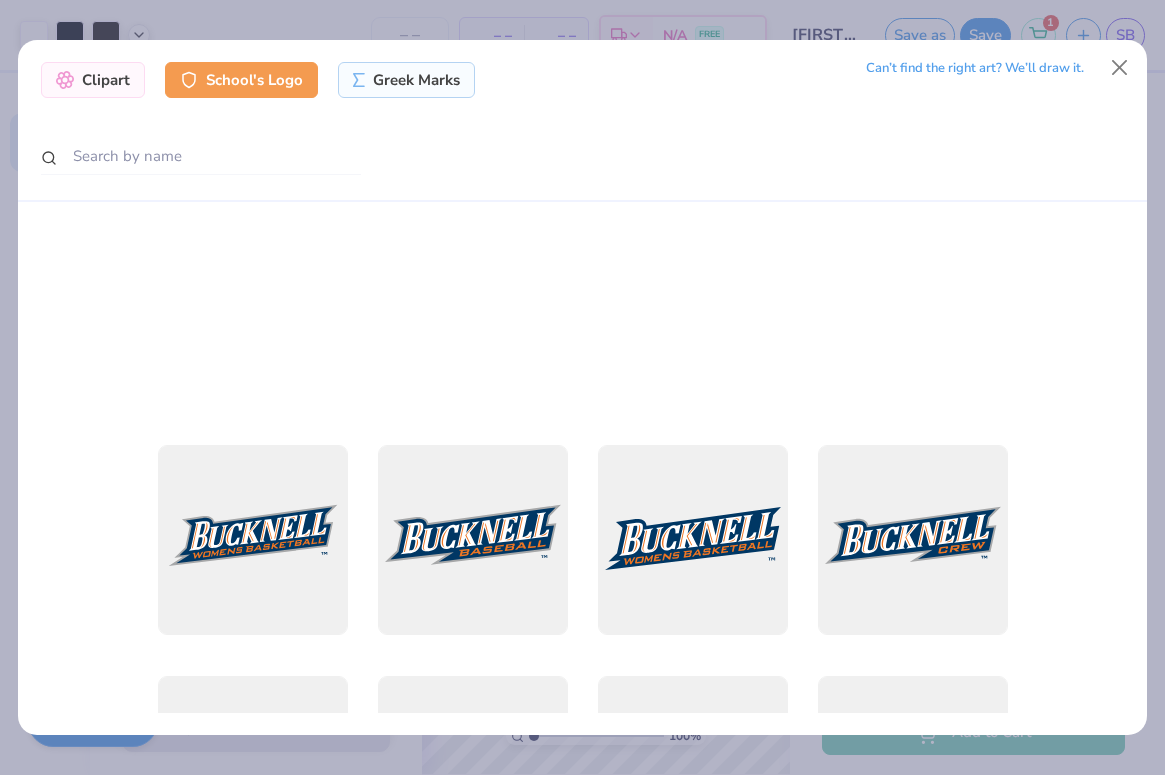scroll, scrollTop: 1943, scrollLeft: 0, axis: vertical 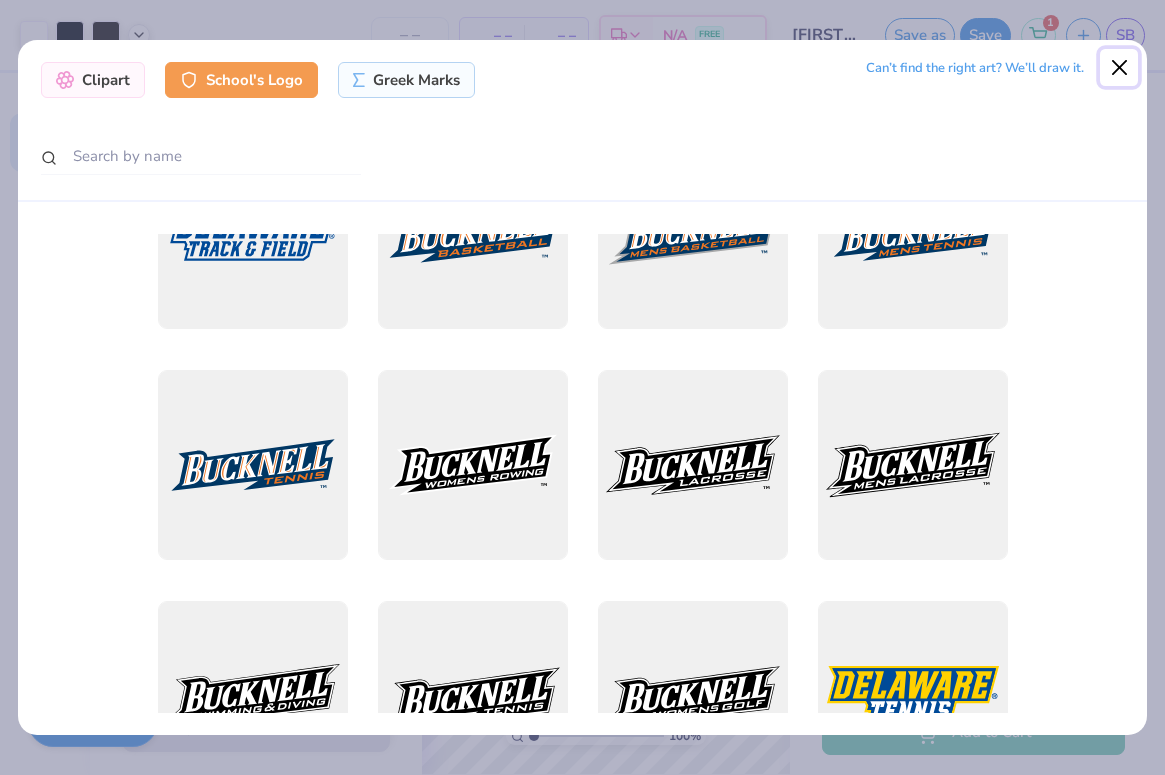 click at bounding box center [1119, 68] 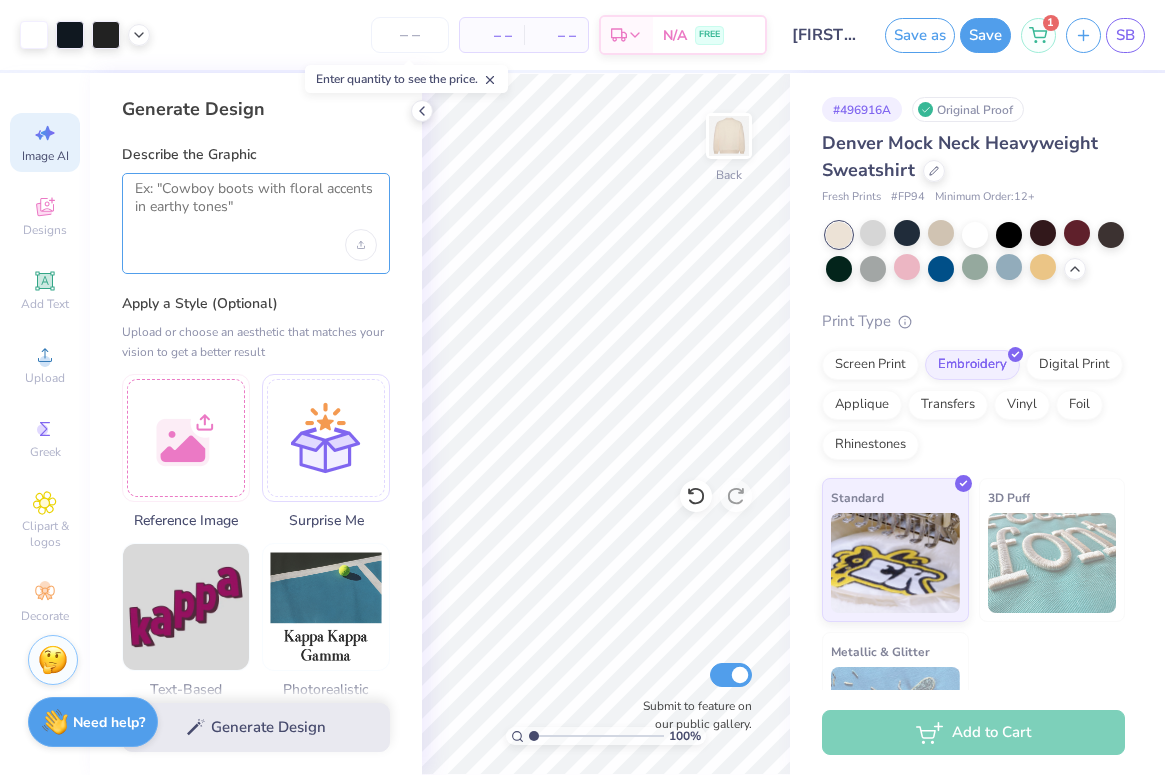 click at bounding box center [256, 205] 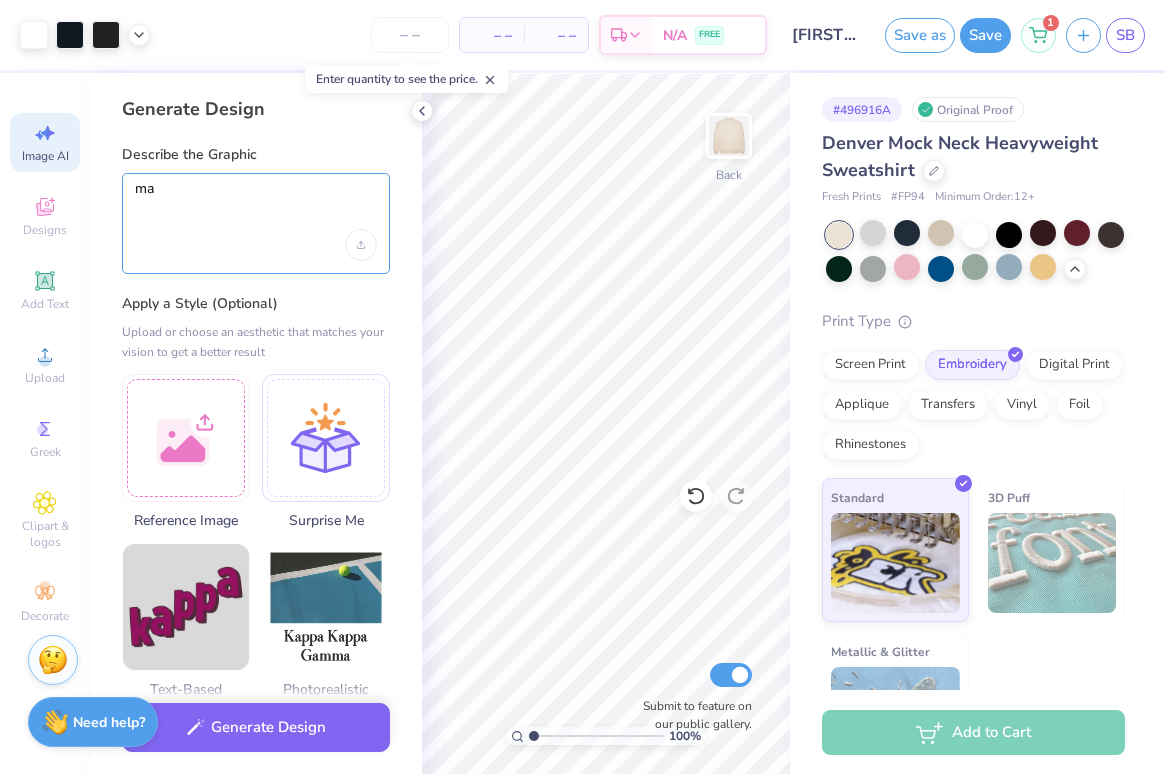 type on "m" 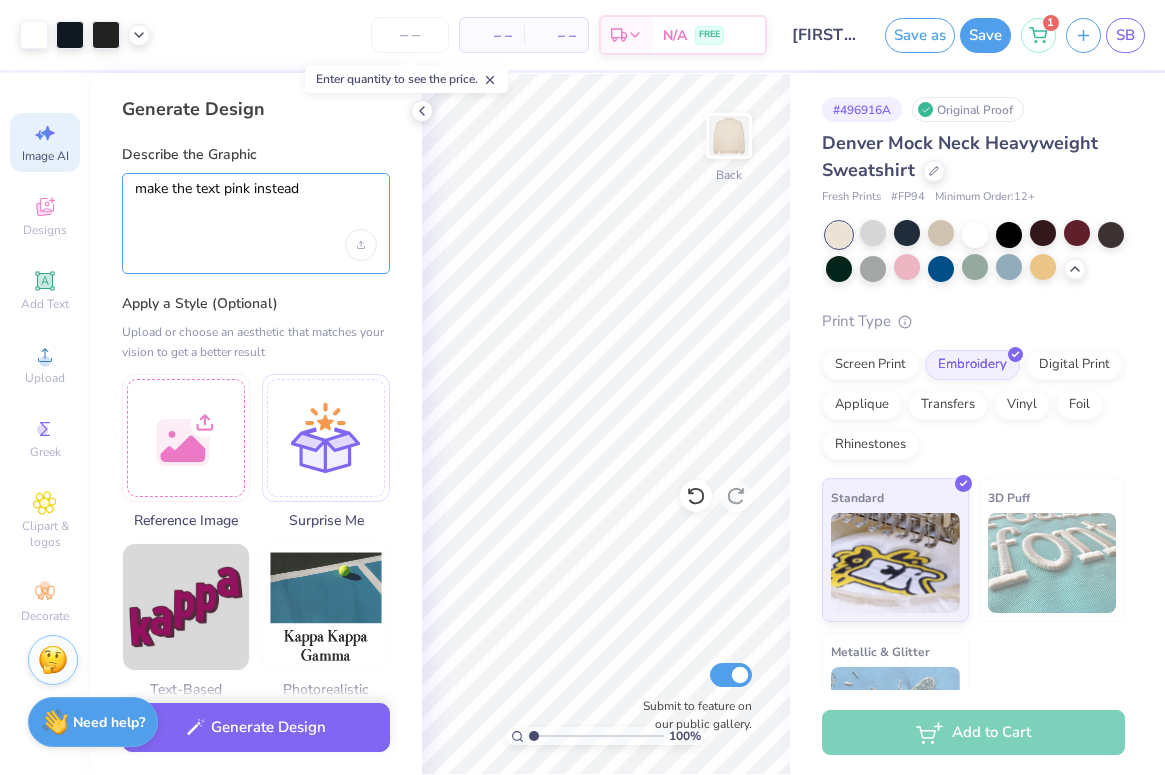 type on "make the text pink instead" 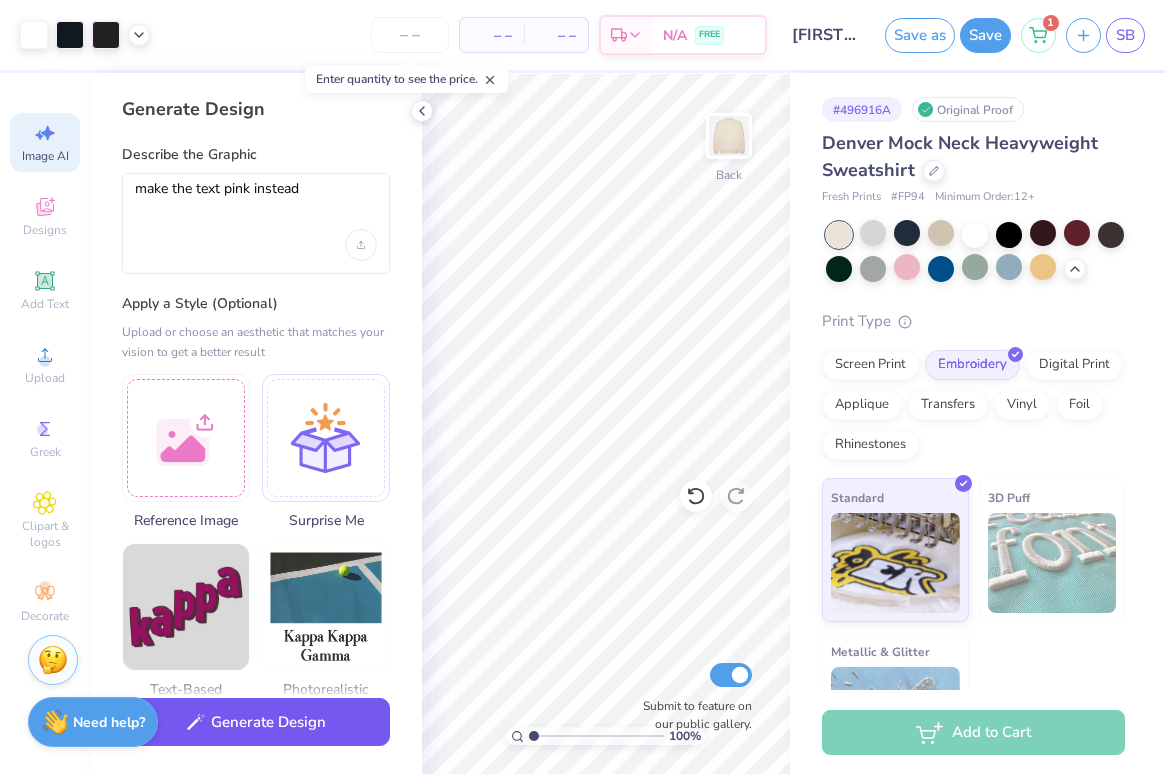 click on "Generate Design" at bounding box center (256, 722) 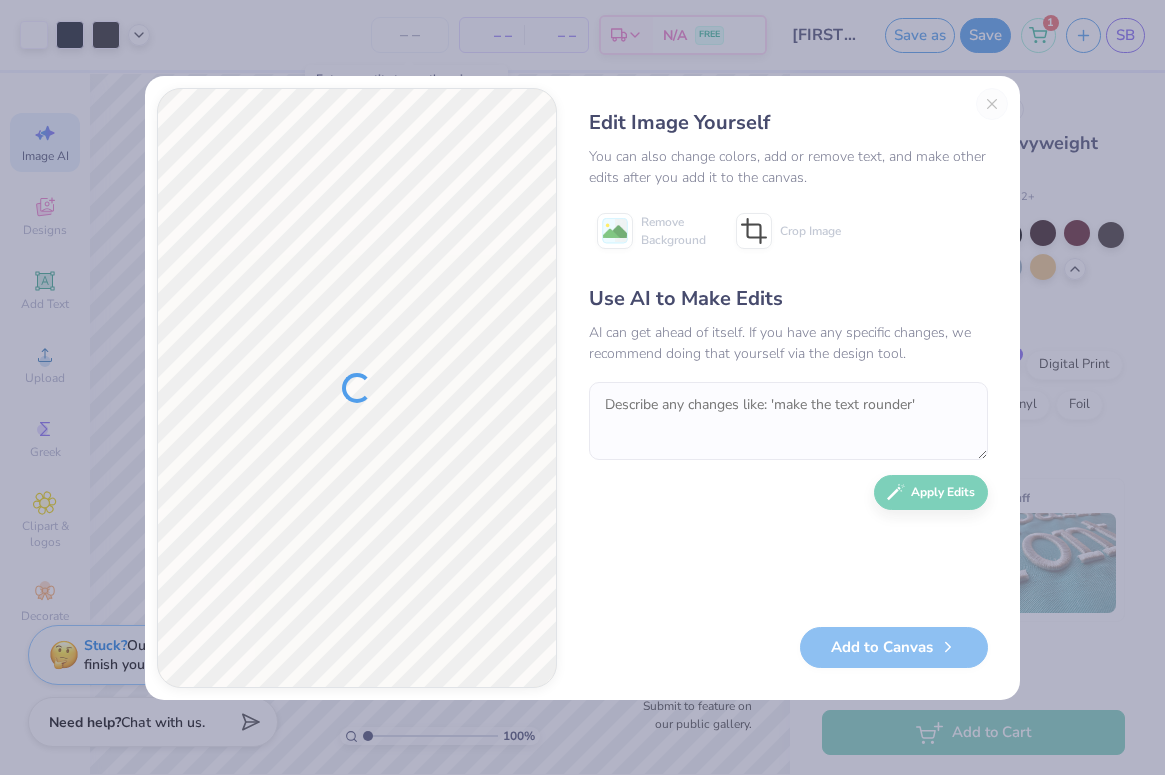 click on "Use AI to Make Edits" at bounding box center [788, 299] 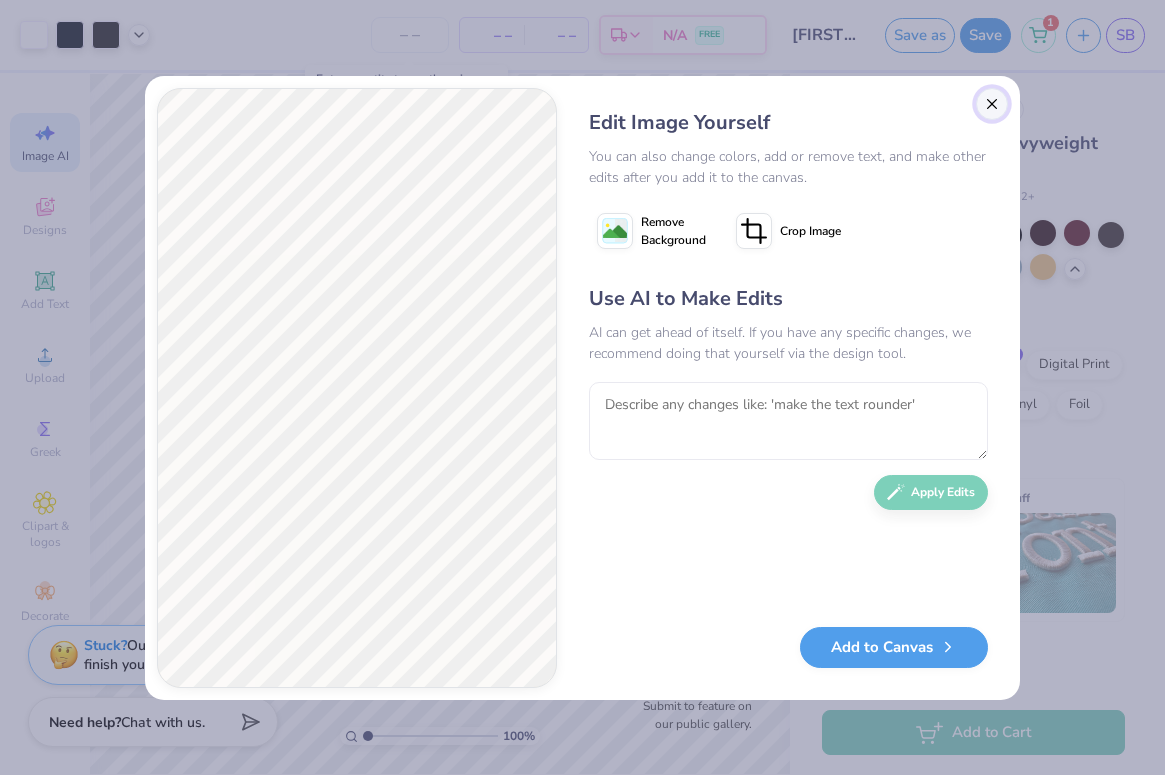 click at bounding box center [992, 104] 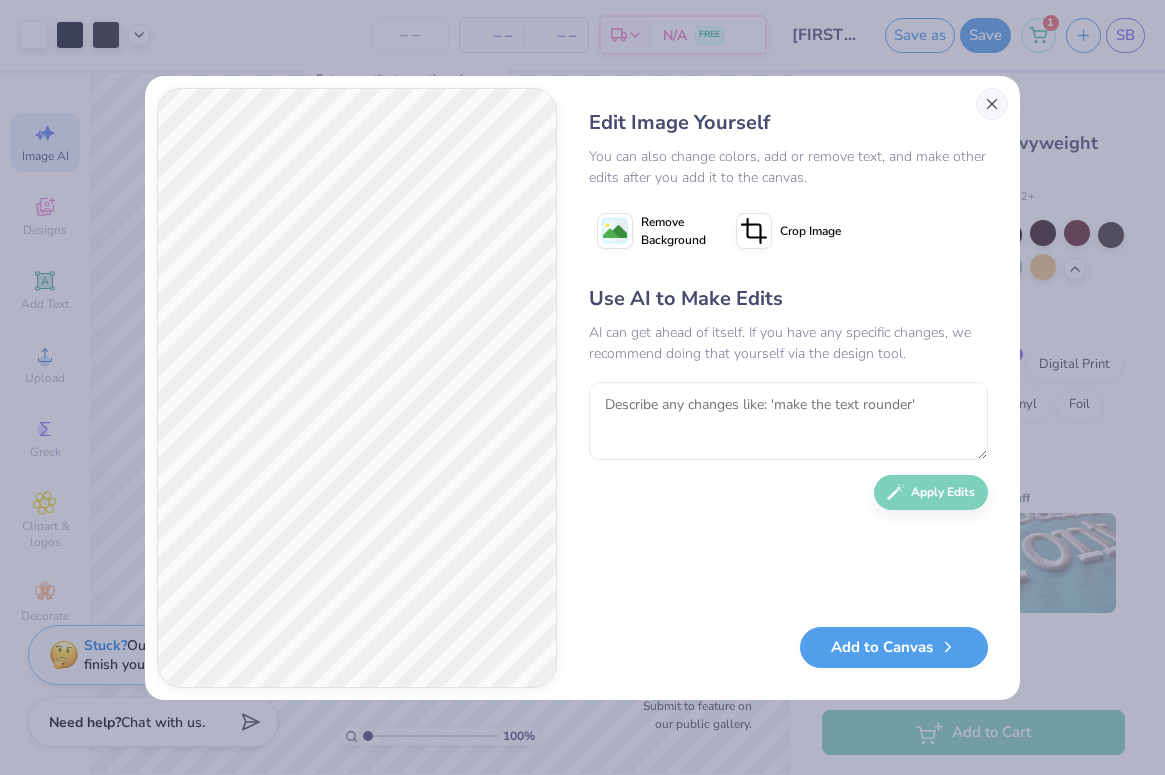 scroll, scrollTop: 0, scrollLeft: 45, axis: horizontal 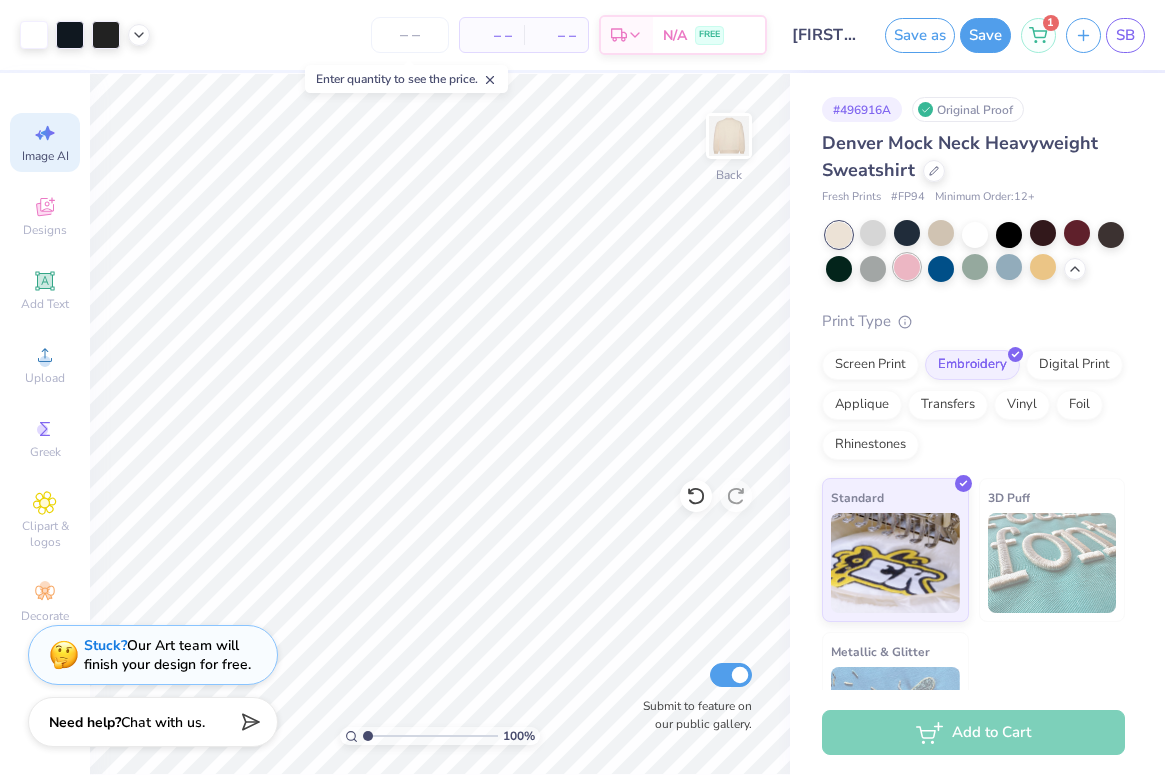 click at bounding box center [907, 267] 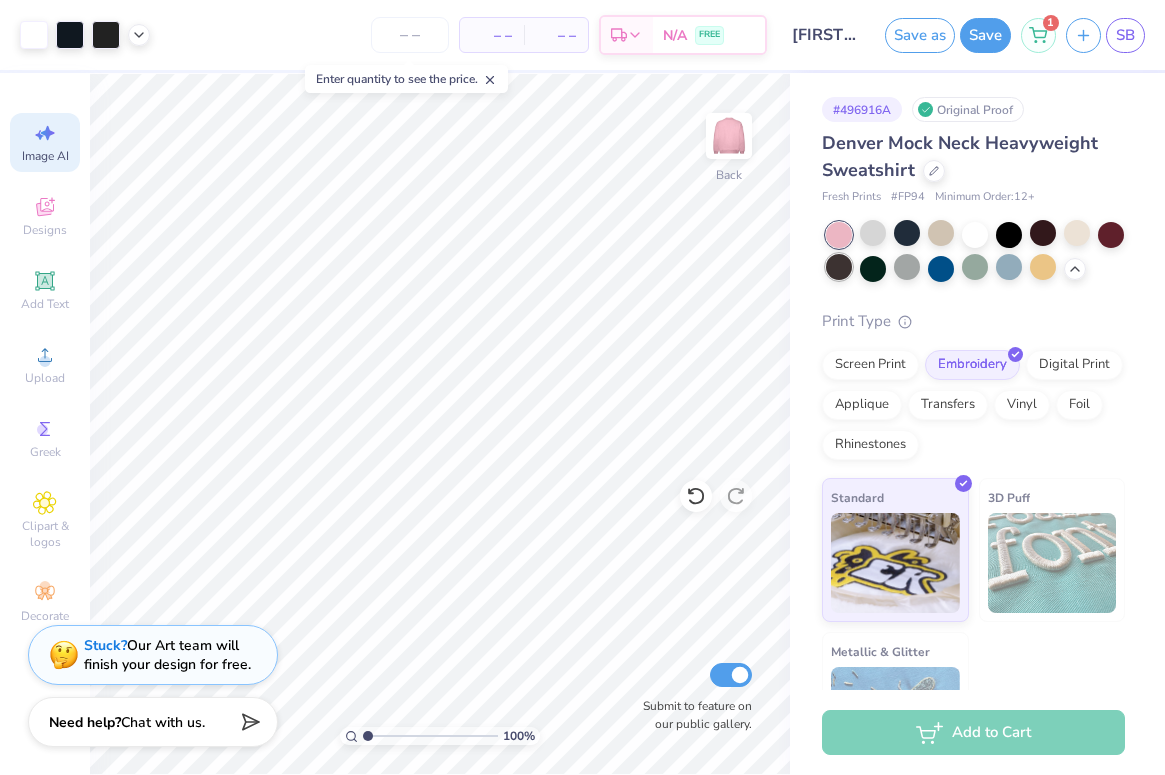 click at bounding box center [839, 267] 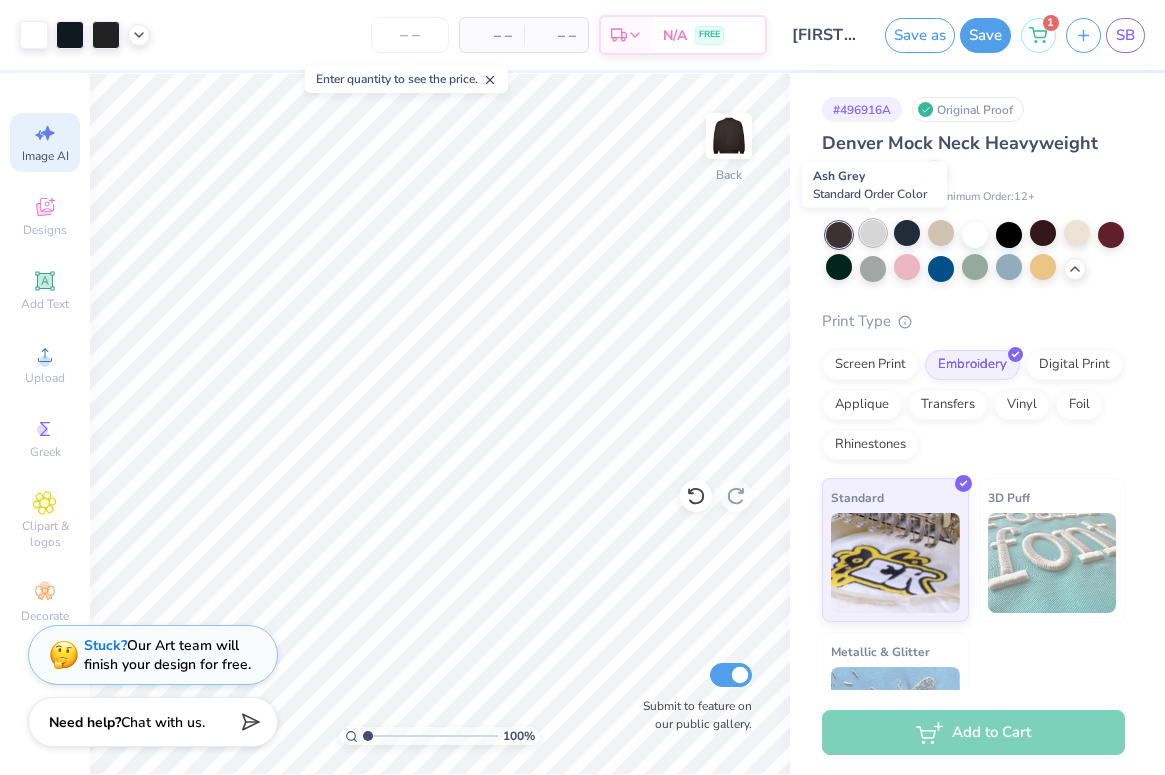 click at bounding box center [873, 233] 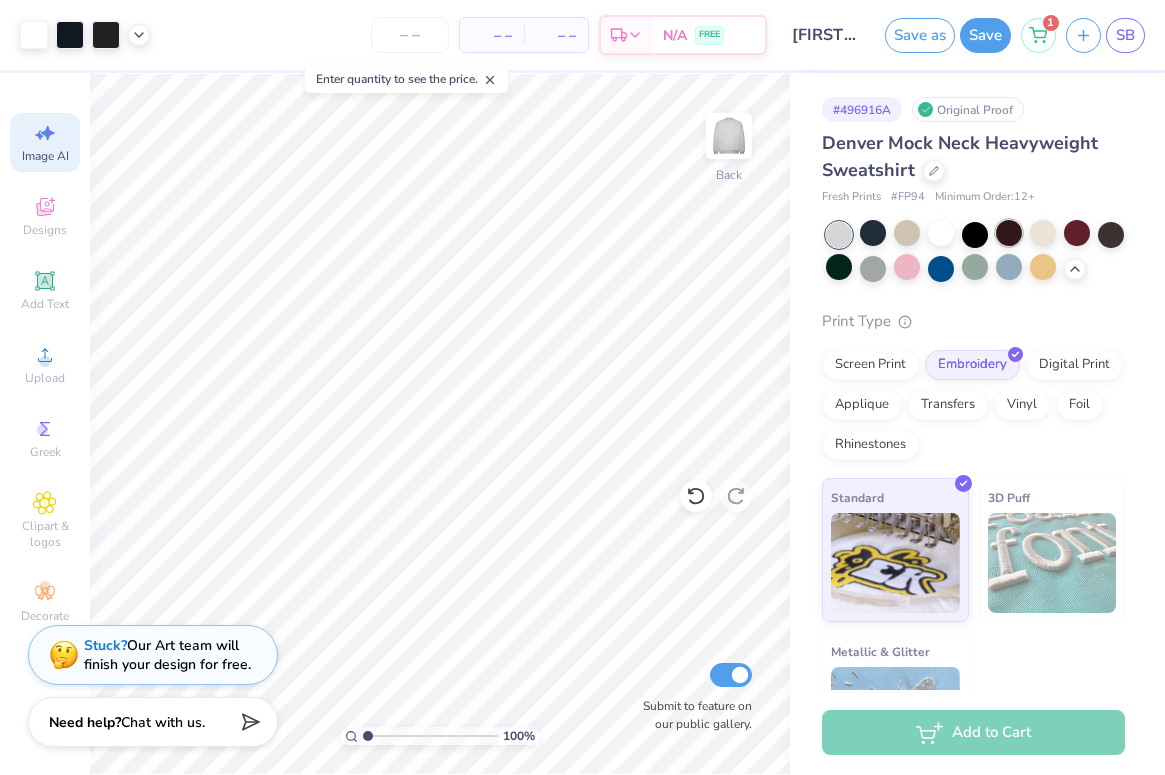 click at bounding box center [1009, 233] 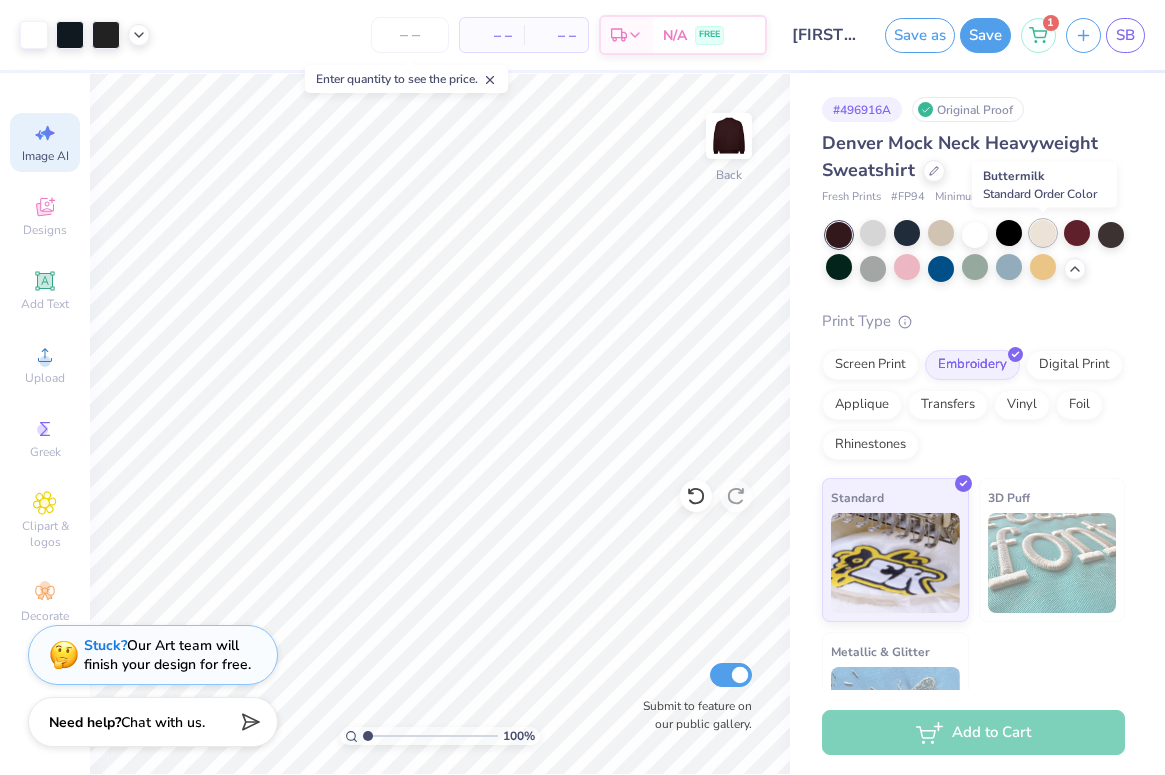 click at bounding box center [1043, 233] 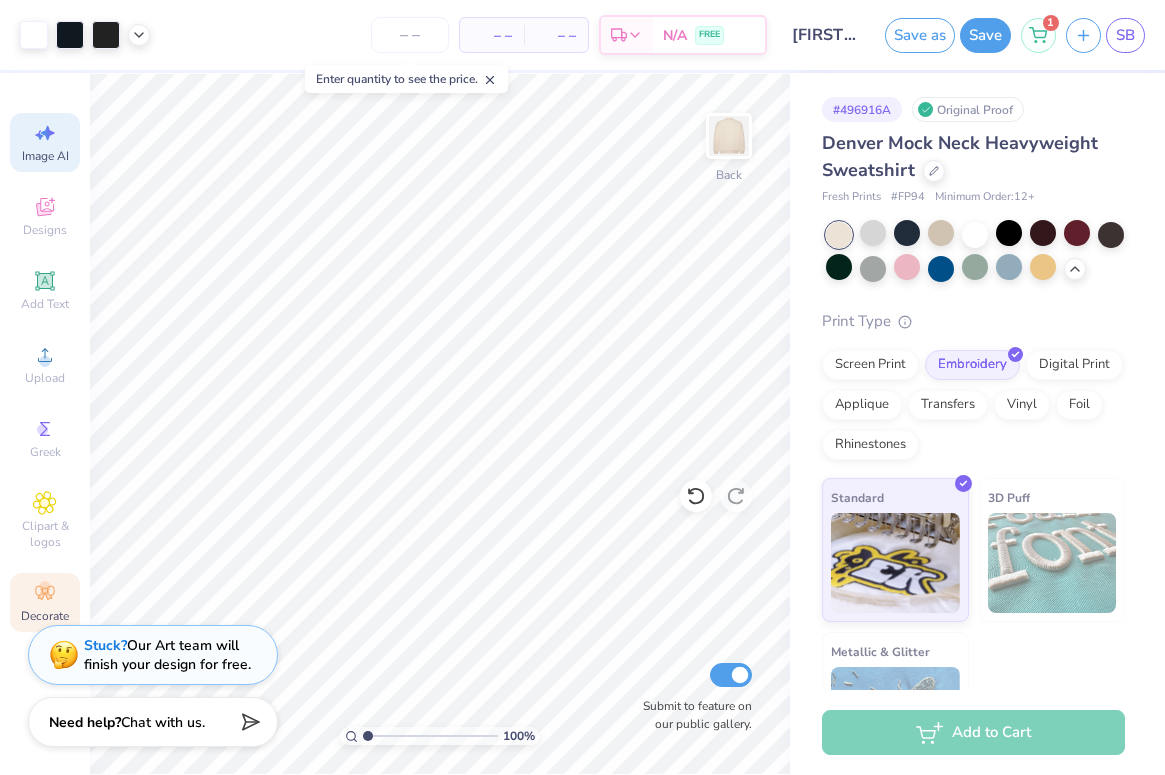 click 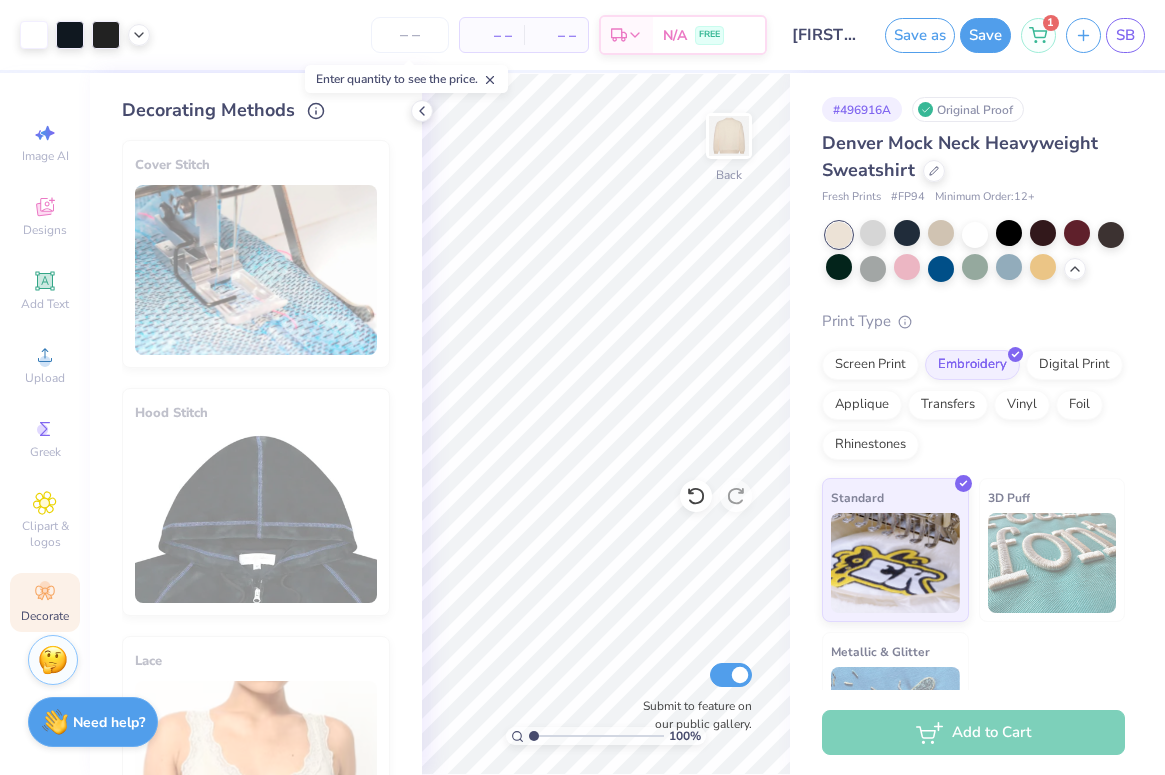 scroll, scrollTop: 0, scrollLeft: 0, axis: both 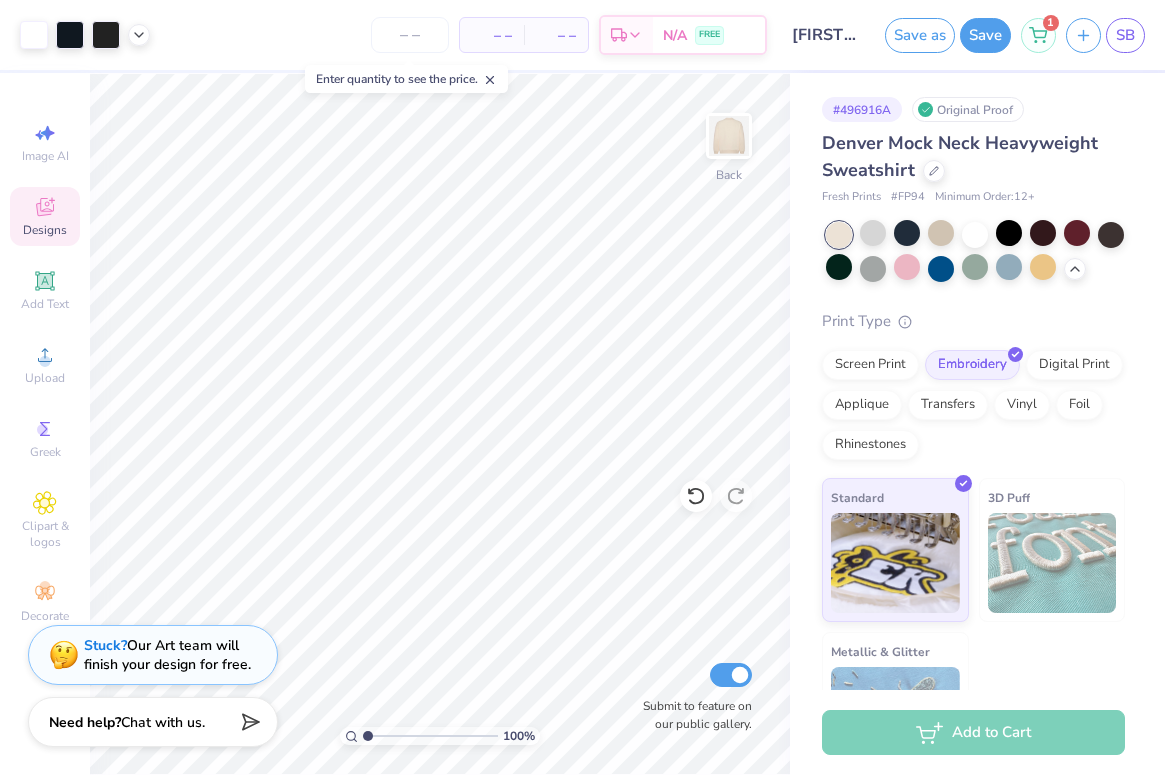 click on "Designs" at bounding box center (45, 216) 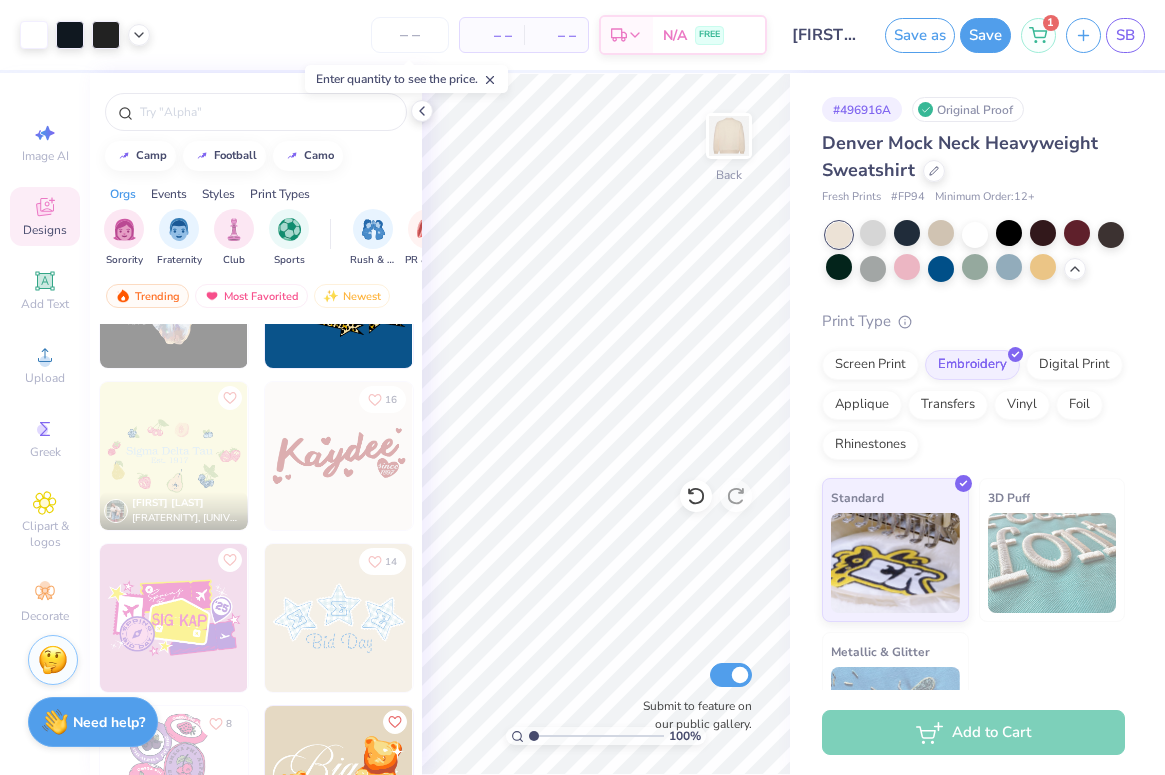 scroll, scrollTop: 4149, scrollLeft: 0, axis: vertical 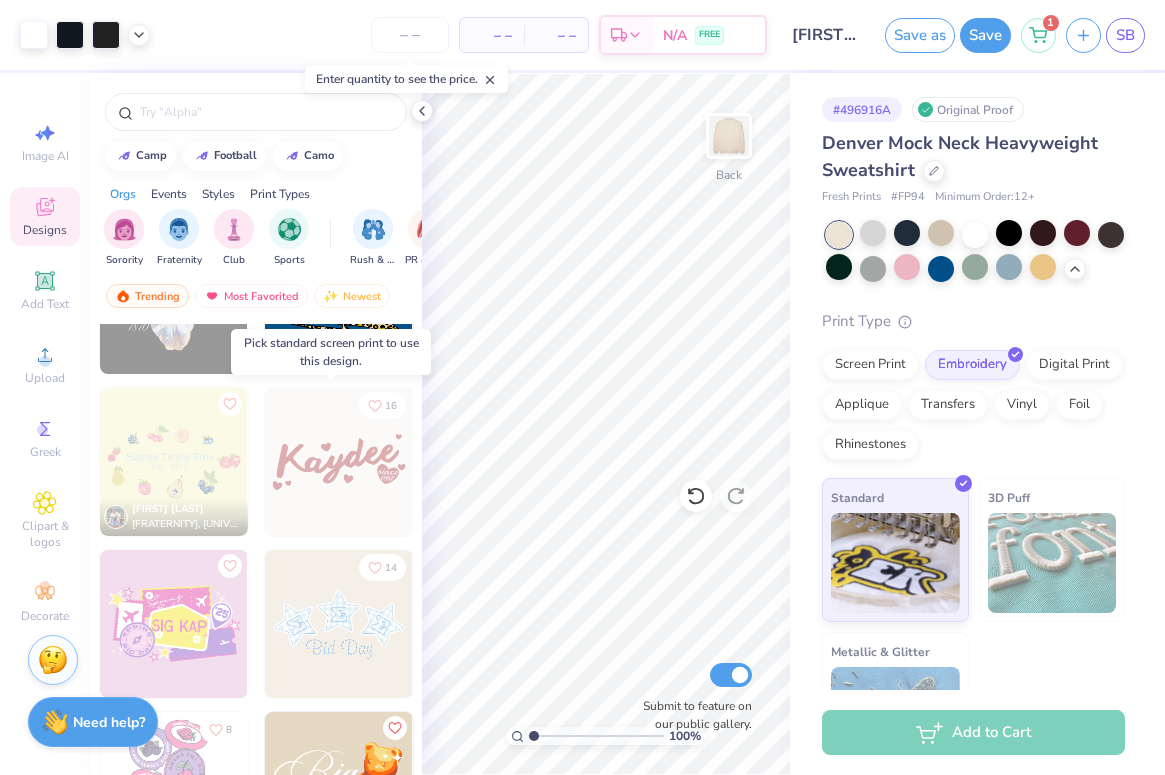 click at bounding box center [339, 462] 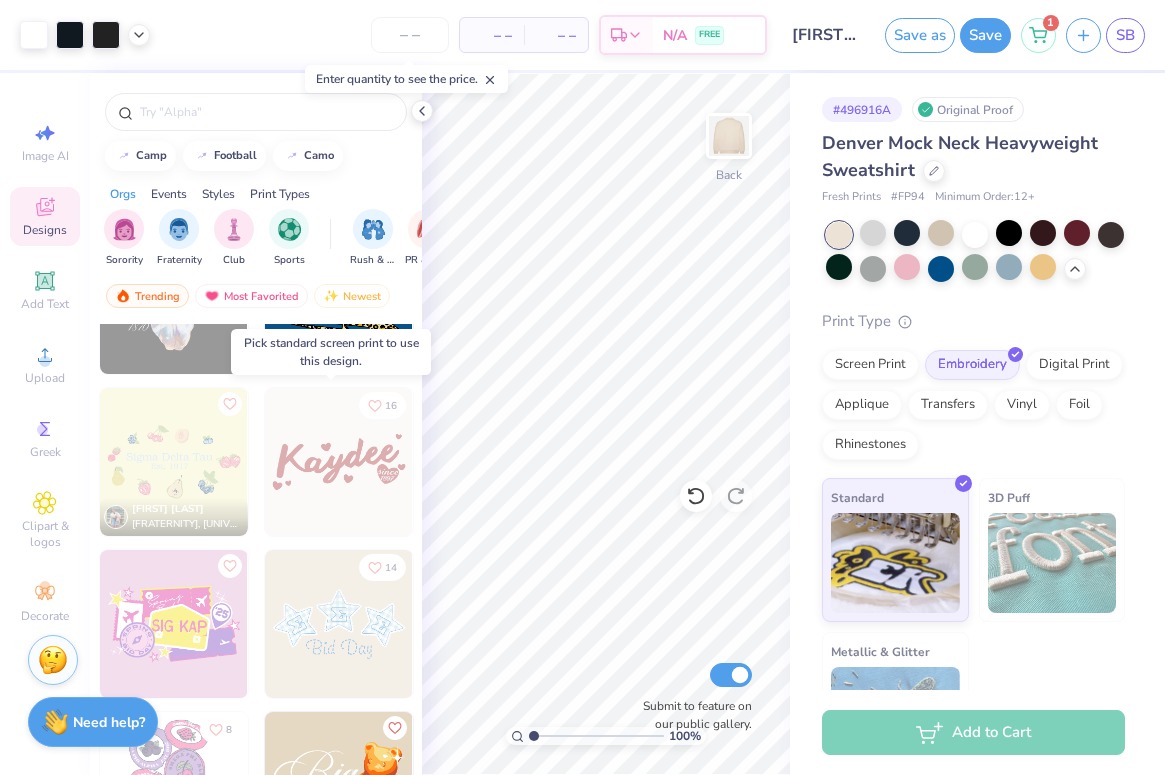 click at bounding box center (339, 462) 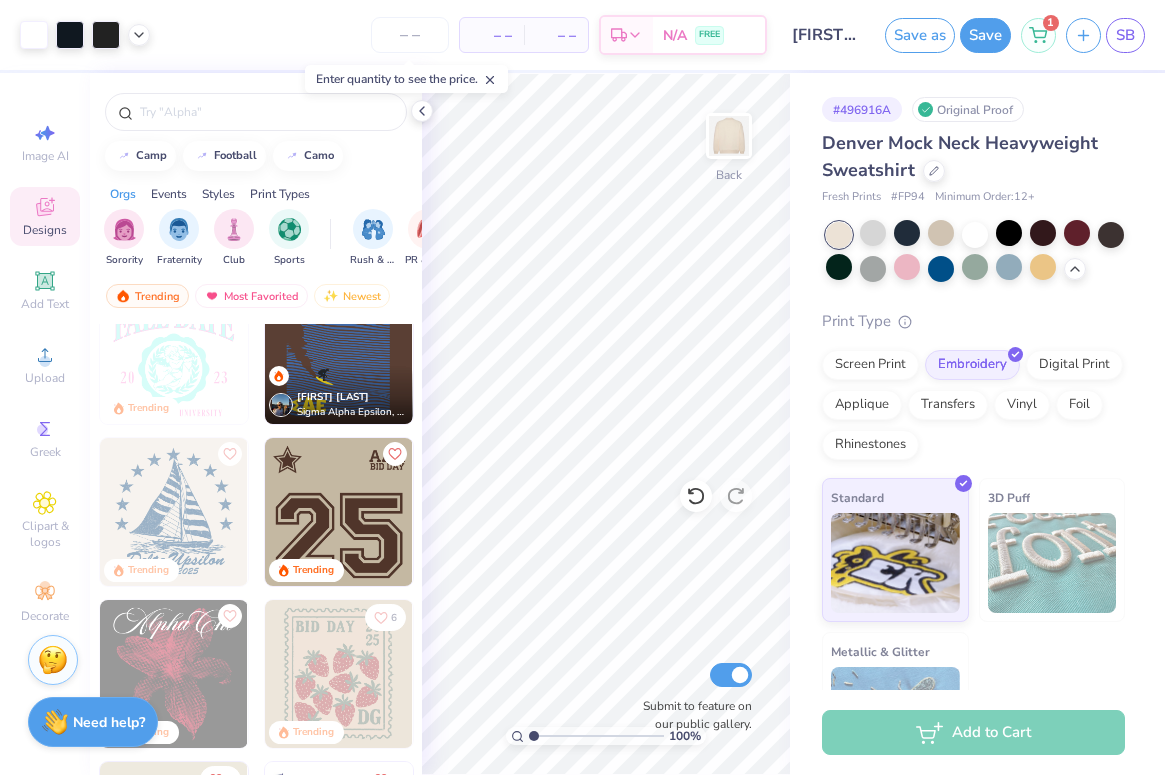 scroll, scrollTop: 1319, scrollLeft: 0, axis: vertical 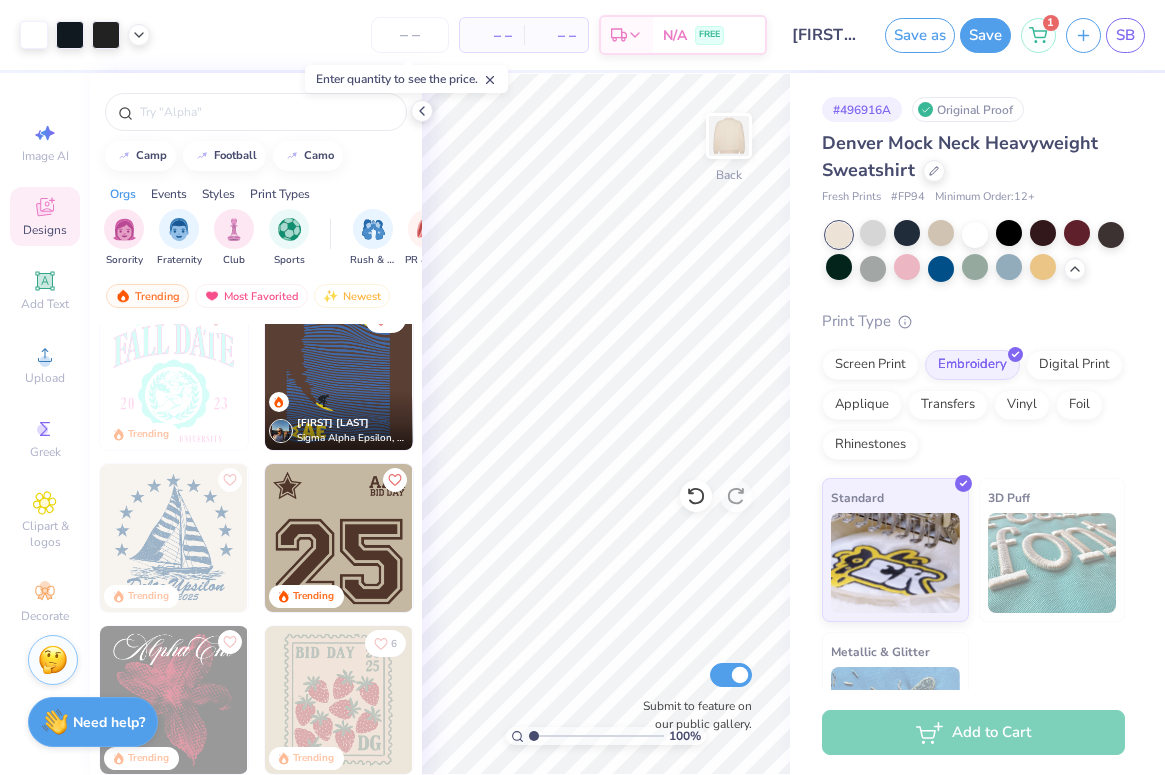 click at bounding box center [339, 538] 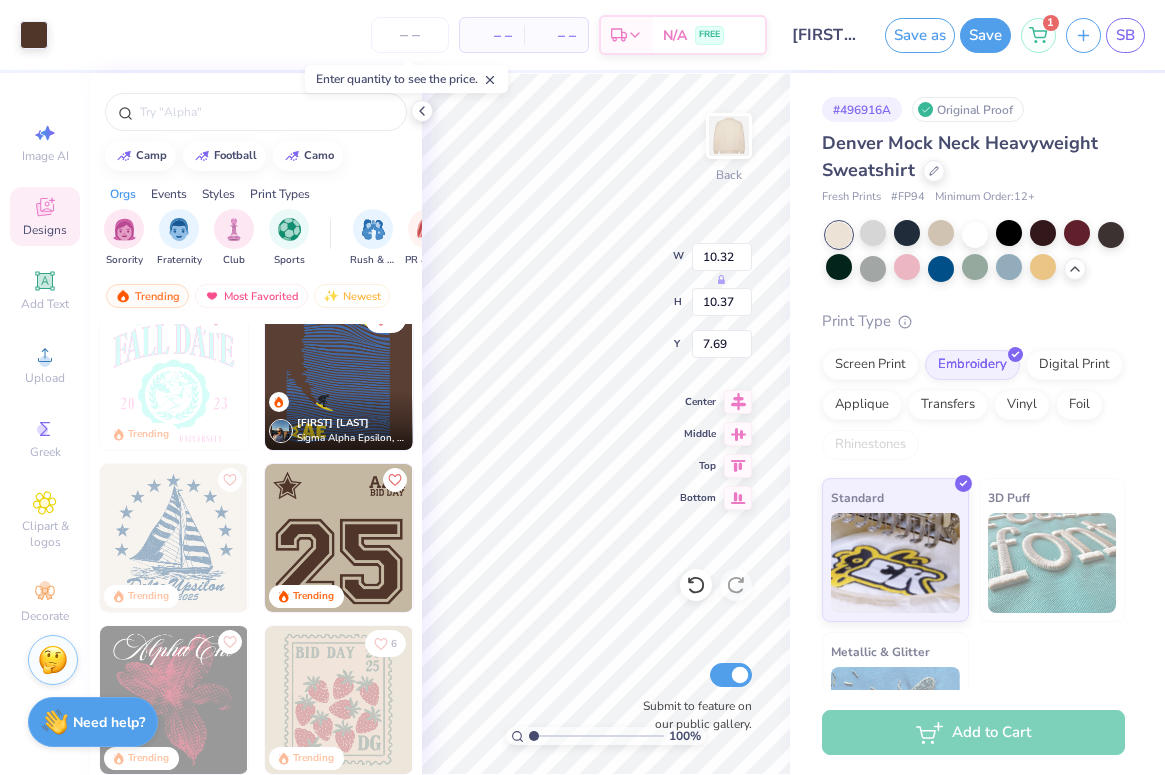 type on "7.69" 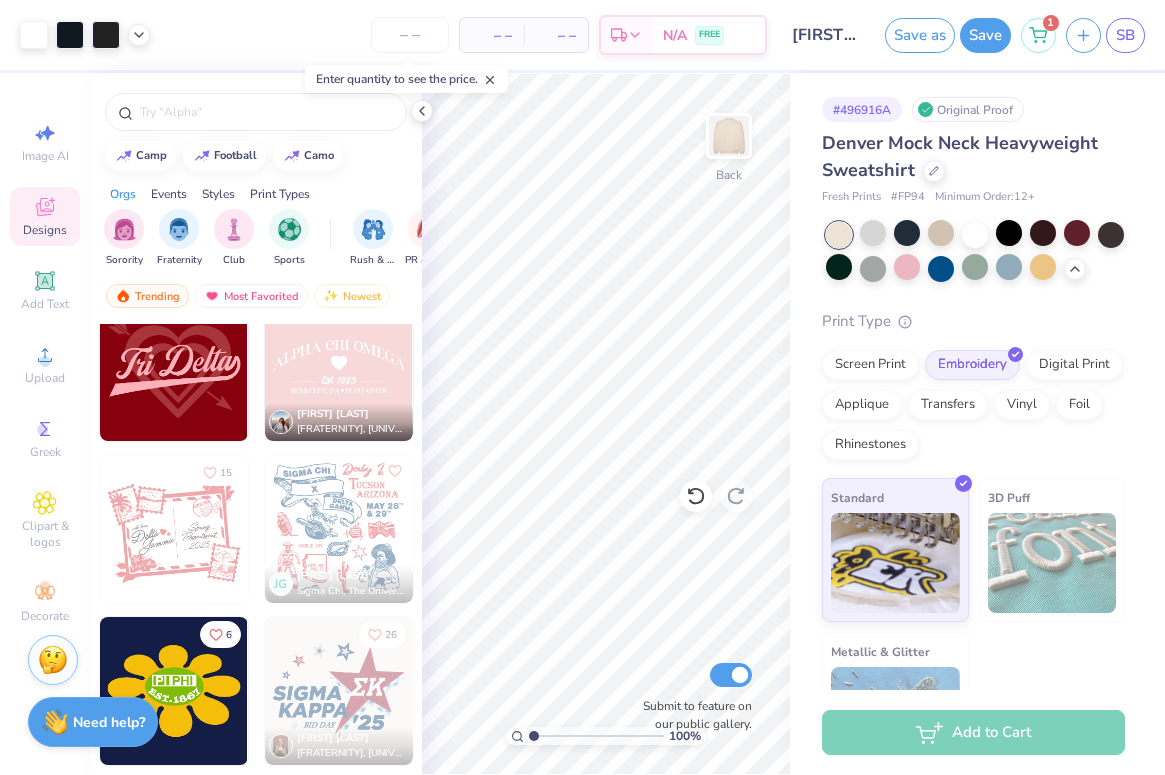 scroll, scrollTop: 9259, scrollLeft: 0, axis: vertical 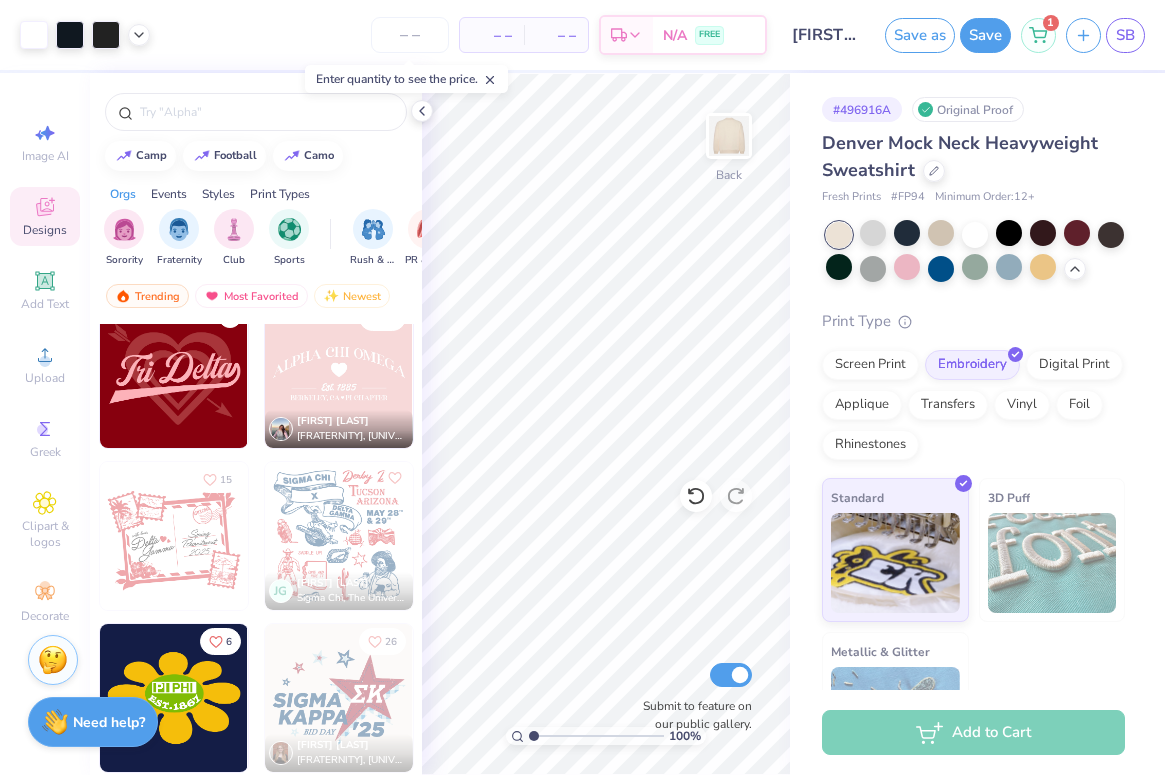 click at bounding box center (174, 374) 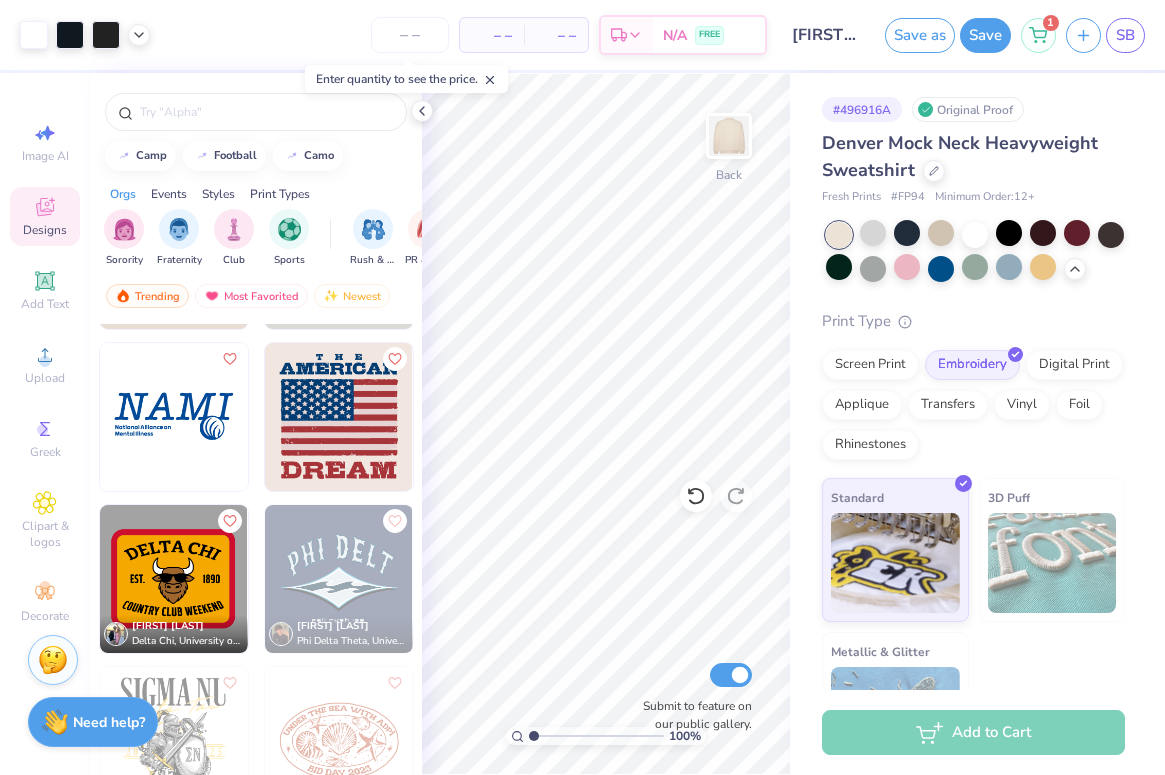 scroll, scrollTop: 13790, scrollLeft: 0, axis: vertical 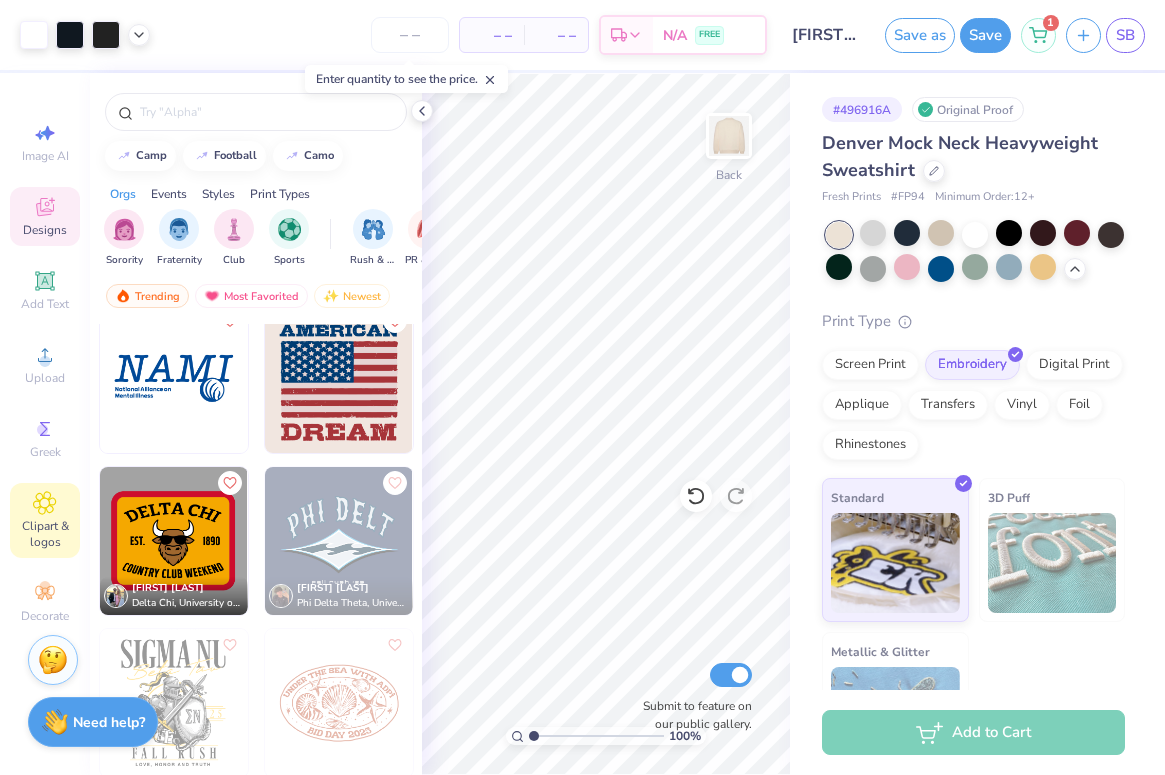 click on "Clipart & logos" at bounding box center [45, 534] 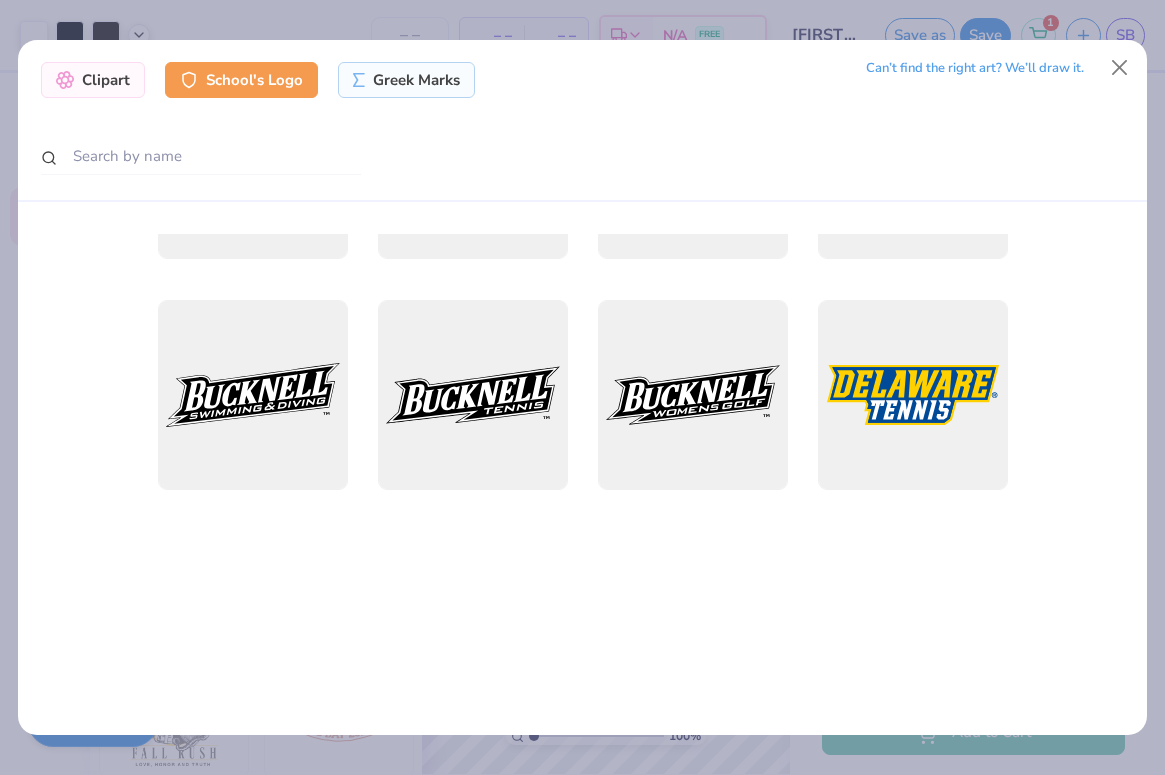 scroll, scrollTop: 2328, scrollLeft: 0, axis: vertical 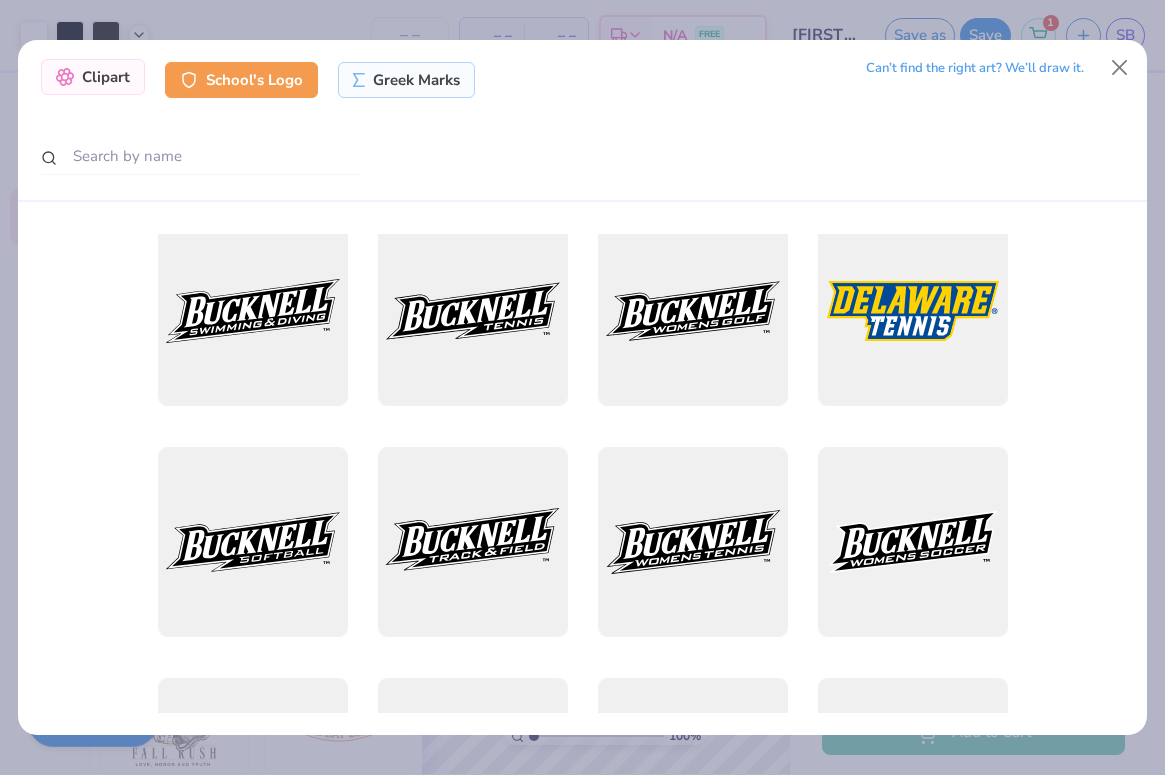 click on "Clipart" at bounding box center (93, 77) 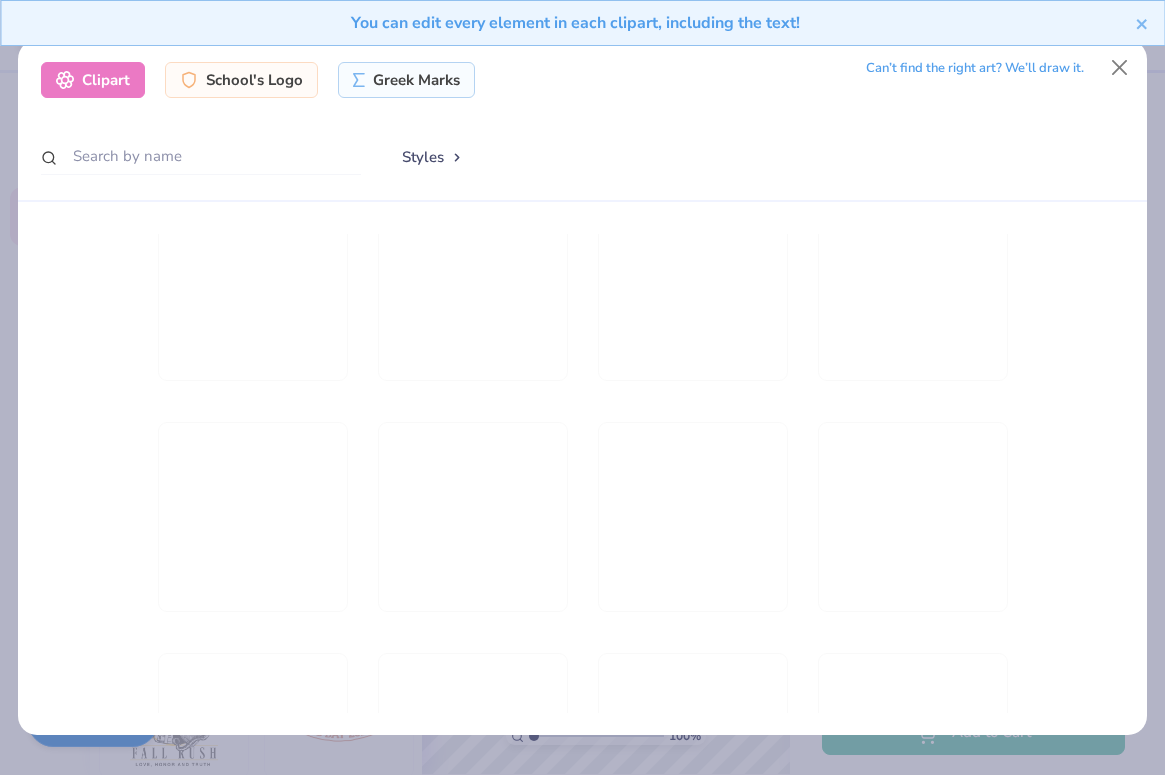 scroll, scrollTop: 6791, scrollLeft: 0, axis: vertical 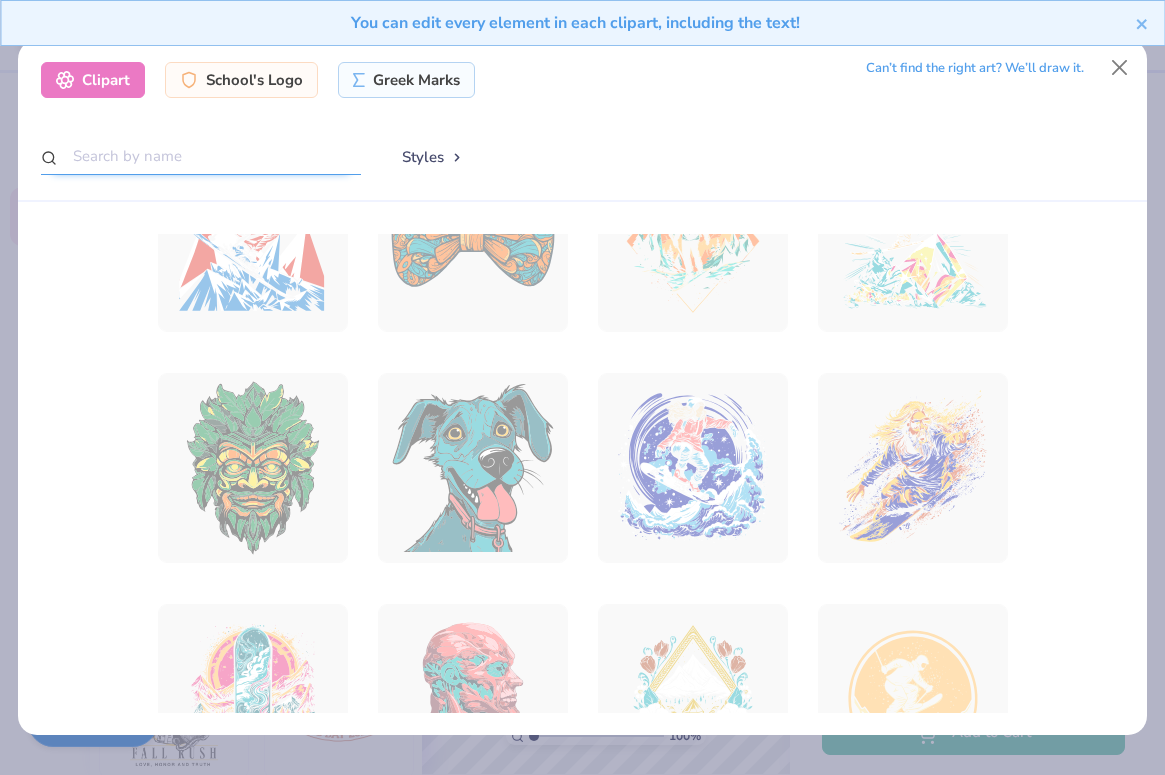 click at bounding box center (201, 156) 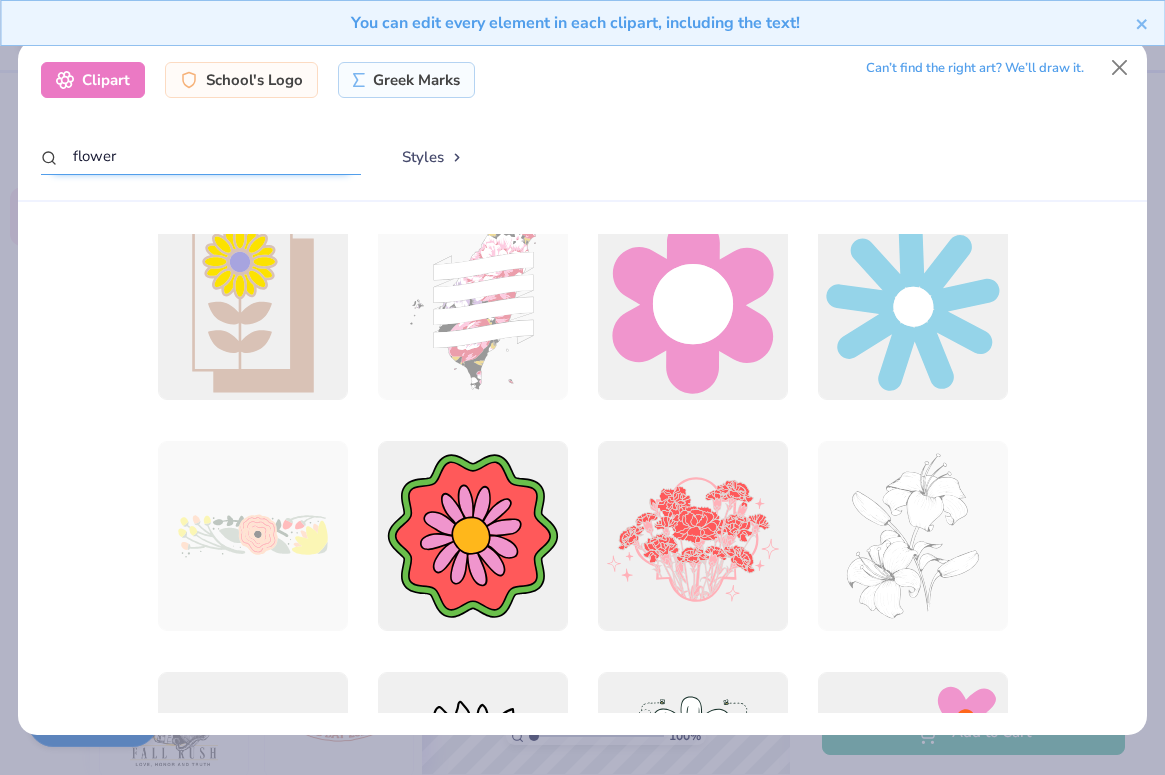 scroll, scrollTop: 947, scrollLeft: 0, axis: vertical 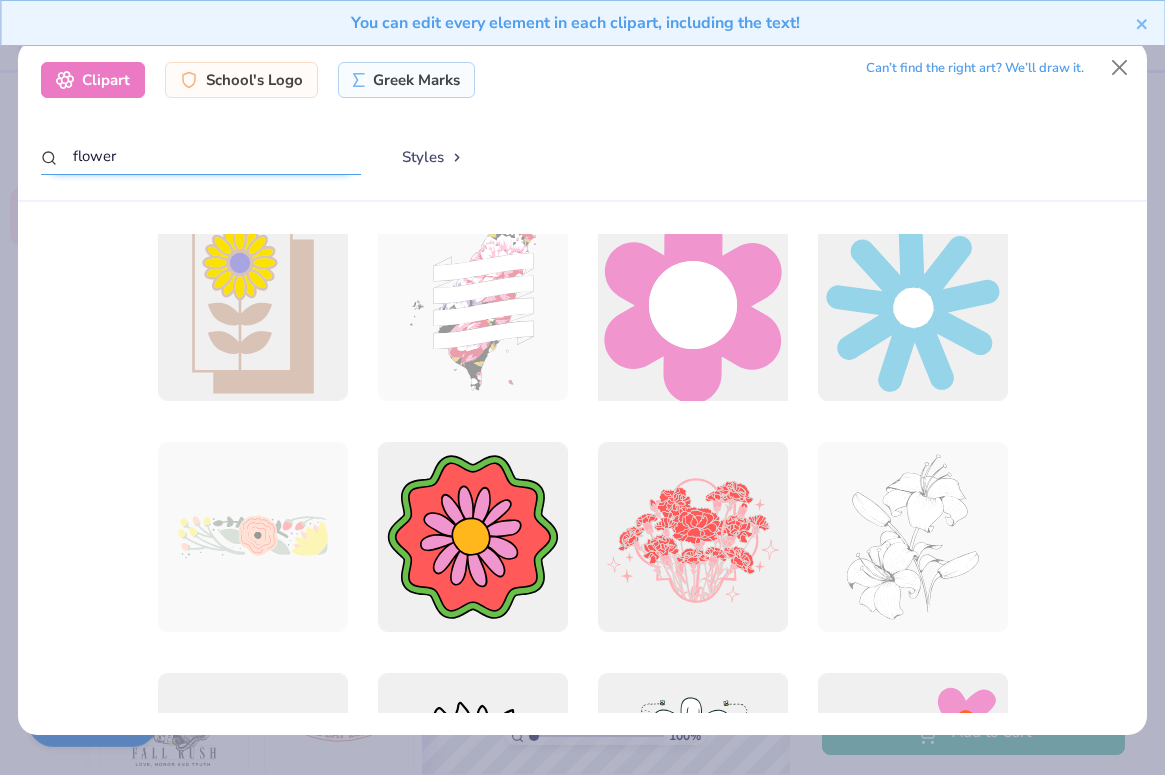 type on "flower" 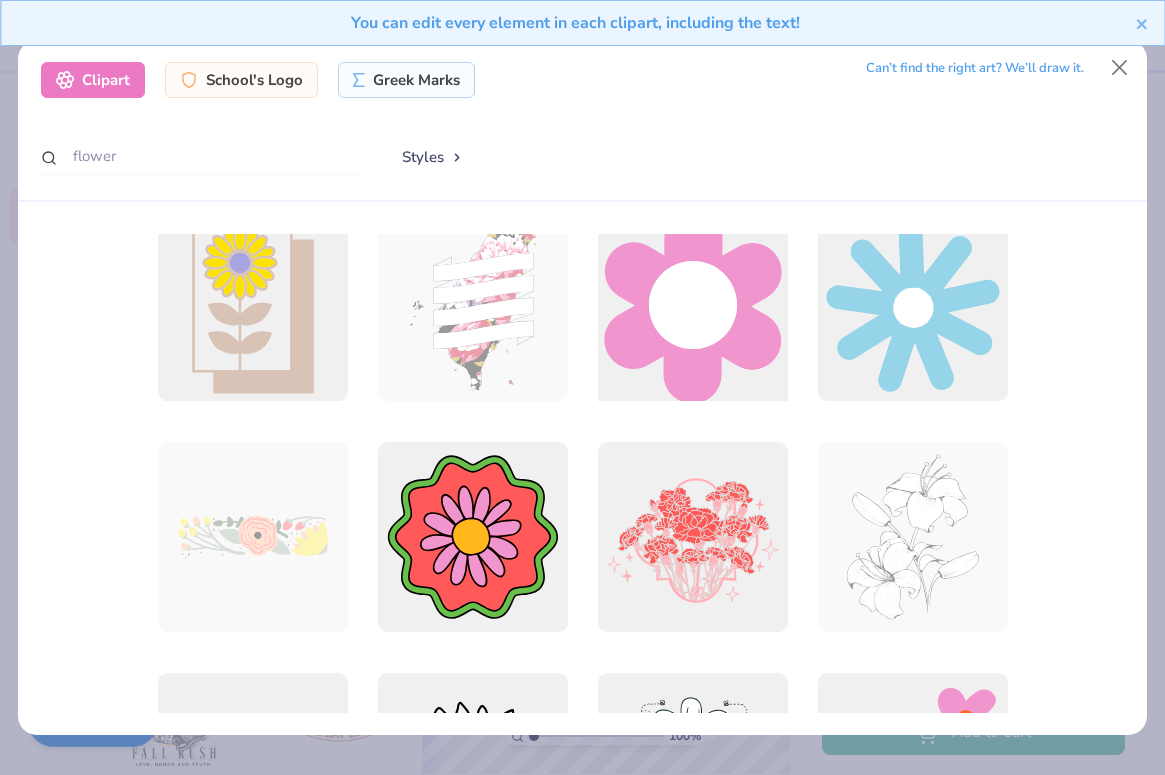 click at bounding box center (692, 306) 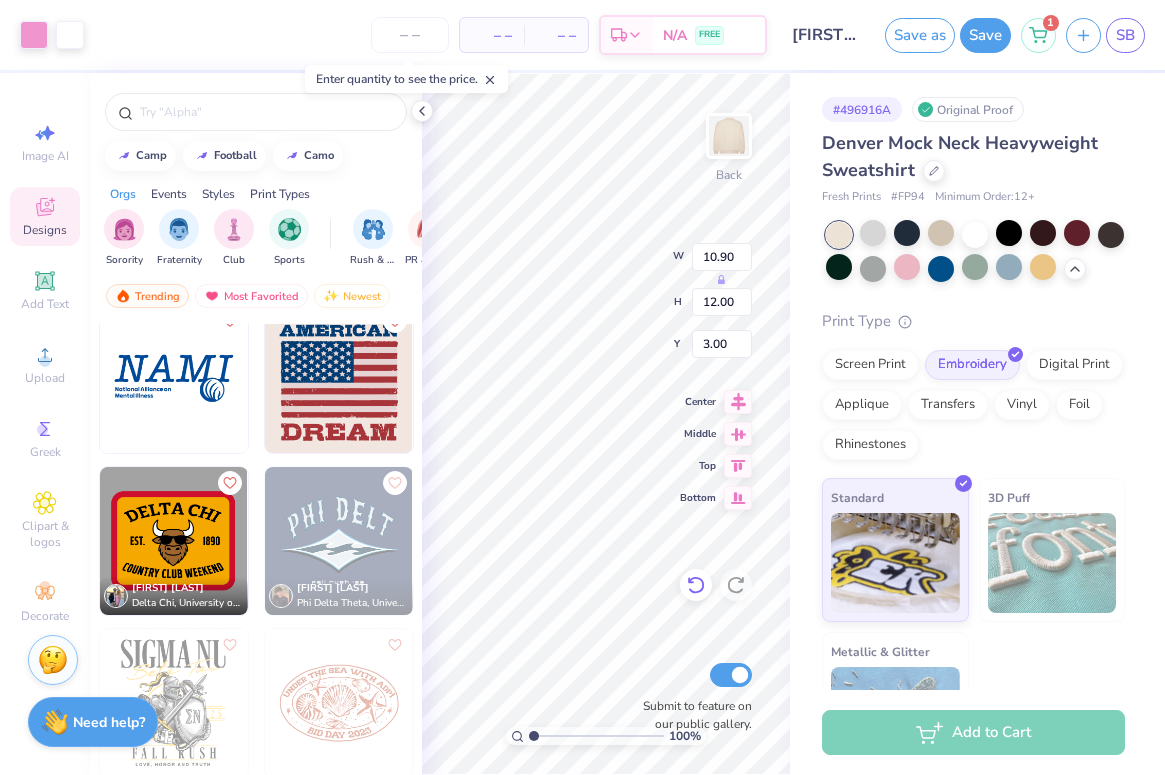 type on "1.17" 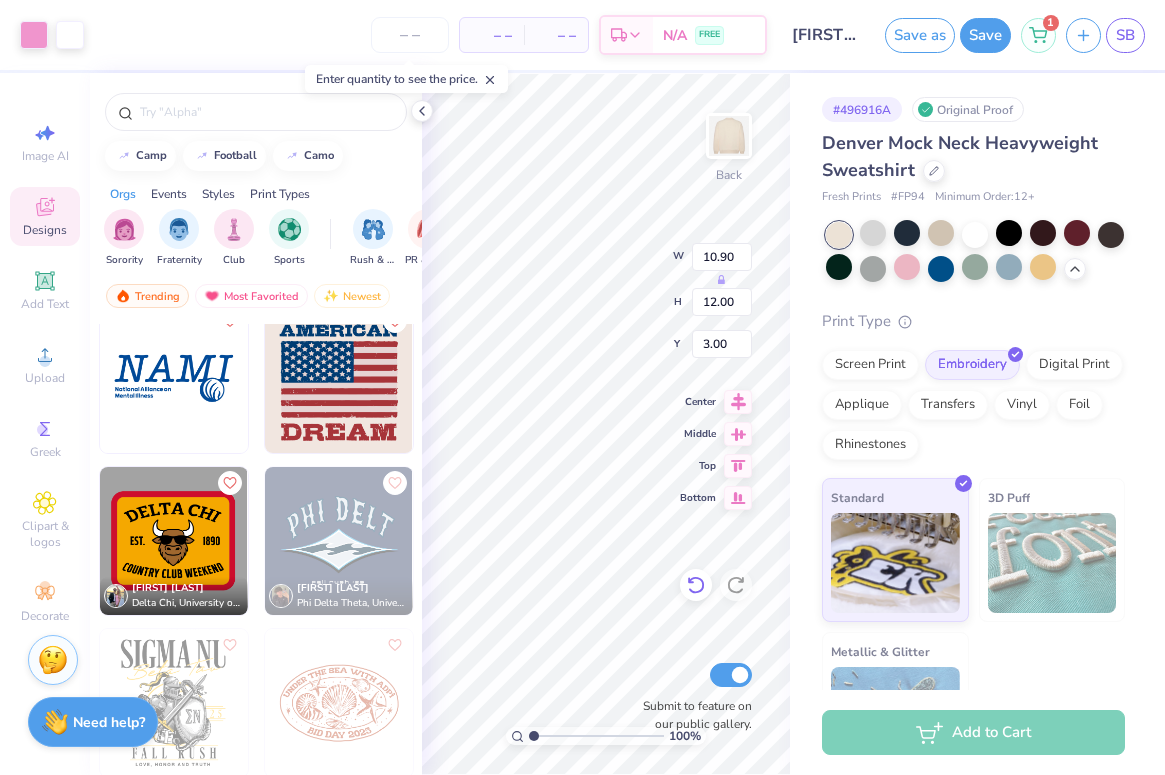 type on "1.29" 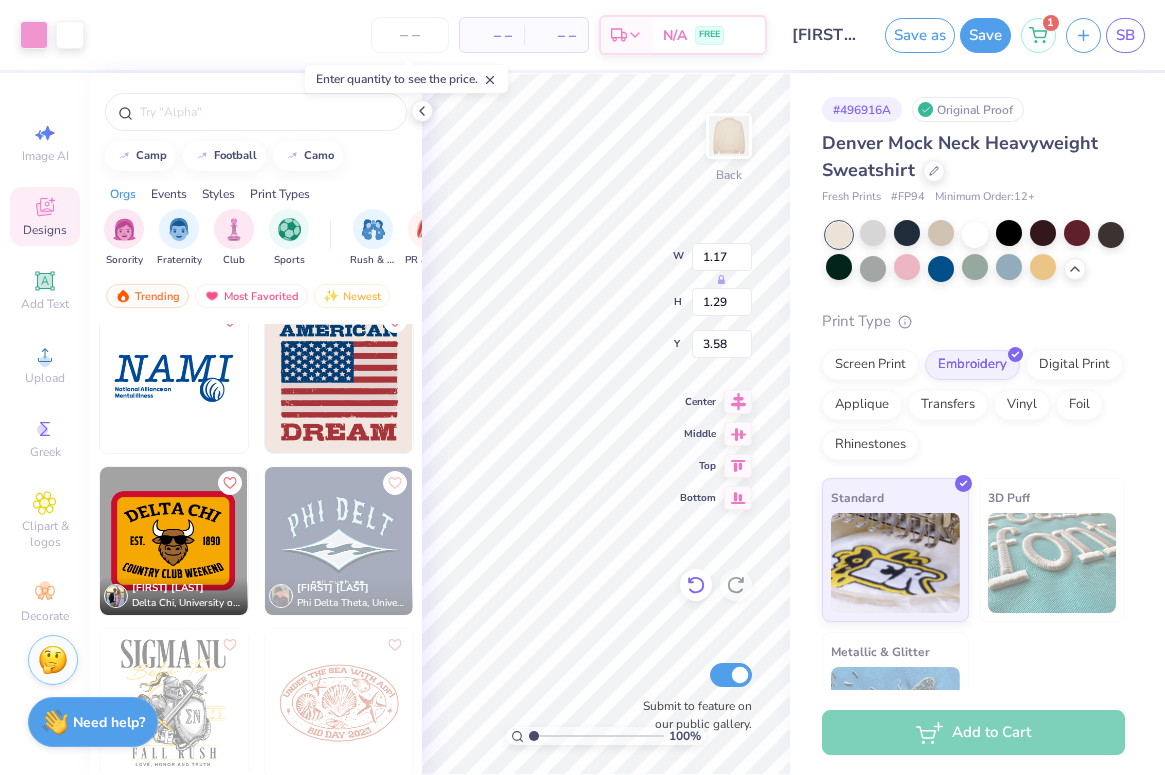 type on "3.58" 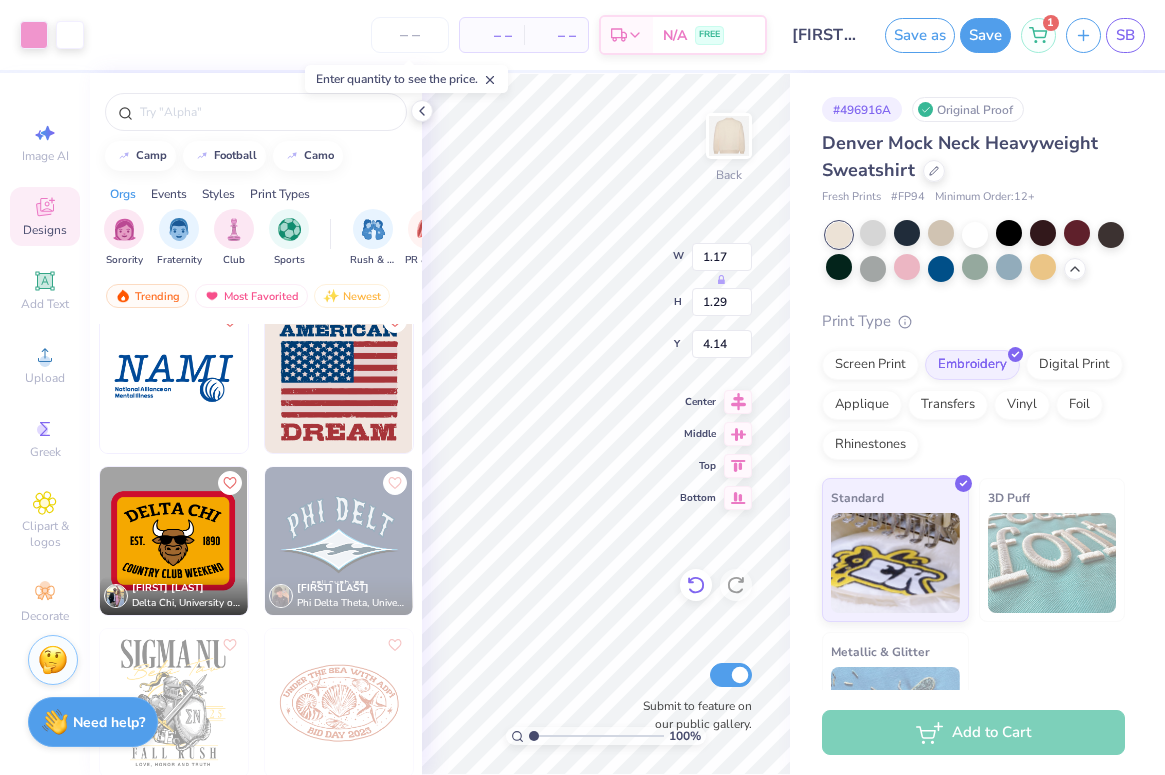 type on "4.14" 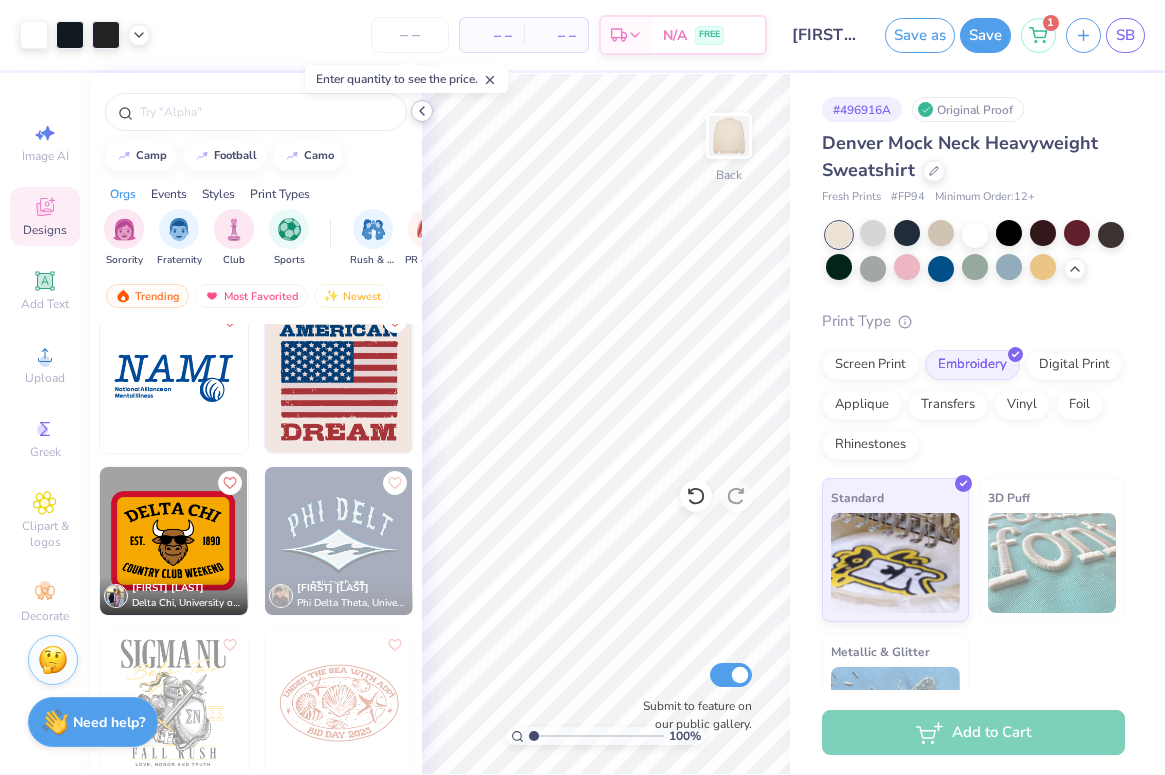 click 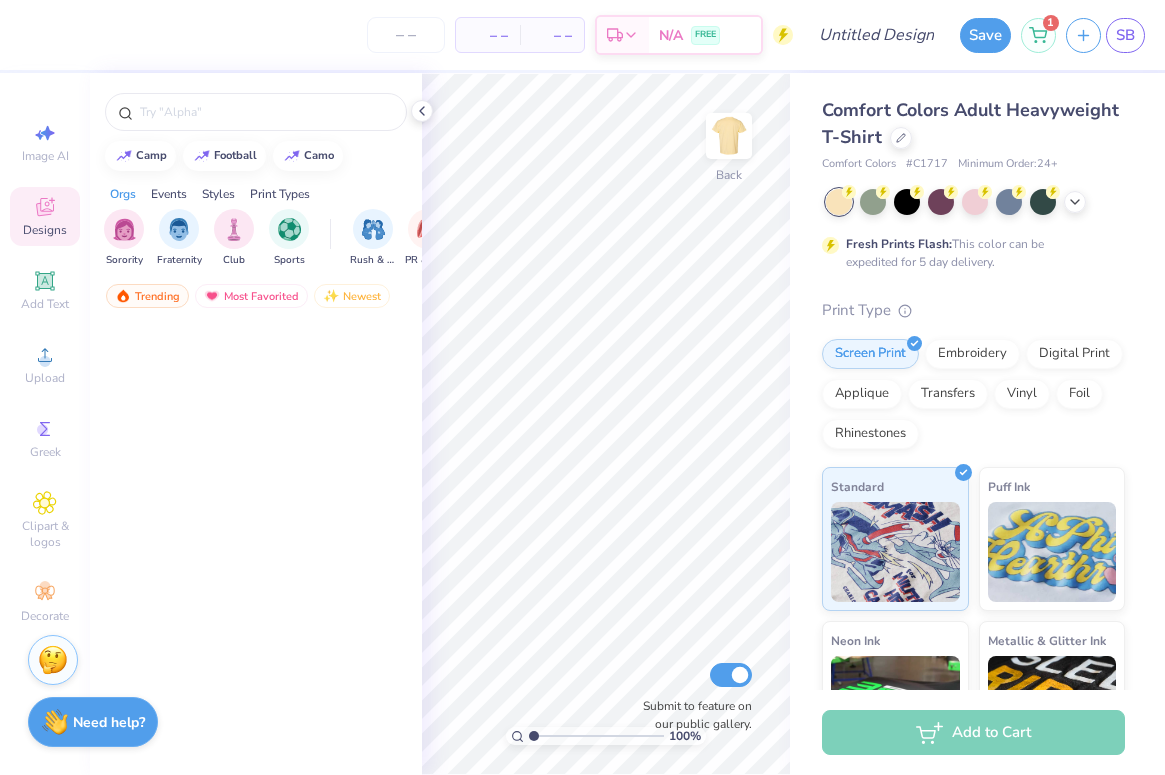 scroll, scrollTop: 0, scrollLeft: 0, axis: both 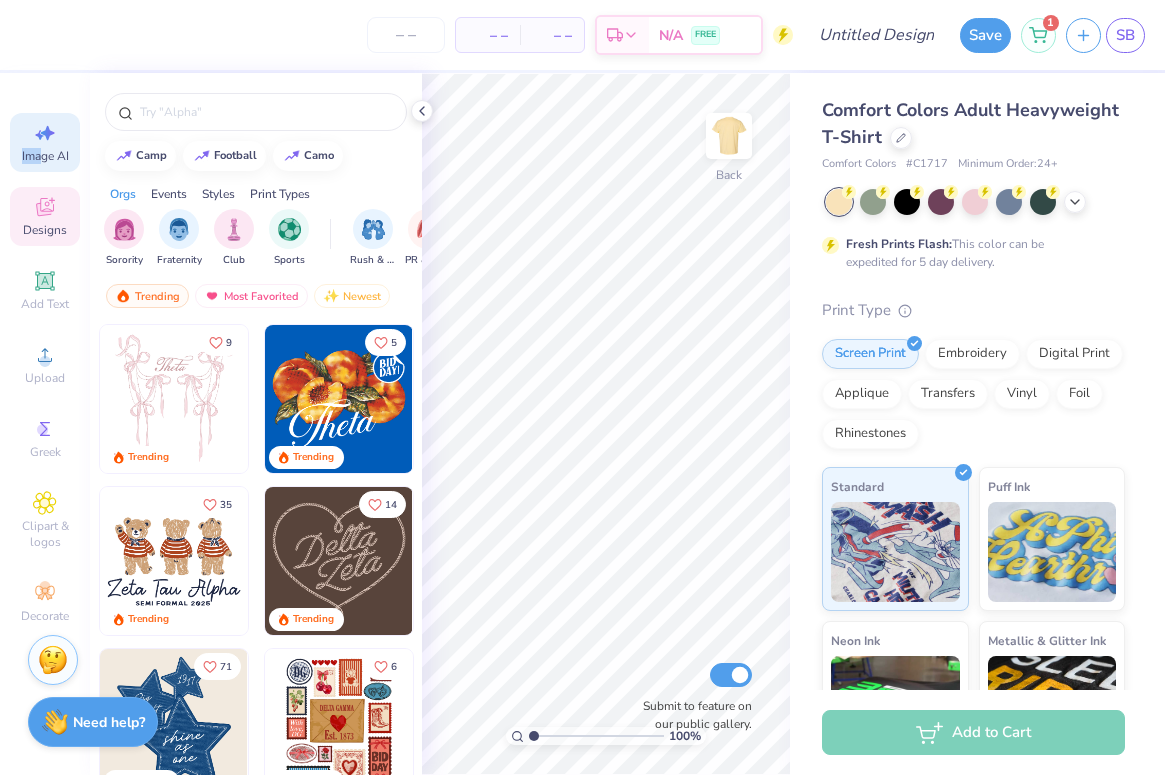 click on "Image AI" at bounding box center (45, 156) 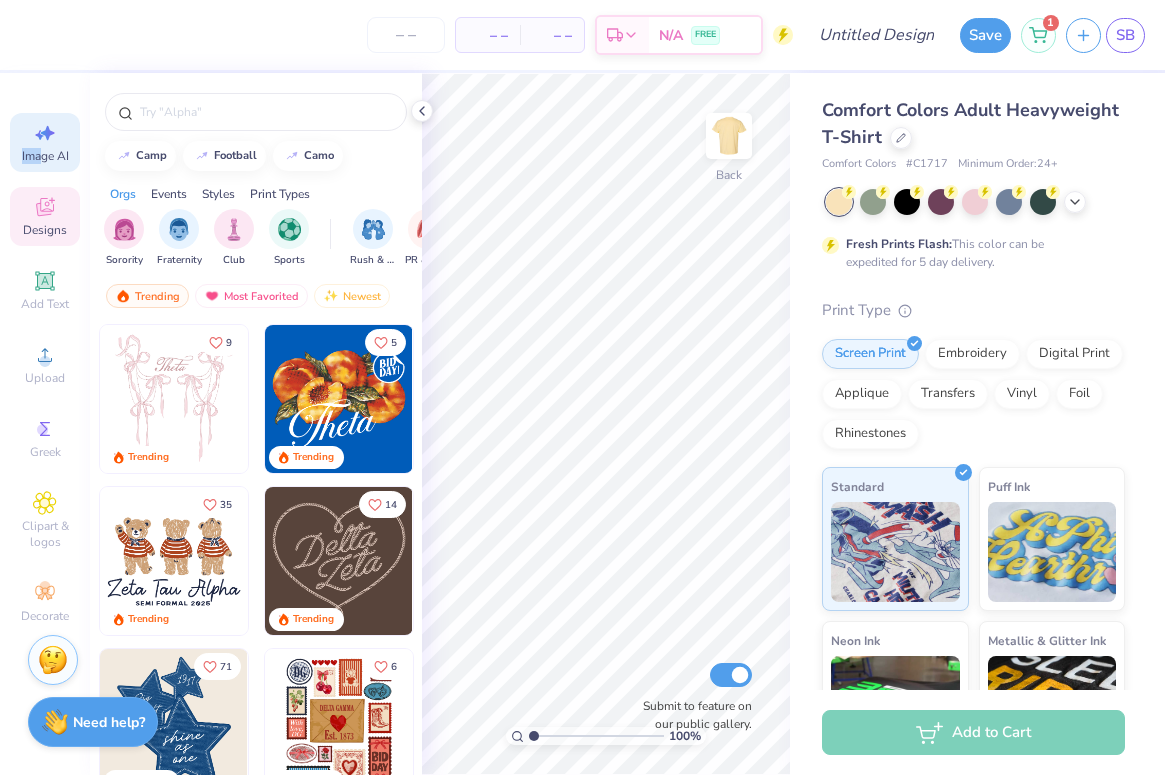 select on "4" 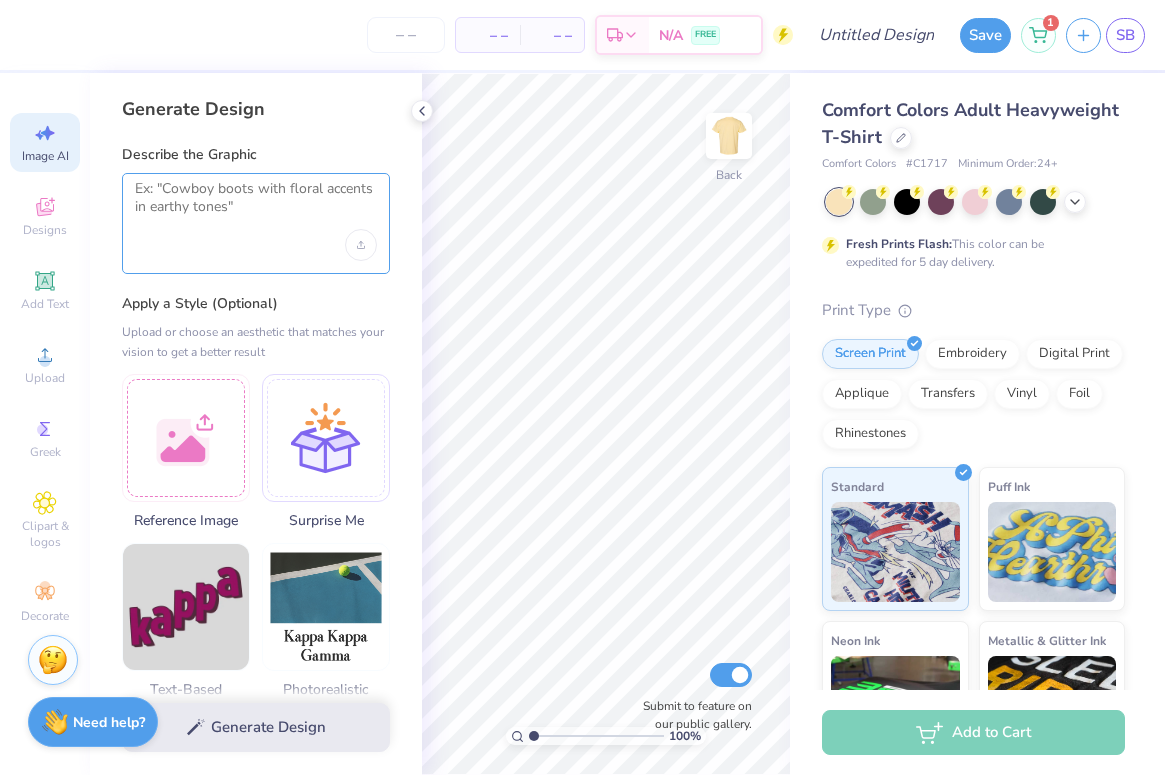 click at bounding box center [256, 205] 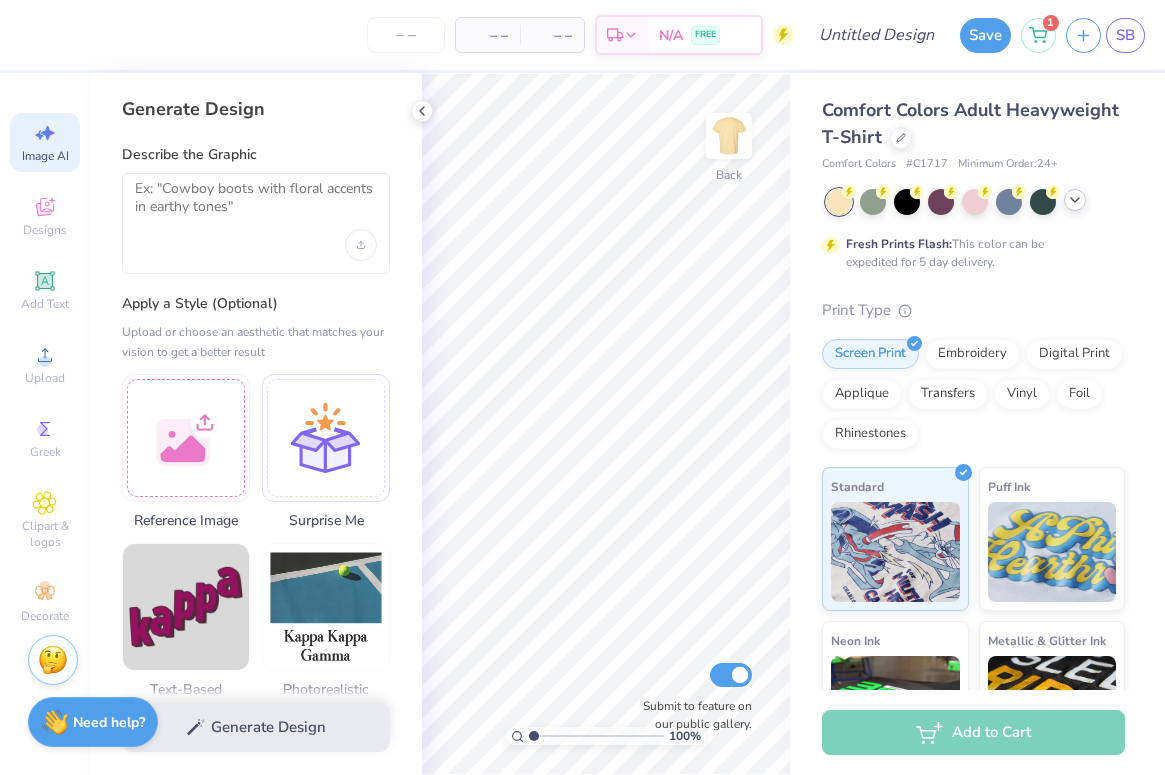 click at bounding box center (1075, 200) 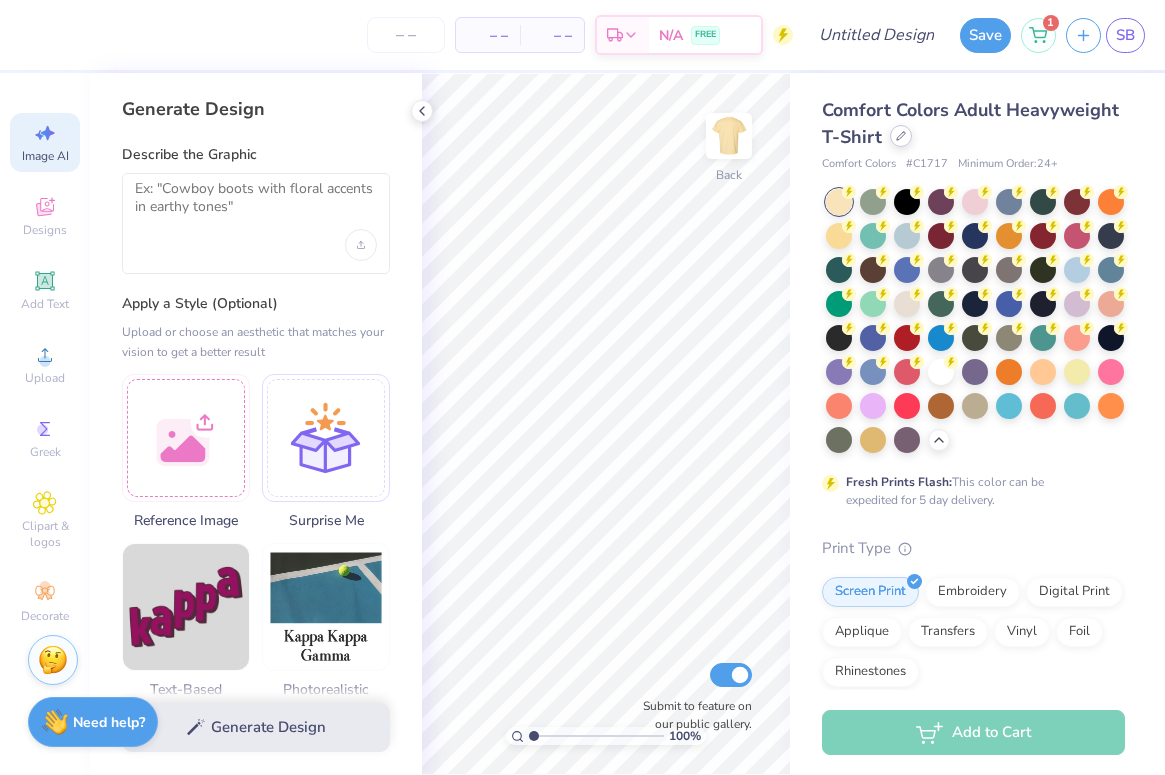 click 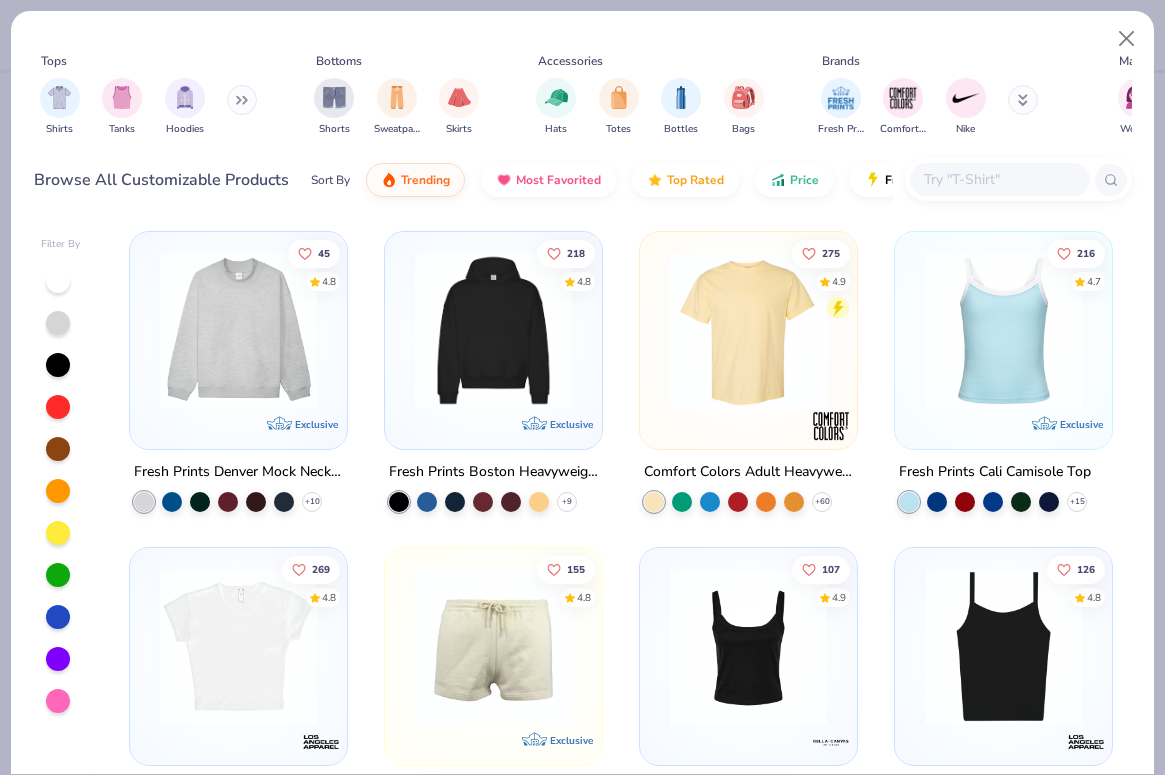 click at bounding box center [238, 330] 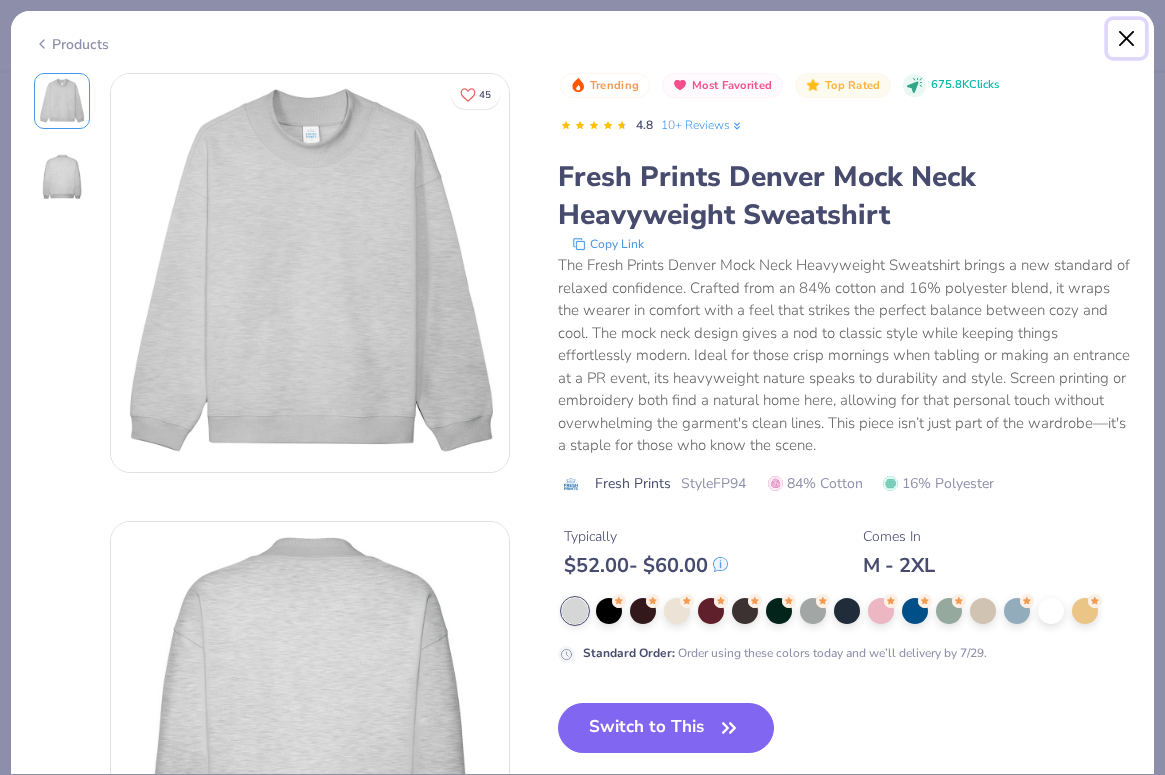 click at bounding box center (1127, 39) 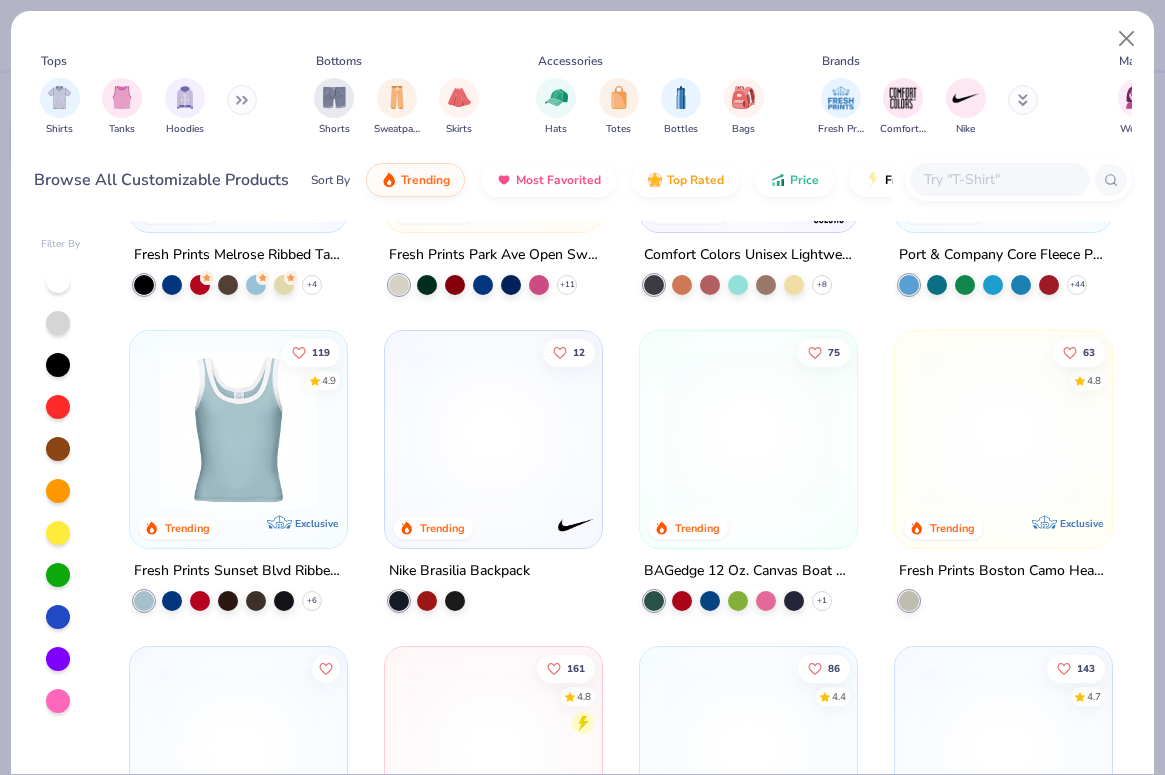 scroll, scrollTop: 0, scrollLeft: 0, axis: both 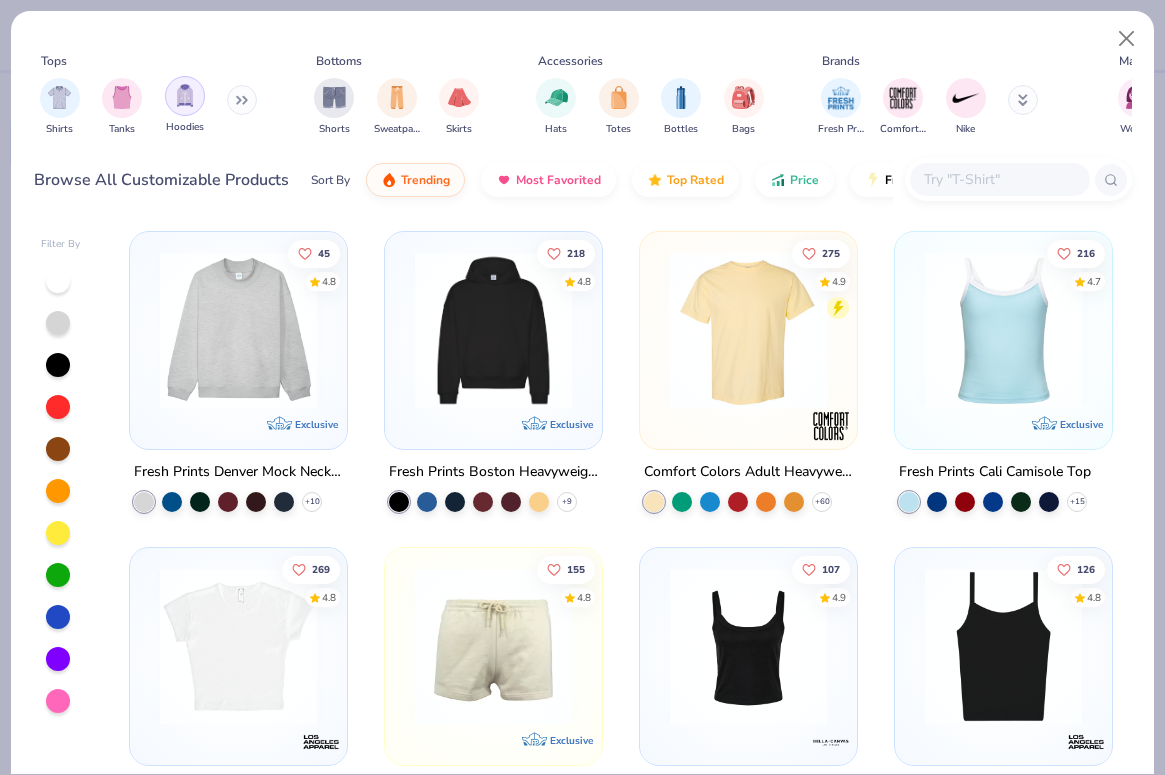 click at bounding box center (185, 96) 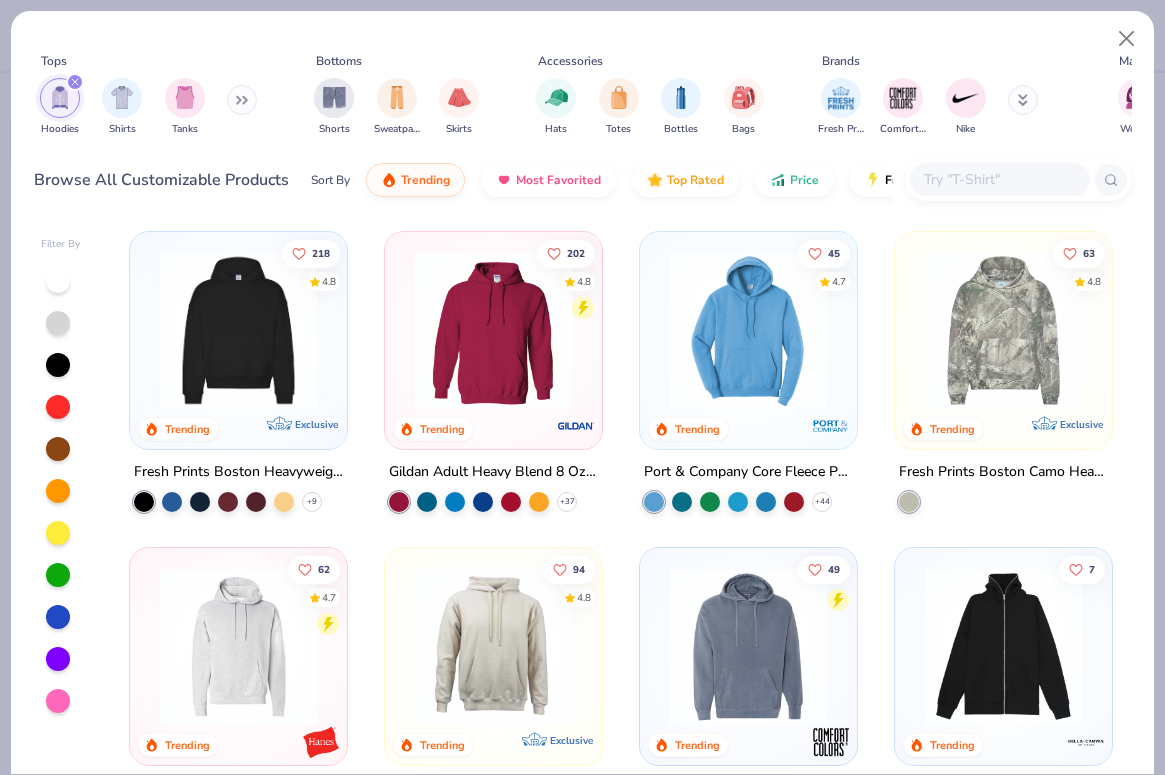 click at bounding box center [238, 330] 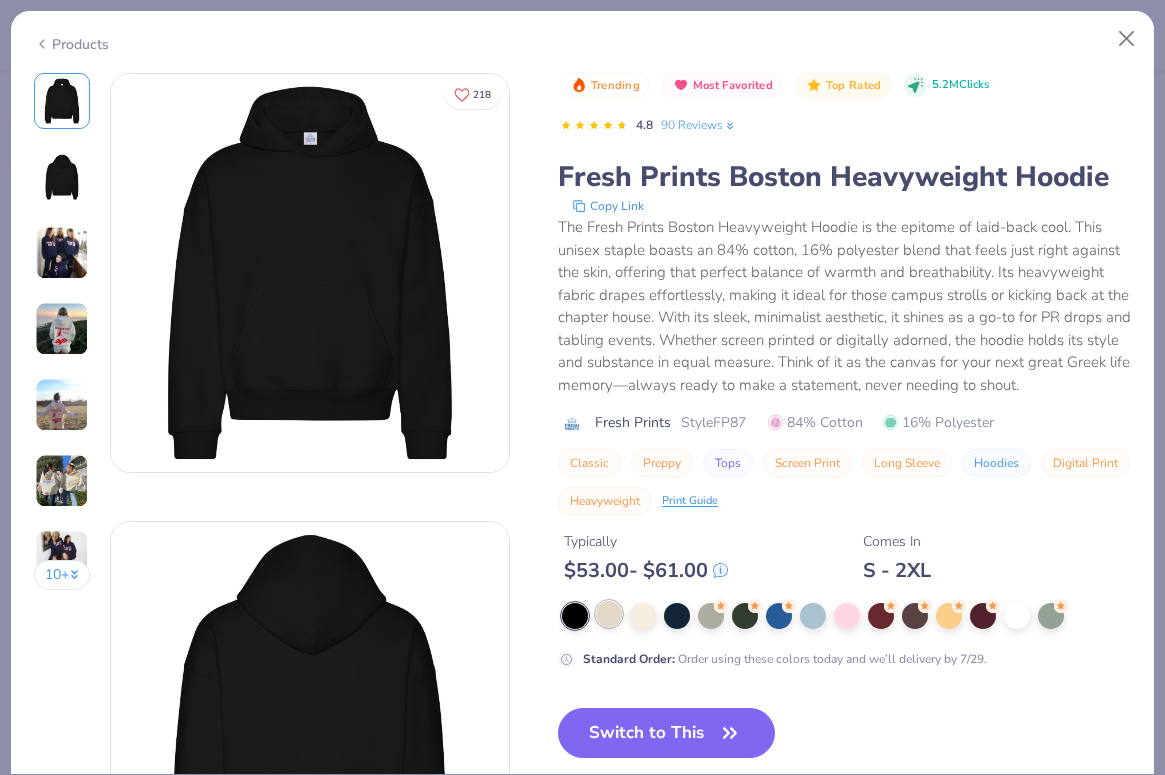click at bounding box center [609, 614] 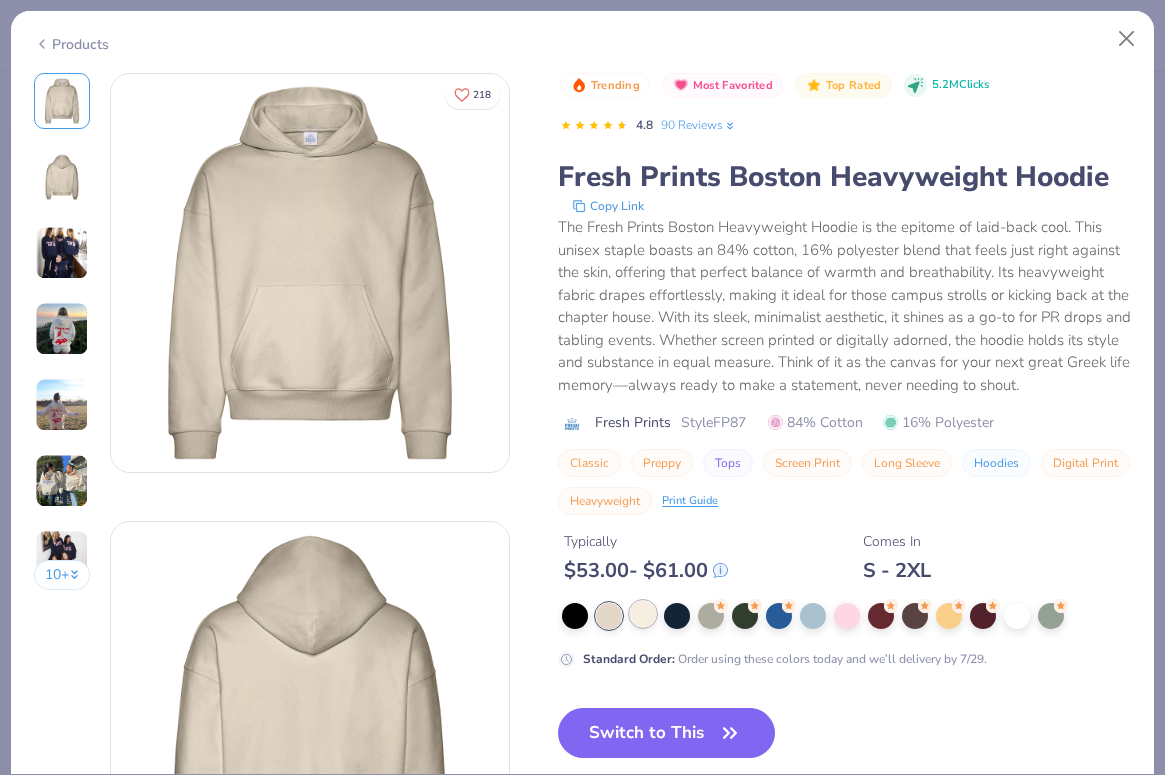 click at bounding box center [643, 614] 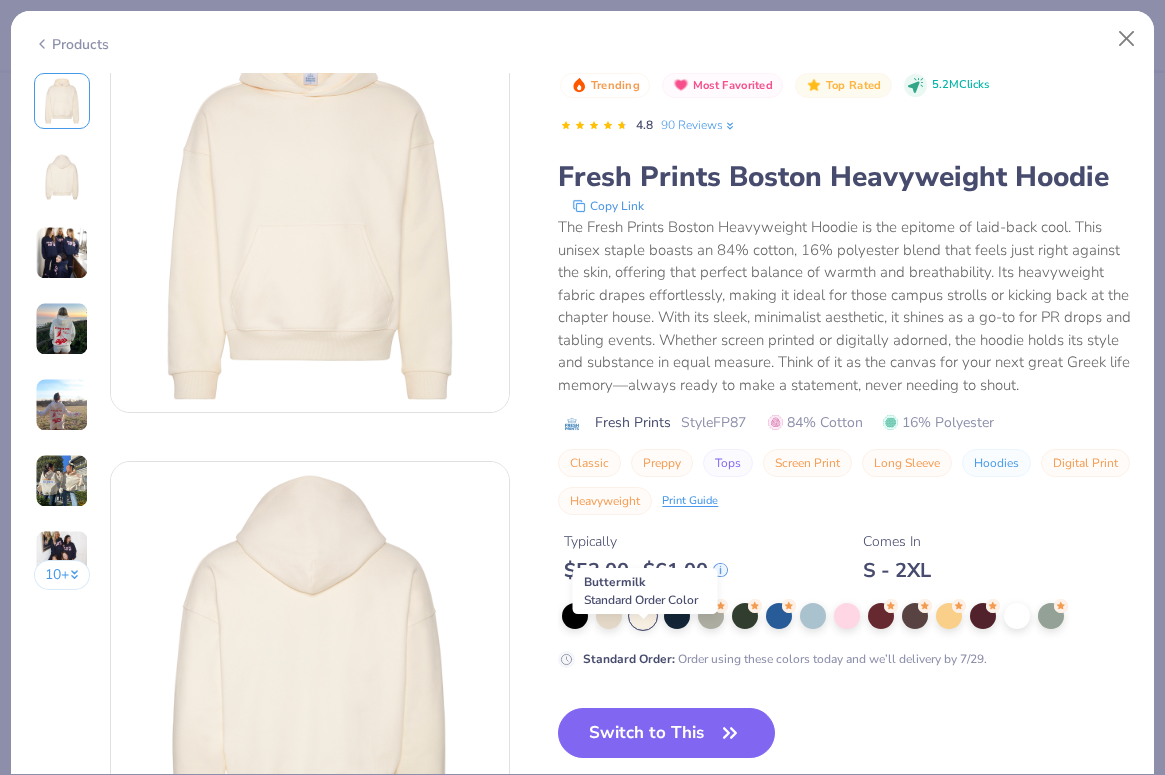 scroll, scrollTop: 55, scrollLeft: 0, axis: vertical 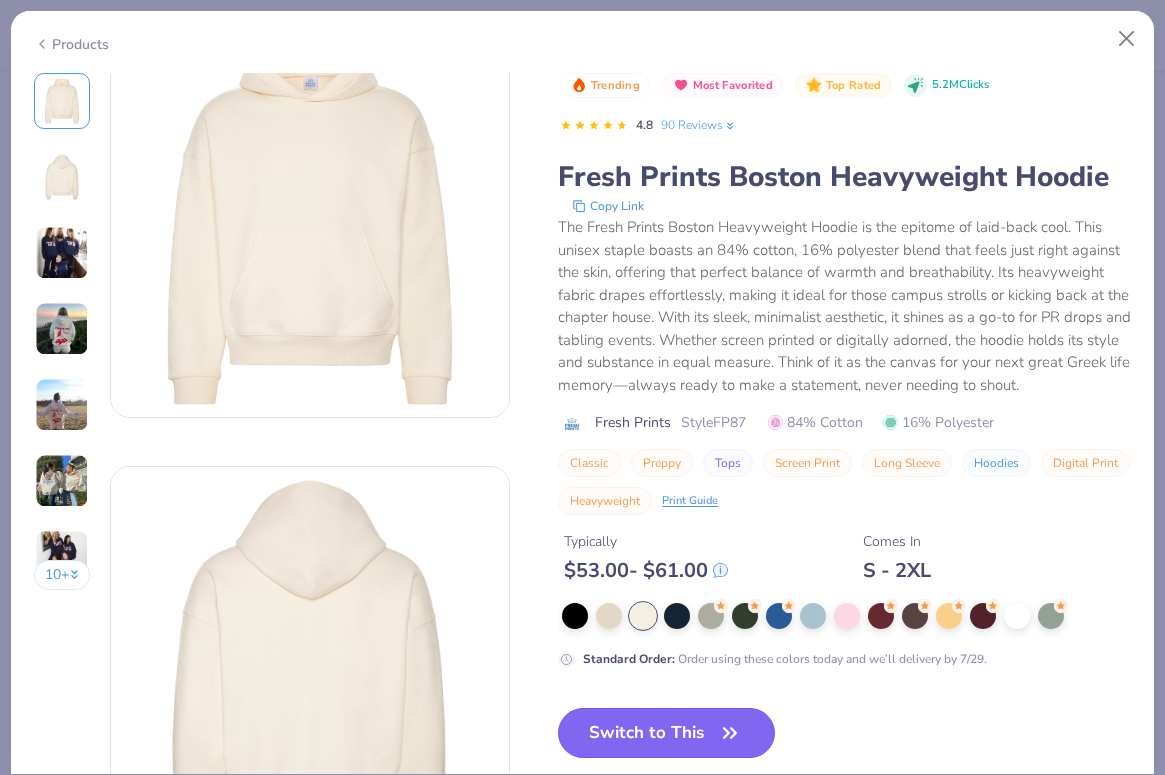 click on "Switch to This" at bounding box center [666, 733] 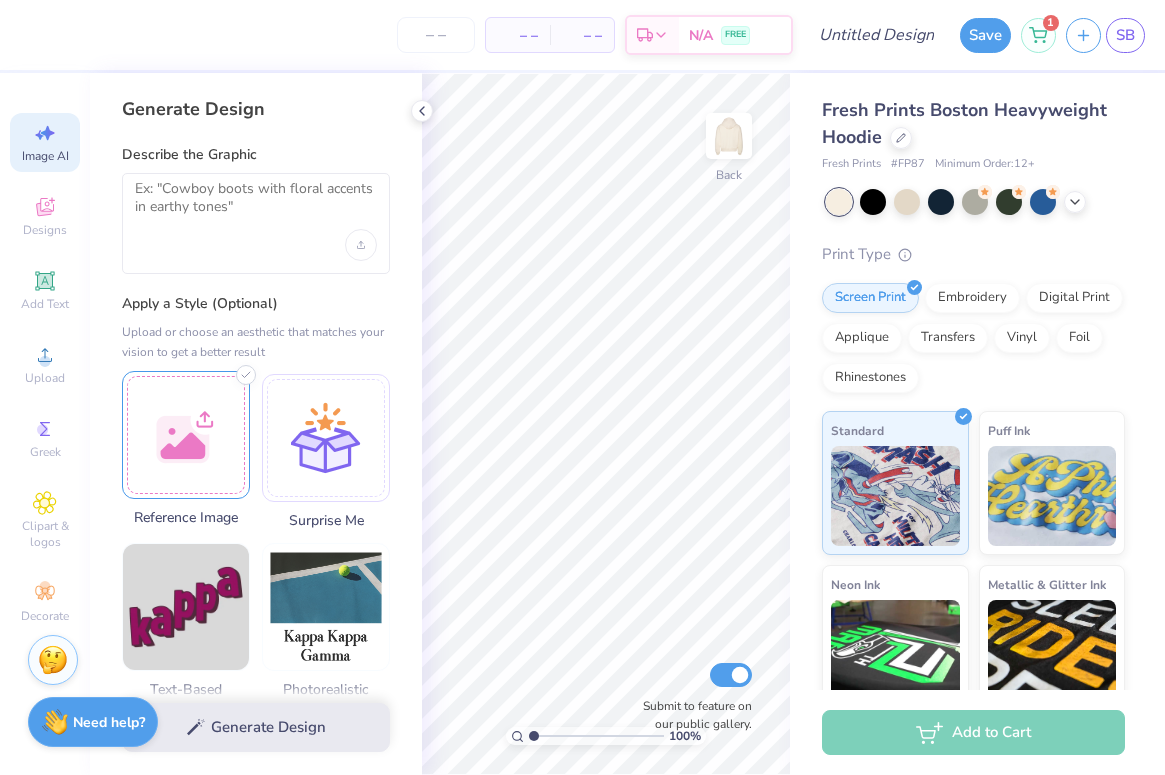 click at bounding box center (186, 435) 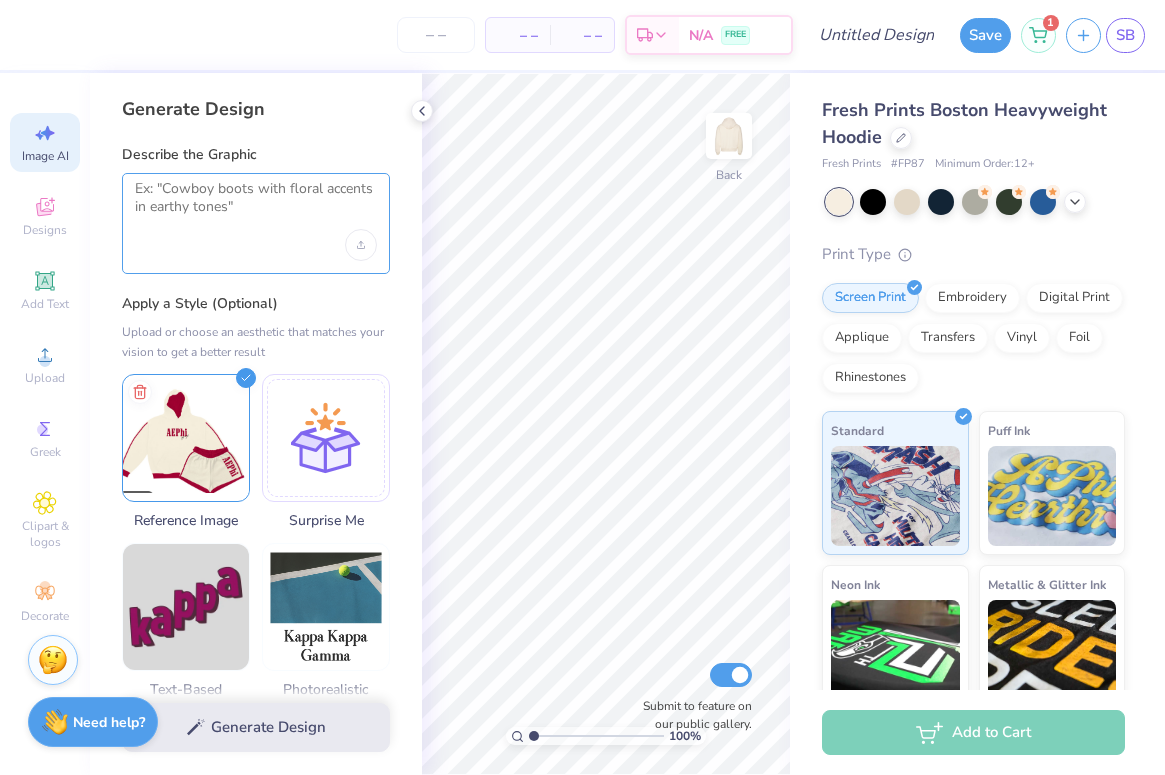 click at bounding box center [256, 205] 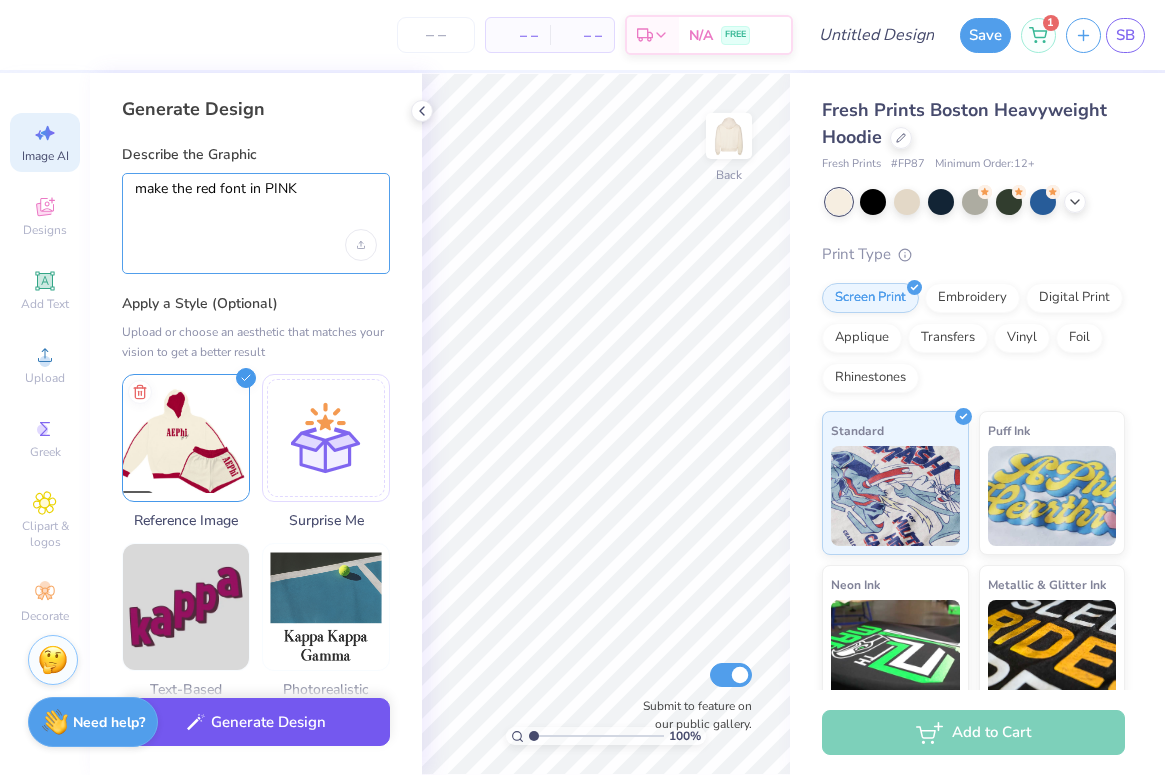 type on "make the red font in PINK" 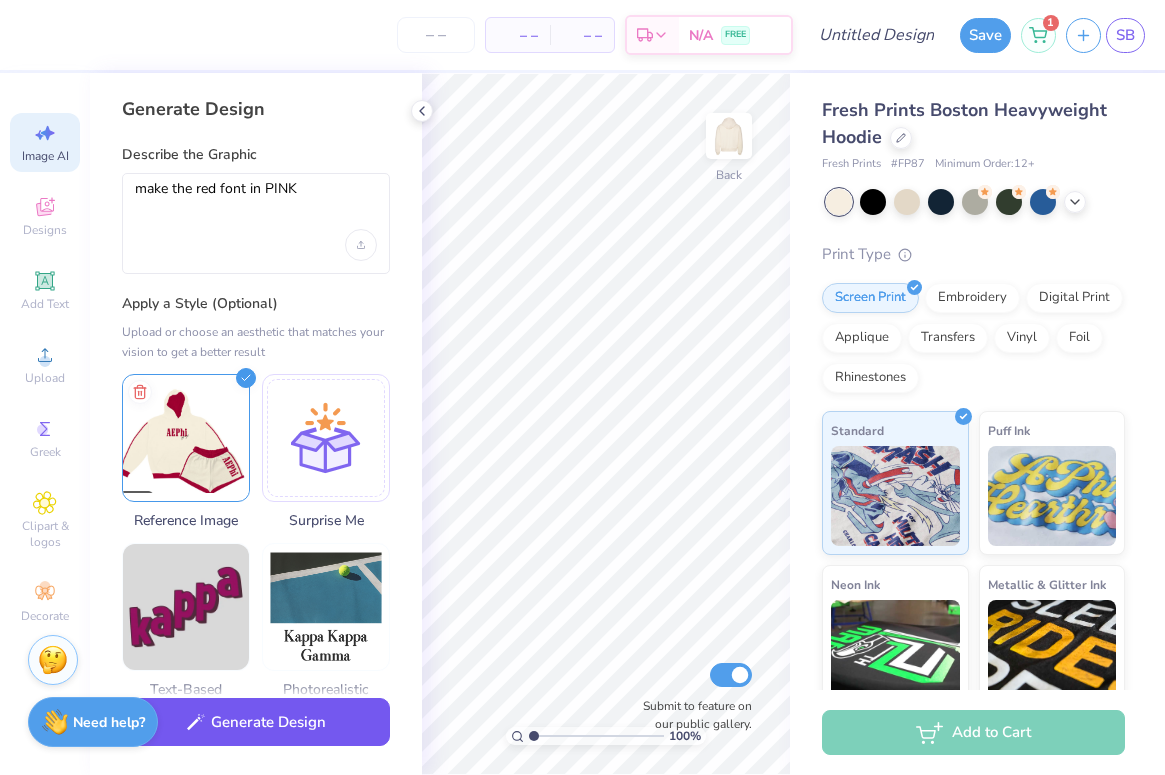 click on "Generate Design" at bounding box center (256, 722) 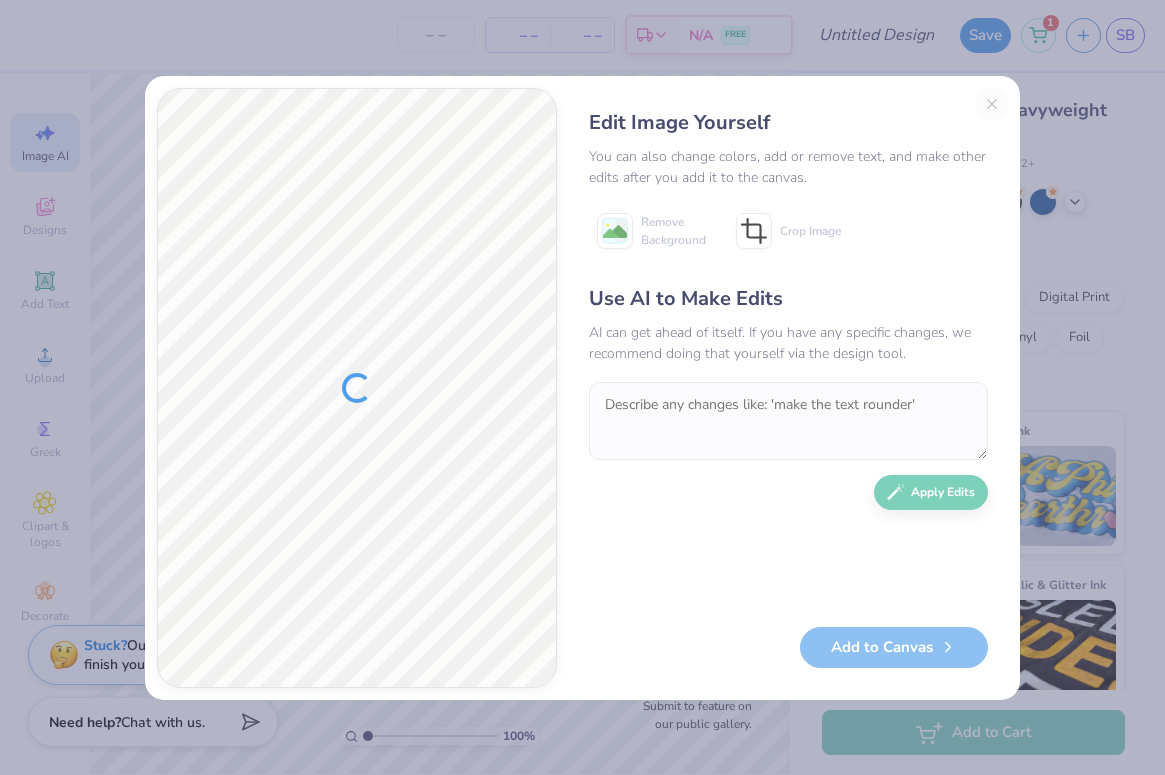click on "Edit Image Yourself You can also change colors, add or remove text, and make other edits after you add it to the canvas. Remove Background Crop Image Use AI to Make Edits AI can get ahead of itself. If you have any specific changes, we recommend doing that yourself via the design tool. Apply Edits Add to Canvas" at bounding box center (788, 388) 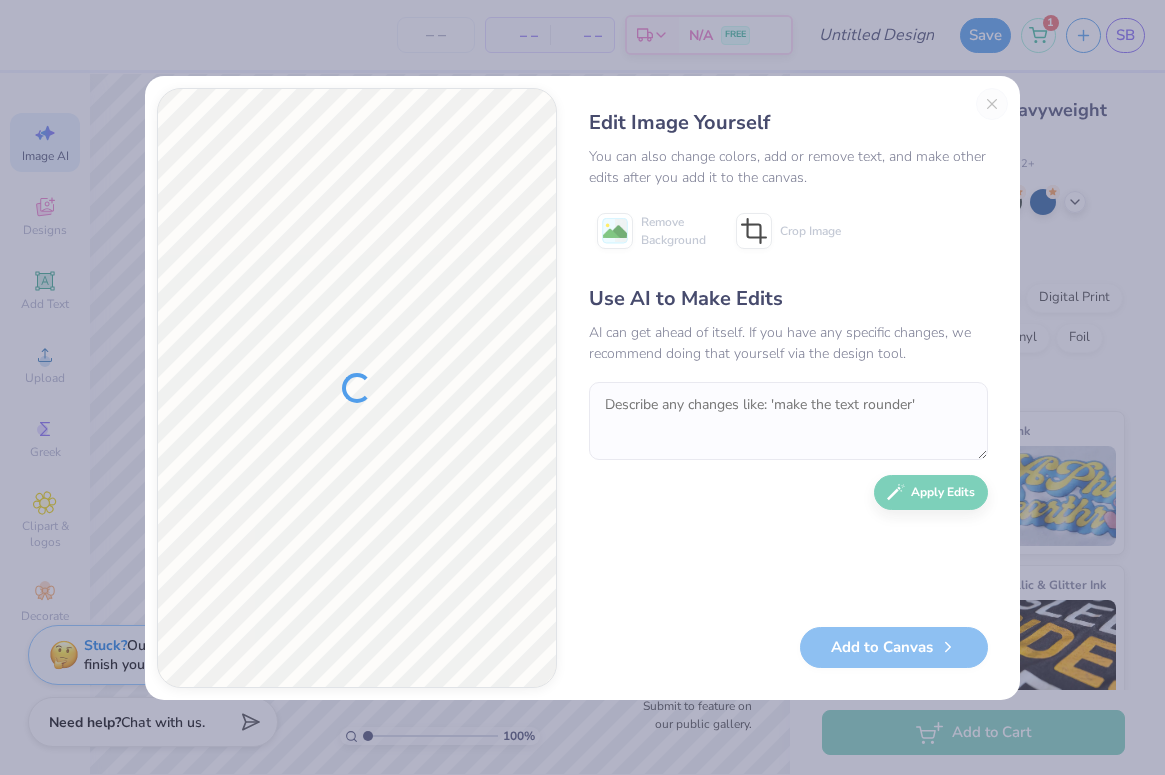 click on "Edit Image Yourself You can also change colors, add or remove text, and make other edits after you add it to the canvas. Remove Background Crop Image Use AI to Make Edits AI can get ahead of itself. If you have any specific changes, we recommend doing that yourself via the design tool. Apply Edits Add to Canvas" at bounding box center (788, 388) 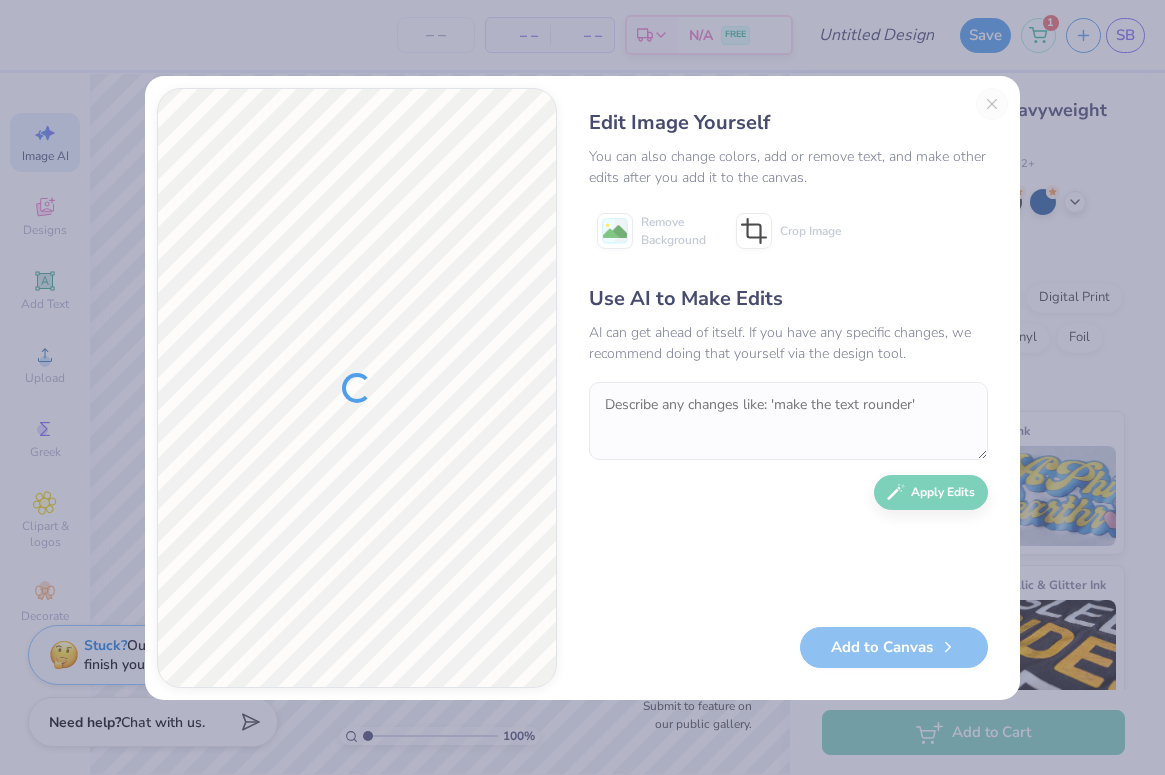 click on "Edit Image Yourself You can also change colors, add or remove text, and make other edits after you add it to the canvas. Remove Background Crop Image Use AI to Make Edits AI can get ahead of itself. If you have any specific changes, we recommend doing that yourself via the design tool. Apply Edits Add to Canvas" at bounding box center [582, 387] 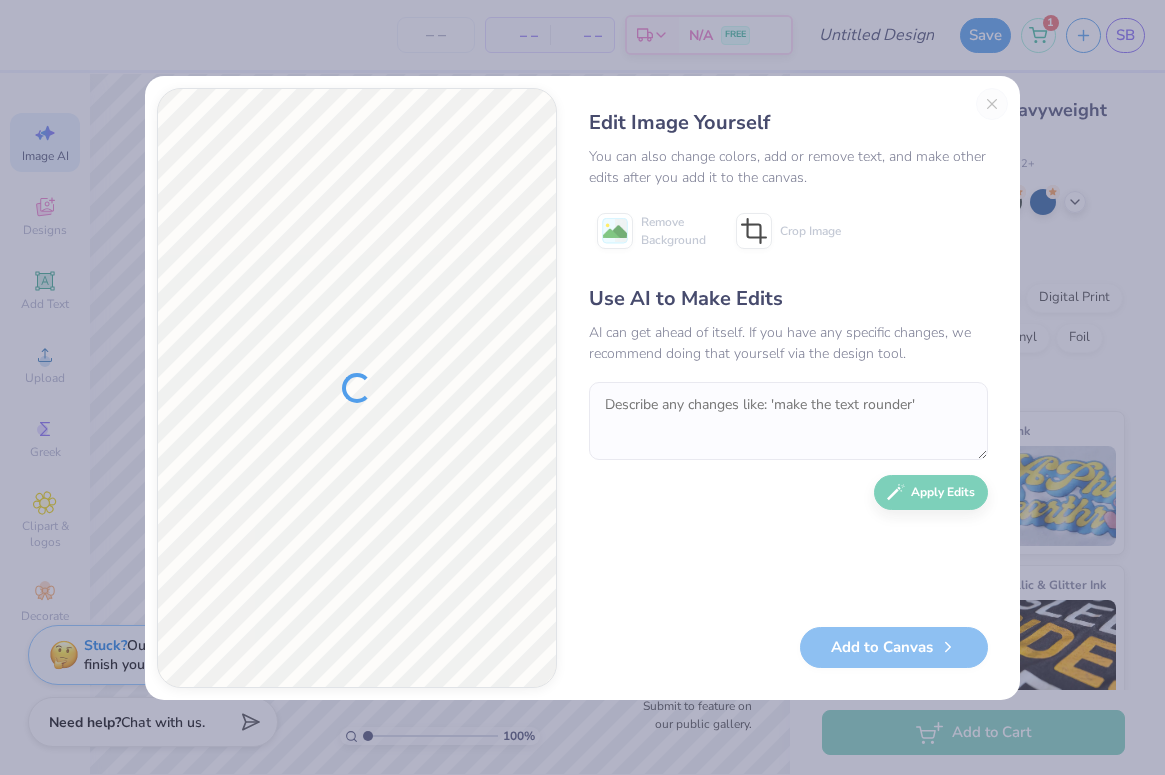 click on "Remove Background Crop Image" at bounding box center (788, 231) 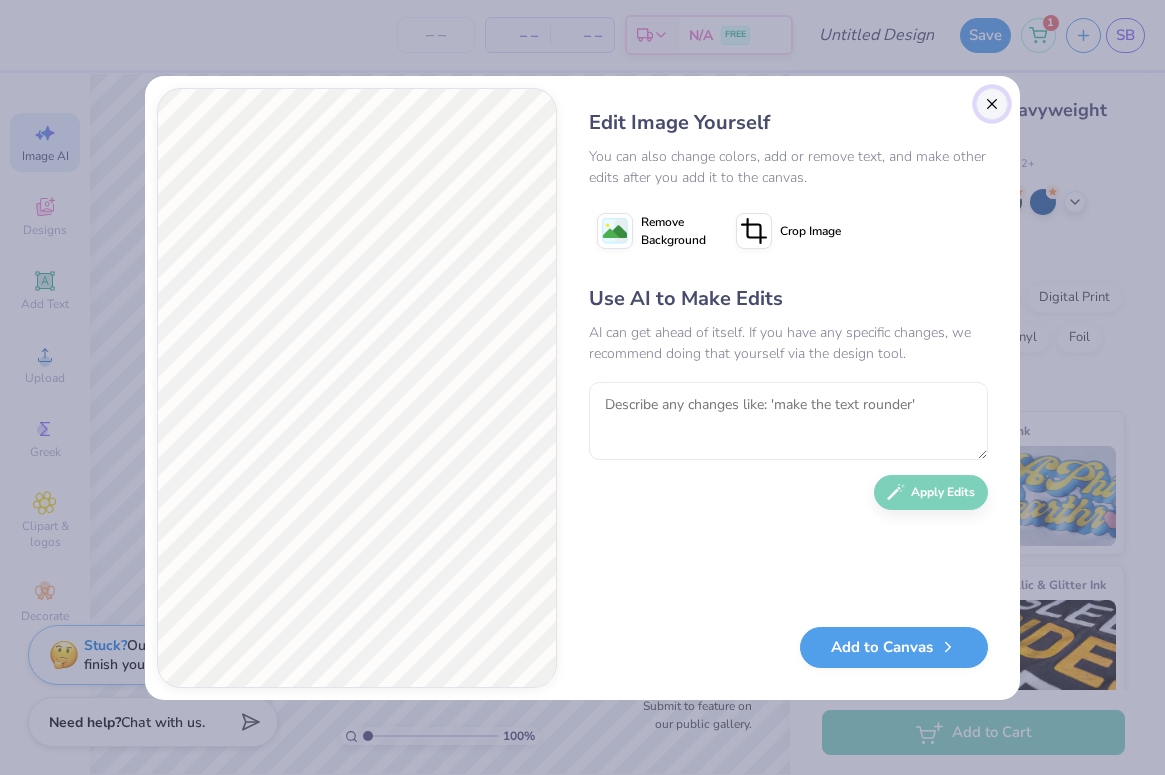 click at bounding box center (992, 104) 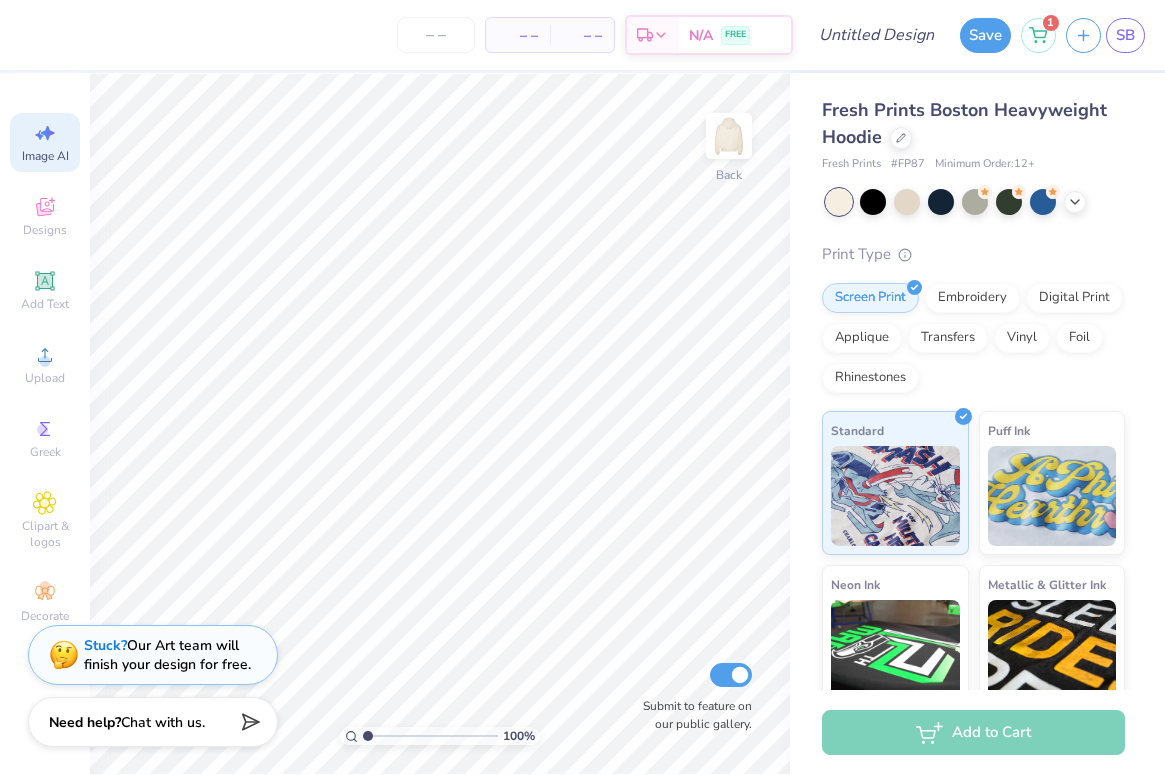 scroll, scrollTop: 0, scrollLeft: 45, axis: horizontal 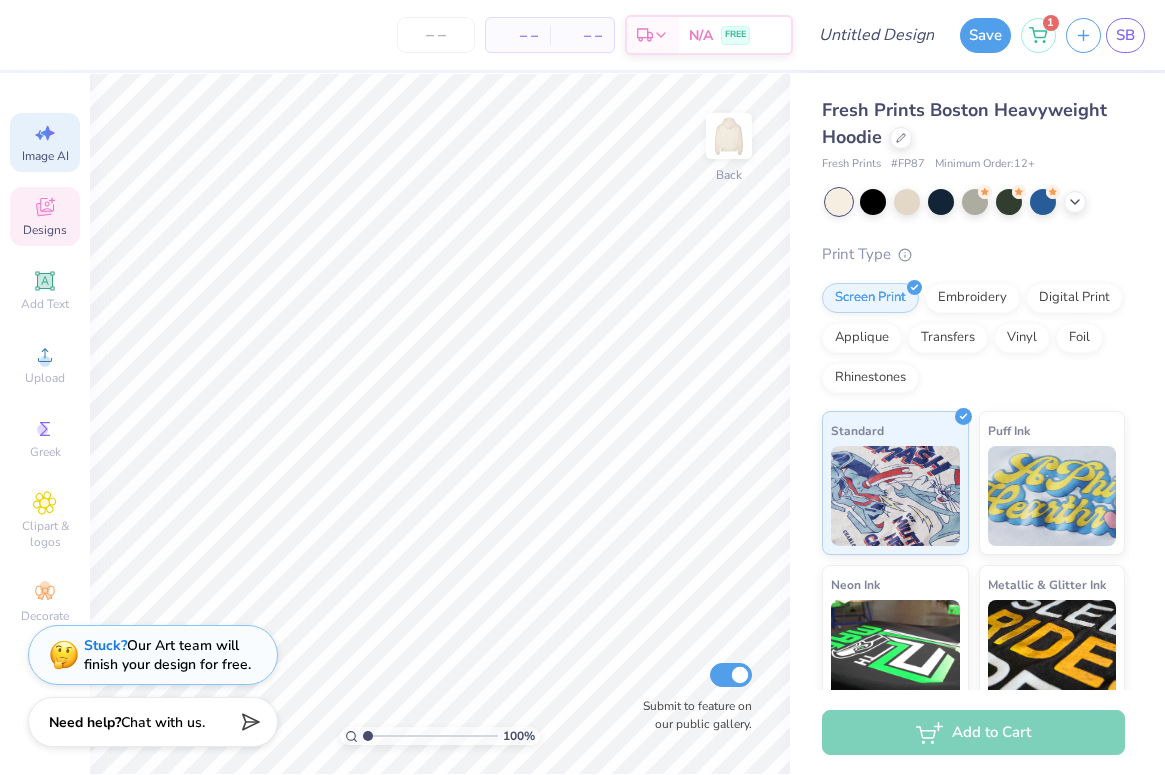 click on "Designs" at bounding box center [45, 216] 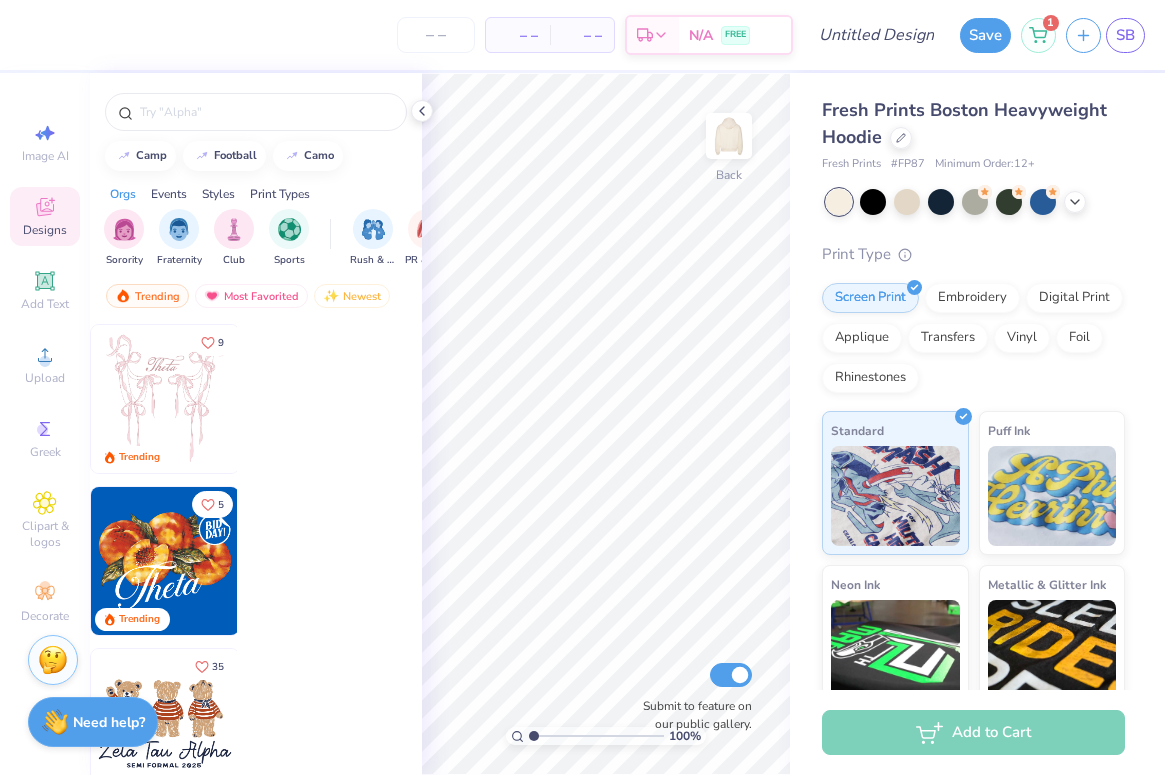 scroll, scrollTop: 0, scrollLeft: 0, axis: both 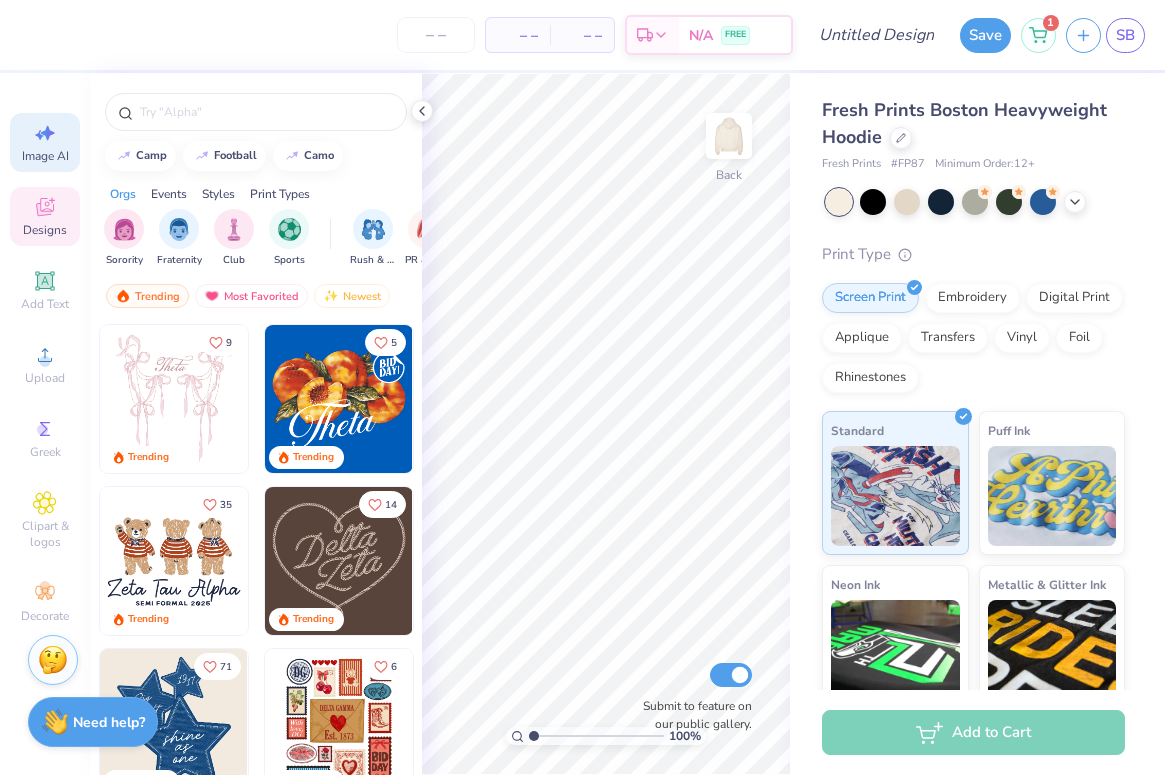 click on "Image AI" at bounding box center (45, 142) 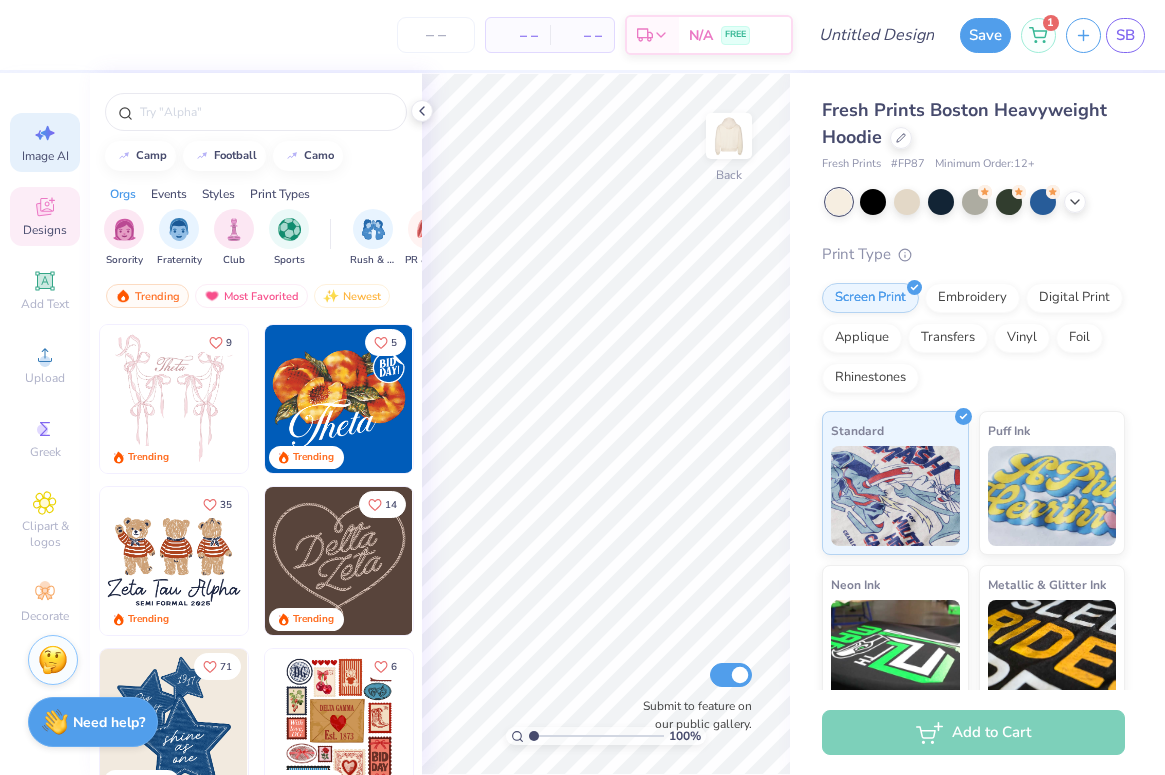 select on "4" 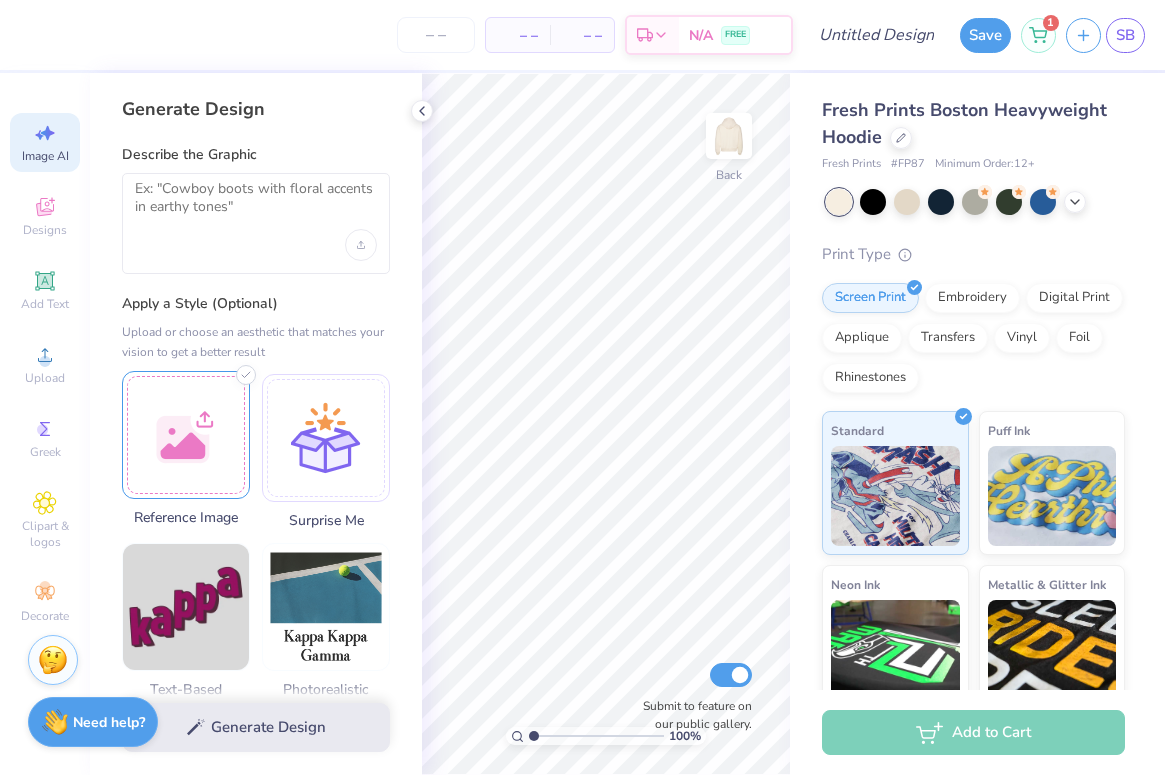 click at bounding box center (186, 435) 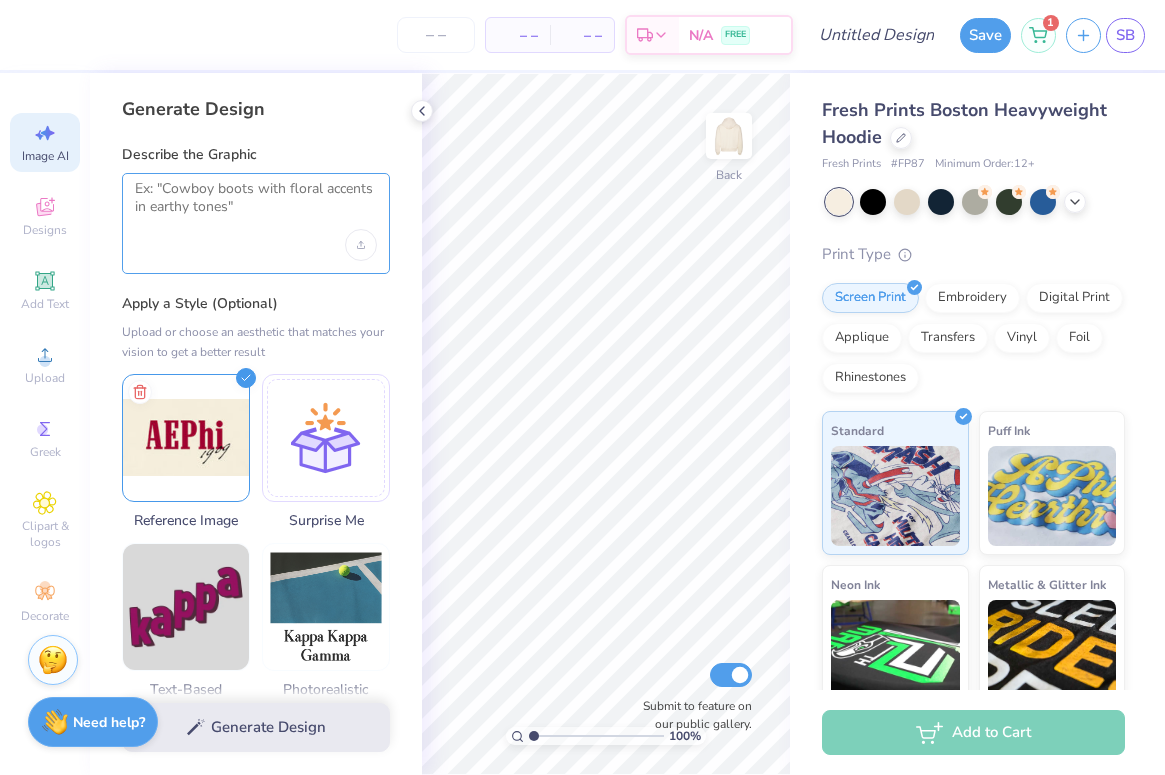 click at bounding box center [256, 205] 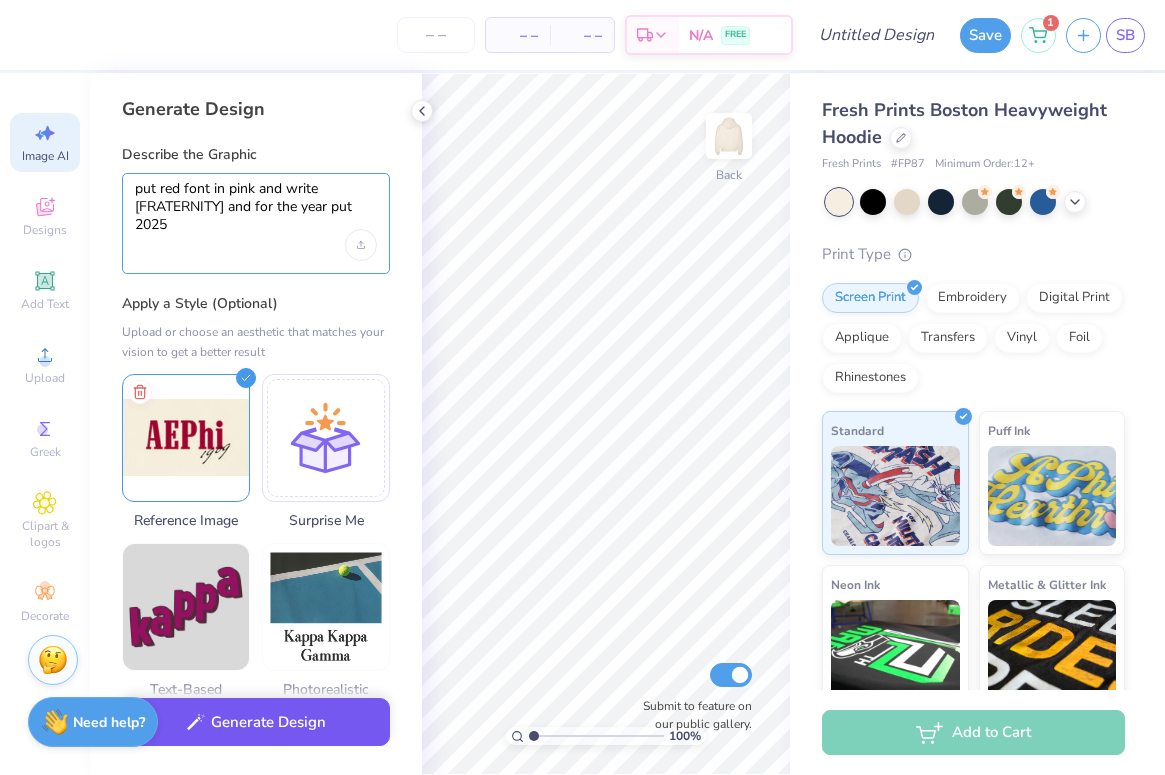 type on "put red font in pink and write
TRIDELTA and for the year put 2025" 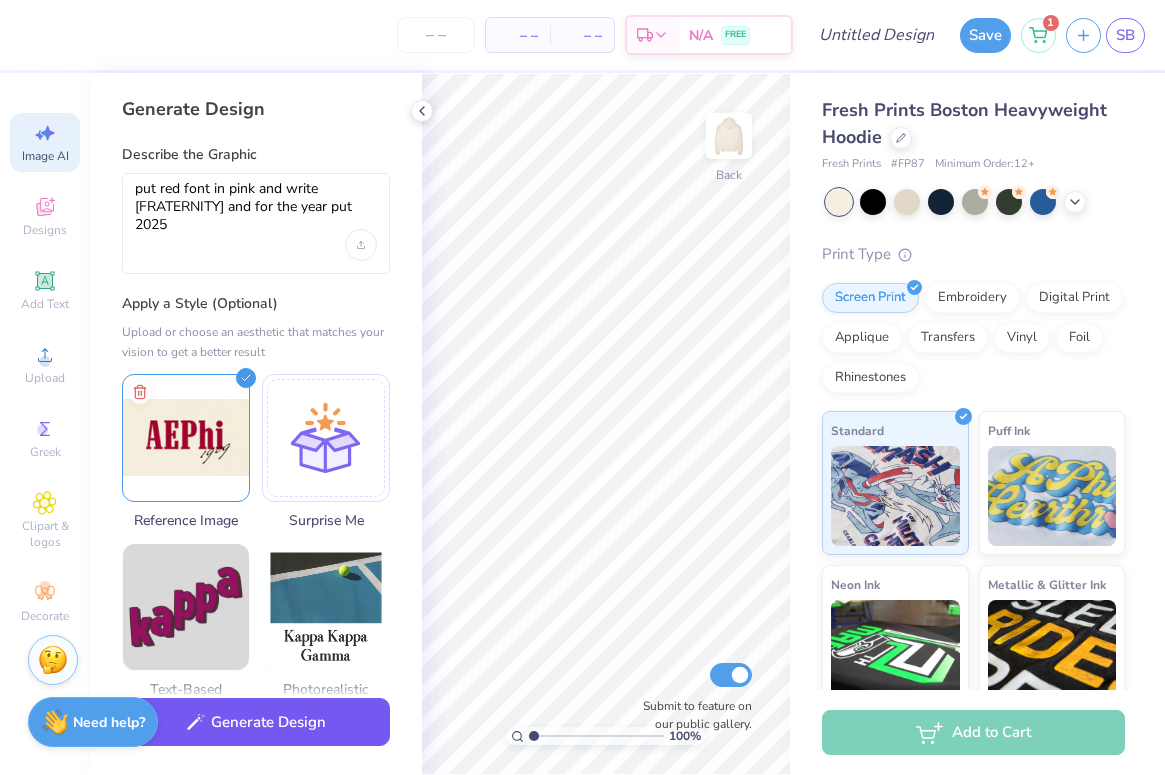 click on "Generate Design" at bounding box center [256, 722] 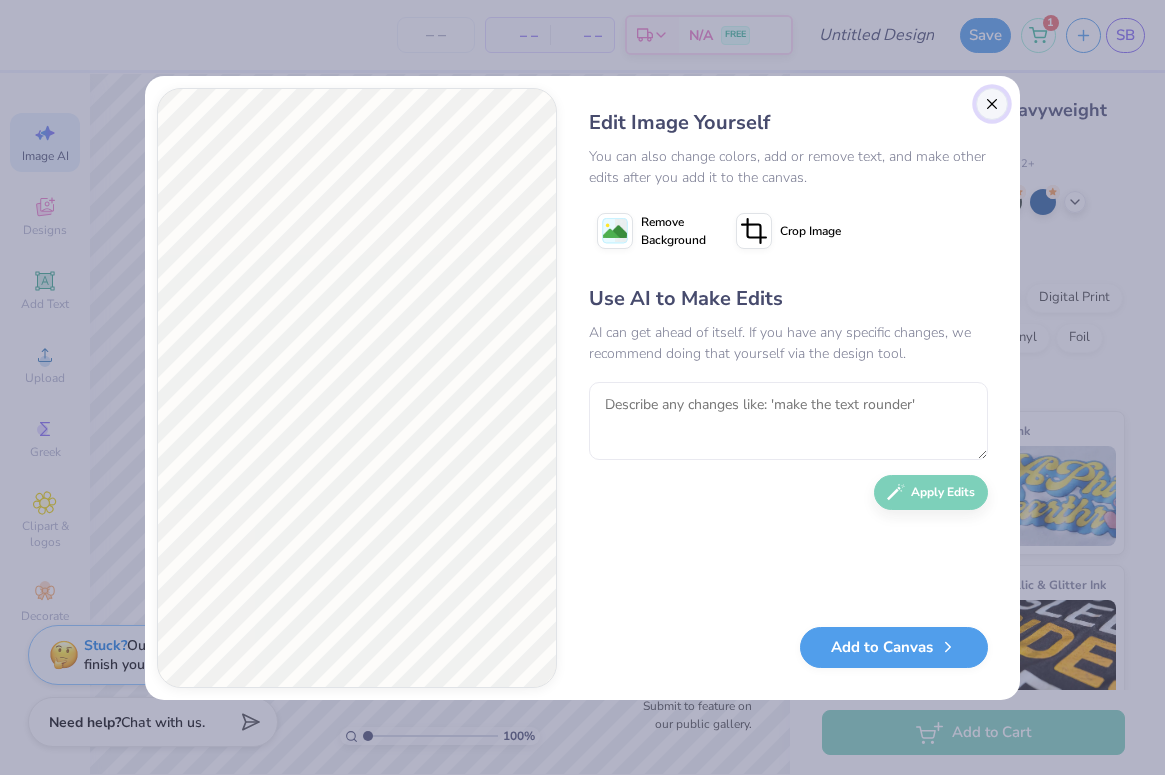 click at bounding box center (992, 104) 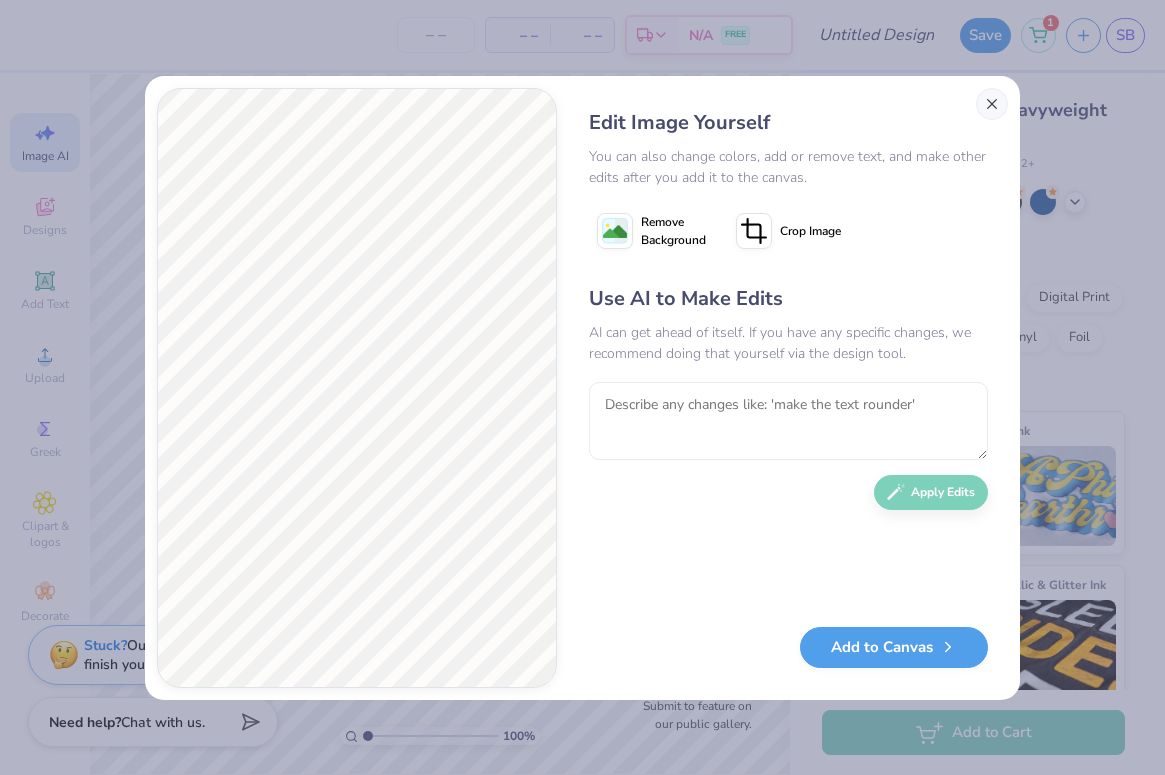 scroll, scrollTop: 0, scrollLeft: 45, axis: horizontal 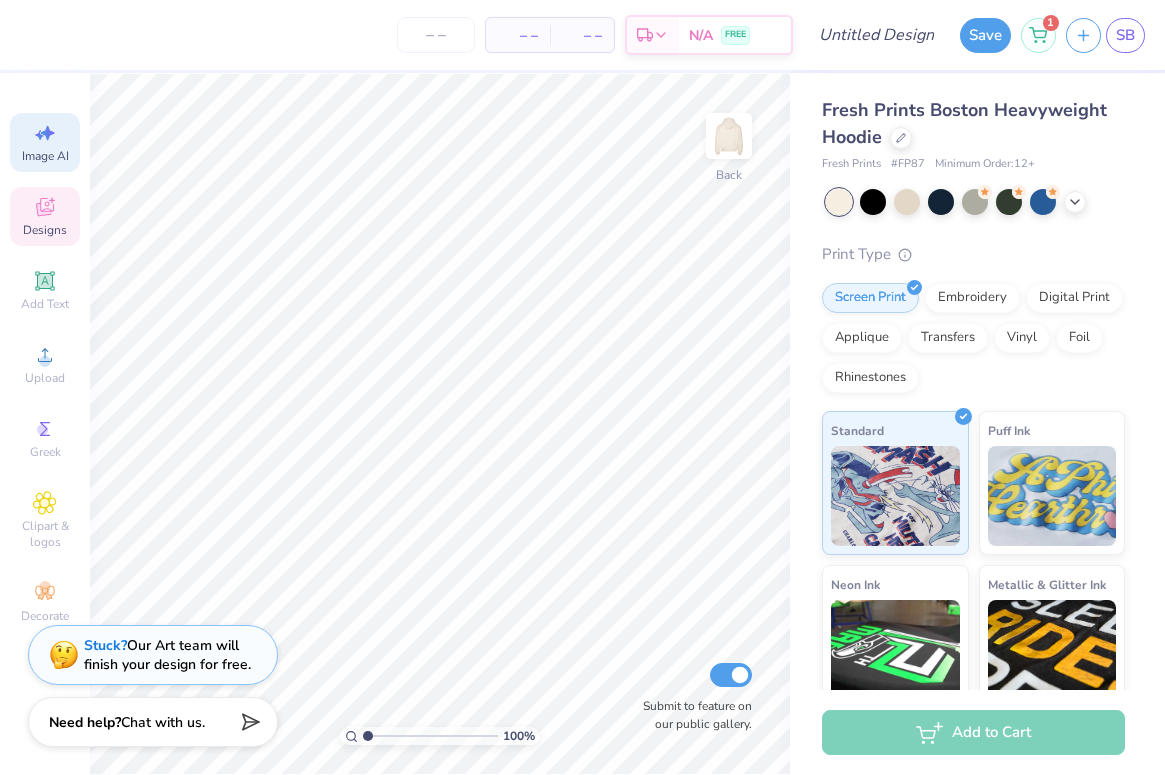 click on "Designs" at bounding box center (45, 230) 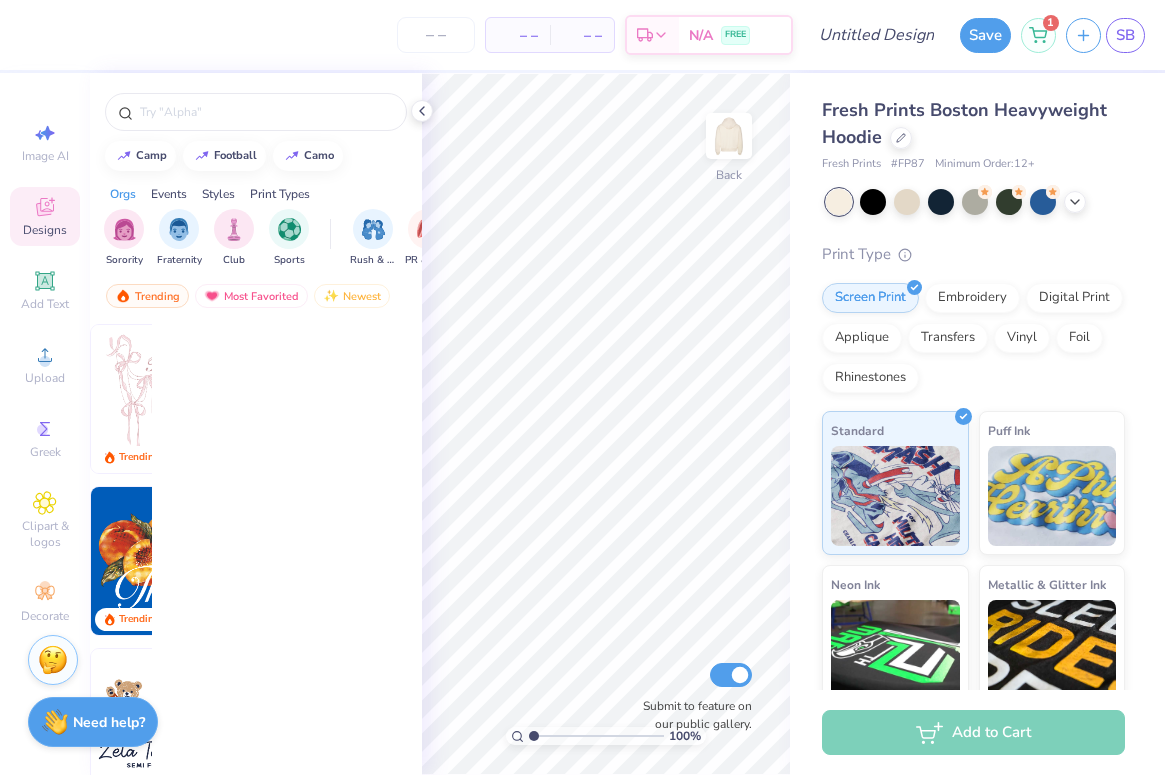 scroll, scrollTop: 0, scrollLeft: 0, axis: both 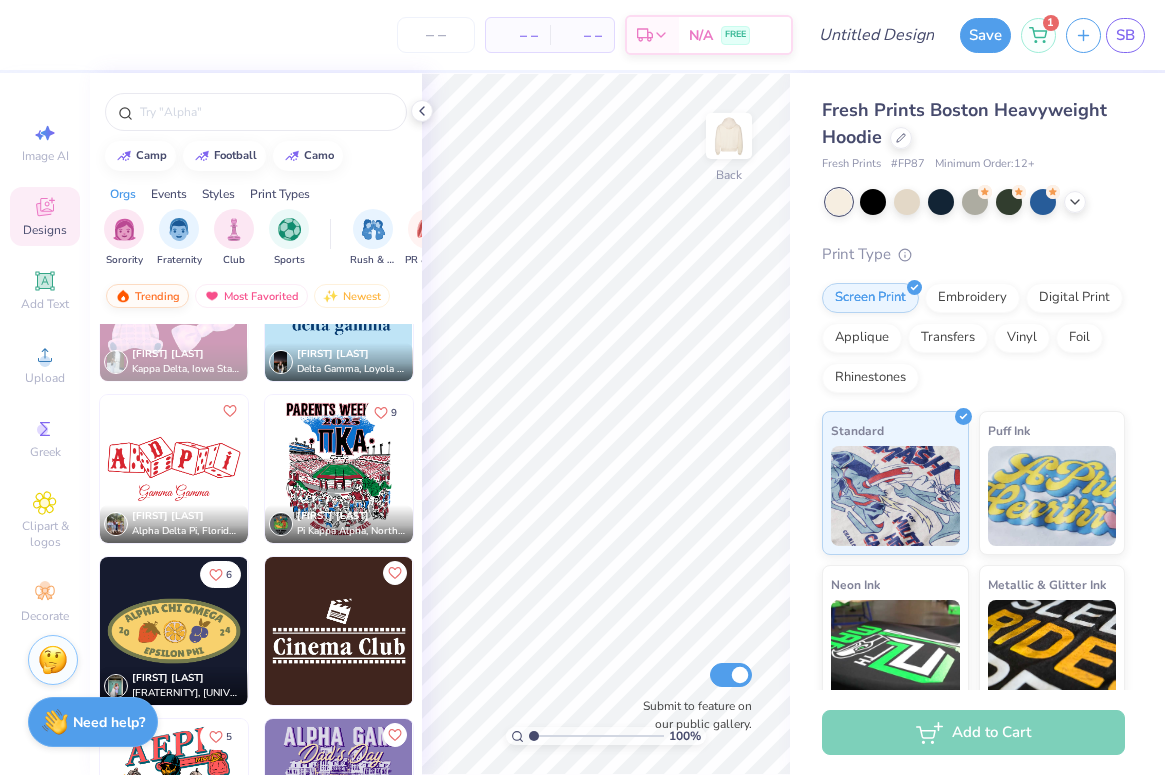 click on "Trending" at bounding box center (147, 296) 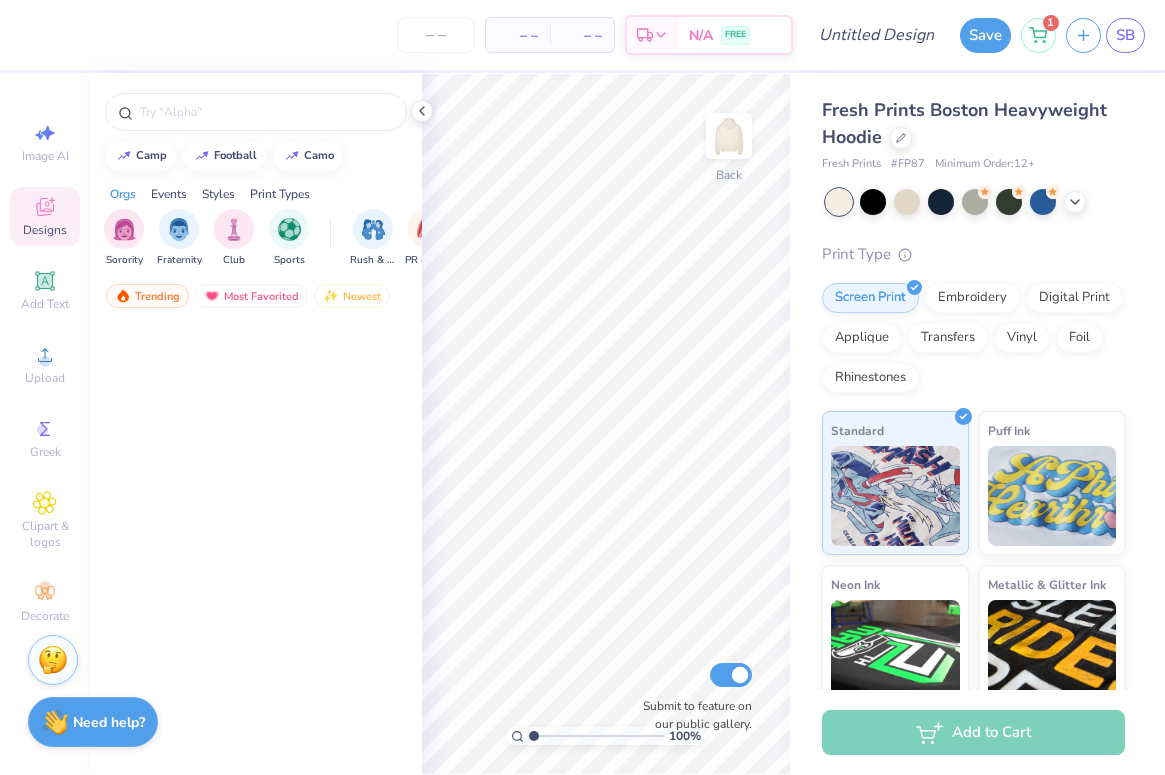 scroll, scrollTop: 14004, scrollLeft: 0, axis: vertical 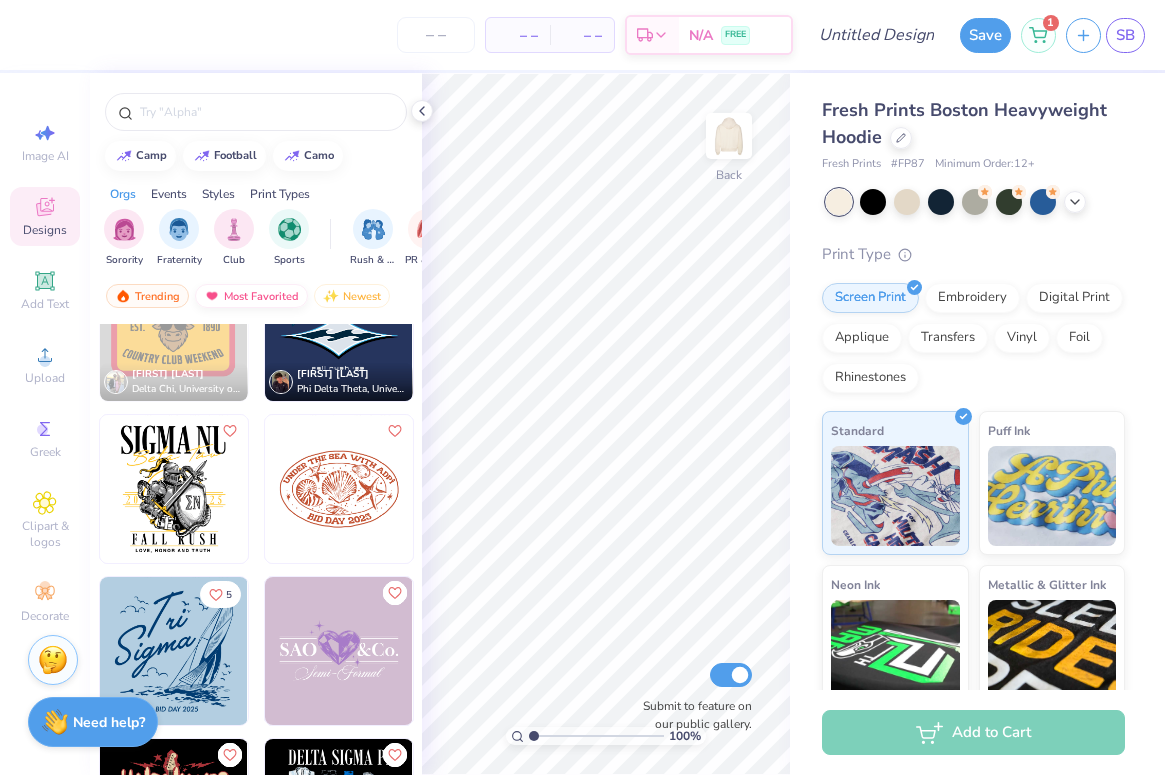 click on "Most Favorited" at bounding box center (251, 296) 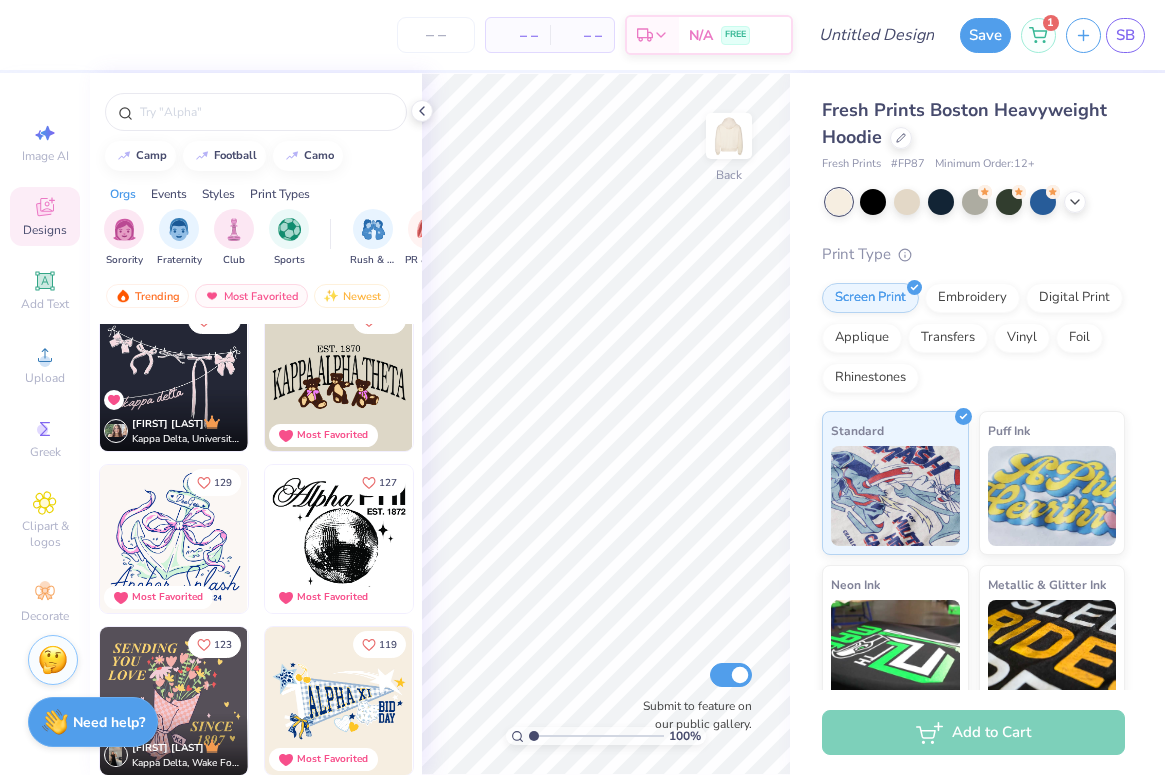 scroll, scrollTop: 986, scrollLeft: 0, axis: vertical 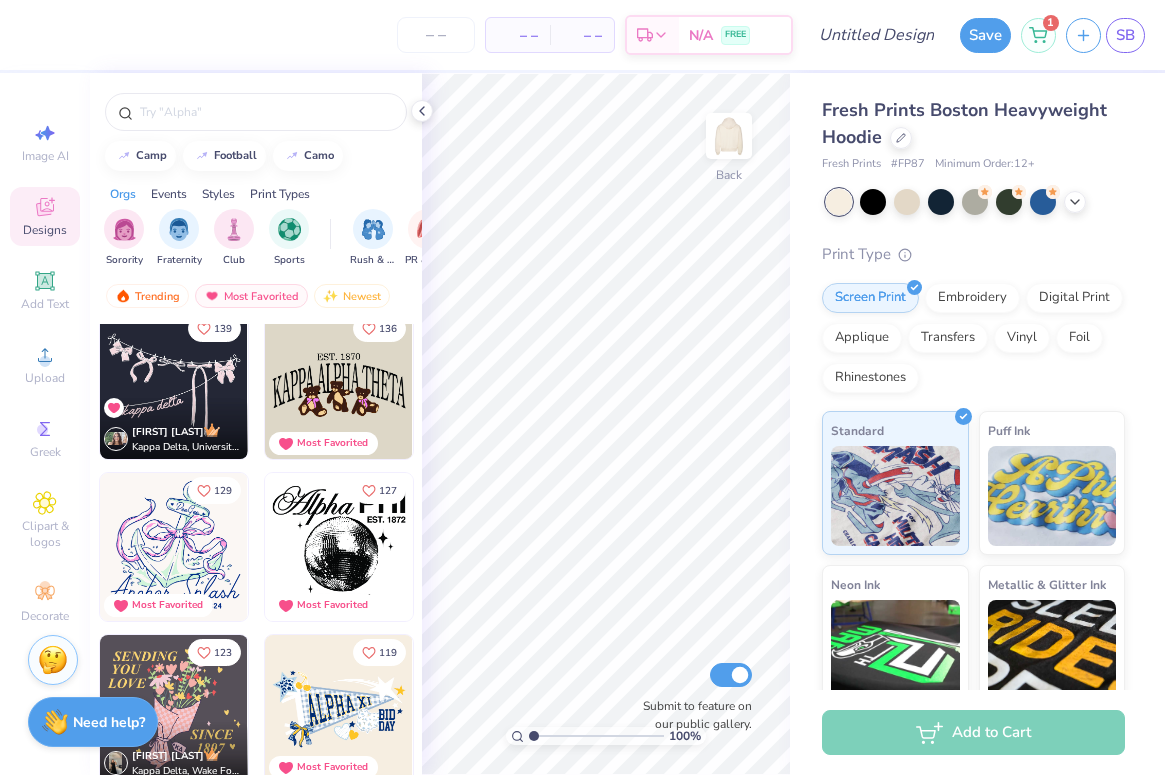 click at bounding box center (339, 385) 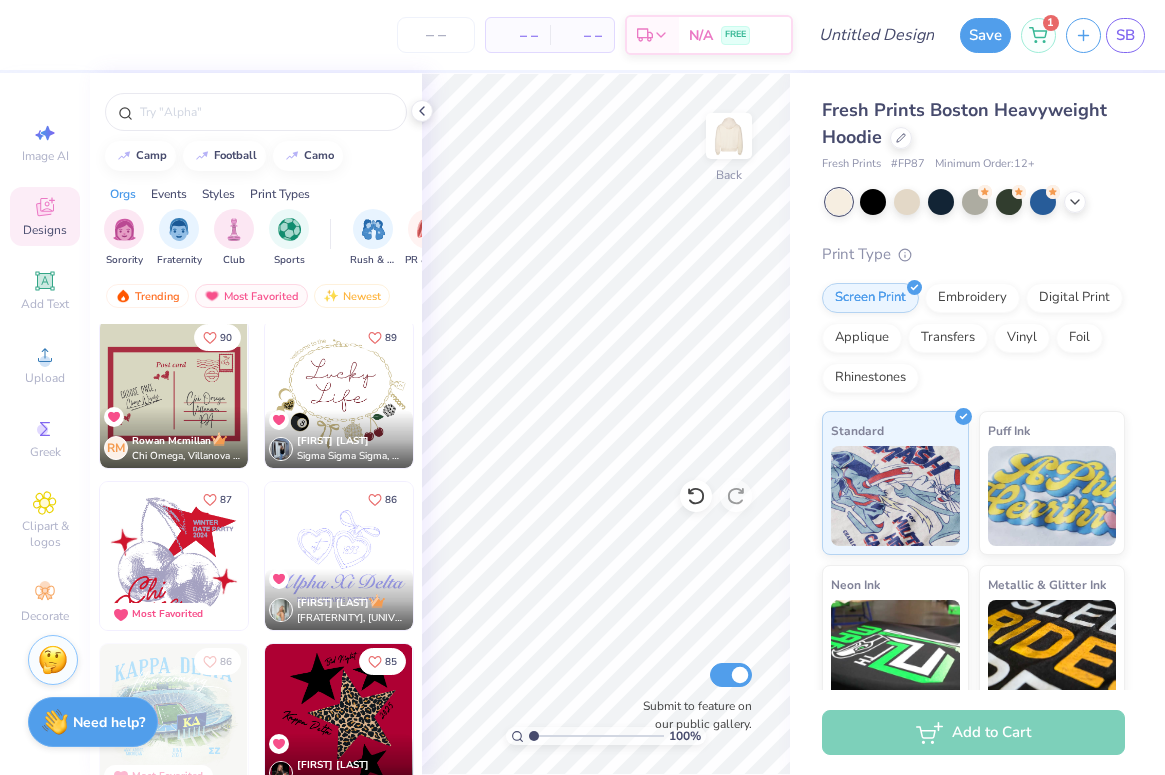 scroll, scrollTop: 3413, scrollLeft: 0, axis: vertical 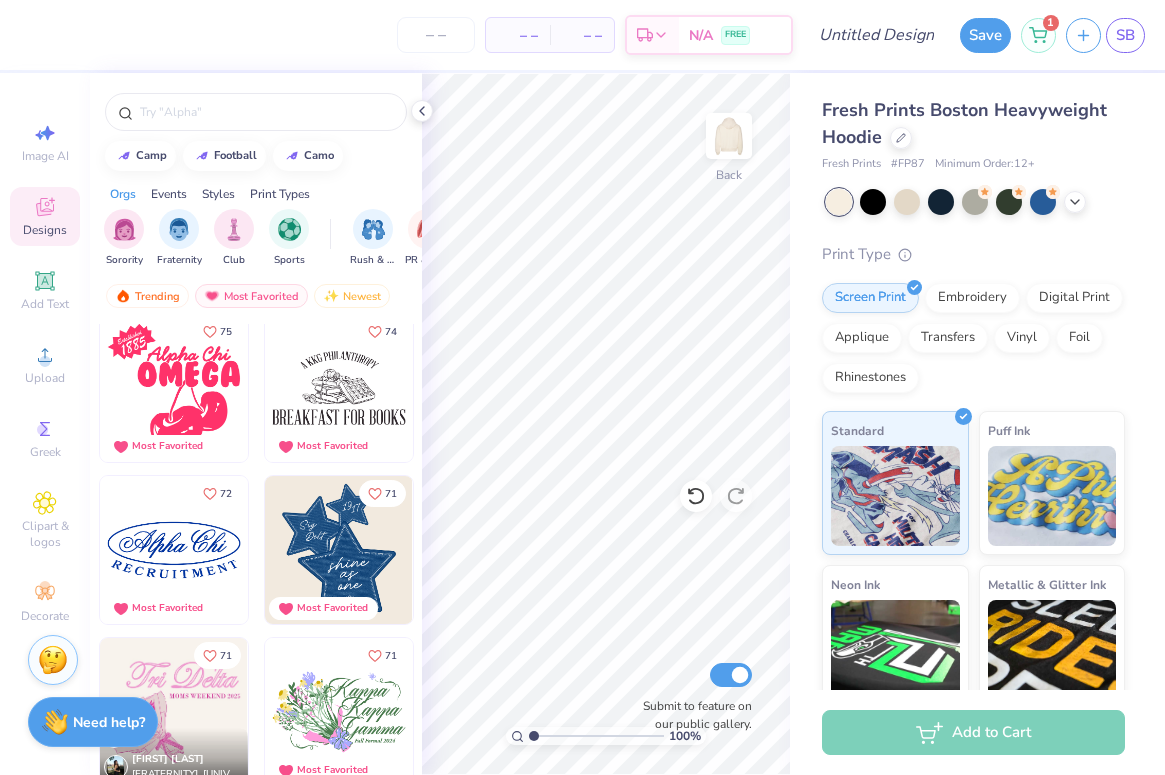 click at bounding box center [339, 550] 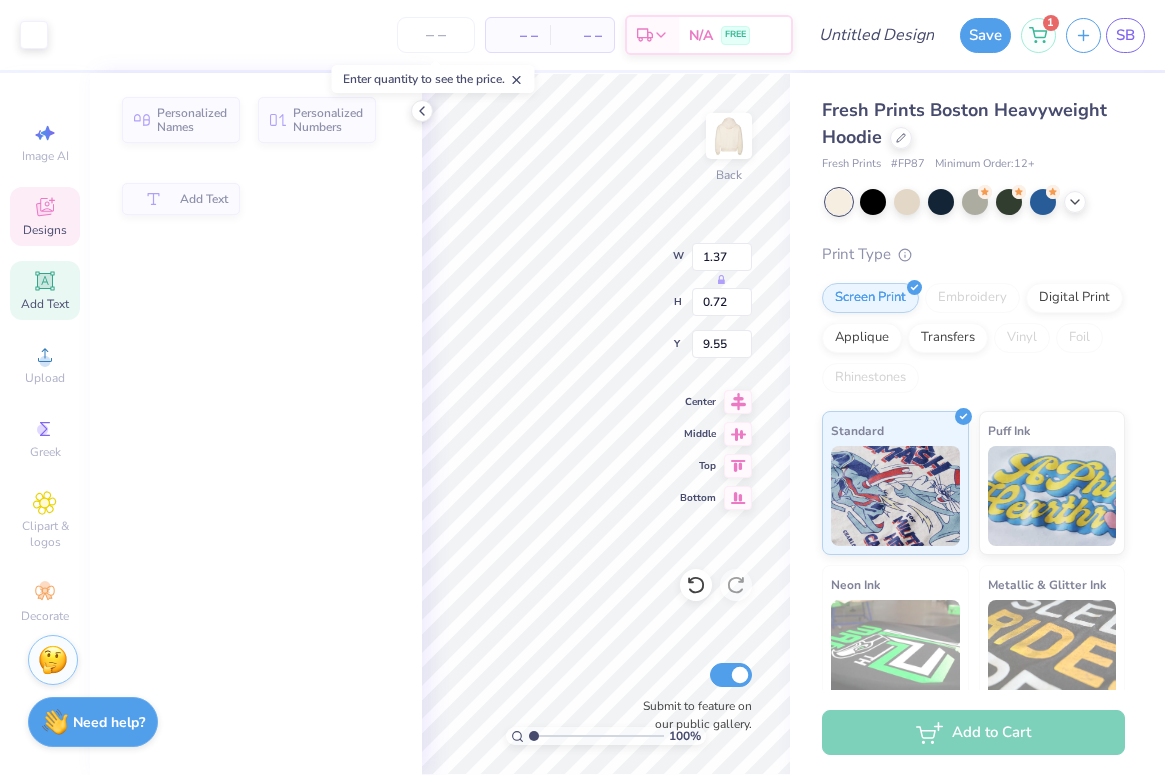type on "1.37" 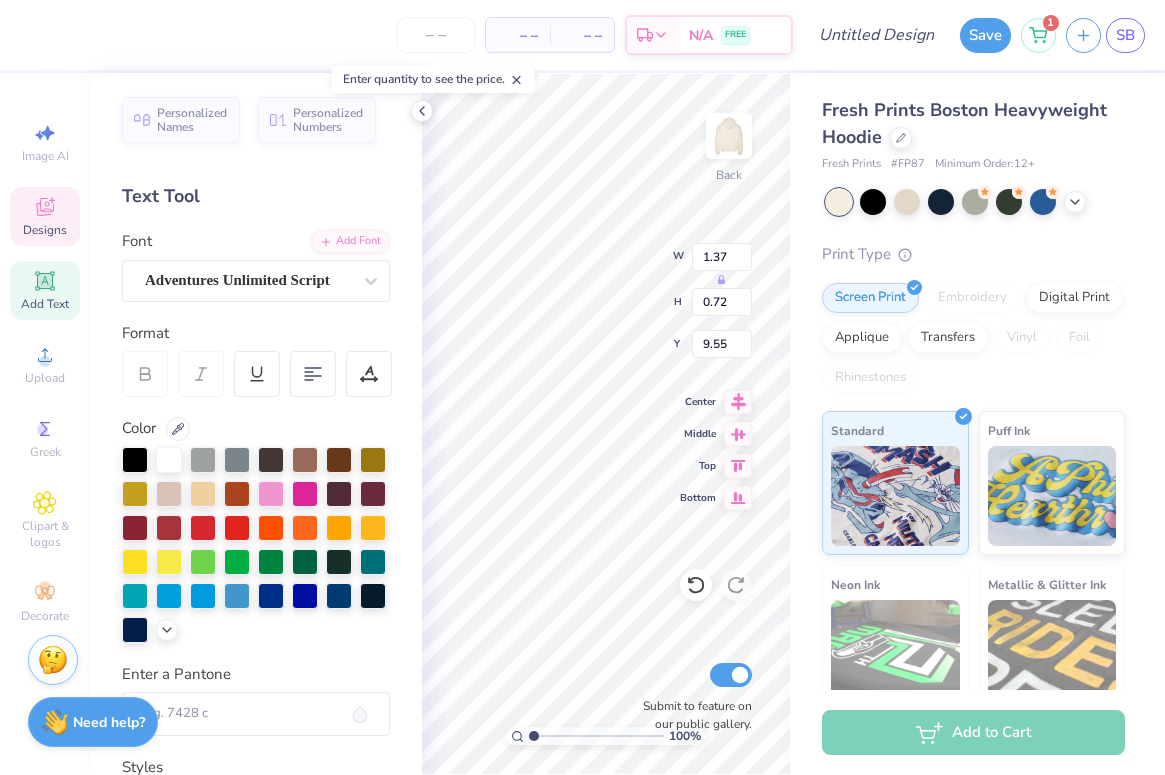 type on "3.12" 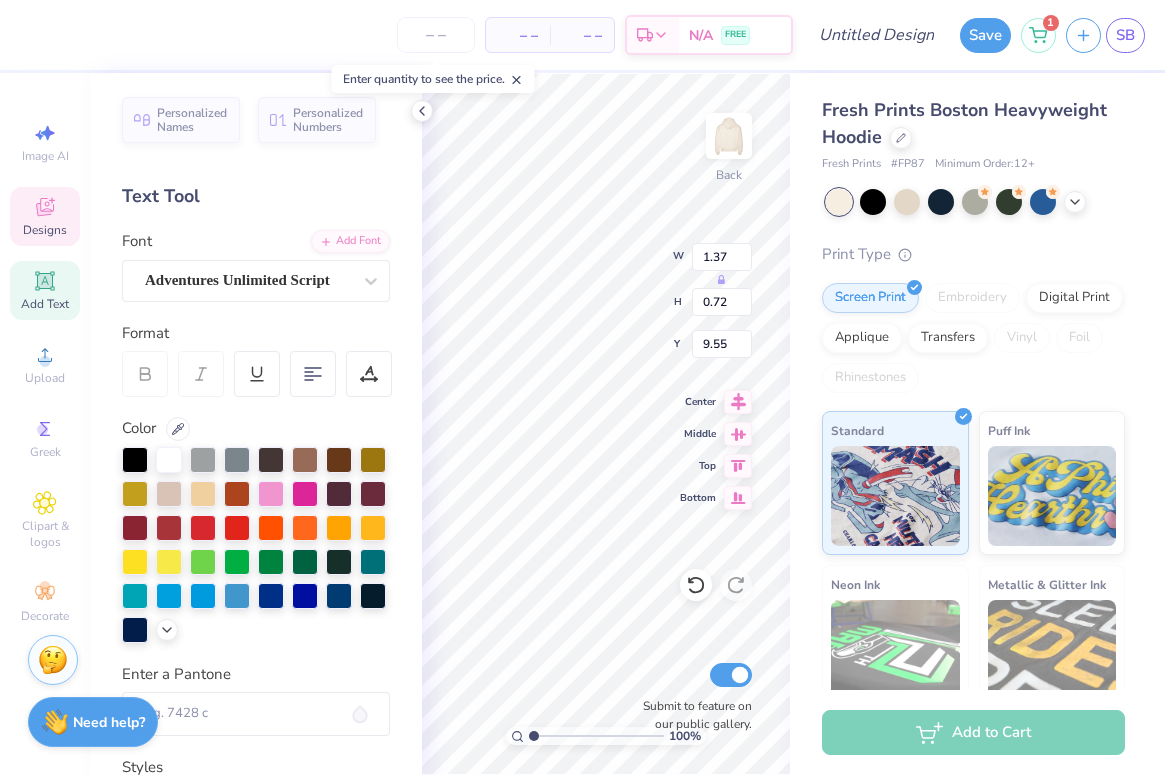 type on "1.18" 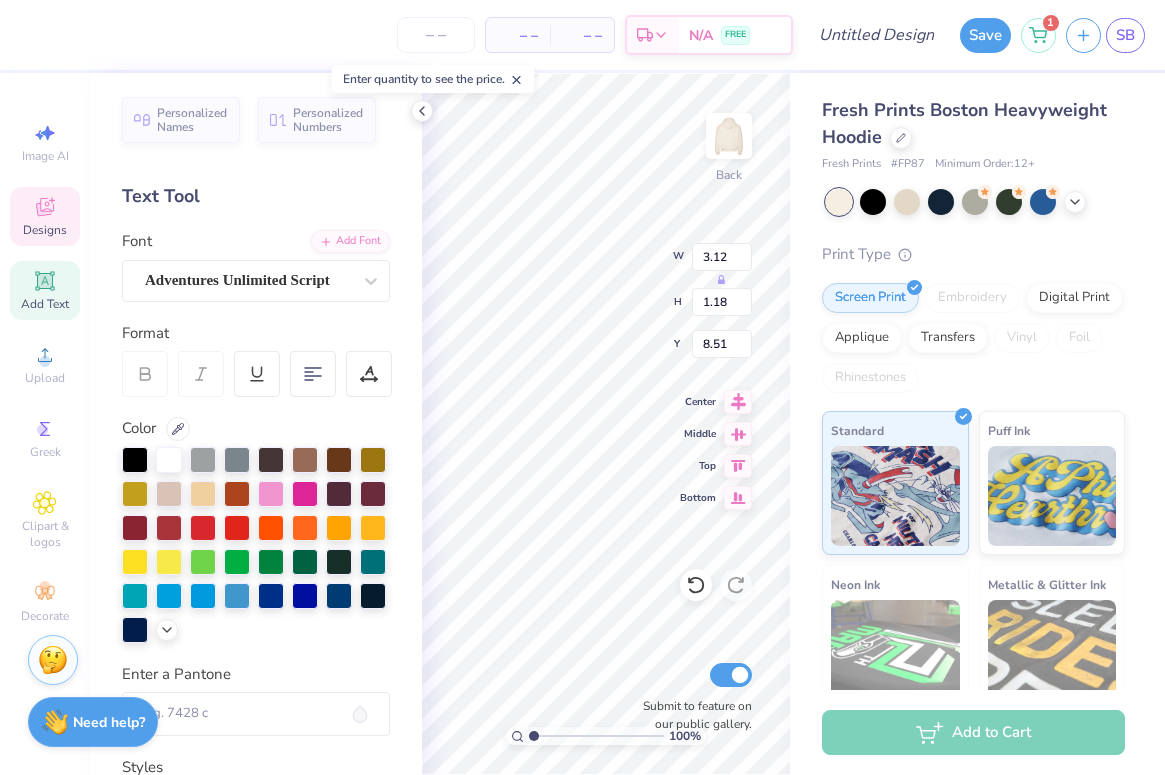 type on "8.37" 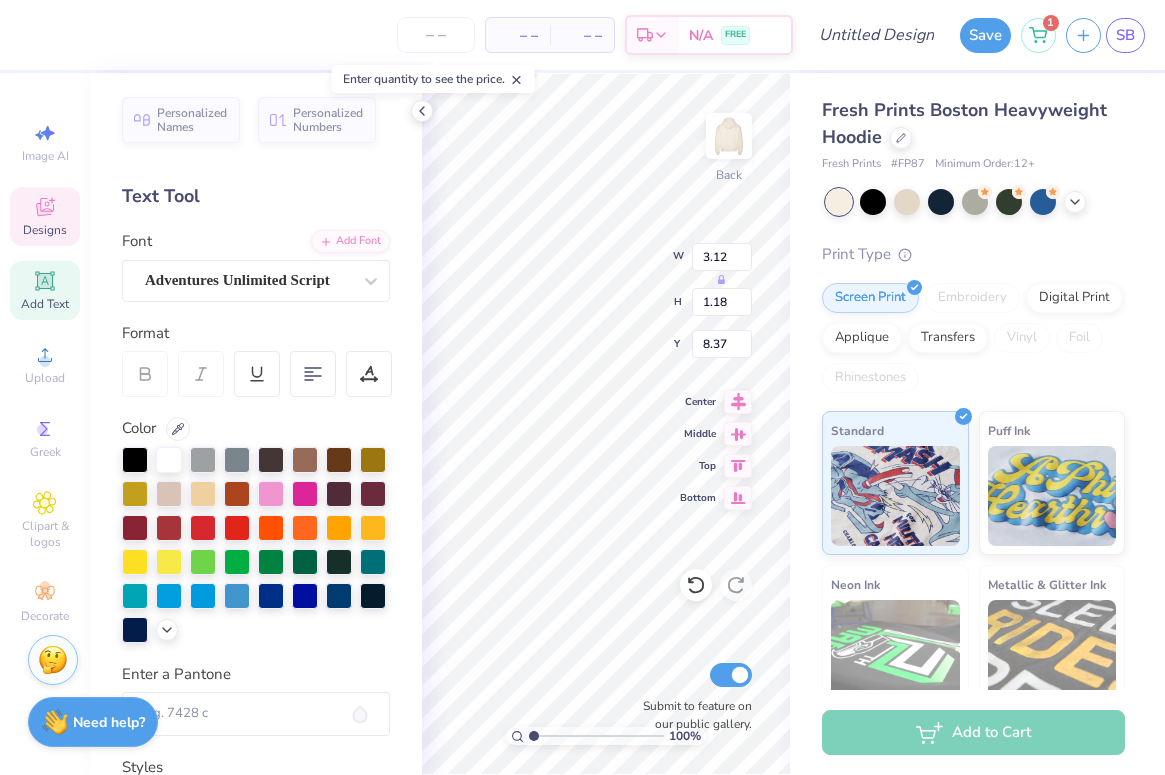 scroll, scrollTop: 16, scrollLeft: 2, axis: both 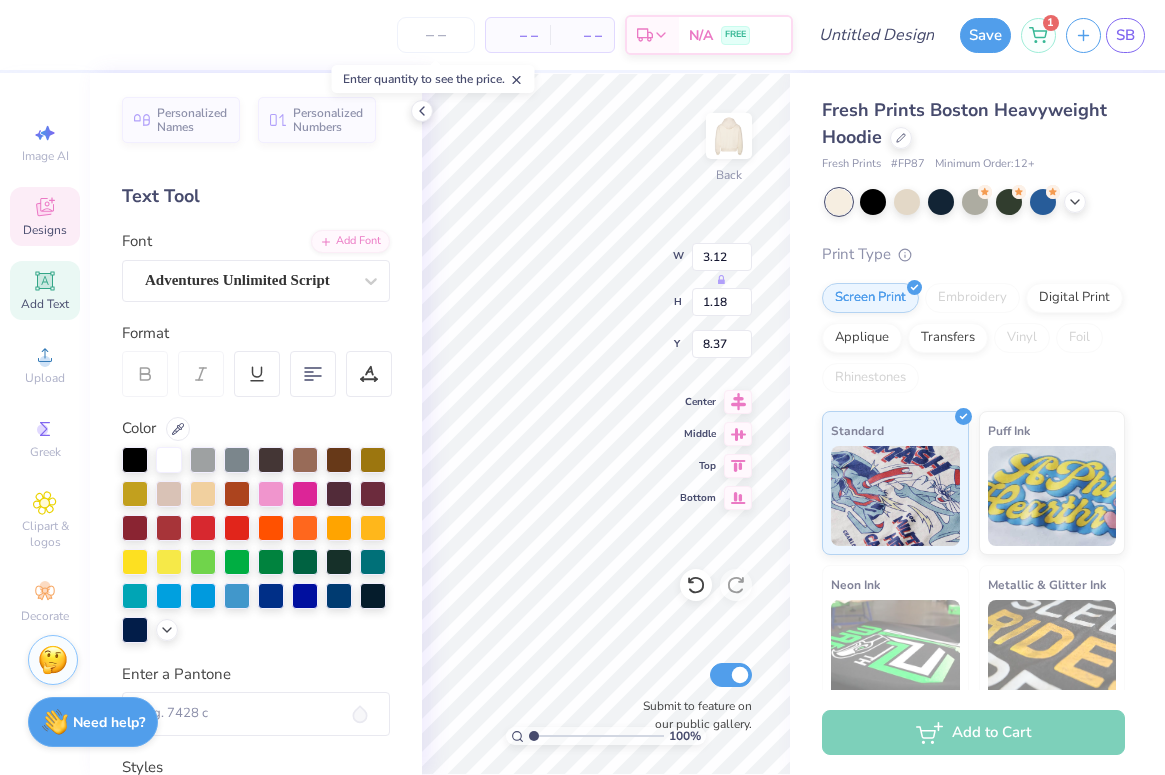 type on "1.37" 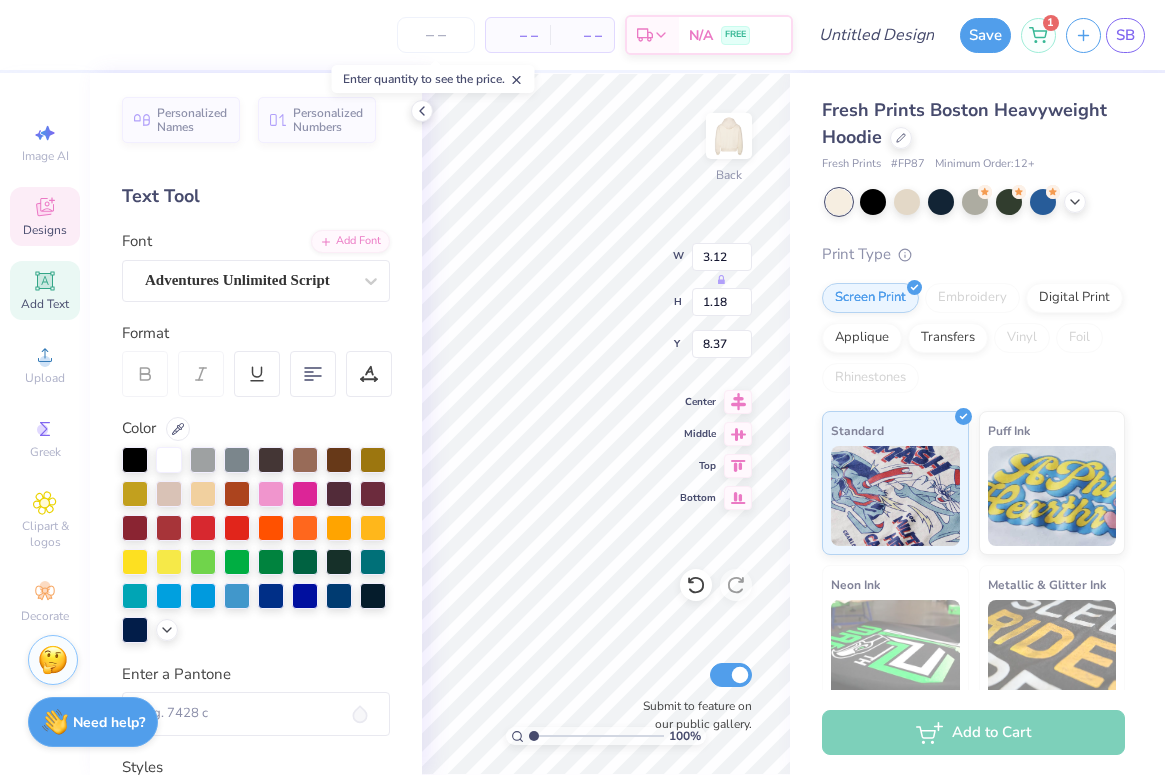 type on "0.72" 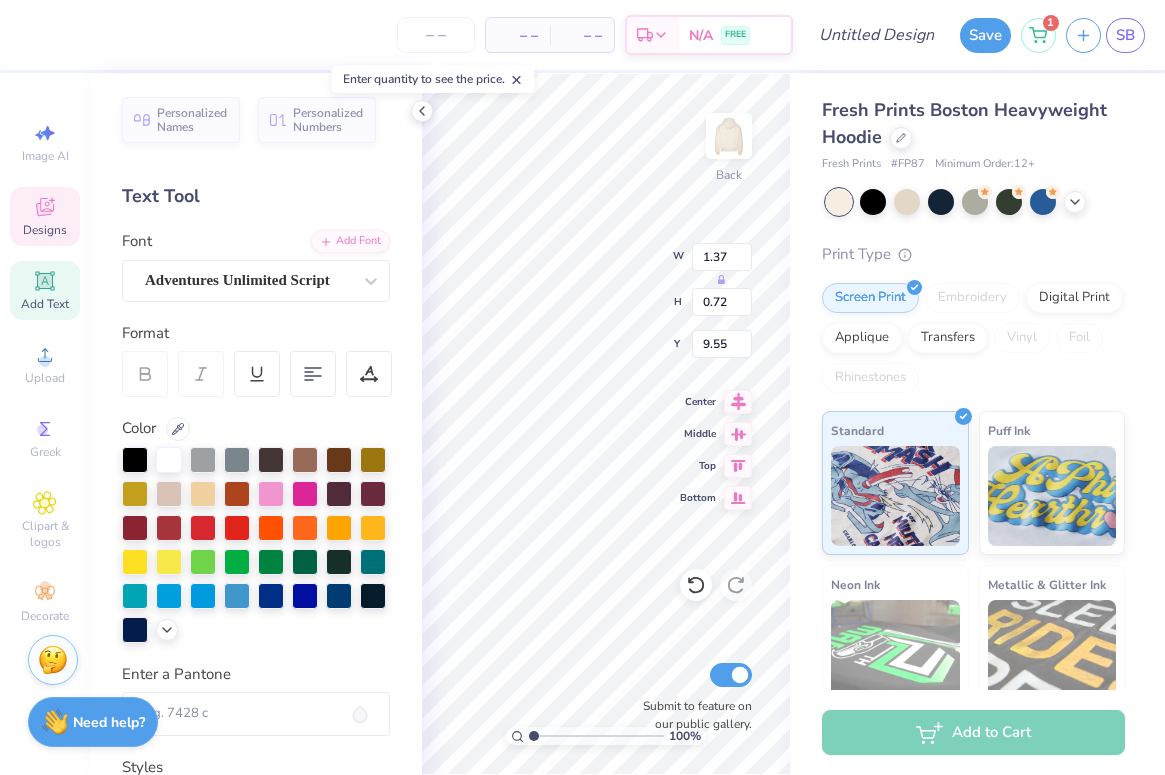 scroll, scrollTop: 16, scrollLeft: 2, axis: both 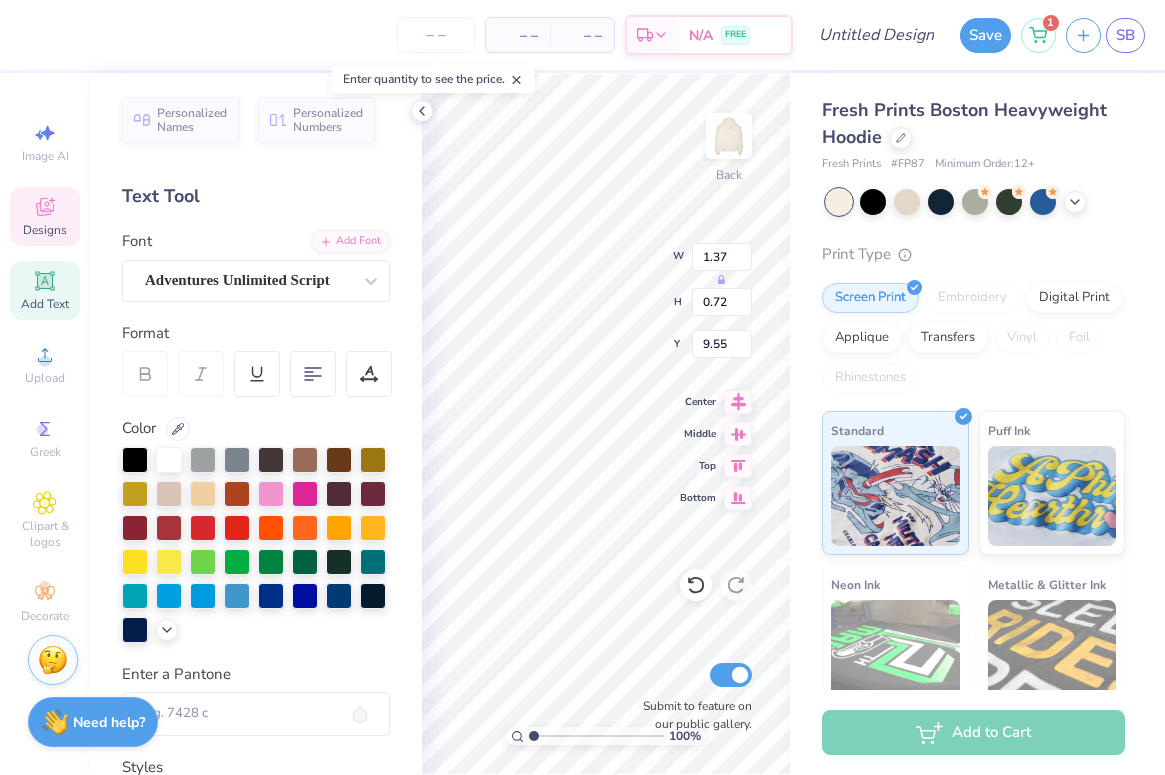 type on "1.58" 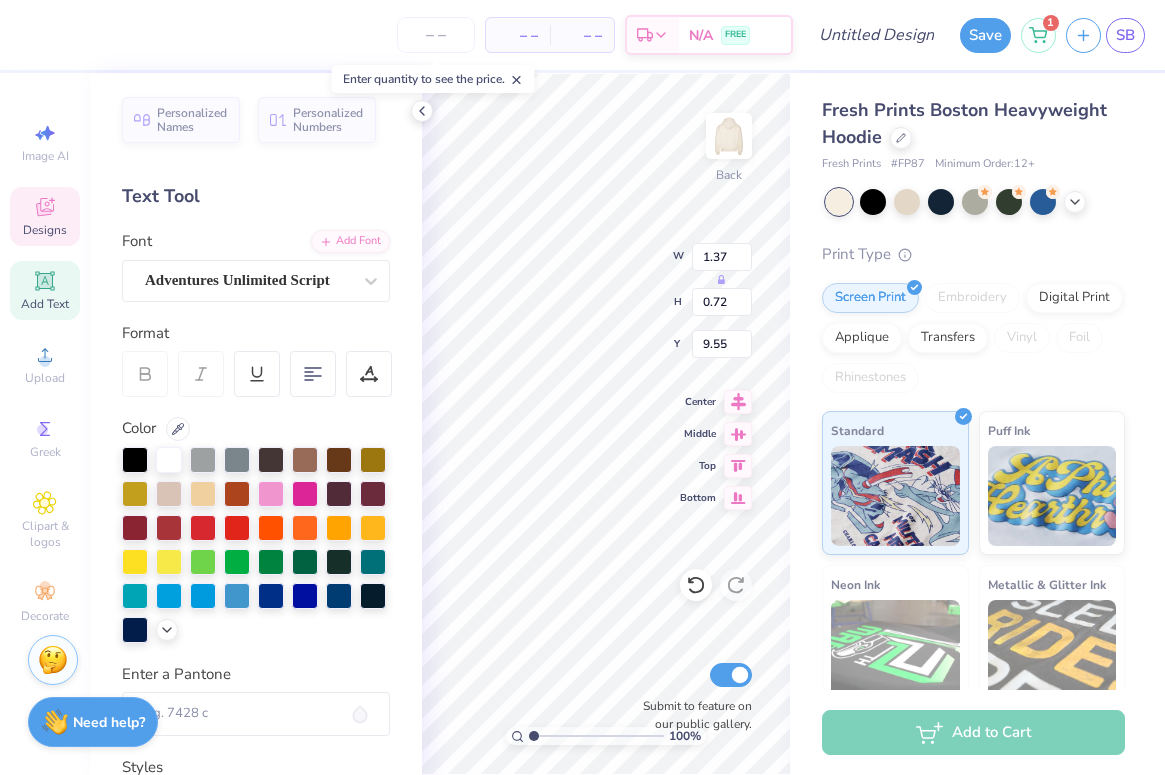 type on "1.07" 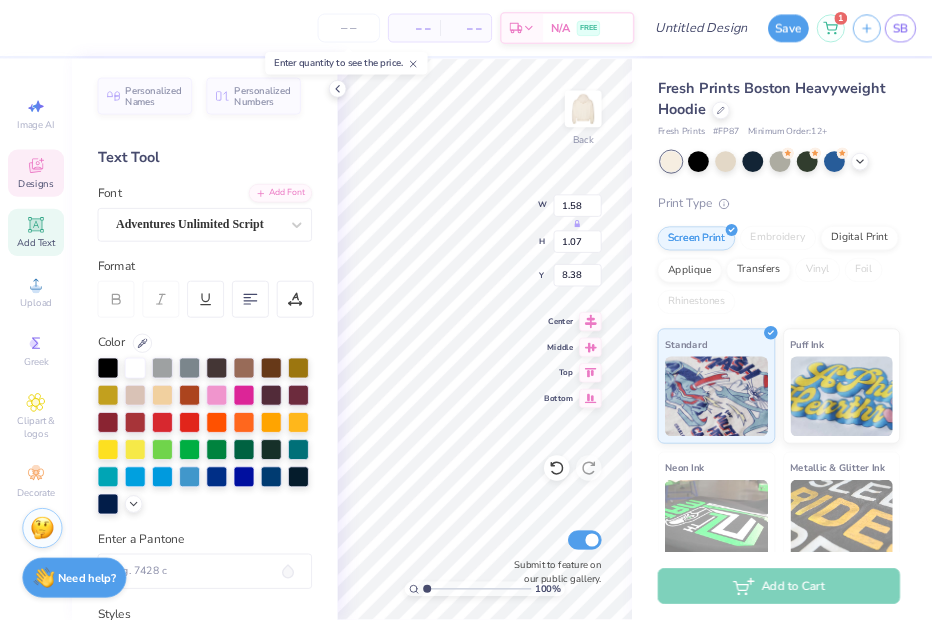 scroll, scrollTop: 16, scrollLeft: 2, axis: both 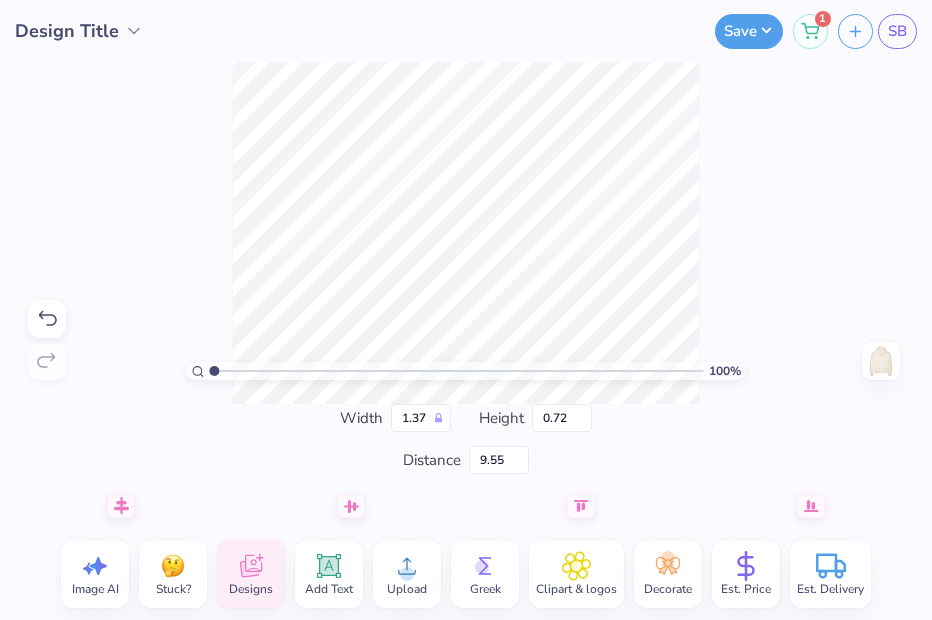 type on "1.37" 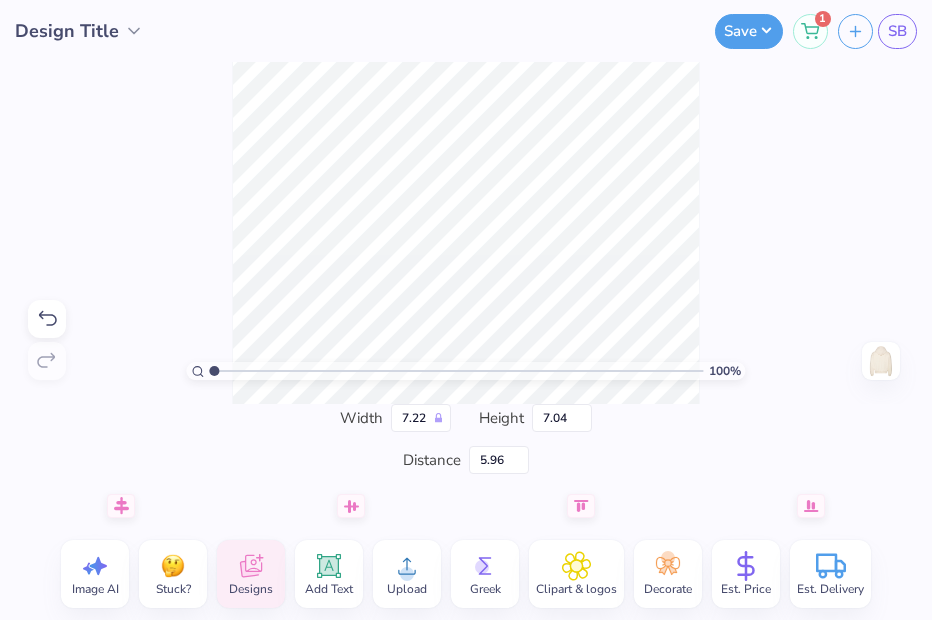 type on "1.37" 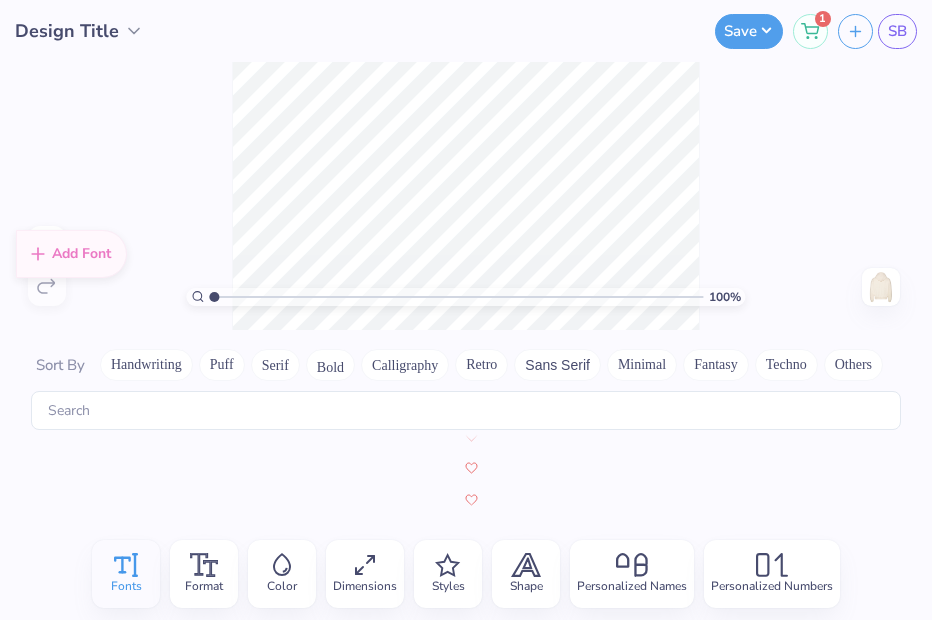 scroll, scrollTop: 267, scrollLeft: 0, axis: vertical 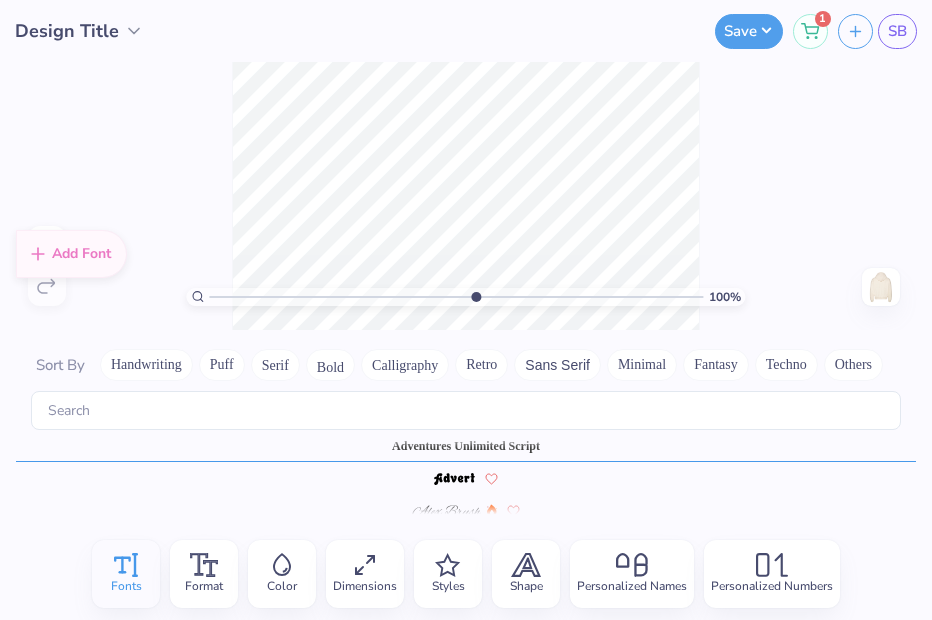 type on "5.87" 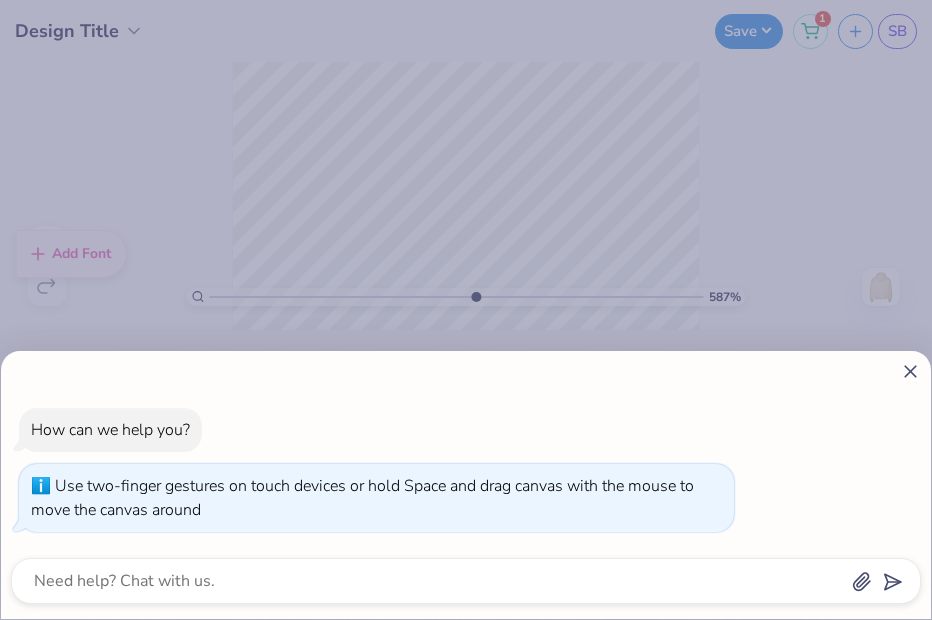 click on "How can we help you? Use two-finger gestures on touch devices or hold Space and drag canvas with the mouse to move the canvas around" at bounding box center (466, 310) 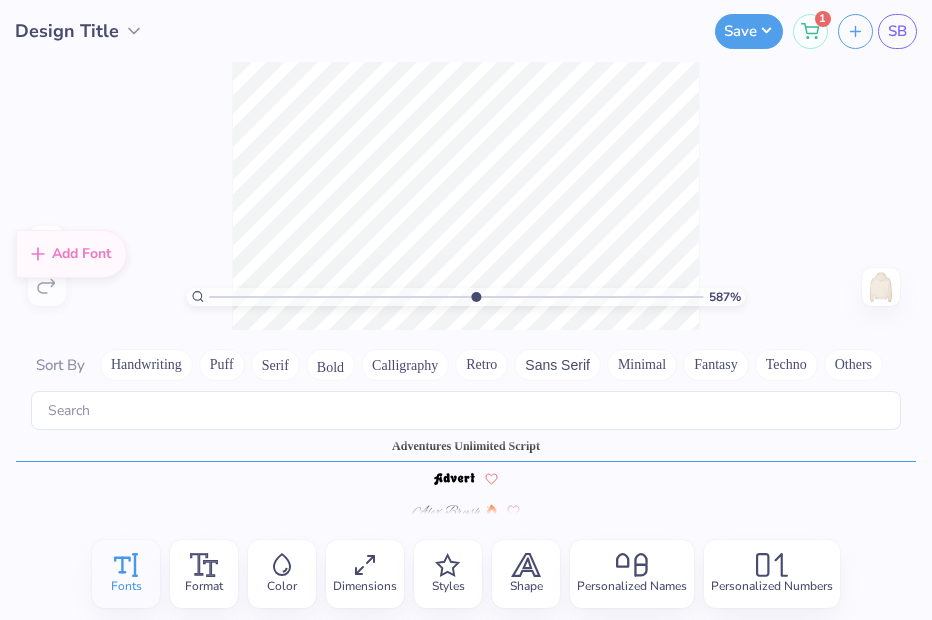 scroll, scrollTop: 13, scrollLeft: 2, axis: both 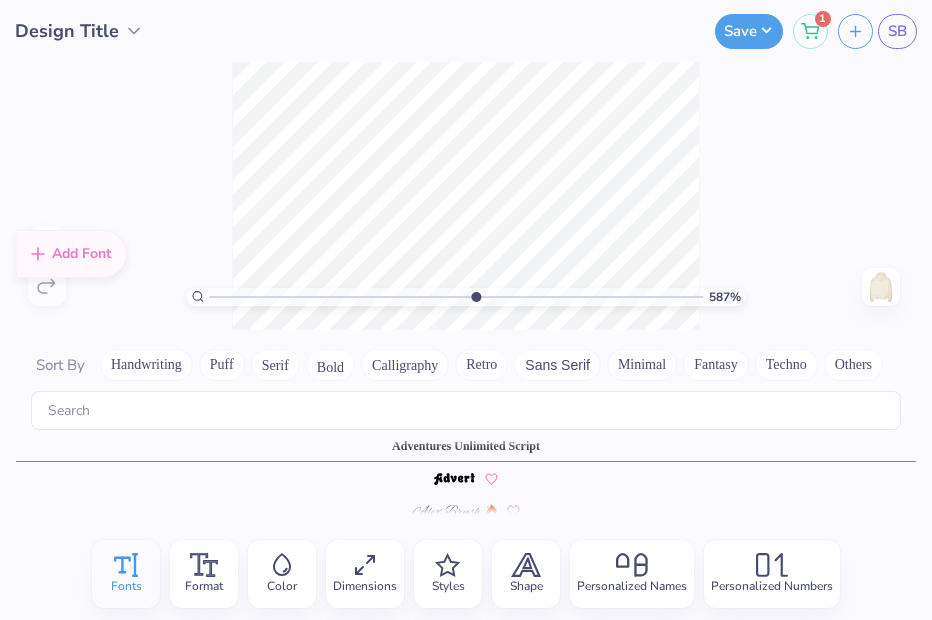 type on "delta" 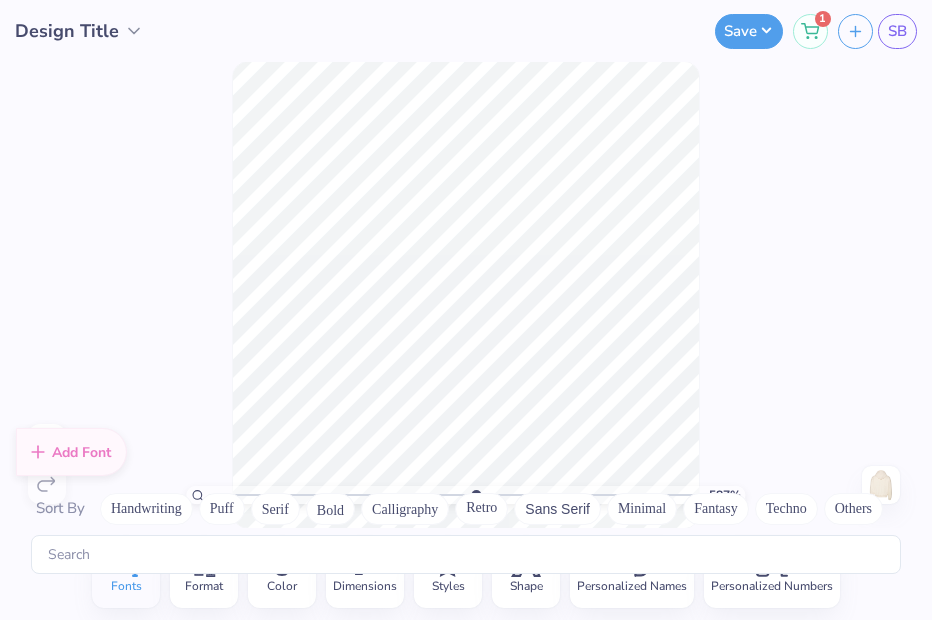 type on "1" 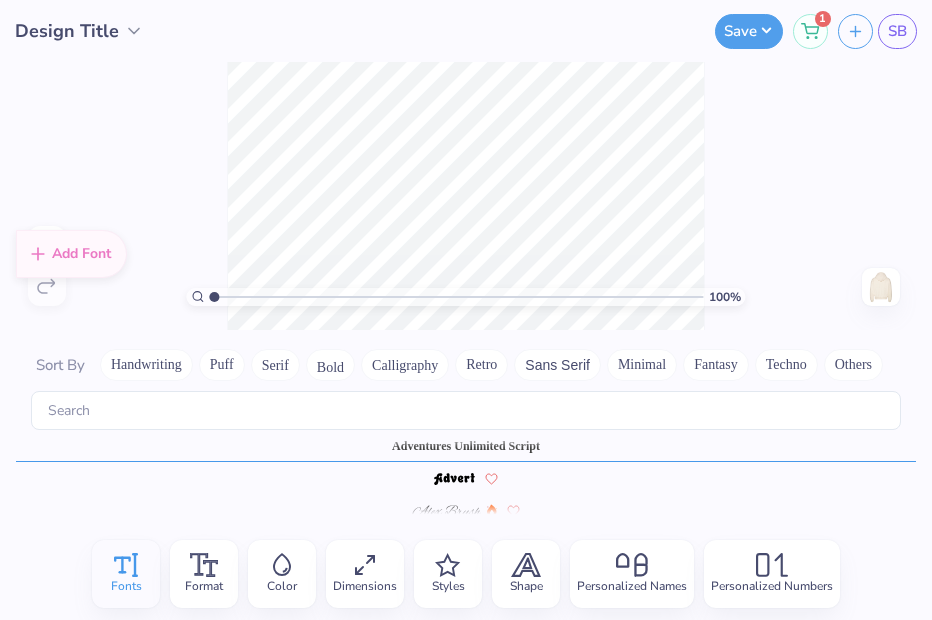 scroll, scrollTop: 239, scrollLeft: 0, axis: vertical 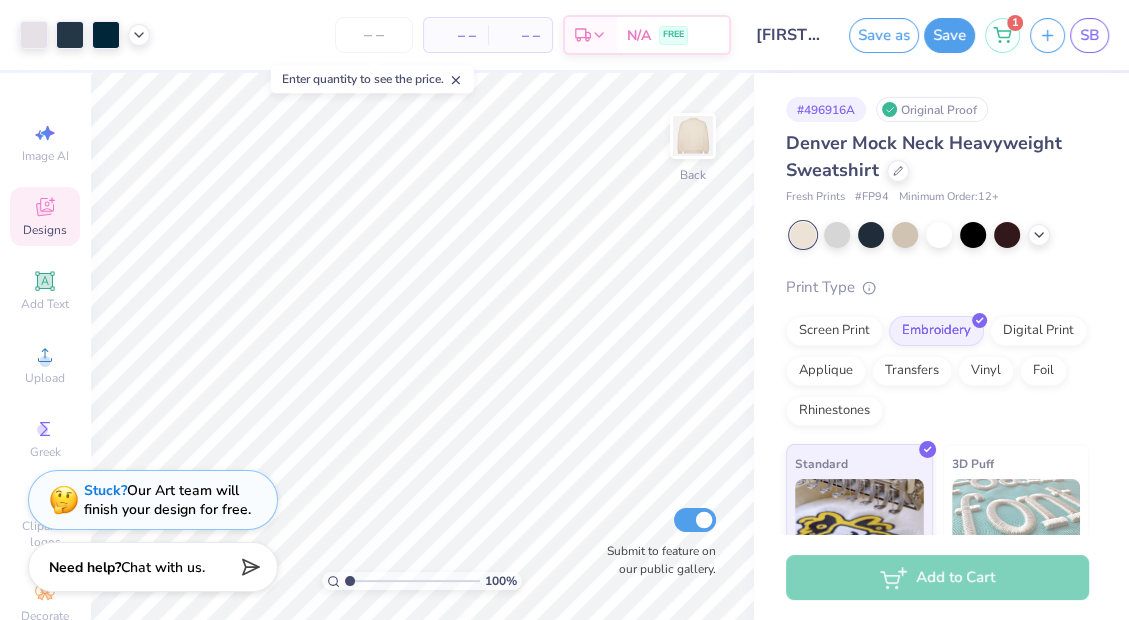 click on "Designs" at bounding box center [45, 216] 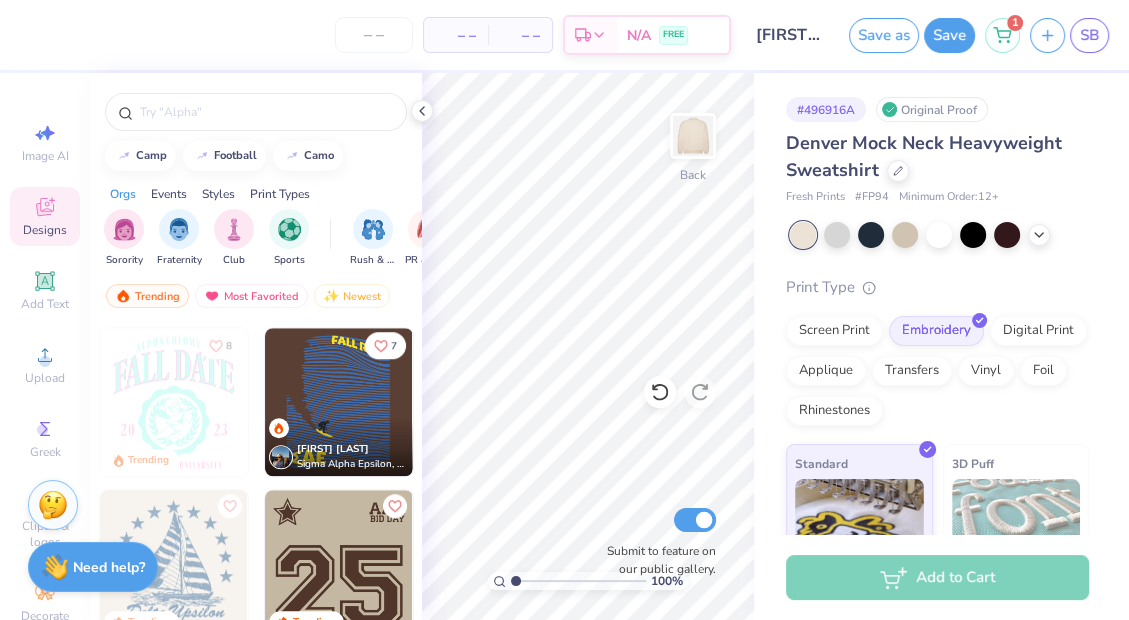 scroll, scrollTop: 1381, scrollLeft: 0, axis: vertical 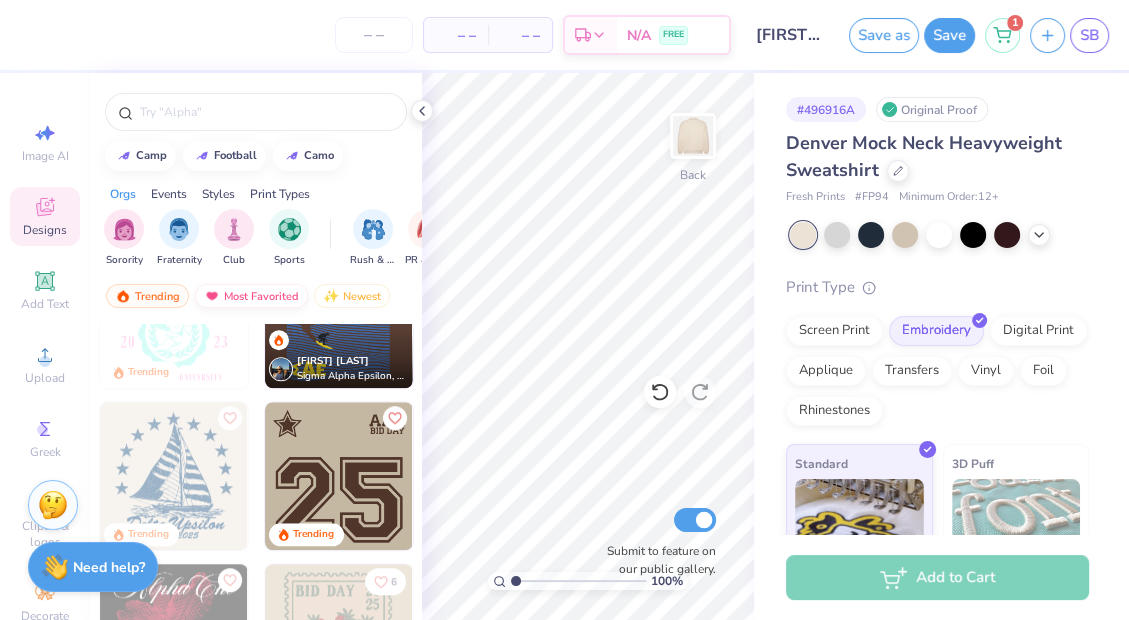 click on "Most Favorited" at bounding box center (251, 296) 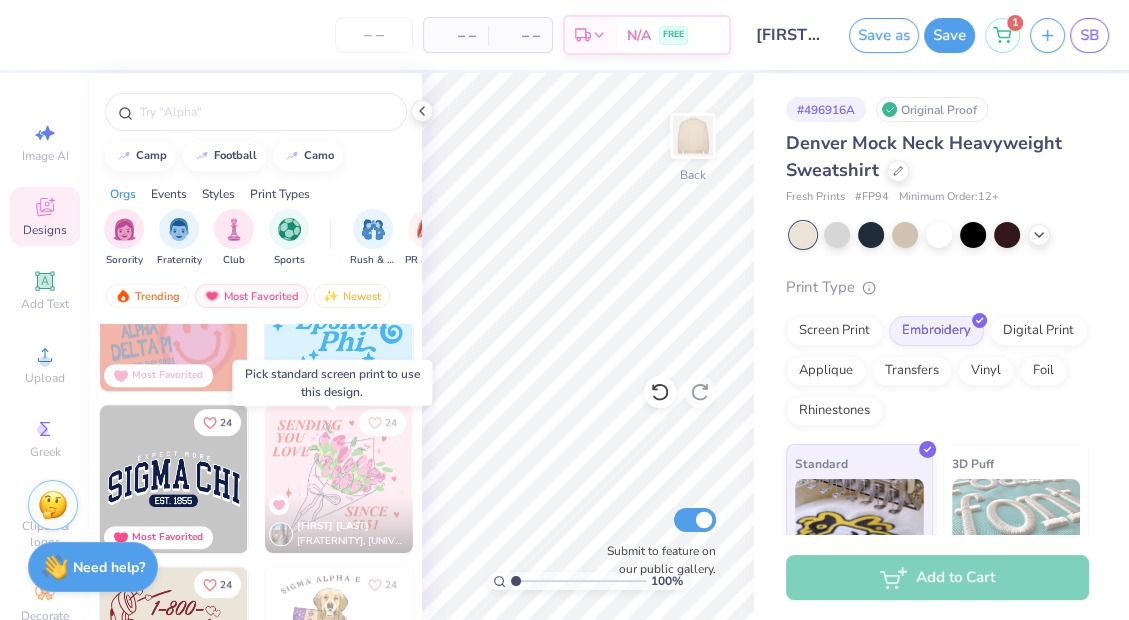 scroll, scrollTop: 23414, scrollLeft: 0, axis: vertical 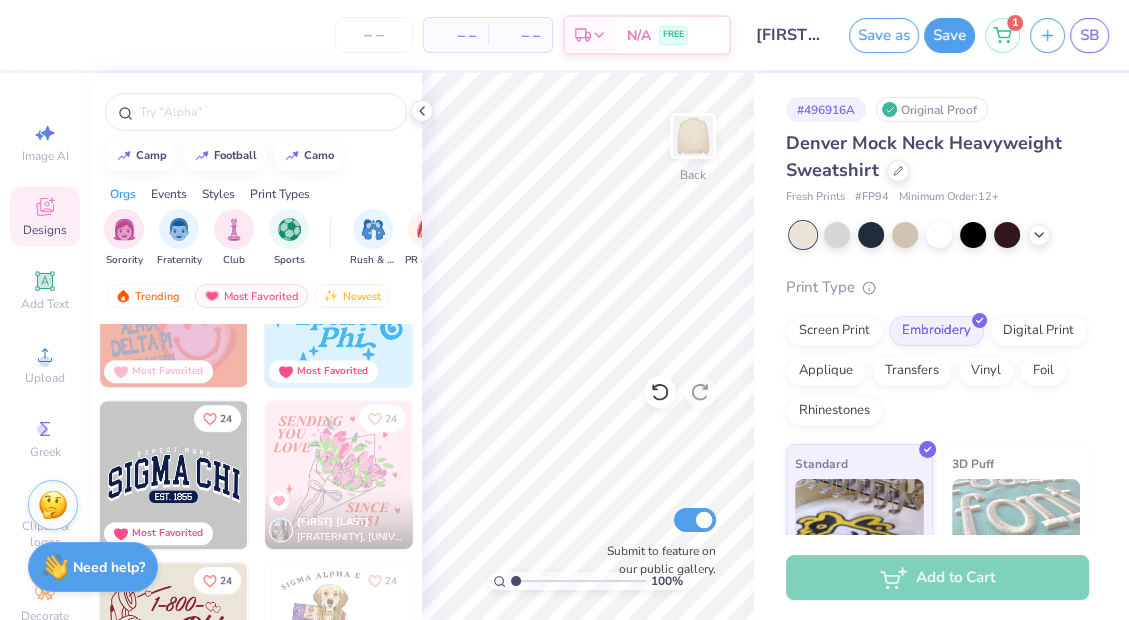 click at bounding box center (174, 475) 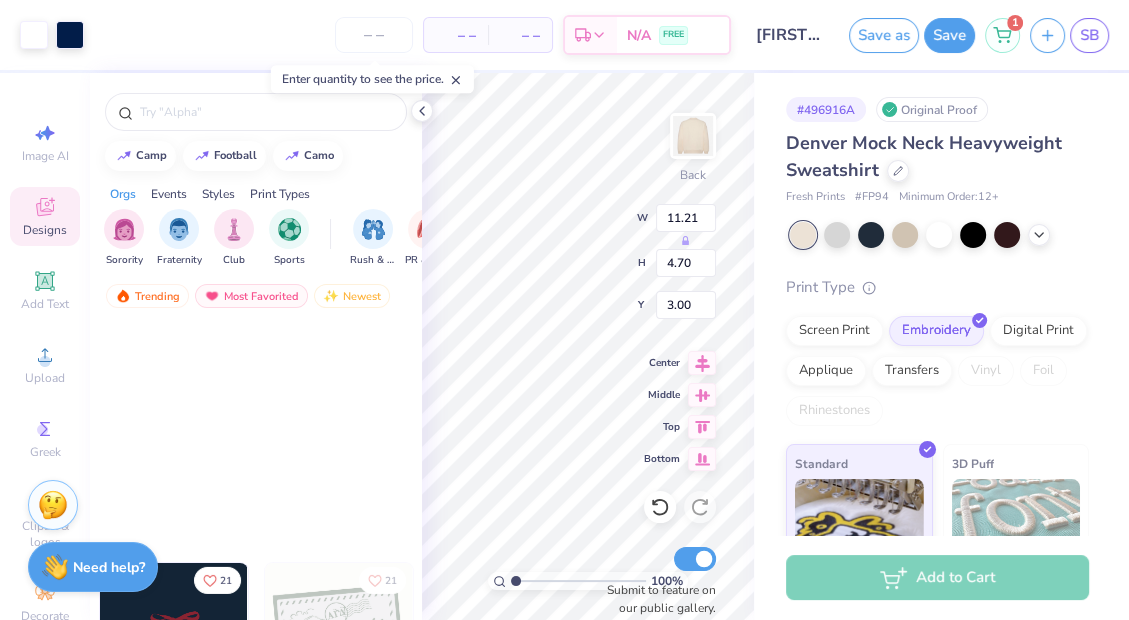 scroll, scrollTop: 27698, scrollLeft: 0, axis: vertical 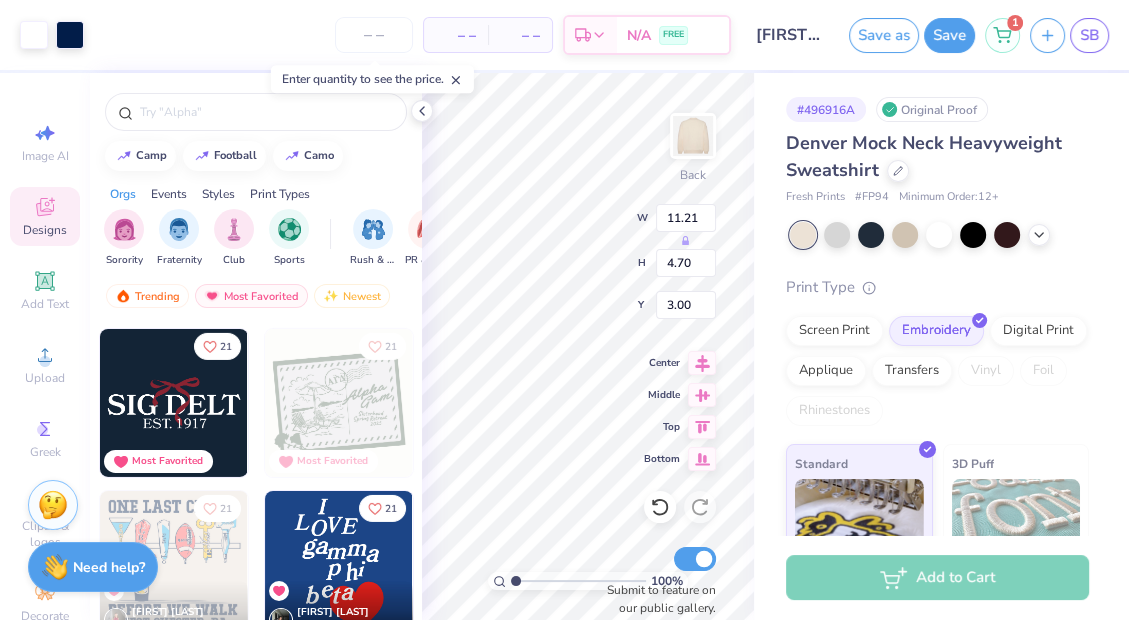 click at bounding box center (339, 565) 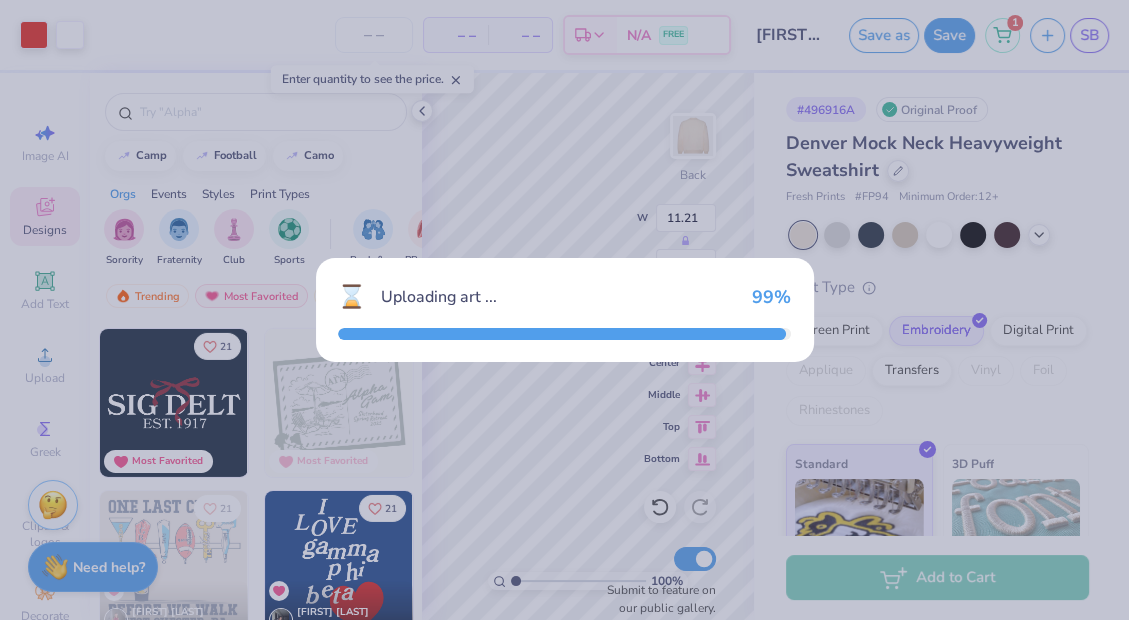 type on "7.49" 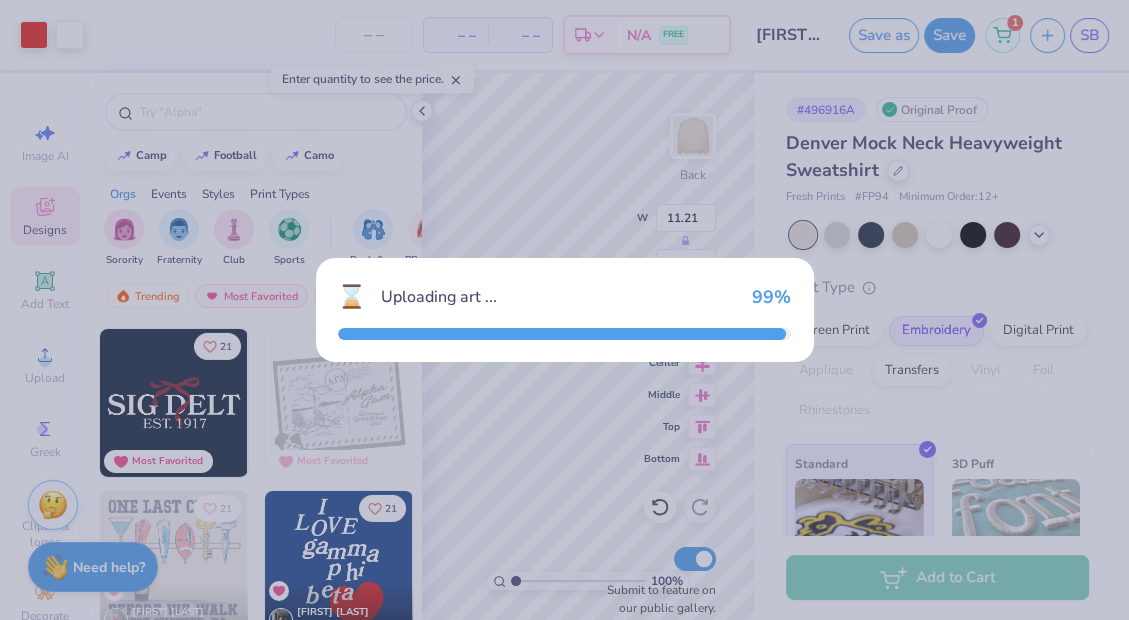 type on "11.16" 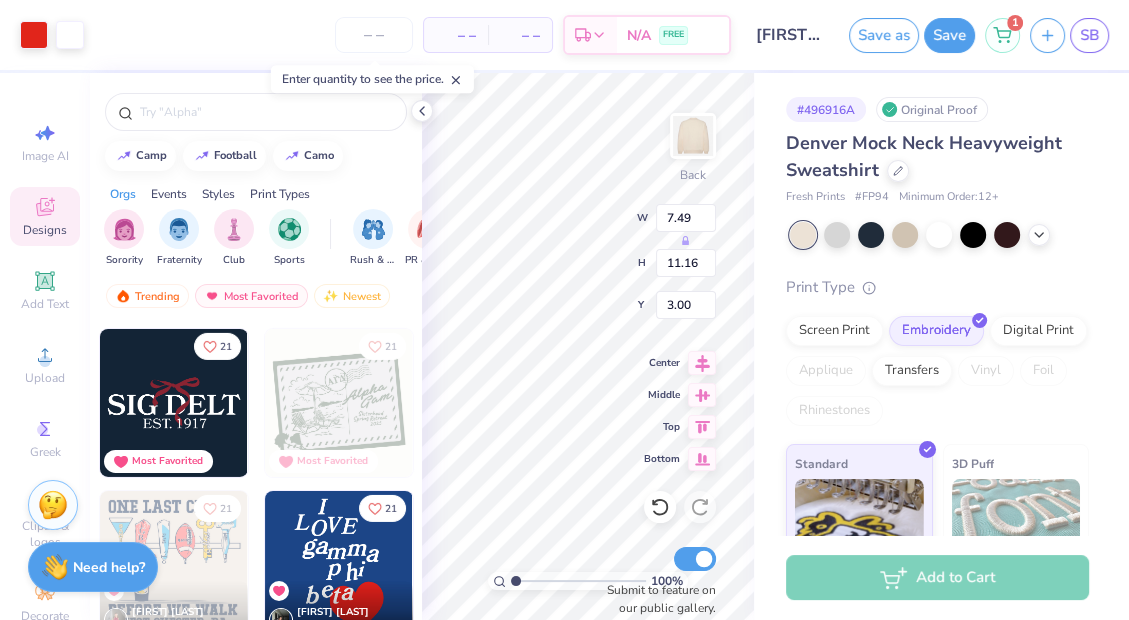 type on "11.21" 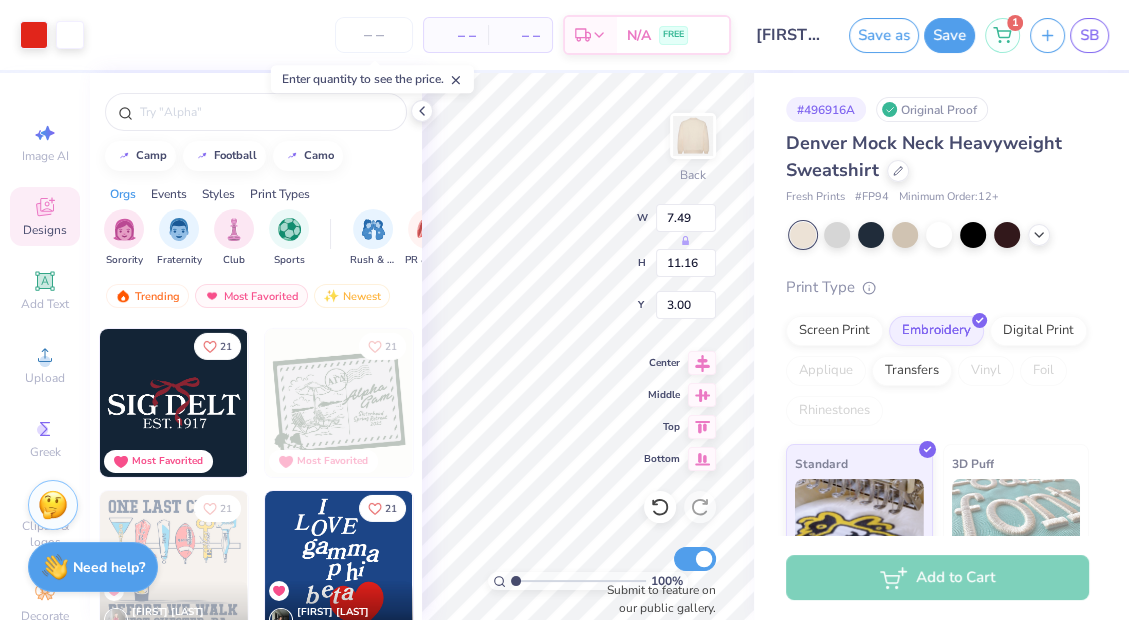 type on "4.70" 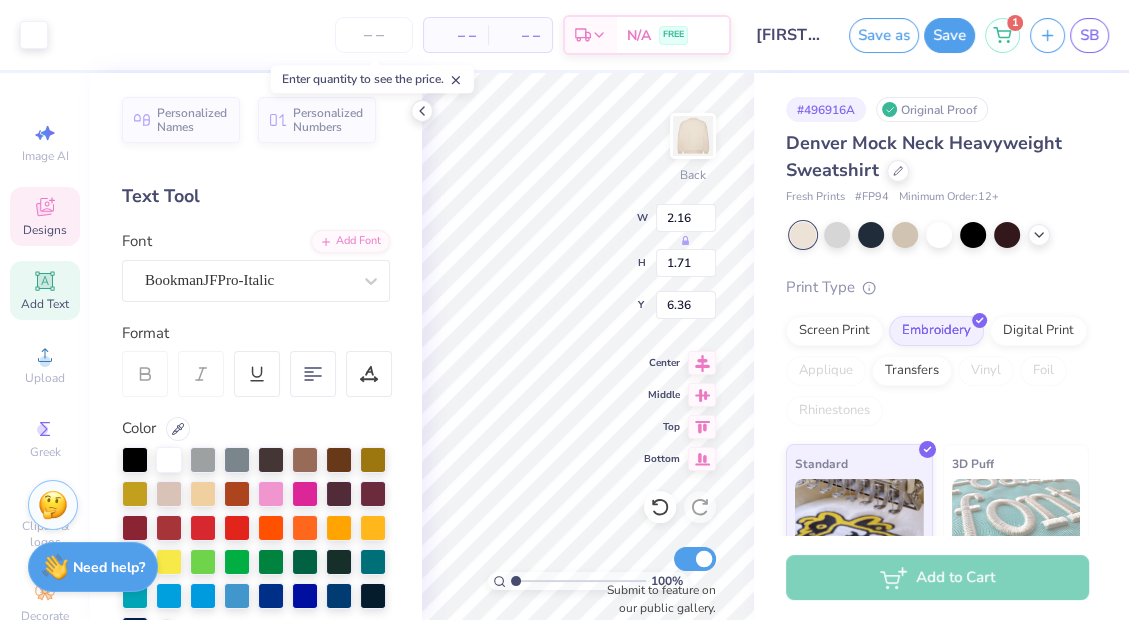 type on "2.16" 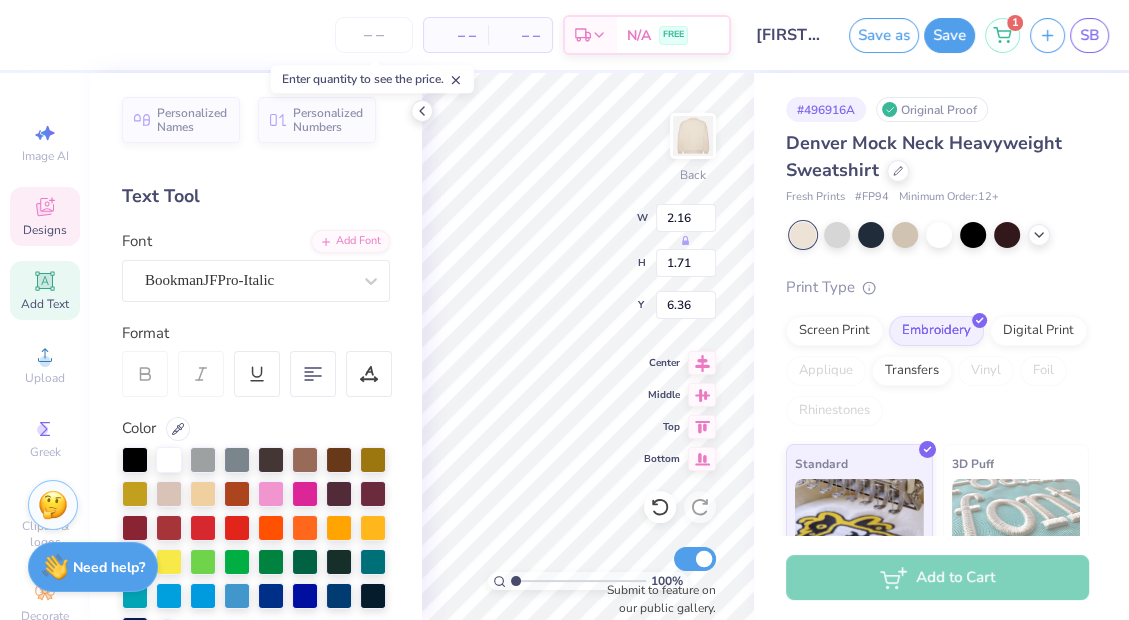 type on "g" 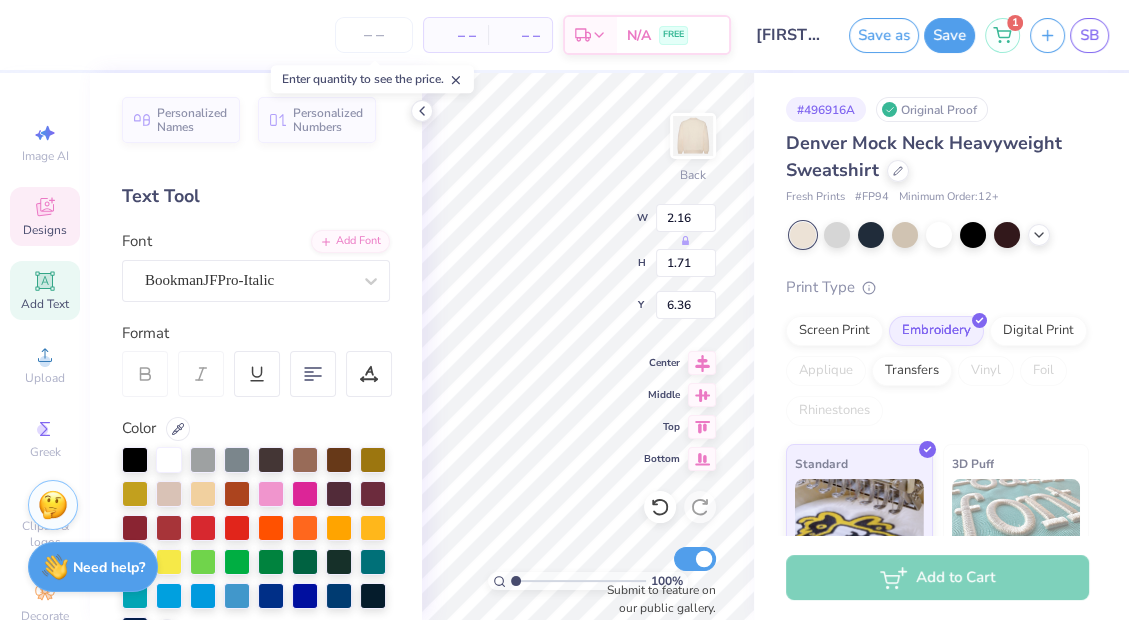 scroll, scrollTop: 13, scrollLeft: 2, axis: both 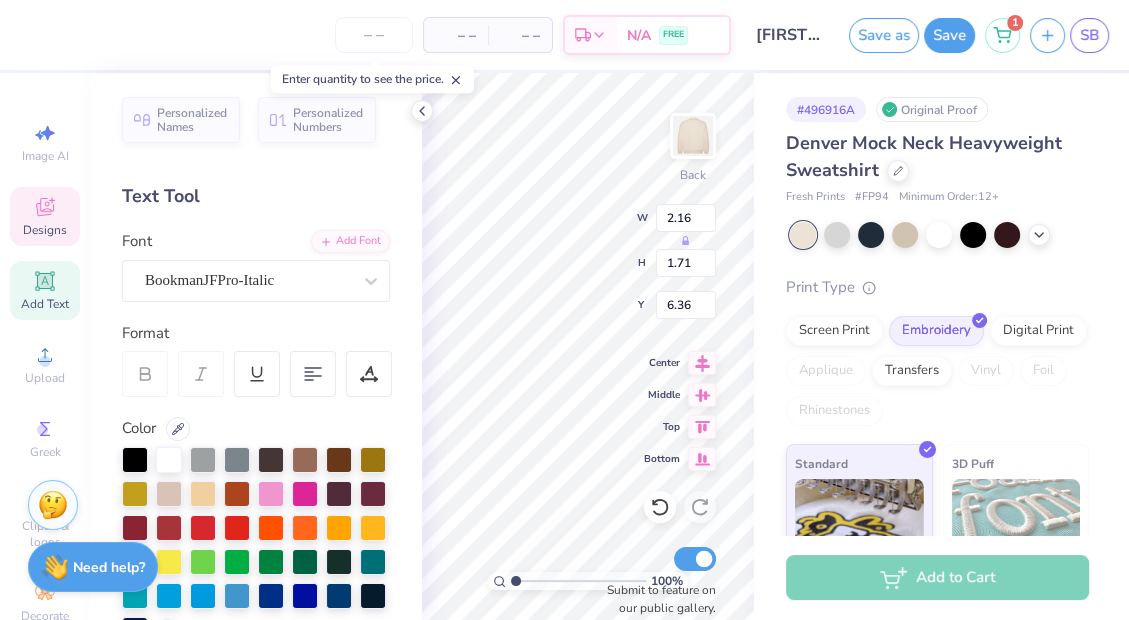 type on "tri" 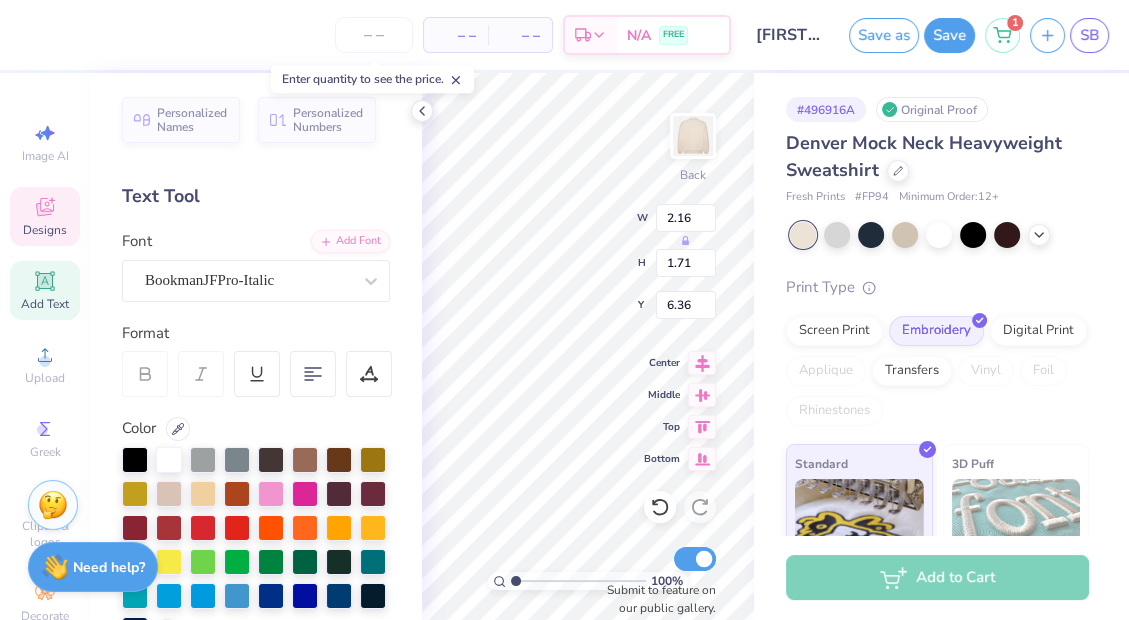 type on "1.68" 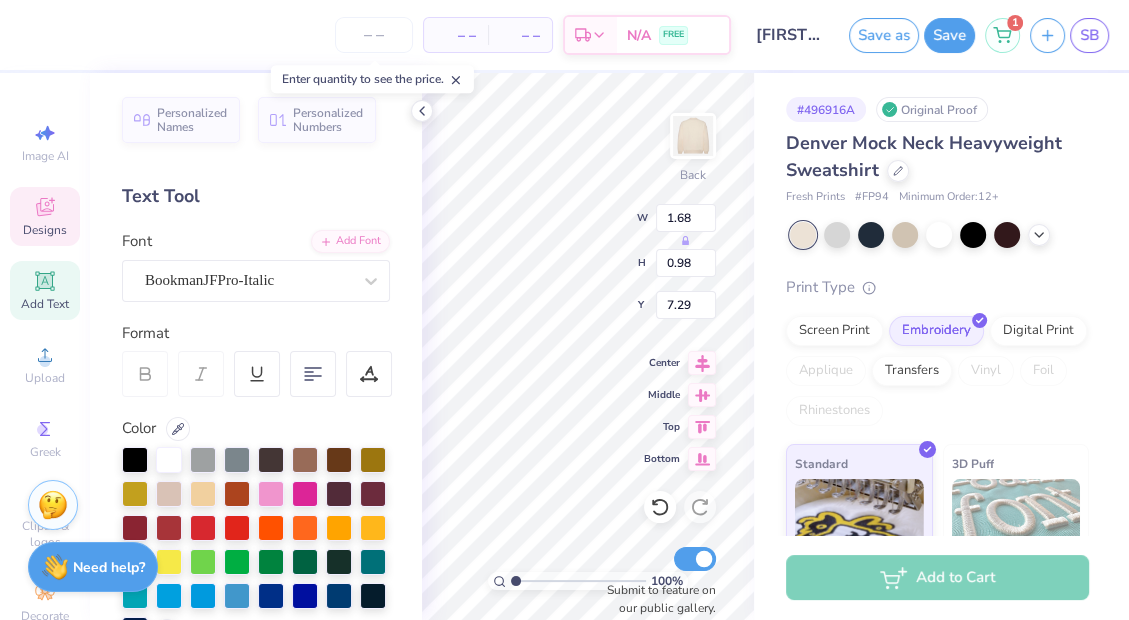 scroll, scrollTop: 13, scrollLeft: 2, axis: both 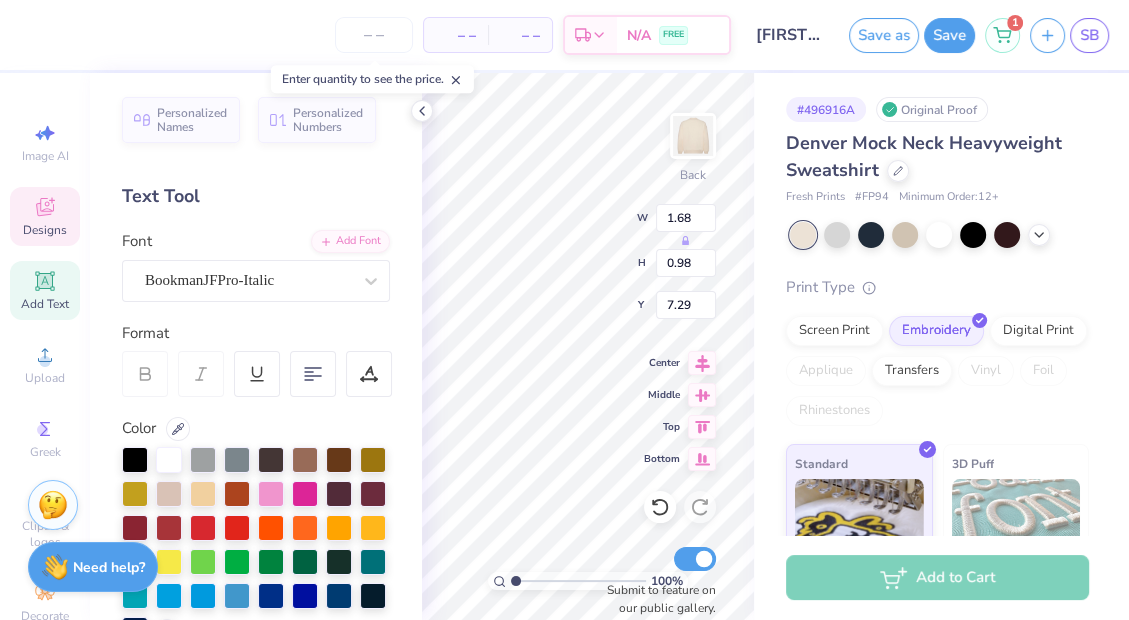 type on "m" 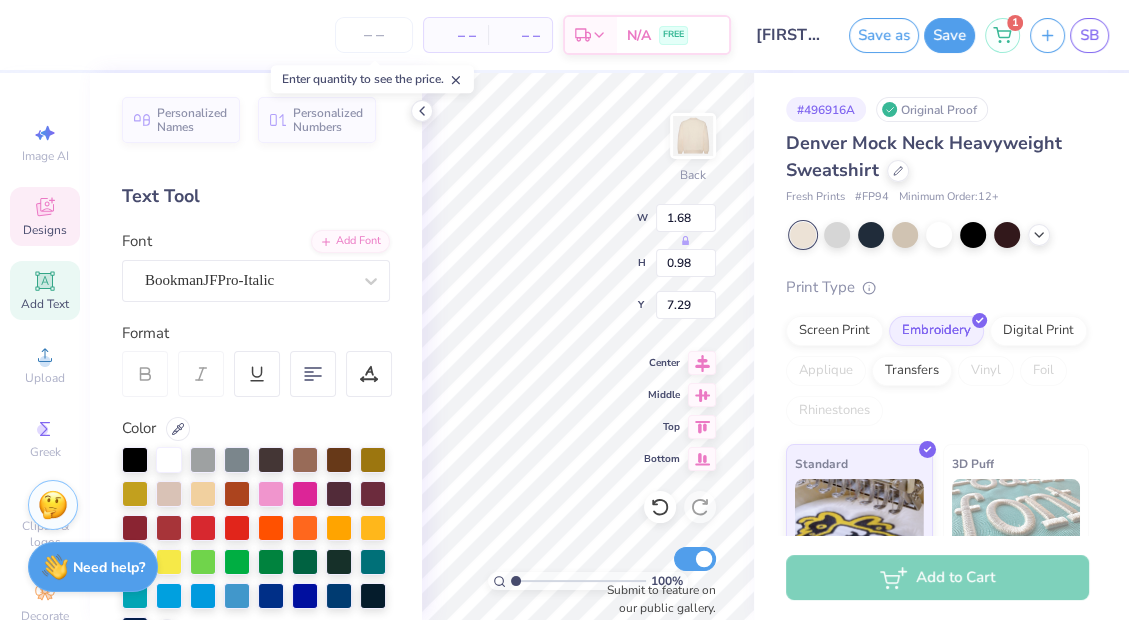 type on "6.81" 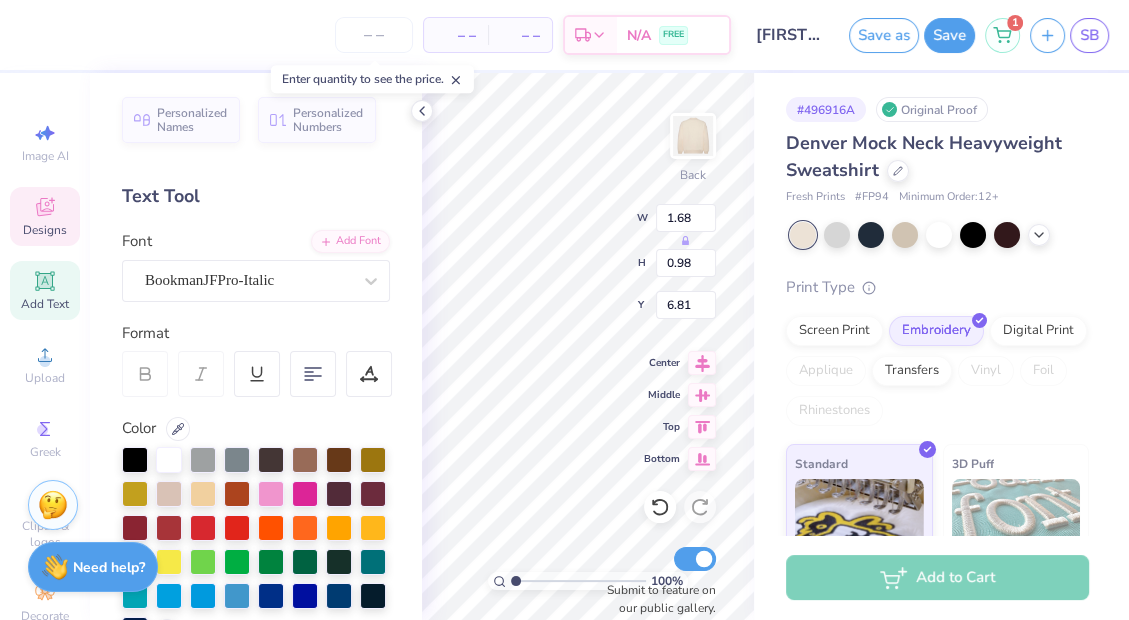 scroll, scrollTop: 13, scrollLeft: 2, axis: both 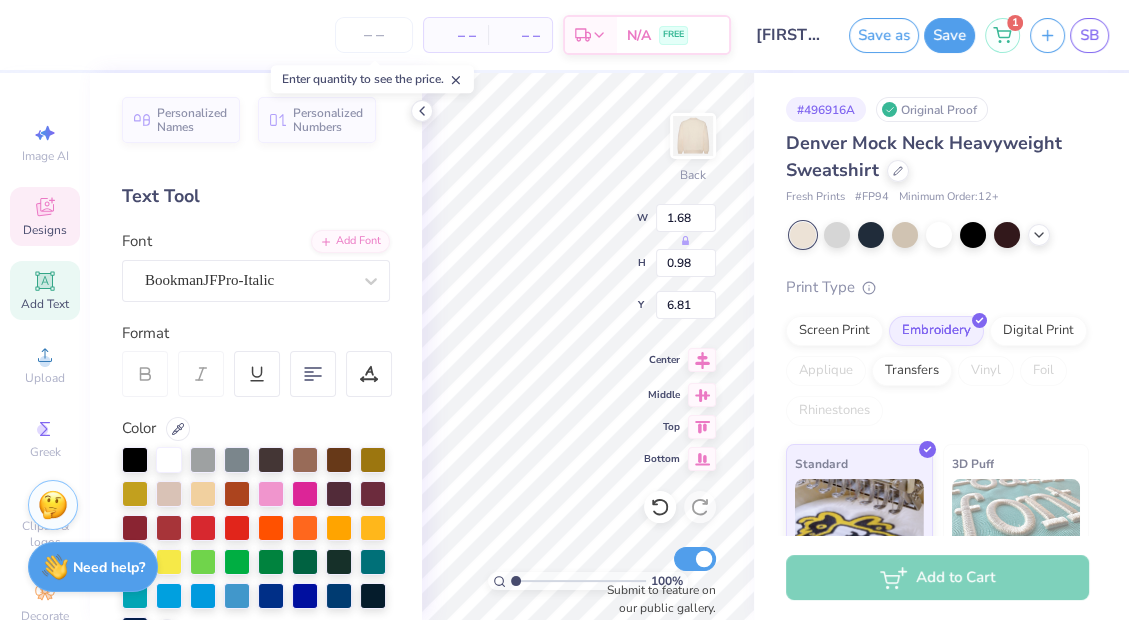 type on "lt" 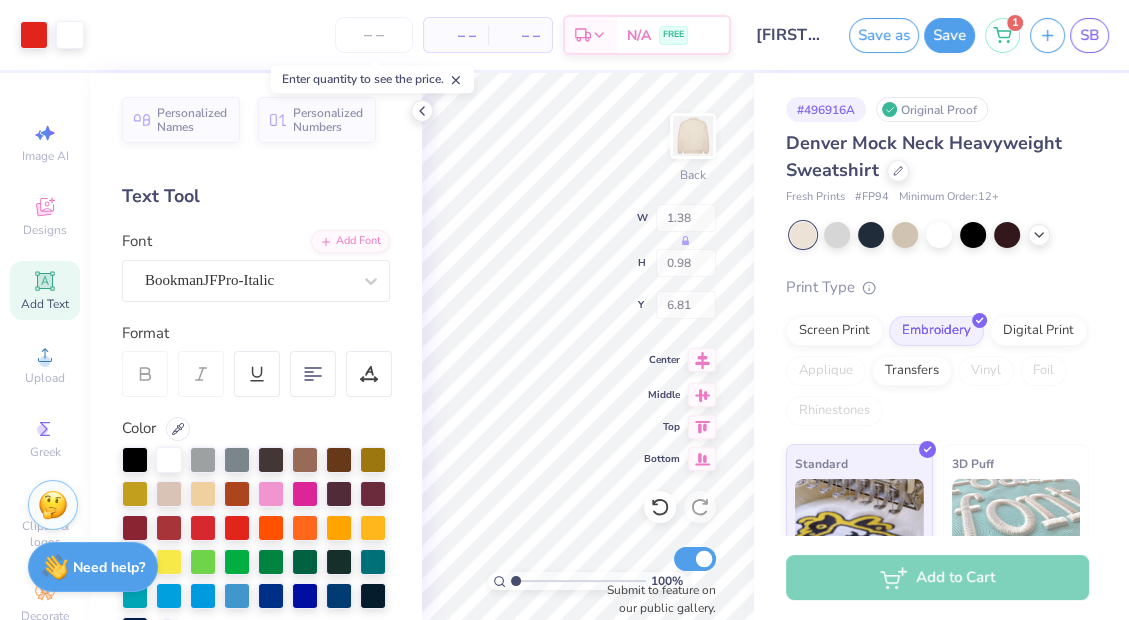 type on "1.55" 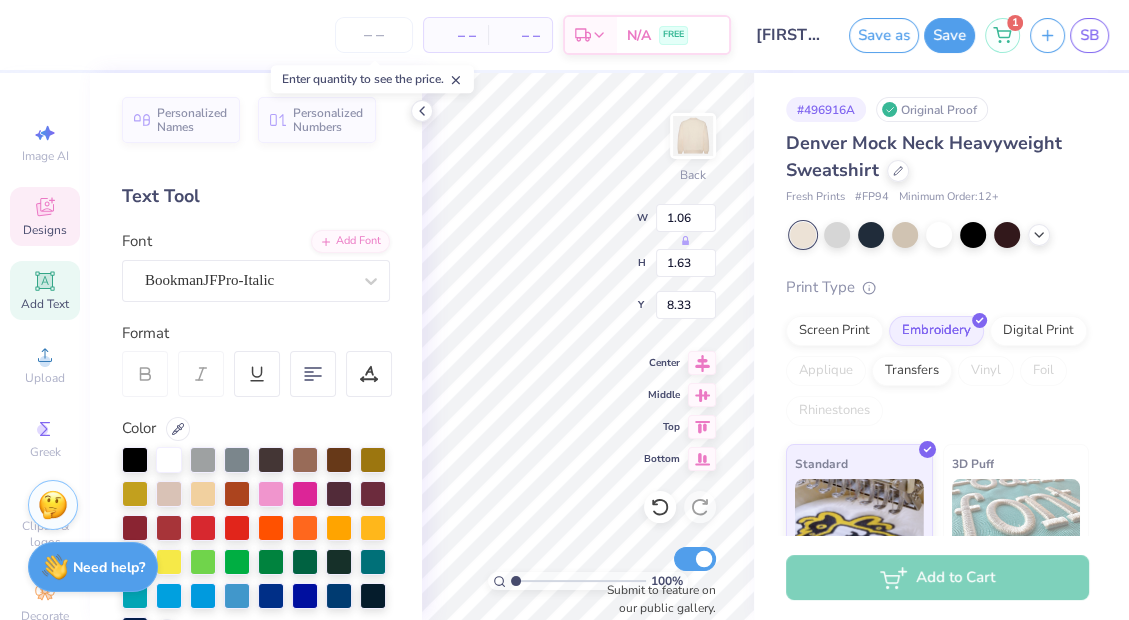 type on "1.05" 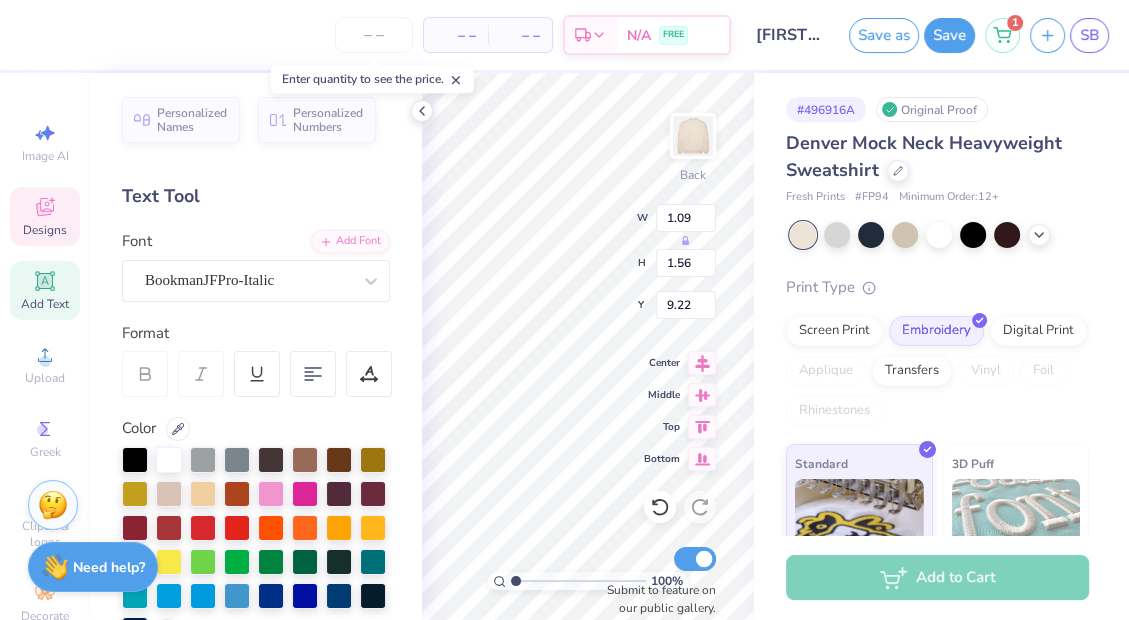 type on "9.22" 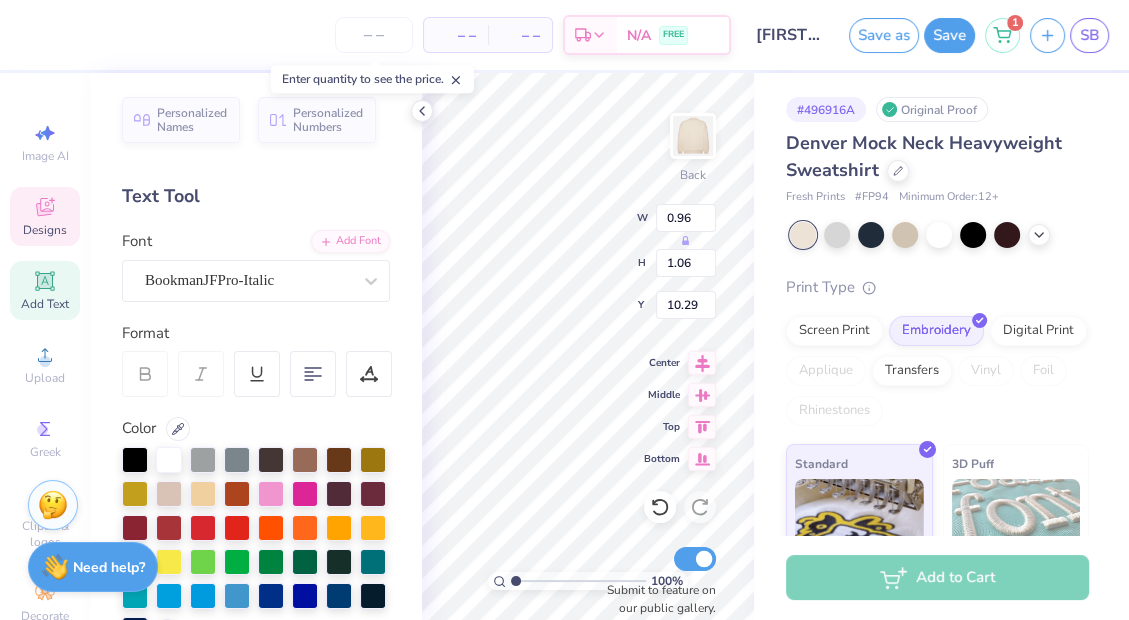 type on "8.94" 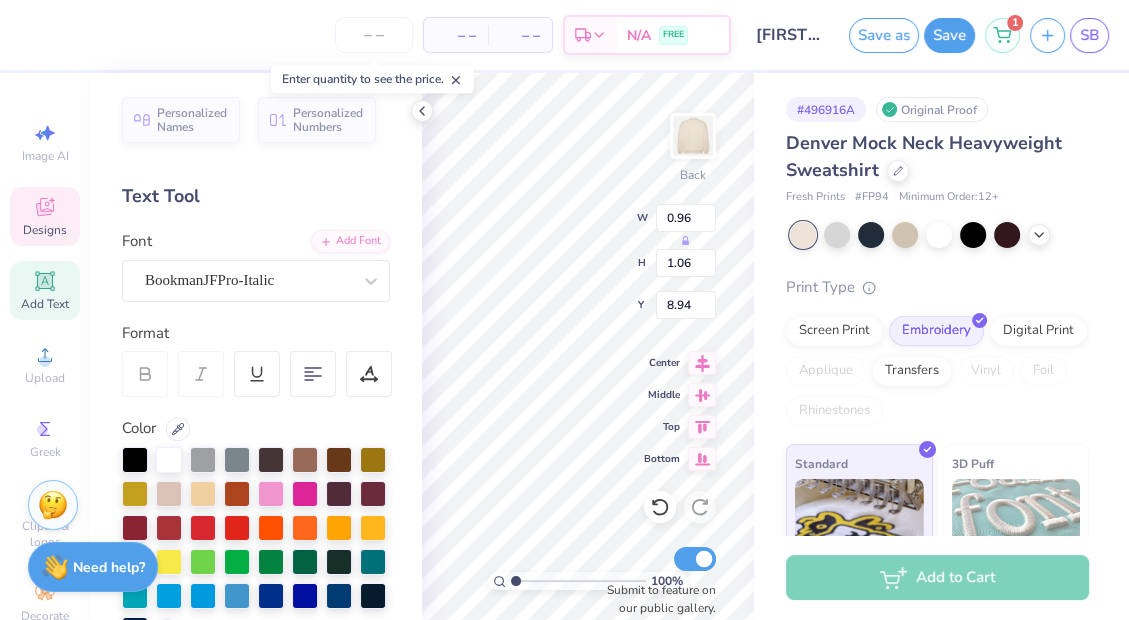 type on "0.69" 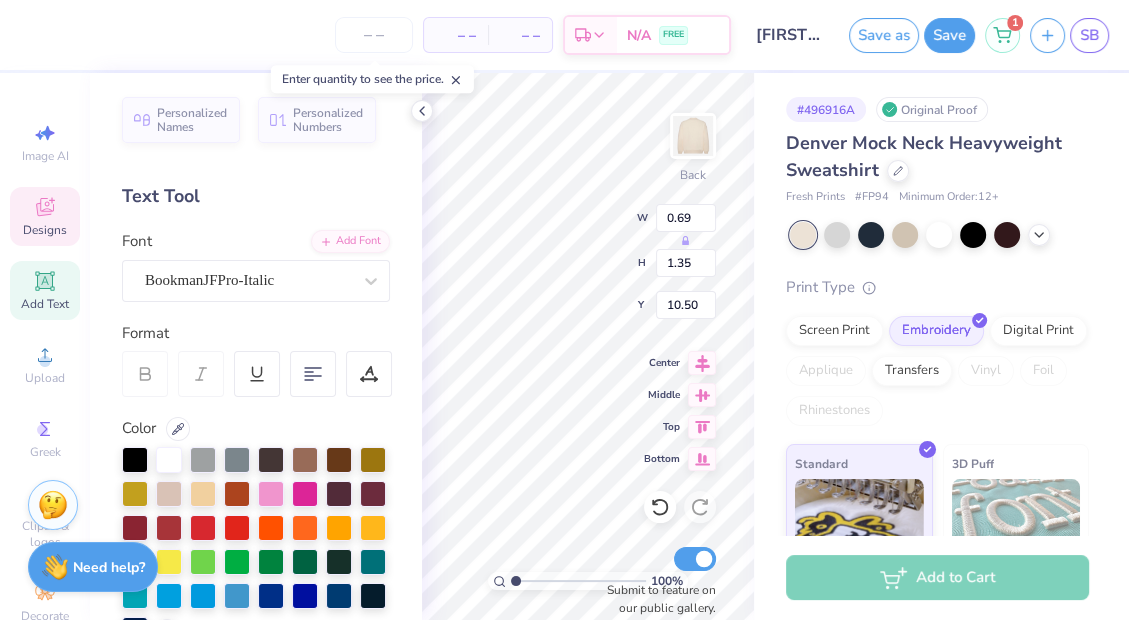type on "9.32" 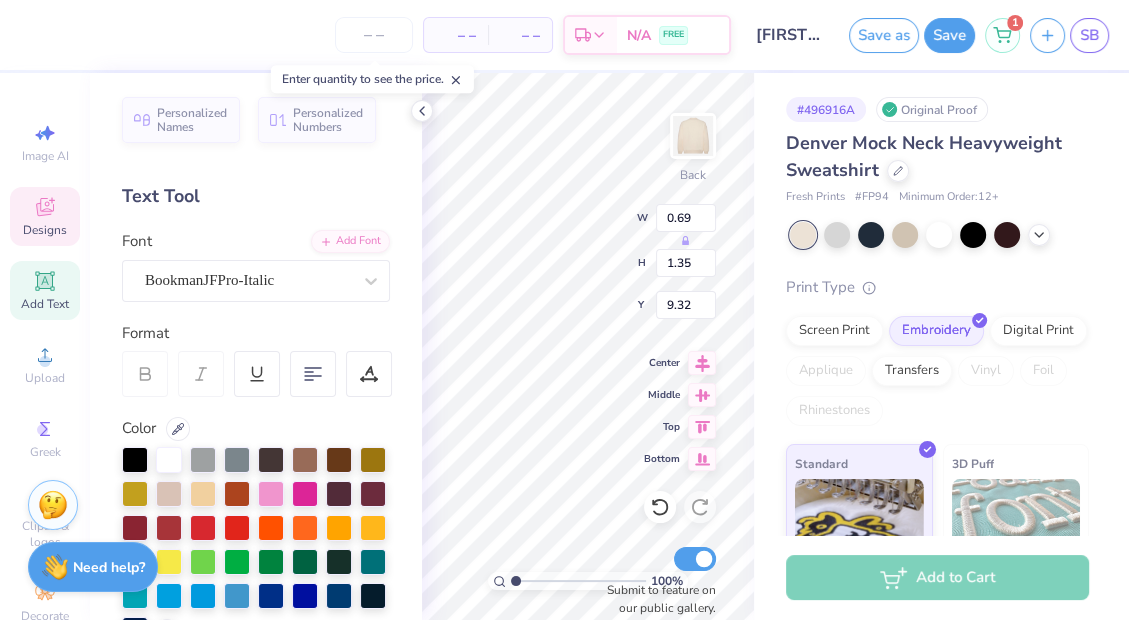 type on "1.01" 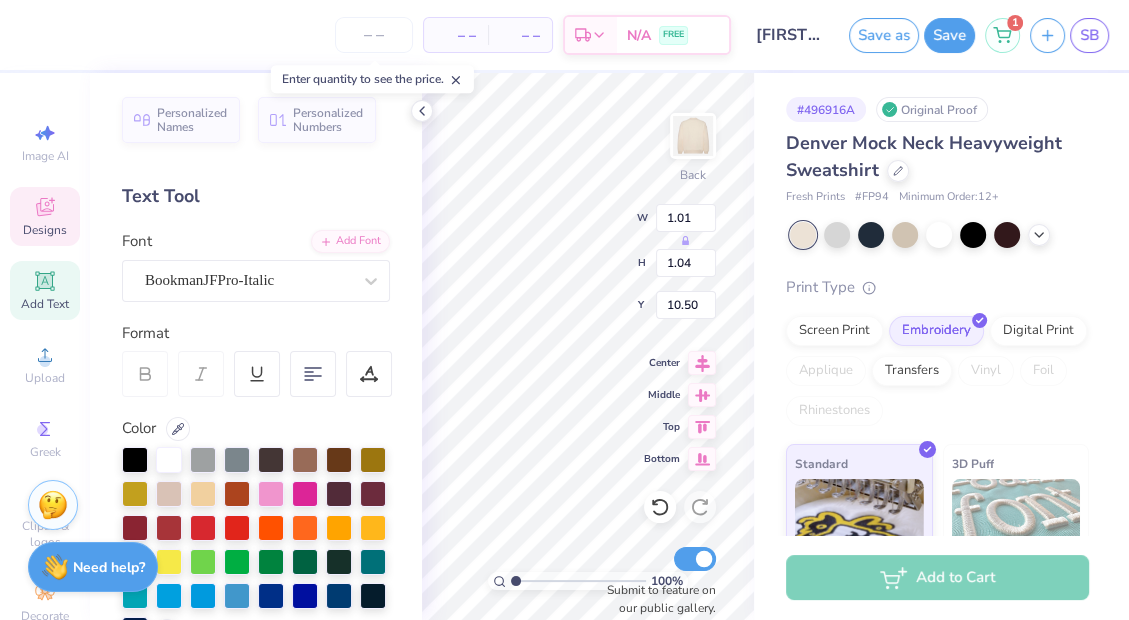 type on "8.96" 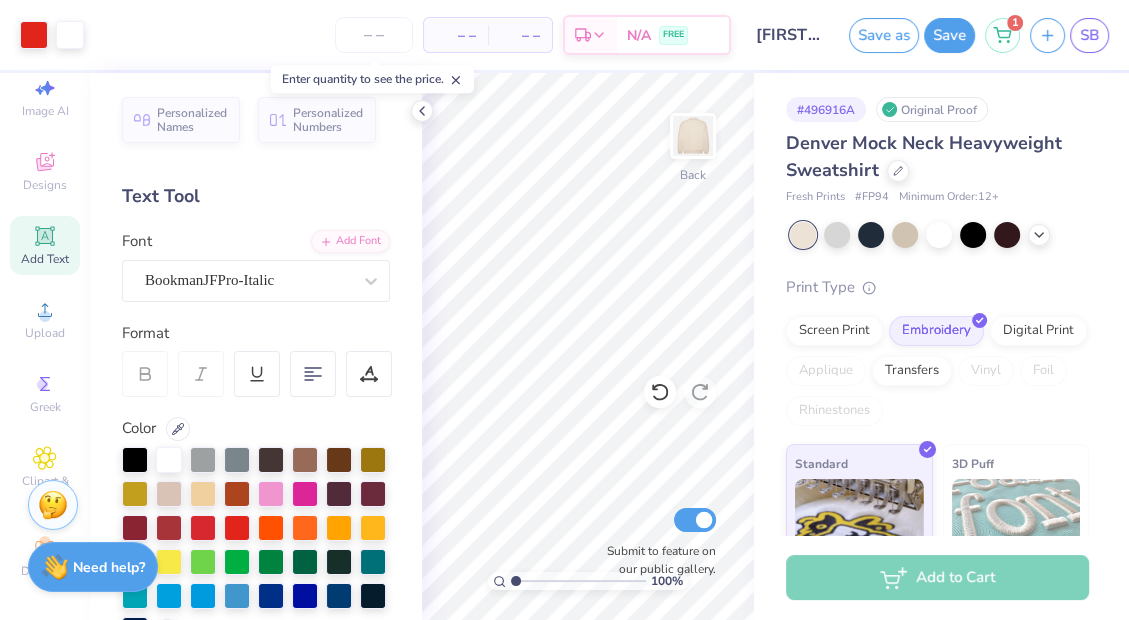 scroll, scrollTop: 67, scrollLeft: 0, axis: vertical 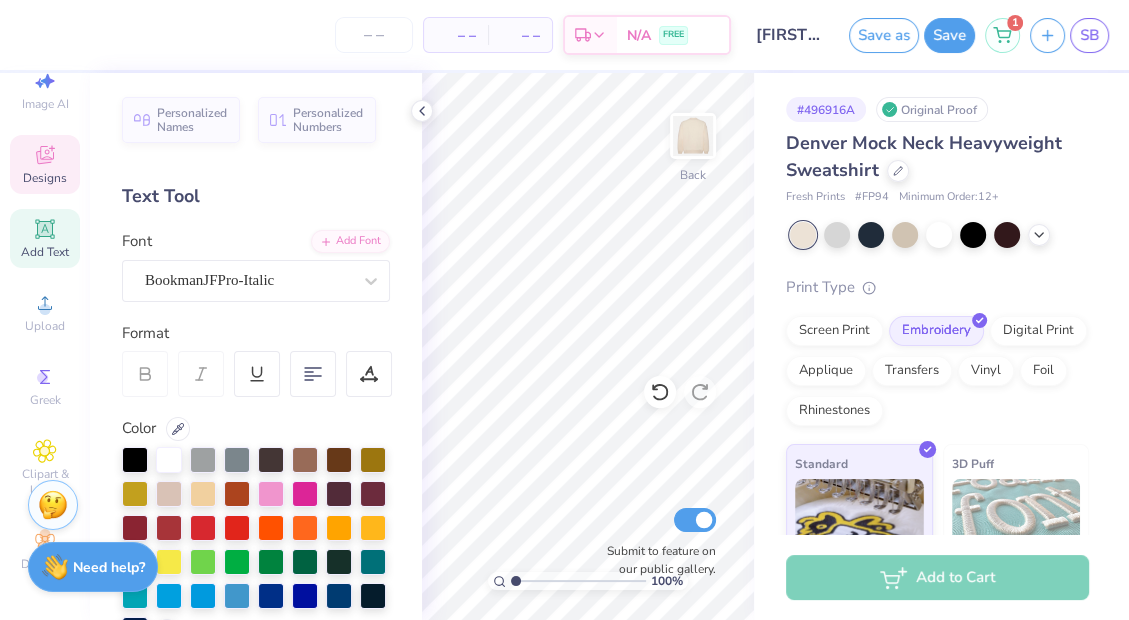 click on "Designs" at bounding box center [45, 178] 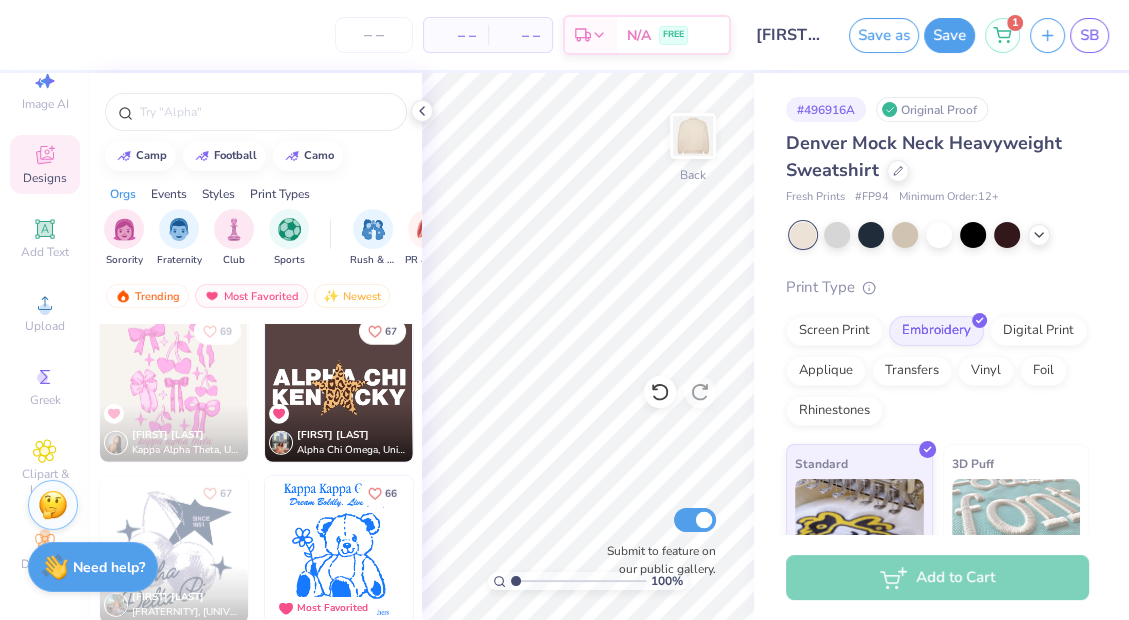 scroll, scrollTop: 4222, scrollLeft: 0, axis: vertical 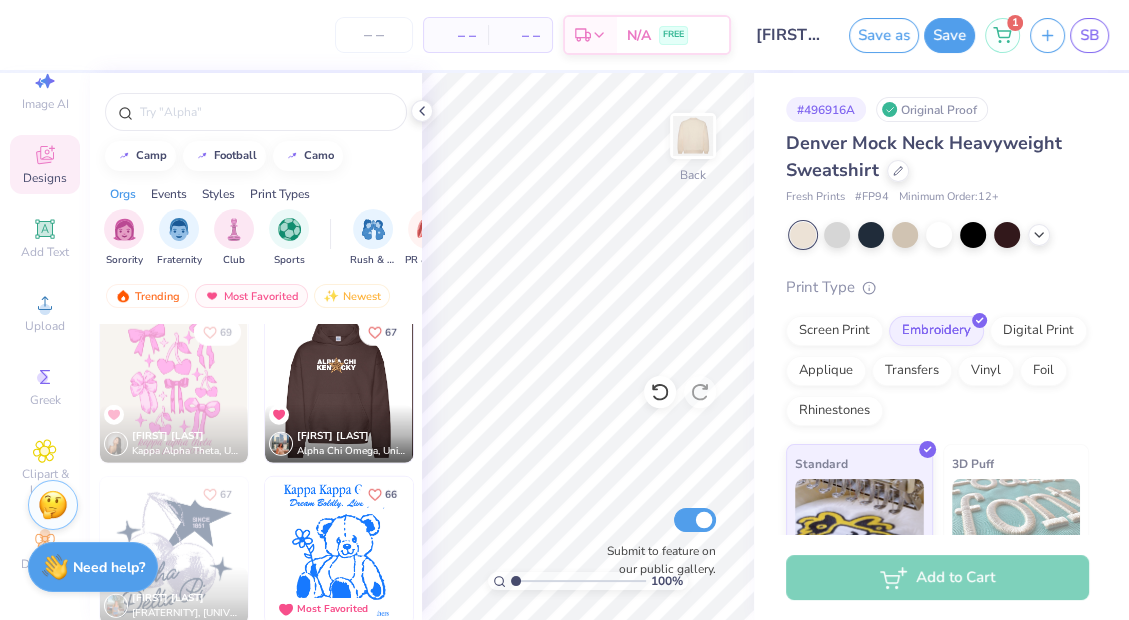 click at bounding box center [338, 389] 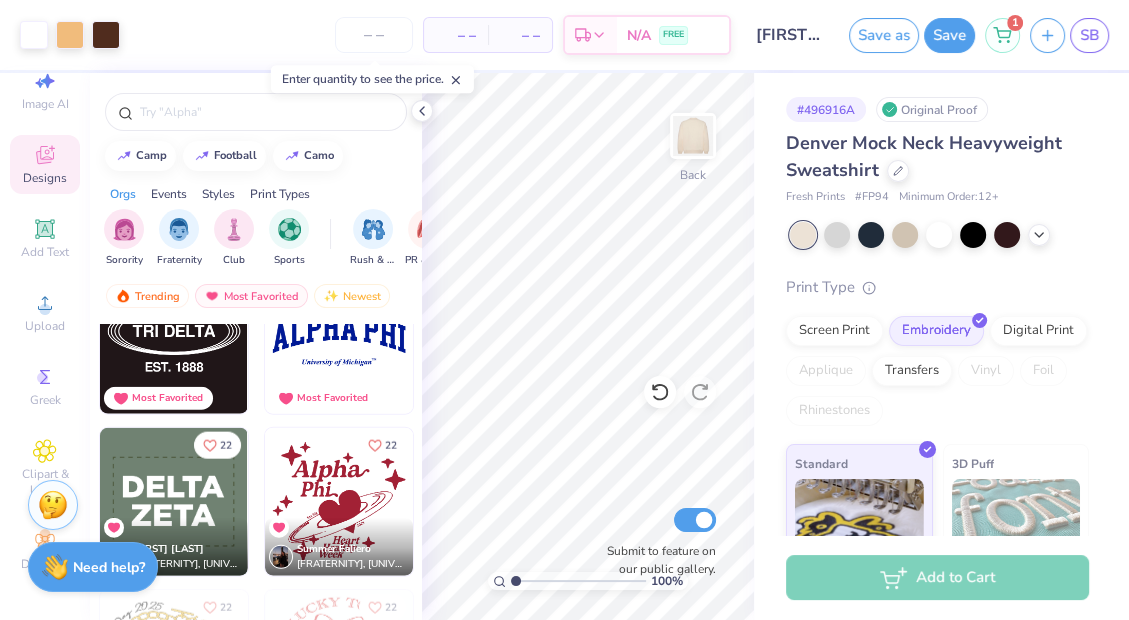 scroll, scrollTop: 26116, scrollLeft: 0, axis: vertical 